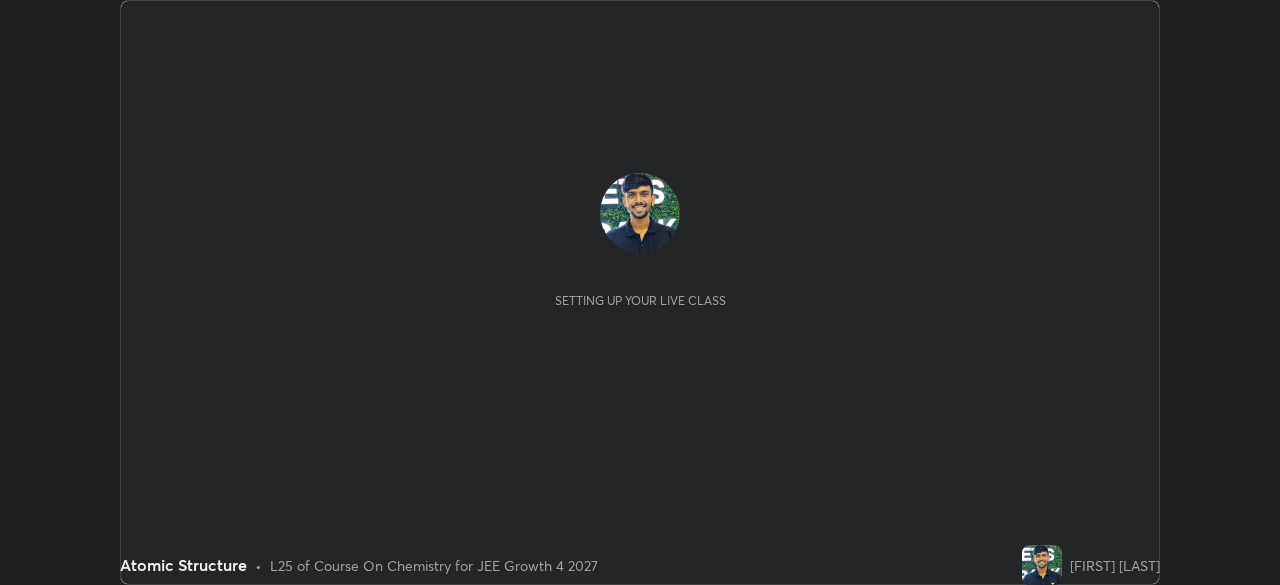 scroll, scrollTop: 0, scrollLeft: 0, axis: both 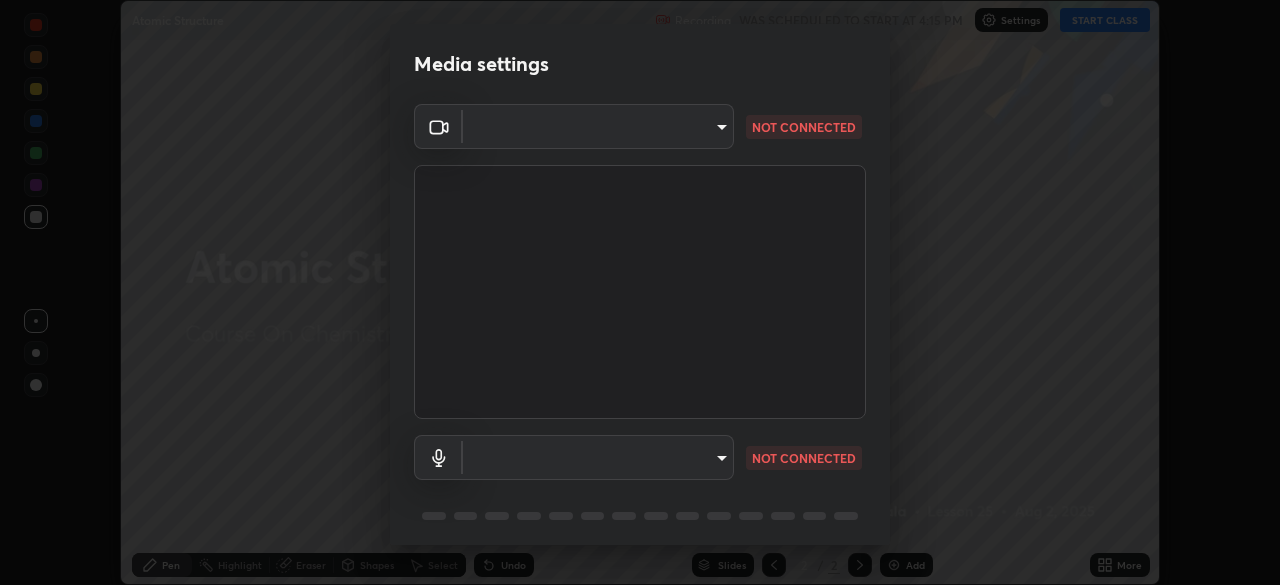 type on "e8b5ce31fd85e863e87af87b85eed38ee242798d413b72b7da49467701a3800f" 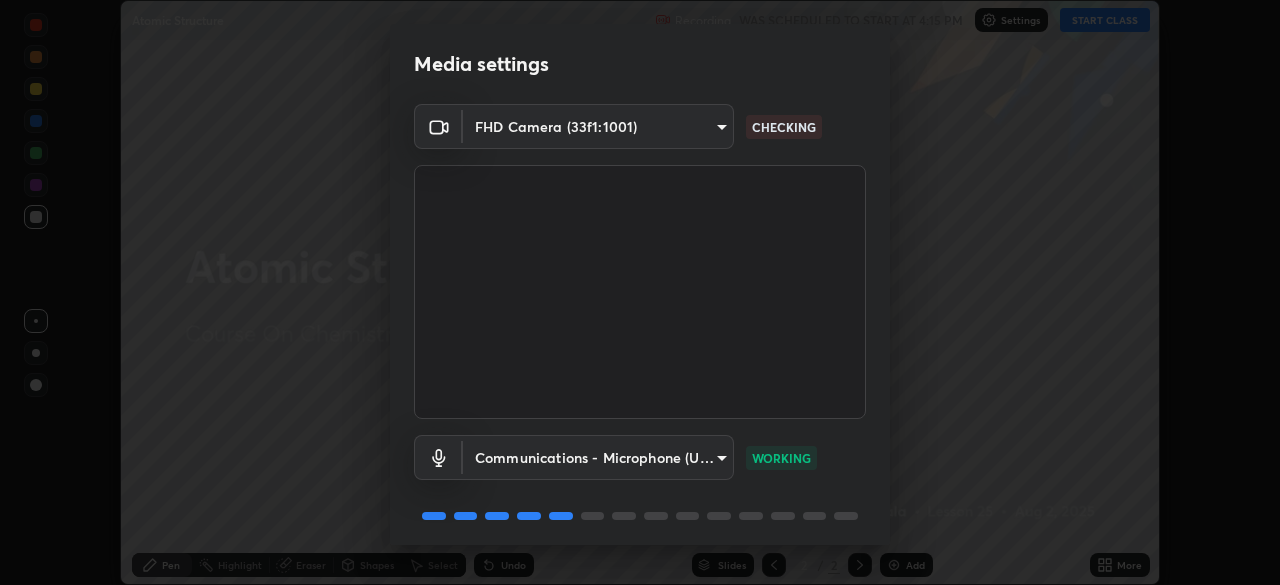 click on "Erase all Atomic Structure Recording WAS SCHEDULED TO START AT  4:15 PM Settings START CLASS Setting up your live class Atomic Structure • L25 of Course On Chemistry for JEE Growth 4 2027 [FIRST] [LAST] Pen Highlight Eraser Shapes Select Undo Slides 2 / 2 Add More No doubts shared Encourage your learners to ask a doubt for better clarity Report an issue Reason for reporting Buffering Chat not working Audio - Video sync issue Educator video quality low ​ Attach an image Report an issue Reason for reporting Buffering Chat not working Audio - Video sync issue Educator video quality low ​ Attach an image Report Media settings FHD Camera (33f1:1001) e8b5ce31fd85e863e87af87b85eed38ee242798d413b72b7da49467701a3800f CHECKING Communications - Microphone (USB PnP Sound Device) communications WORKING 1 / 5 Next" at bounding box center (640, 292) 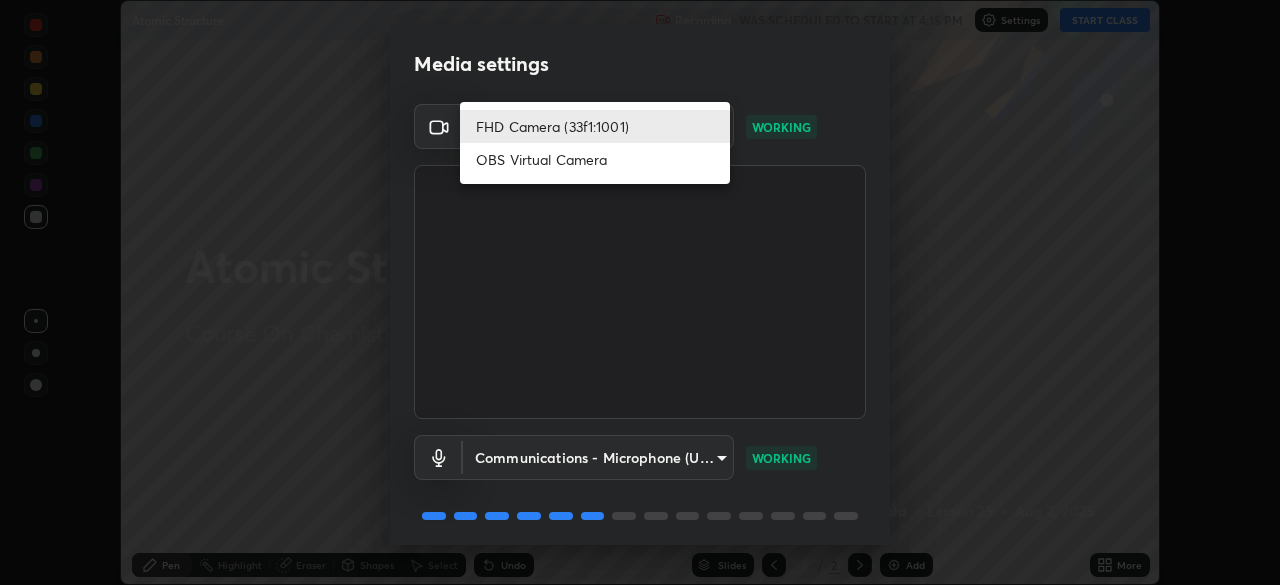click on "FHD Camera (33f1:1001)" at bounding box center (595, 126) 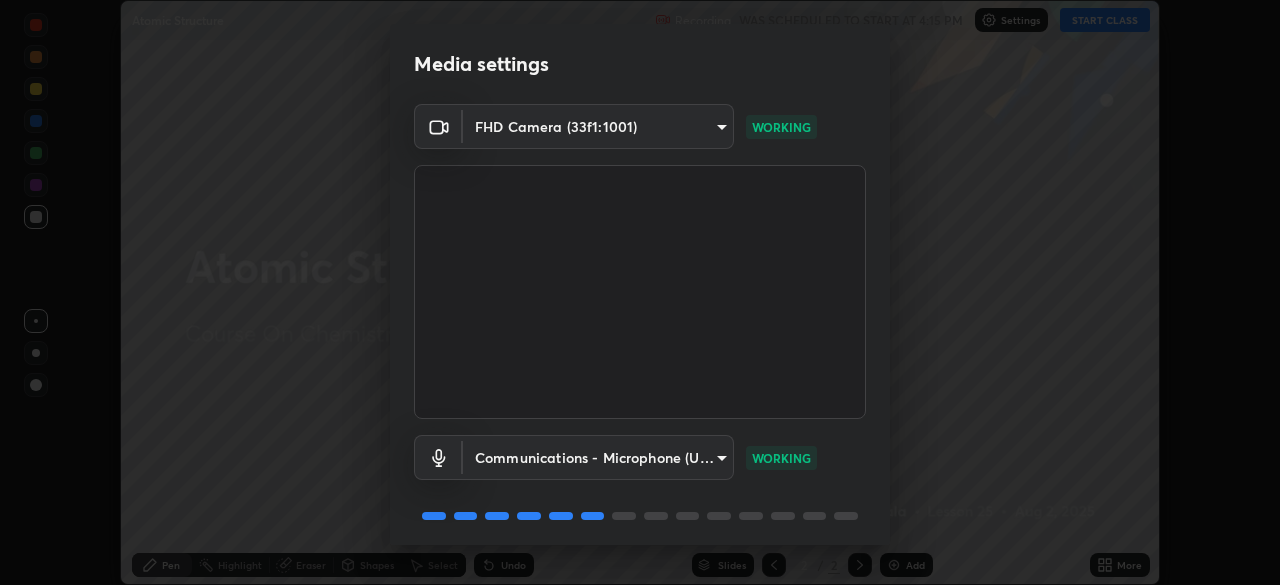 scroll, scrollTop: 71, scrollLeft: 0, axis: vertical 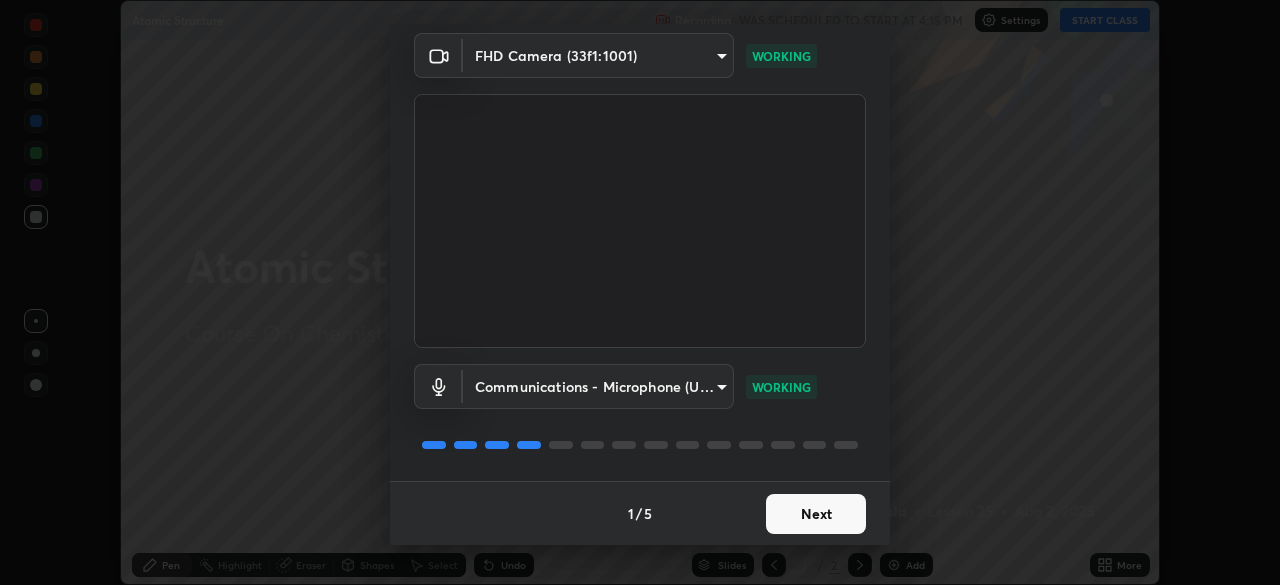 click on "Next" at bounding box center (816, 514) 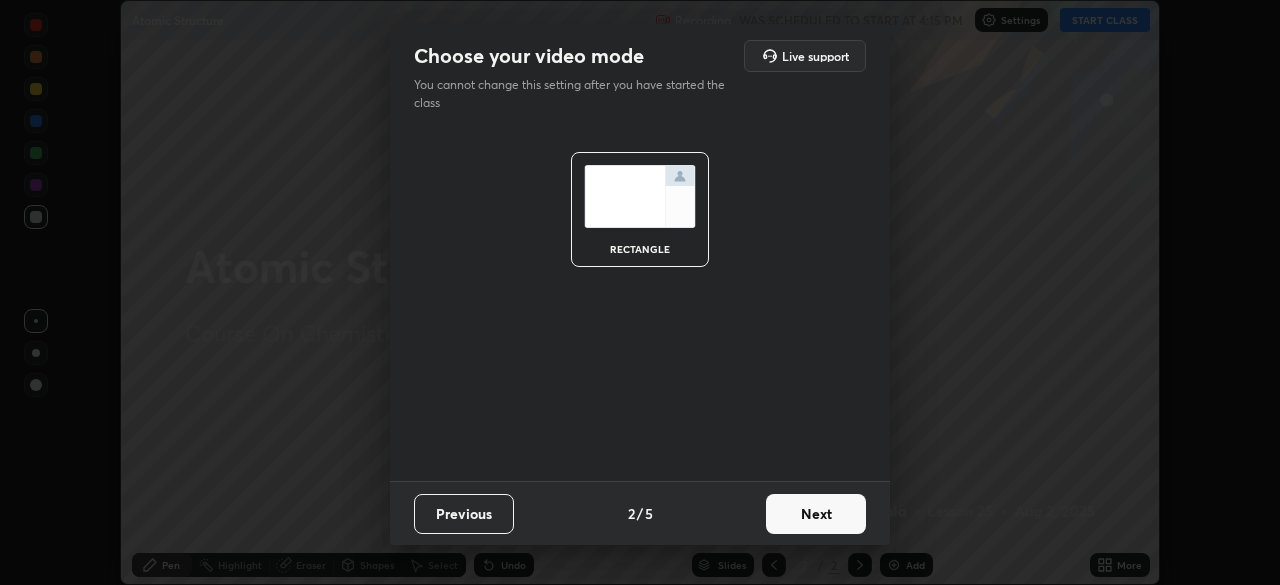 scroll, scrollTop: 0, scrollLeft: 0, axis: both 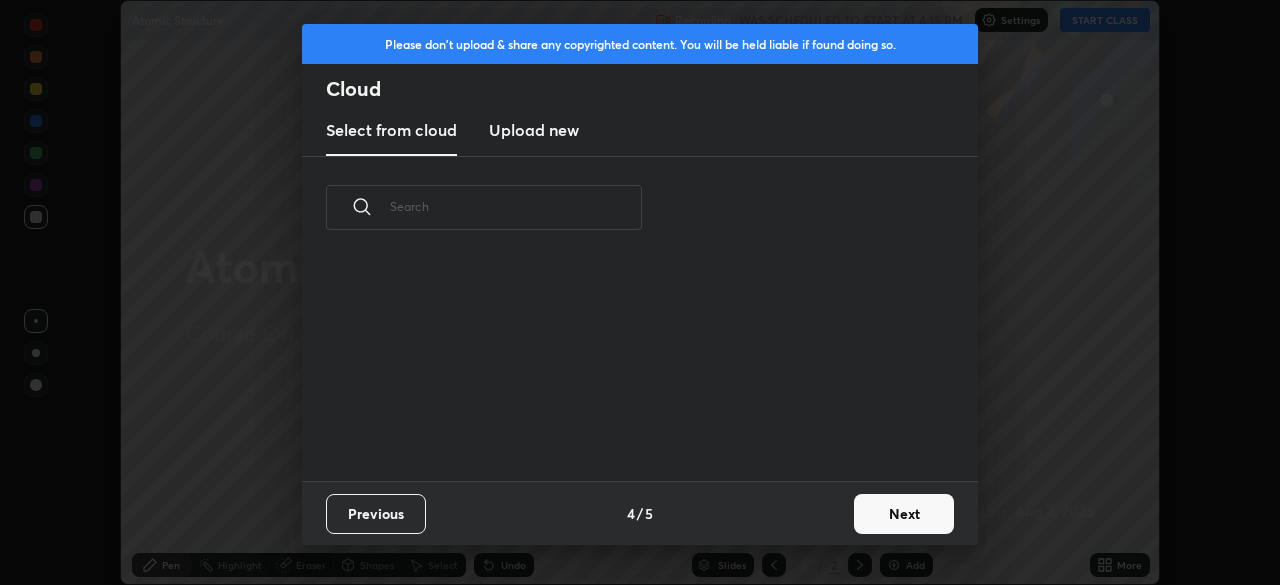 click on "Next" at bounding box center [904, 514] 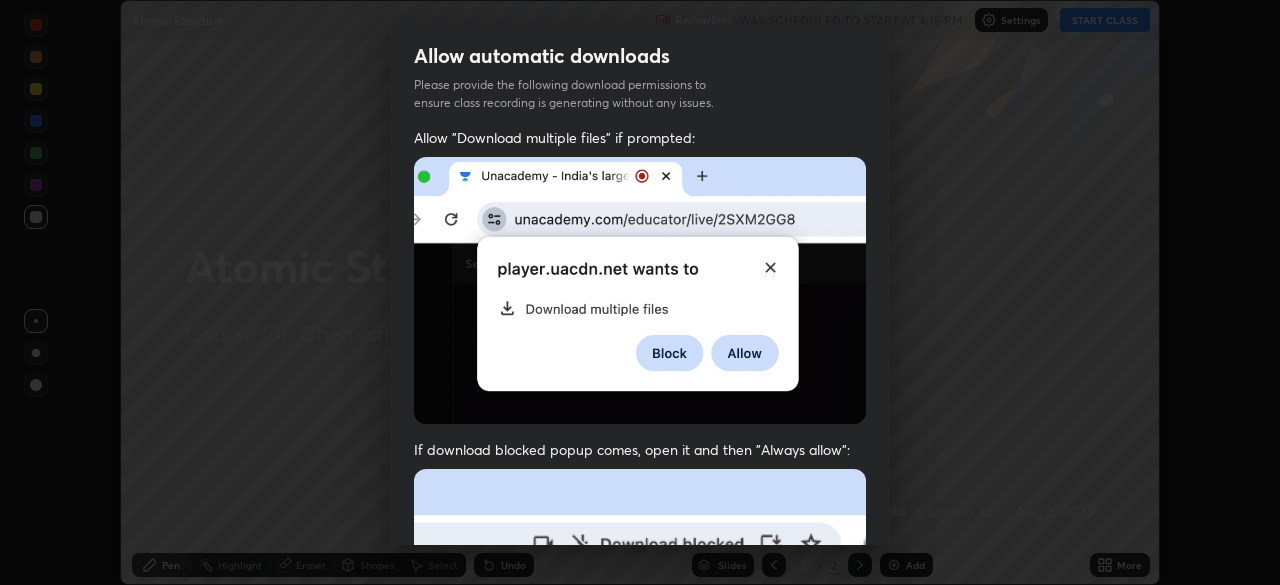 click on "Previous 5 / 5 Done" at bounding box center (640, 1002) 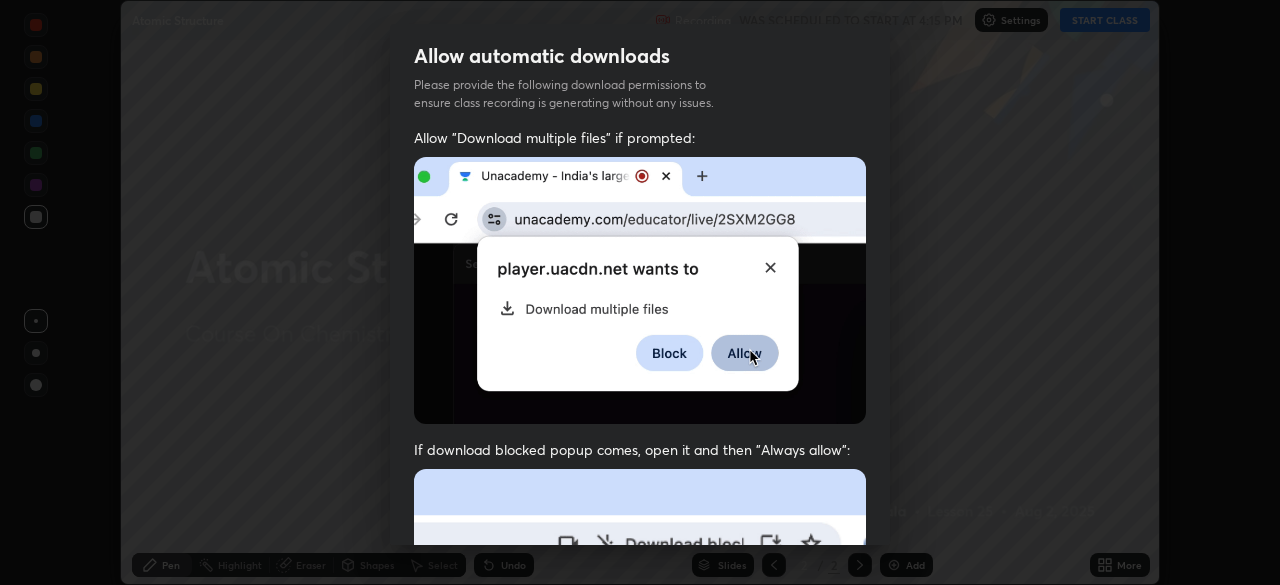 click on "Previous 5 / 5 Done" at bounding box center [640, 1002] 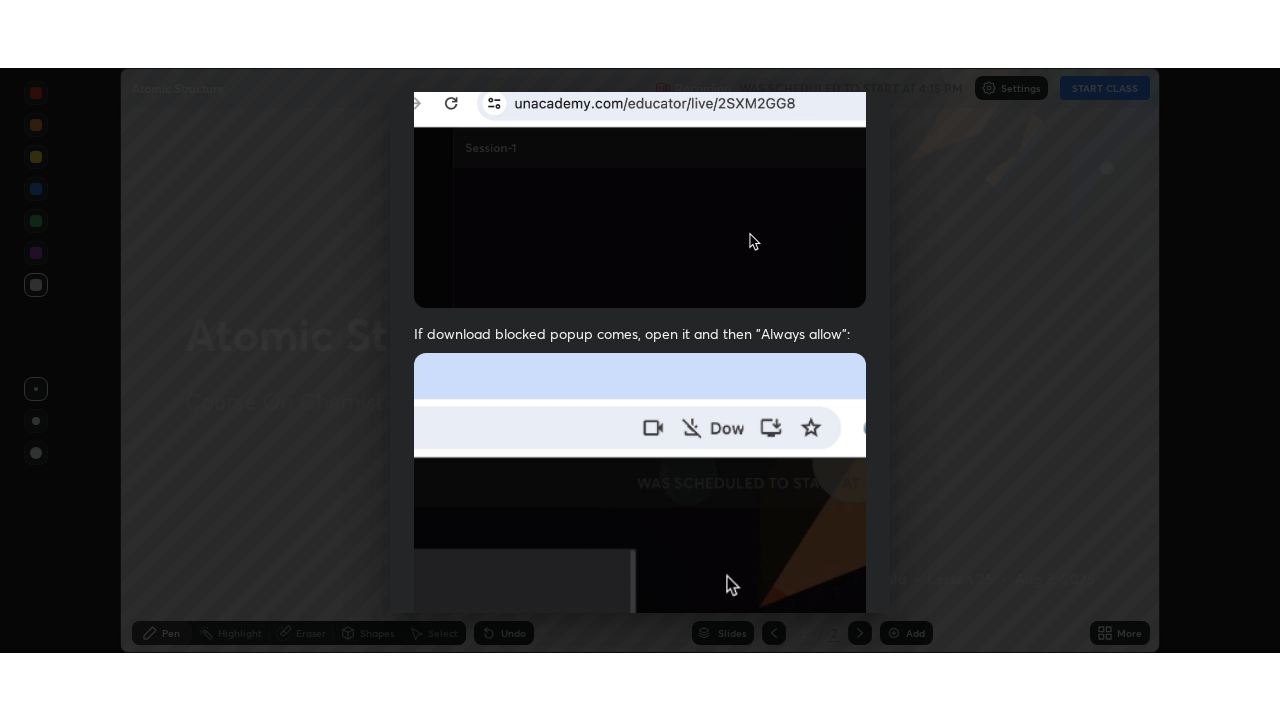 scroll, scrollTop: 479, scrollLeft: 0, axis: vertical 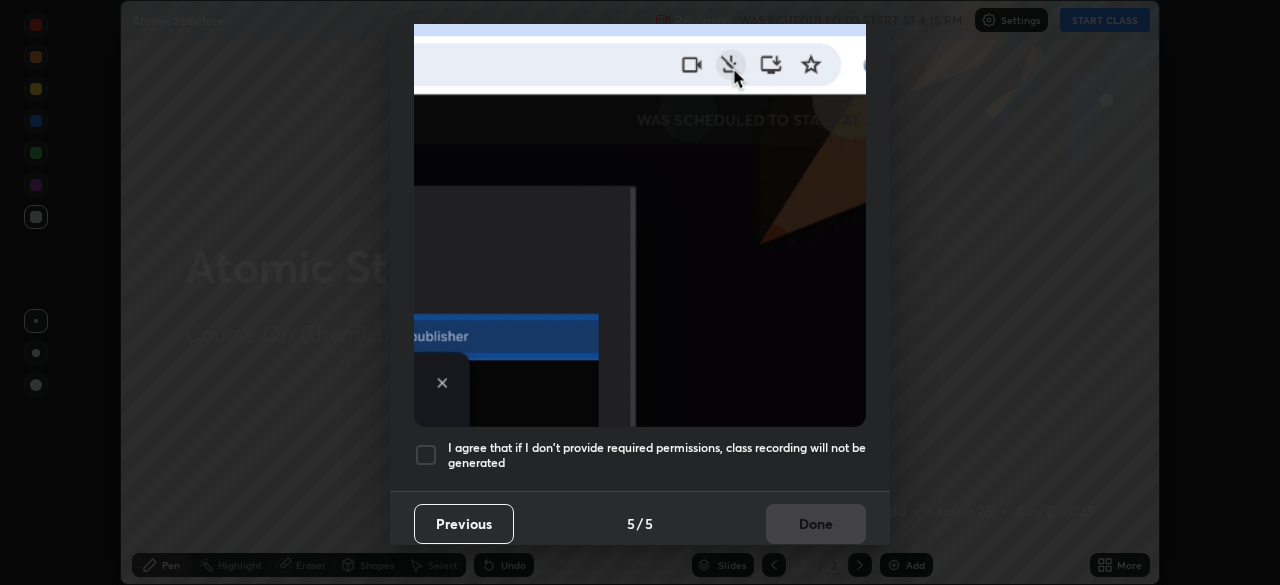 click on "I agree that if I don't provide required permissions, class recording will not be generated" at bounding box center (657, 455) 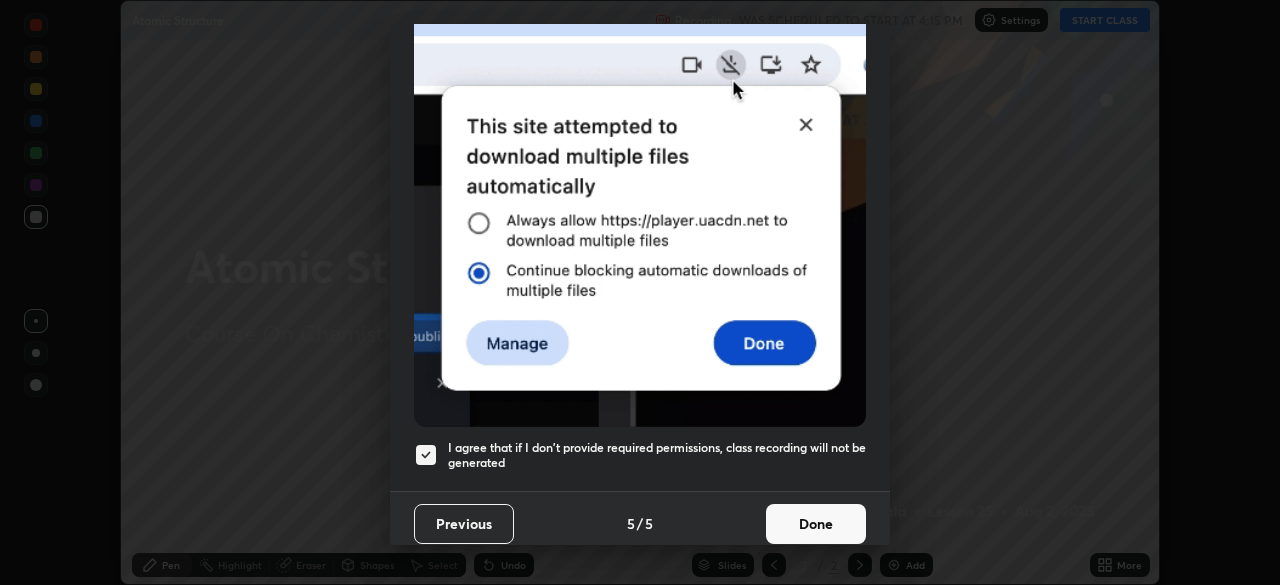 click on "Done" at bounding box center (816, 524) 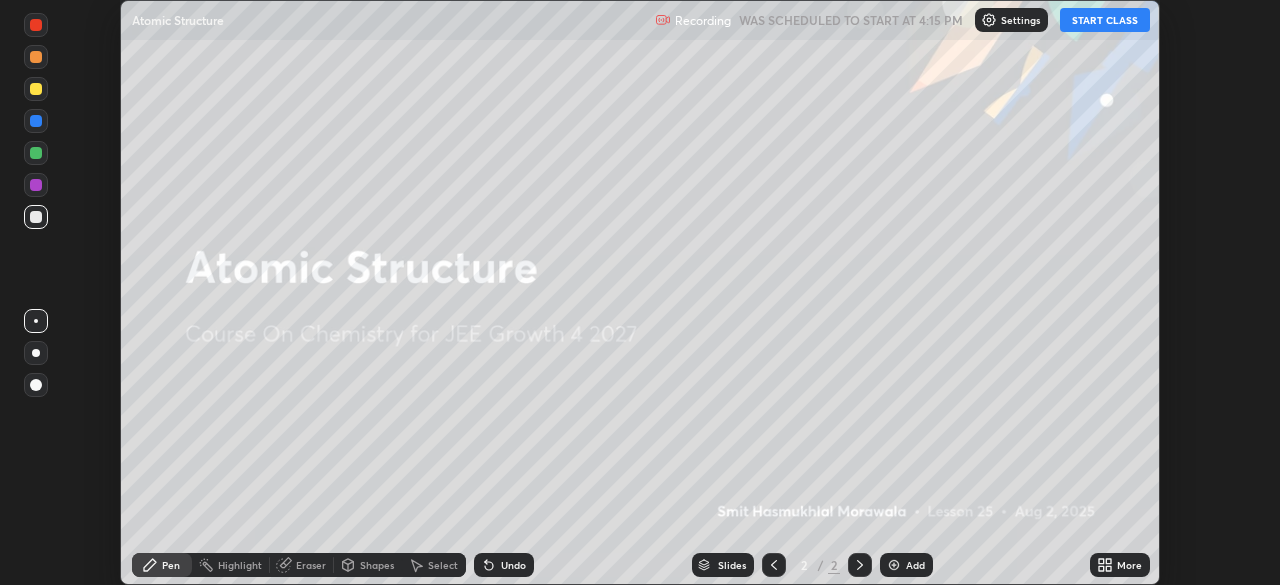 click on "START CLASS" at bounding box center (1105, 20) 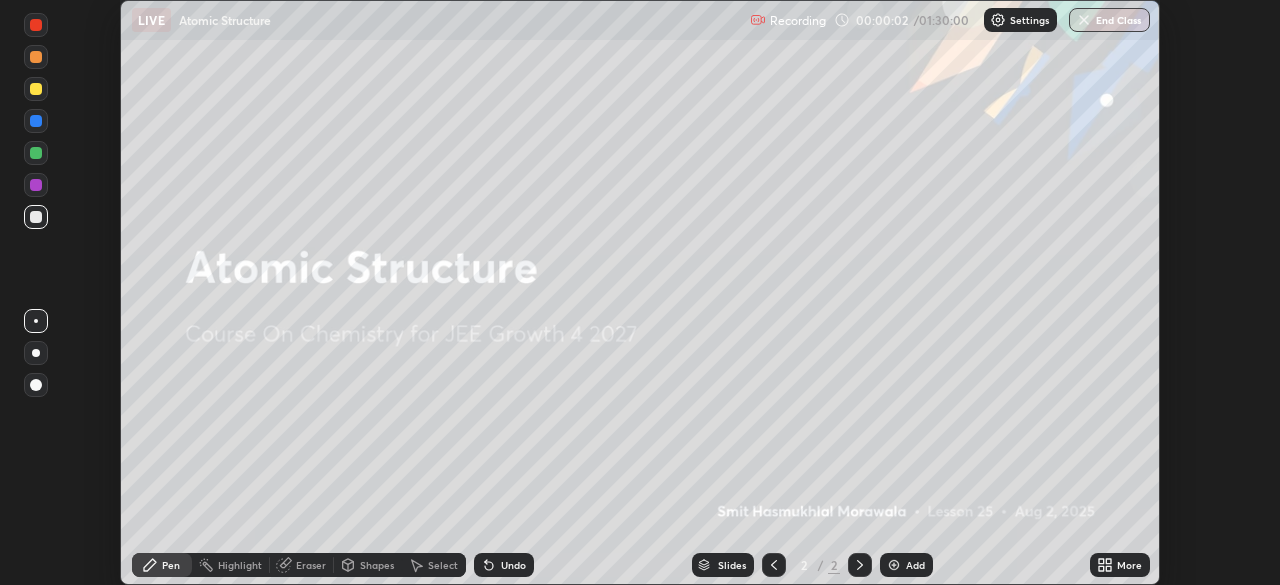 click on "More" at bounding box center [1129, 565] 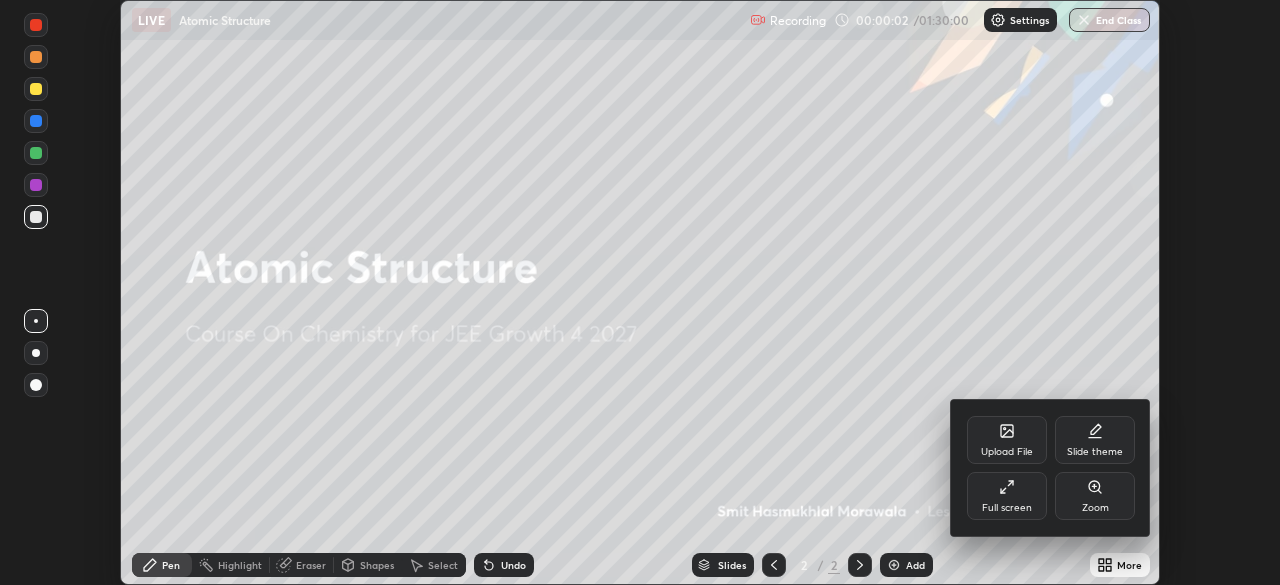 click on "Full screen" at bounding box center [1007, 508] 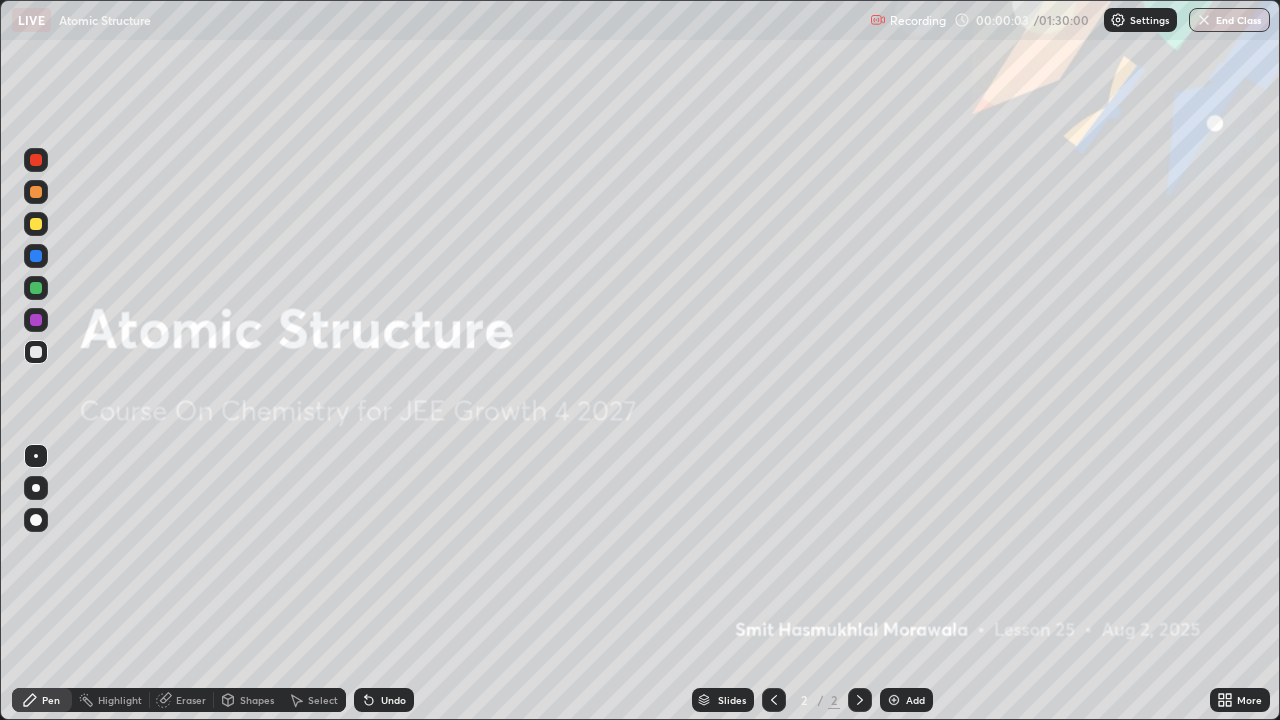 scroll, scrollTop: 99280, scrollLeft: 98720, axis: both 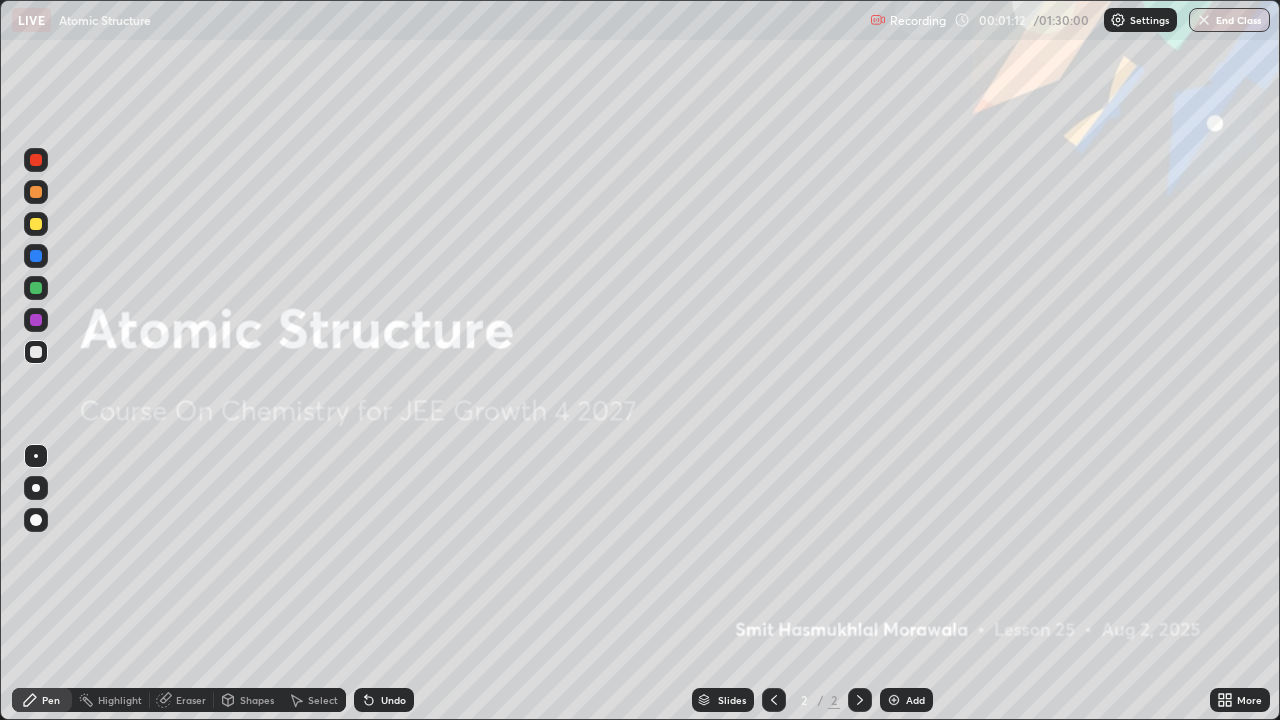 click on "Add" at bounding box center (915, 700) 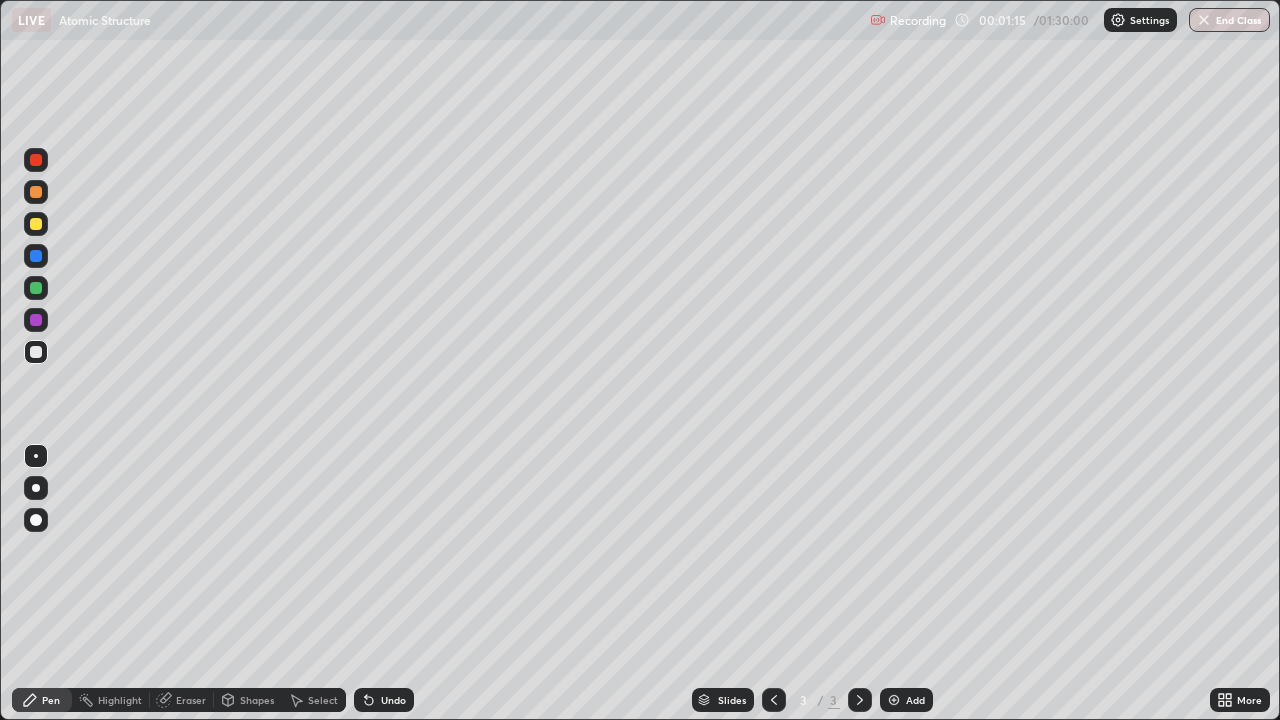 click at bounding box center (774, 700) 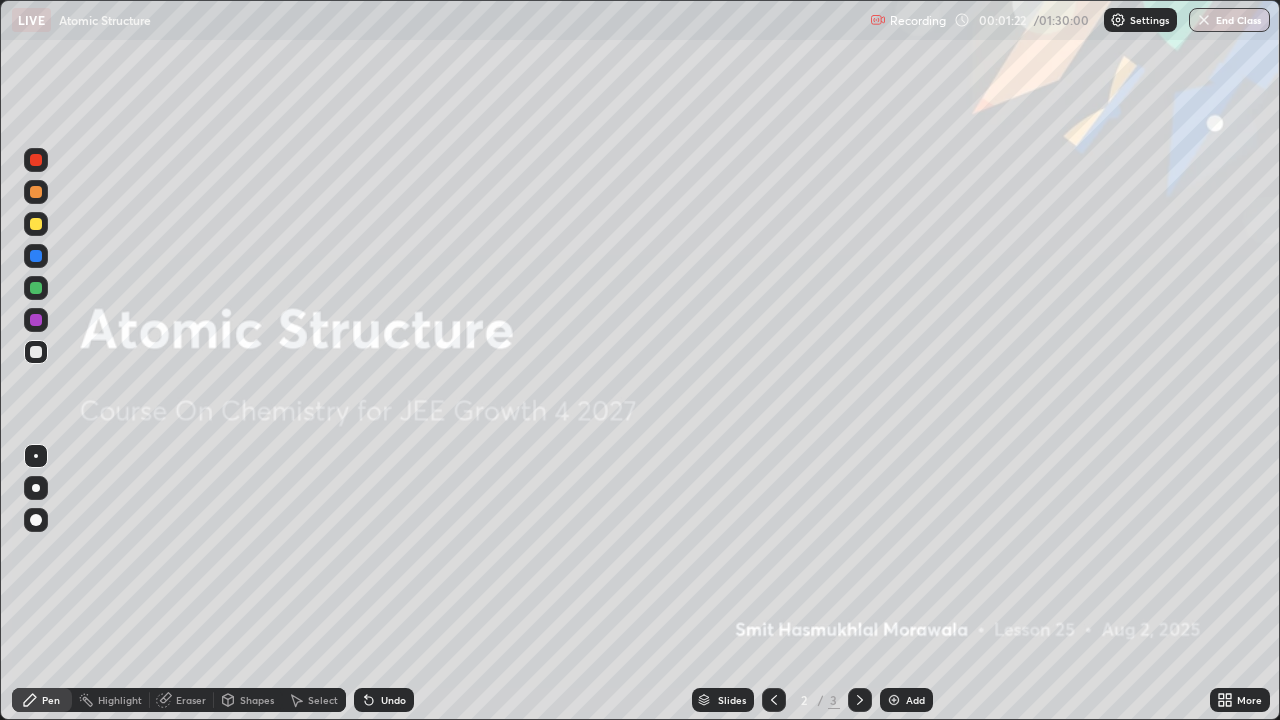 click at bounding box center [36, 488] 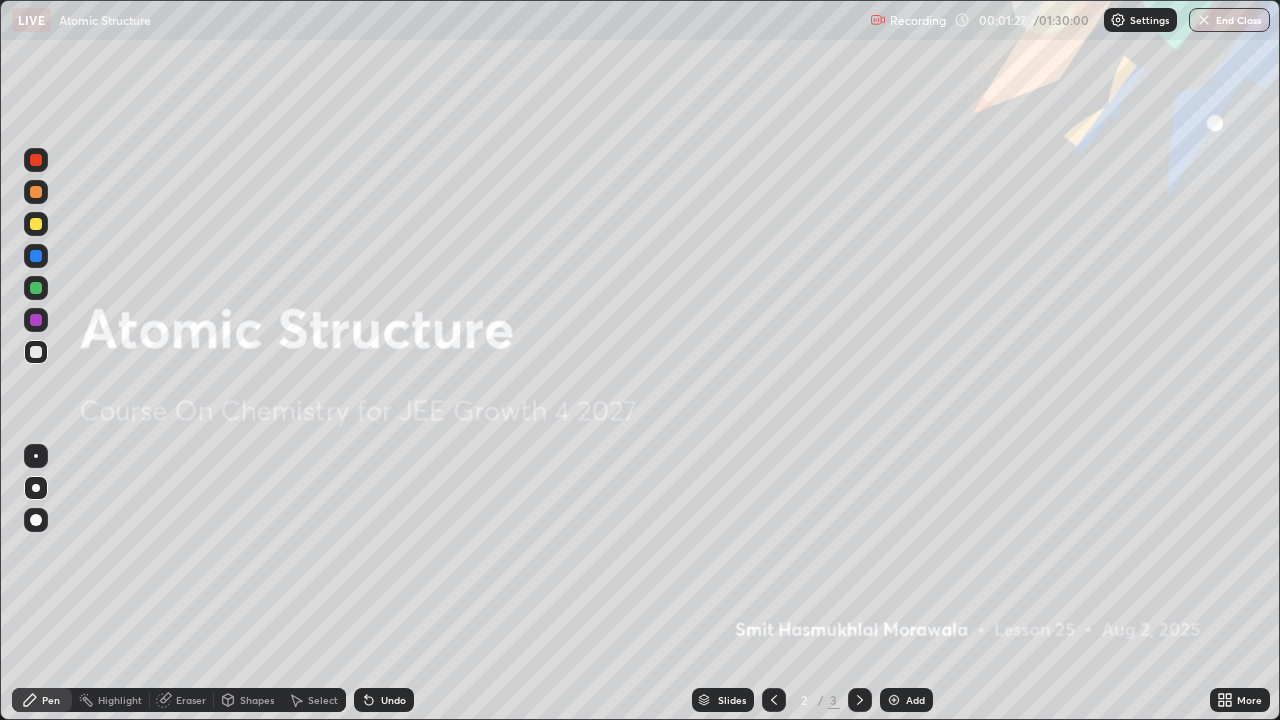 click 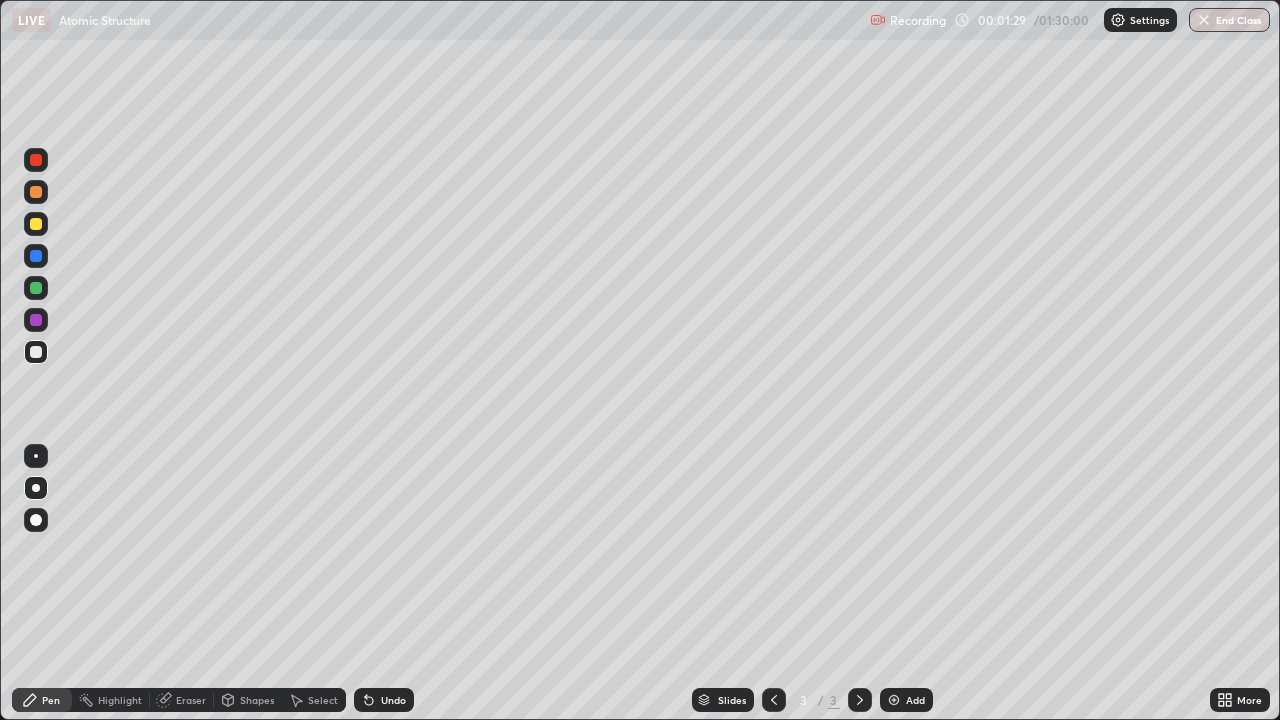 click at bounding box center (36, 224) 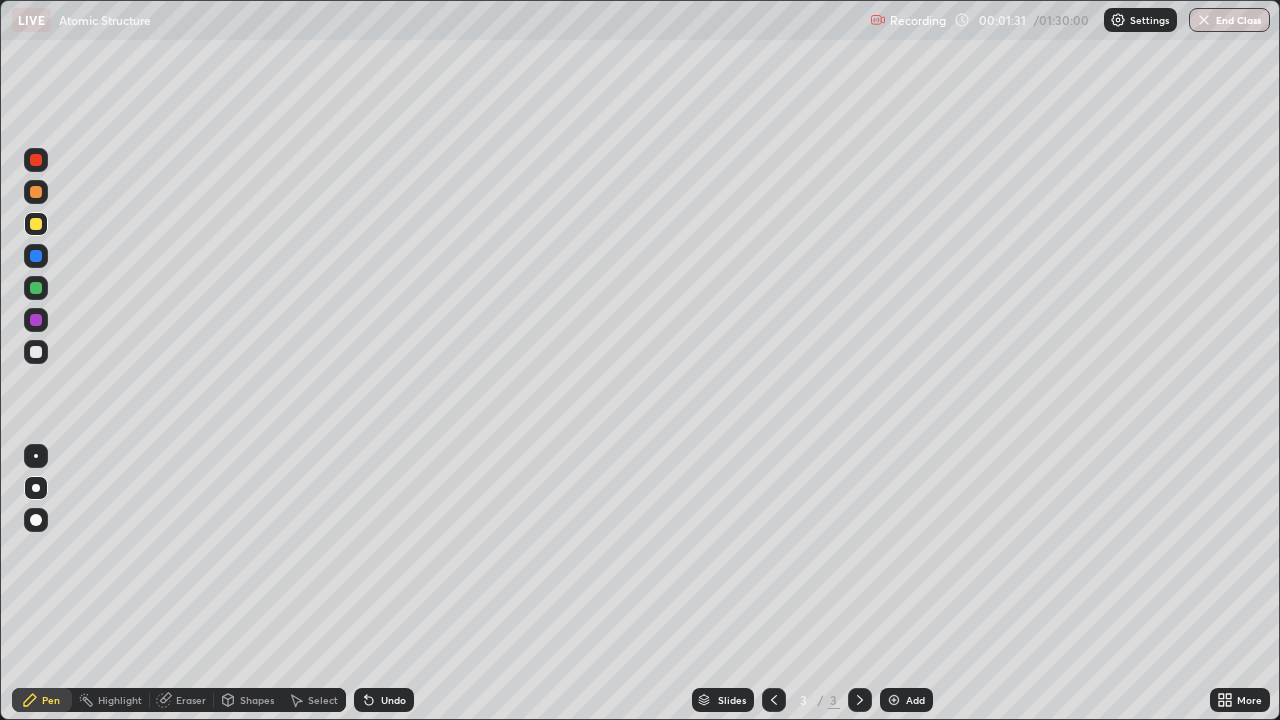 click on "Add" at bounding box center [906, 700] 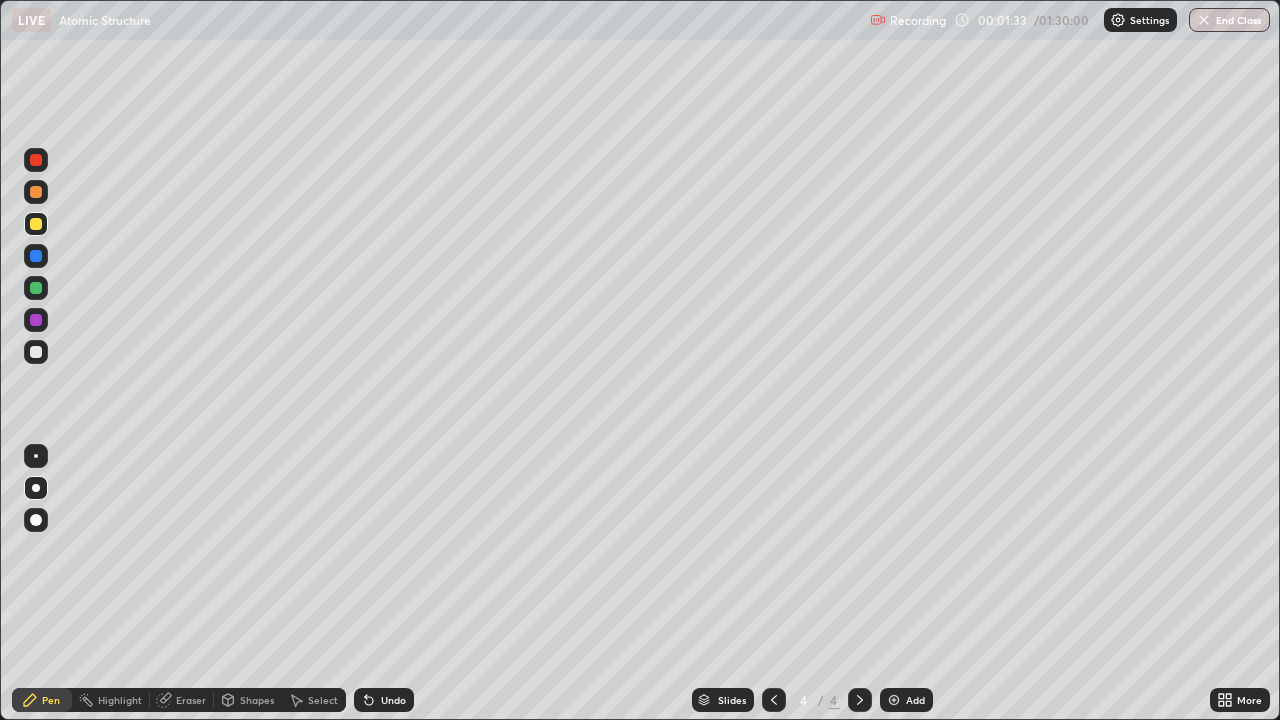click at bounding box center [36, 320] 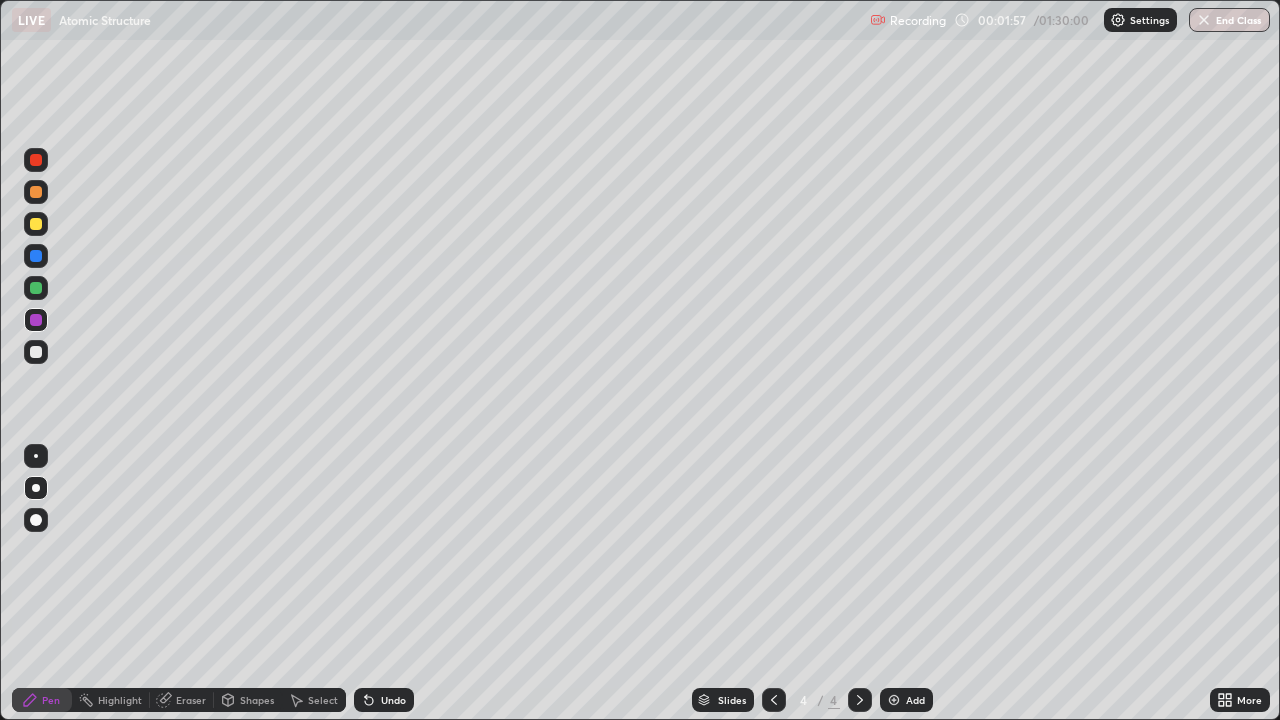 click on "Undo" at bounding box center (393, 700) 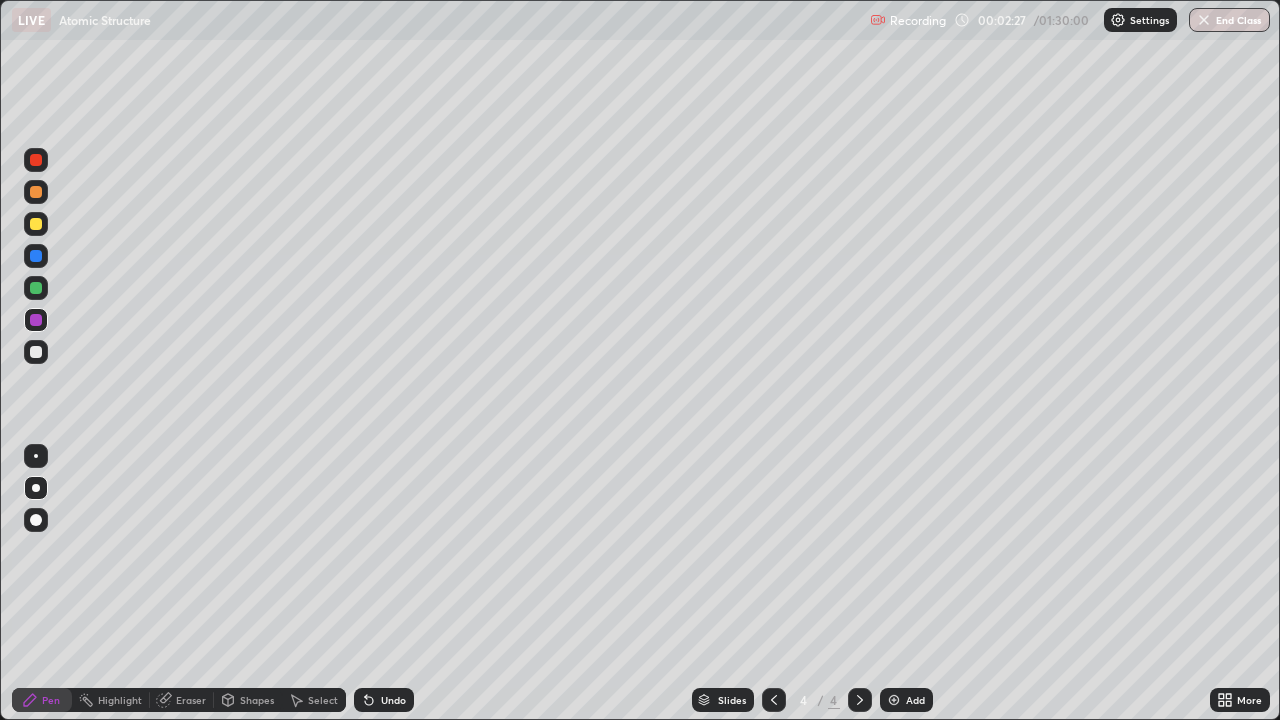 click at bounding box center (36, 256) 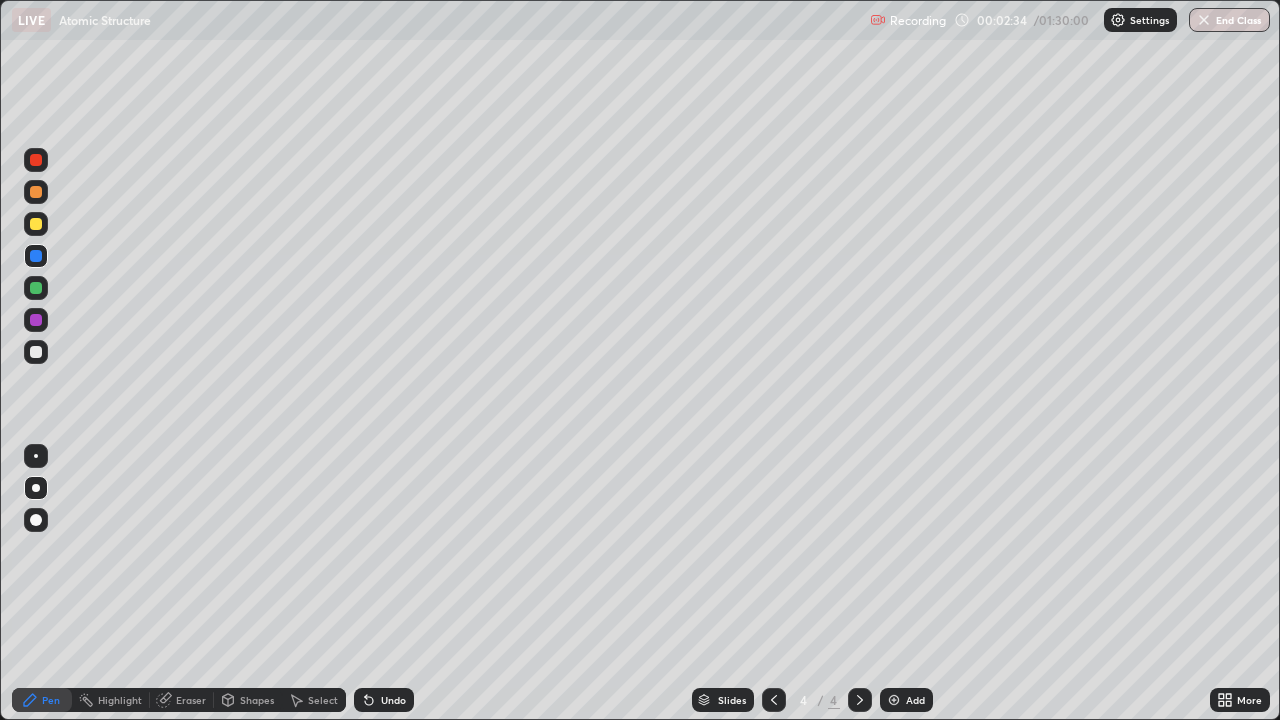 click 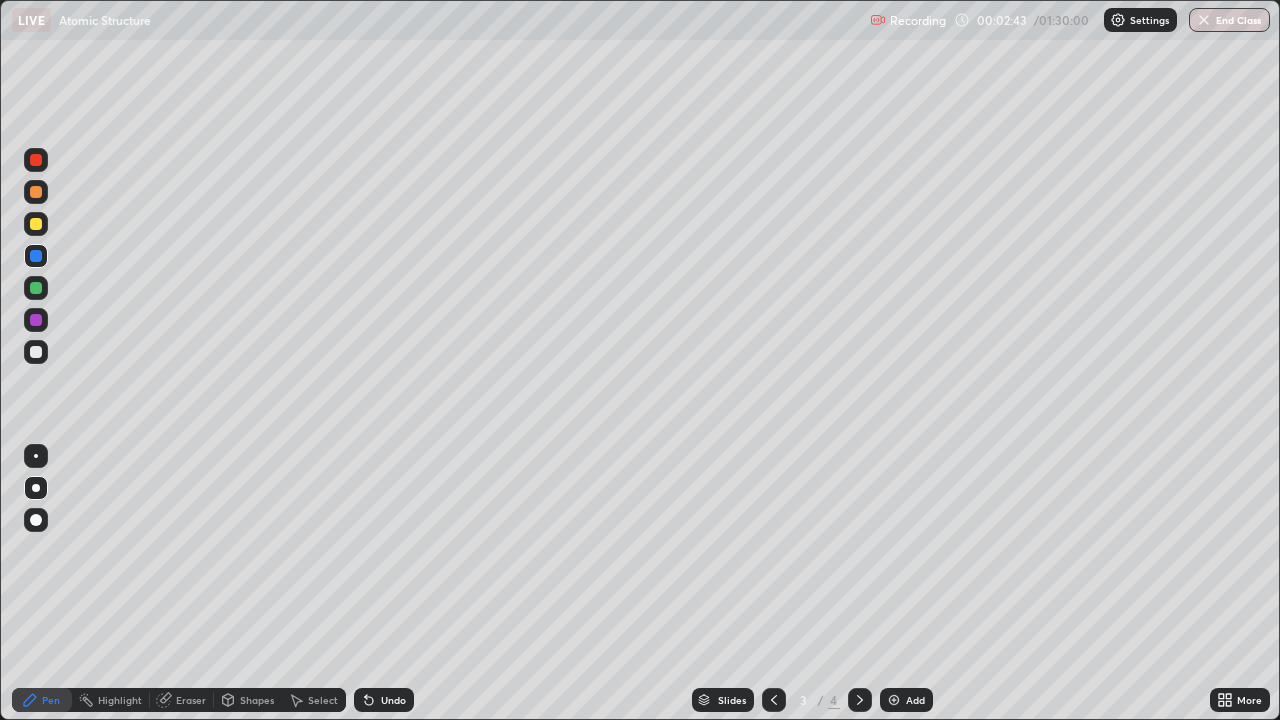 click at bounding box center (36, 352) 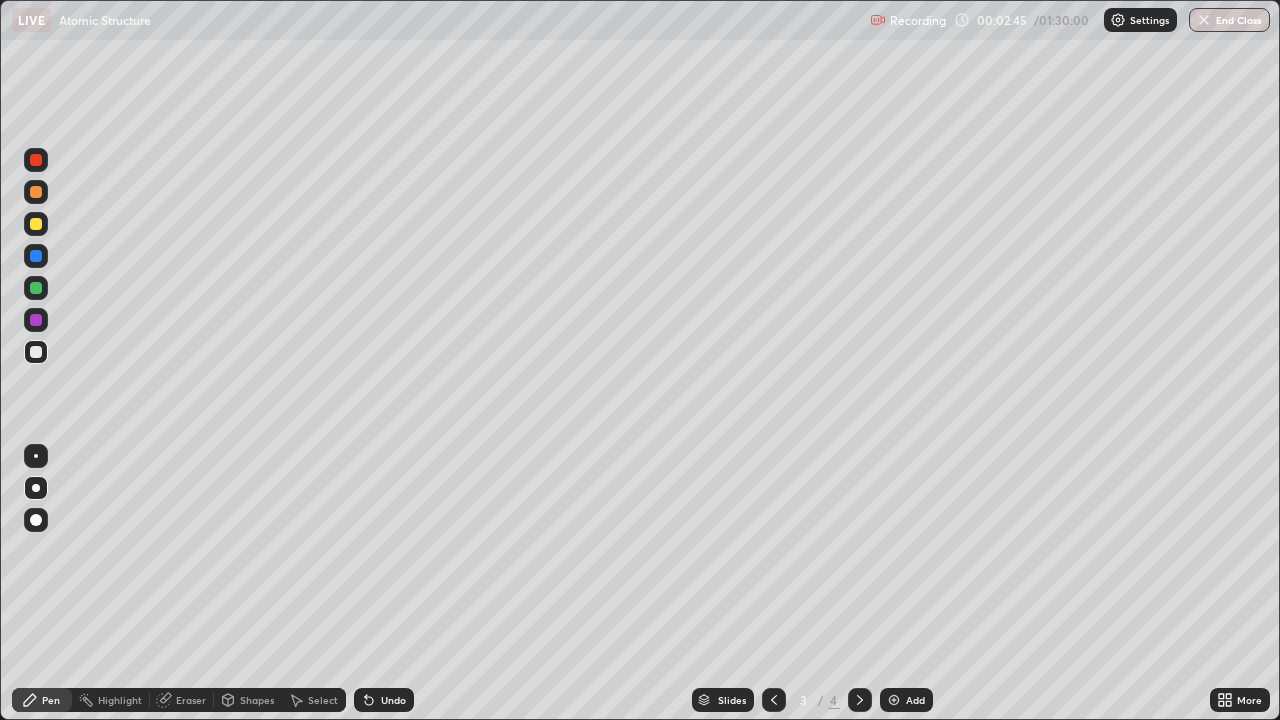 click on "Undo" at bounding box center (393, 700) 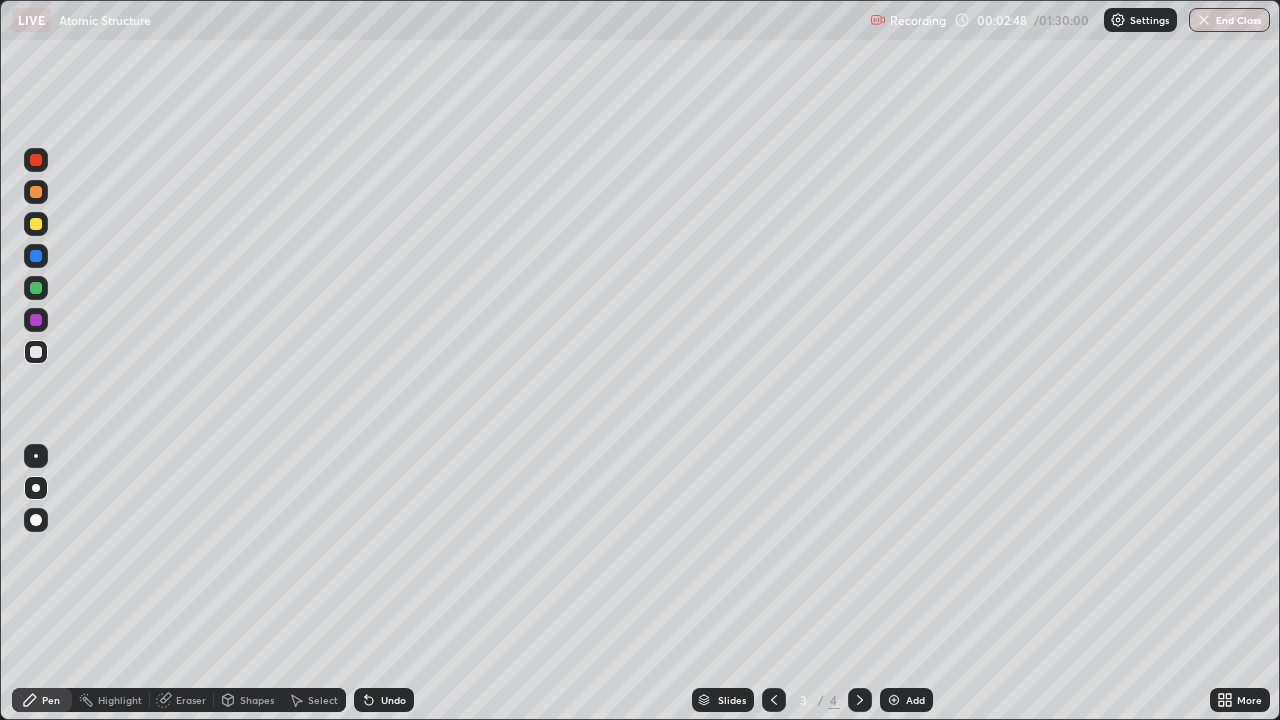 click at bounding box center [36, 192] 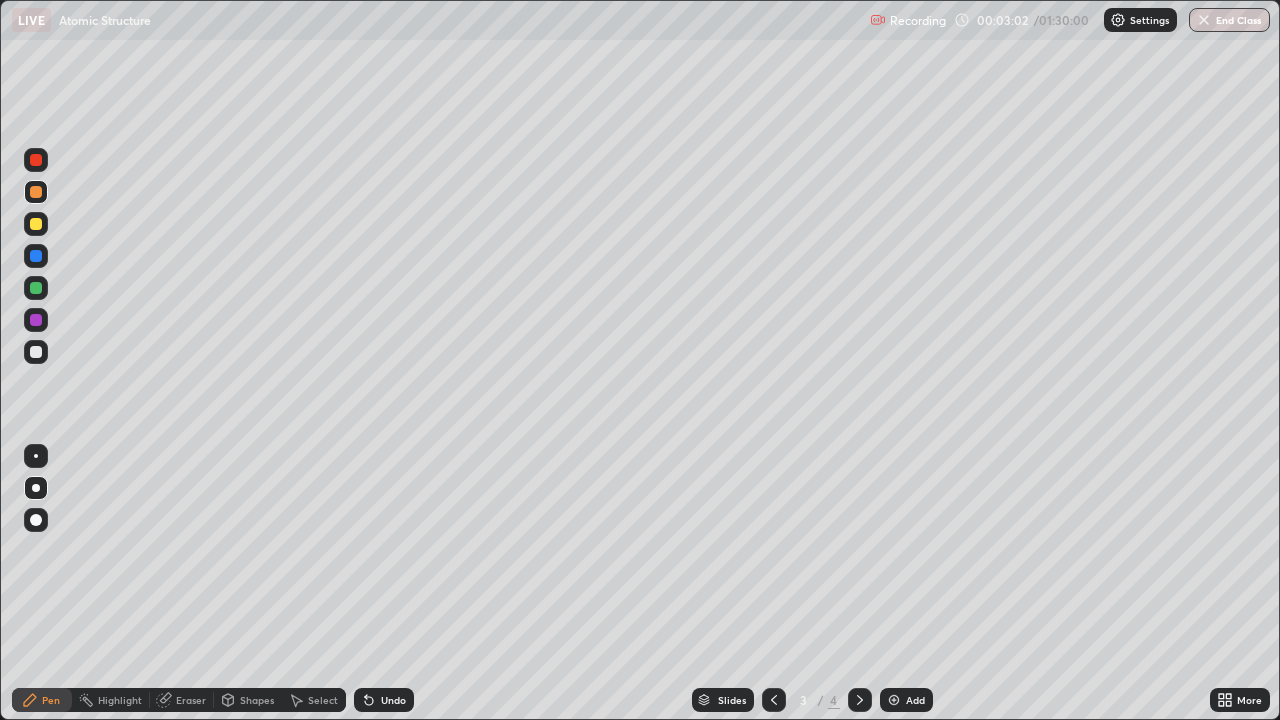 click at bounding box center [36, 352] 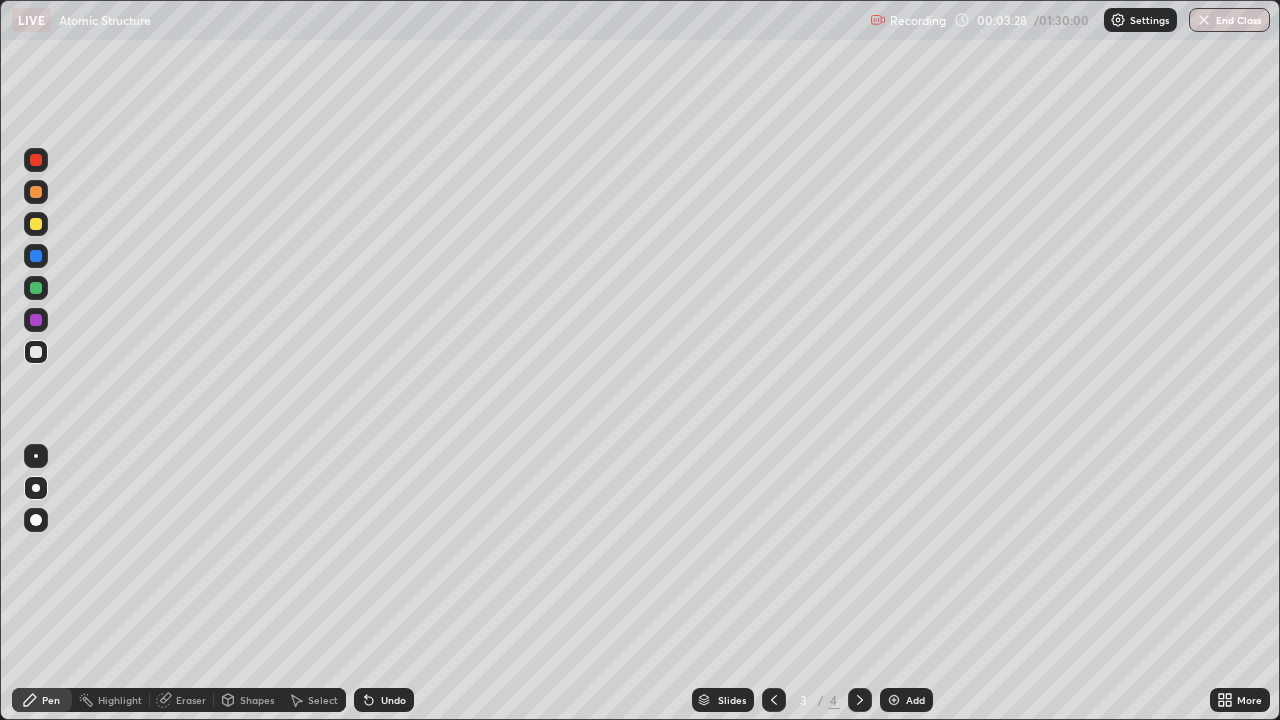 click at bounding box center [36, 352] 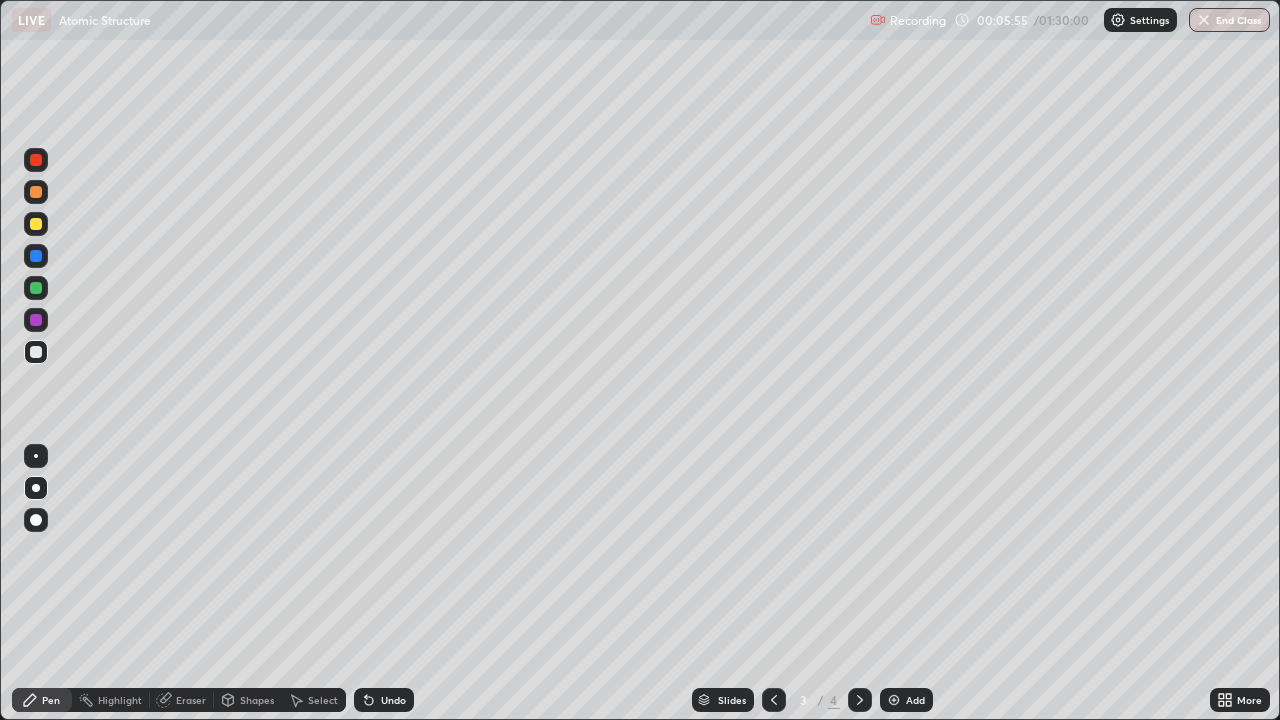 click at bounding box center (894, 700) 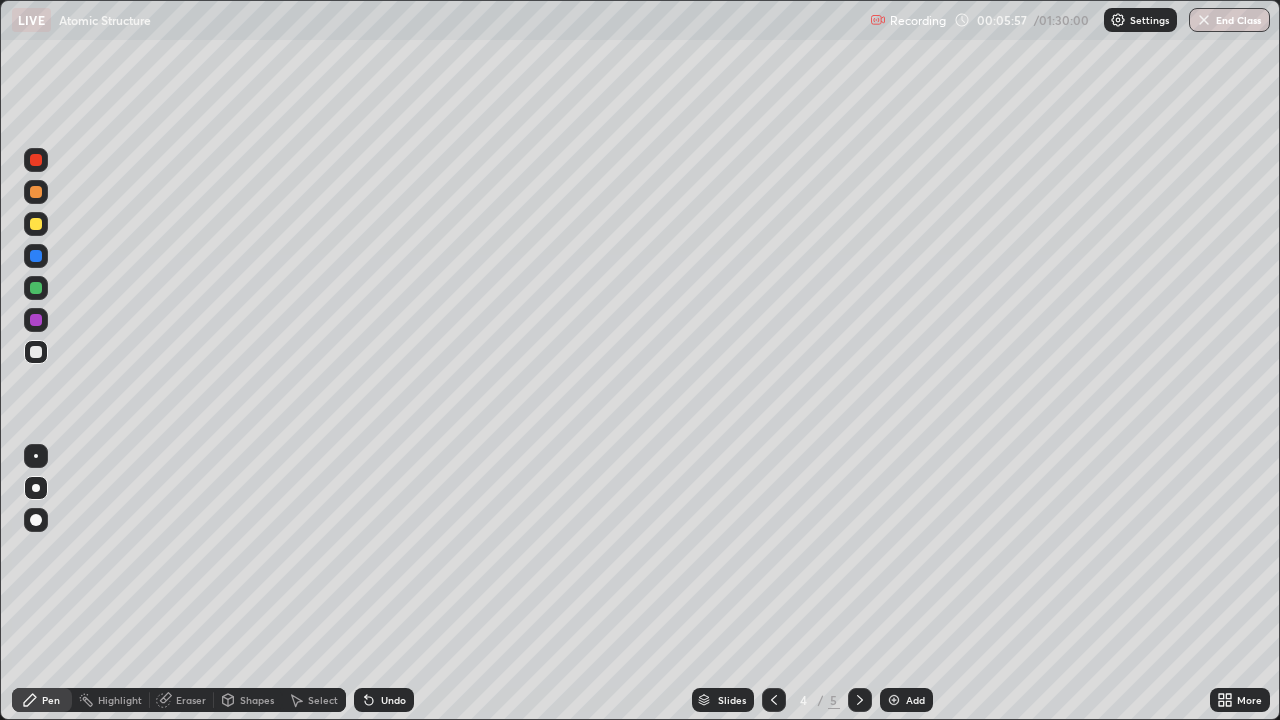 click at bounding box center (36, 224) 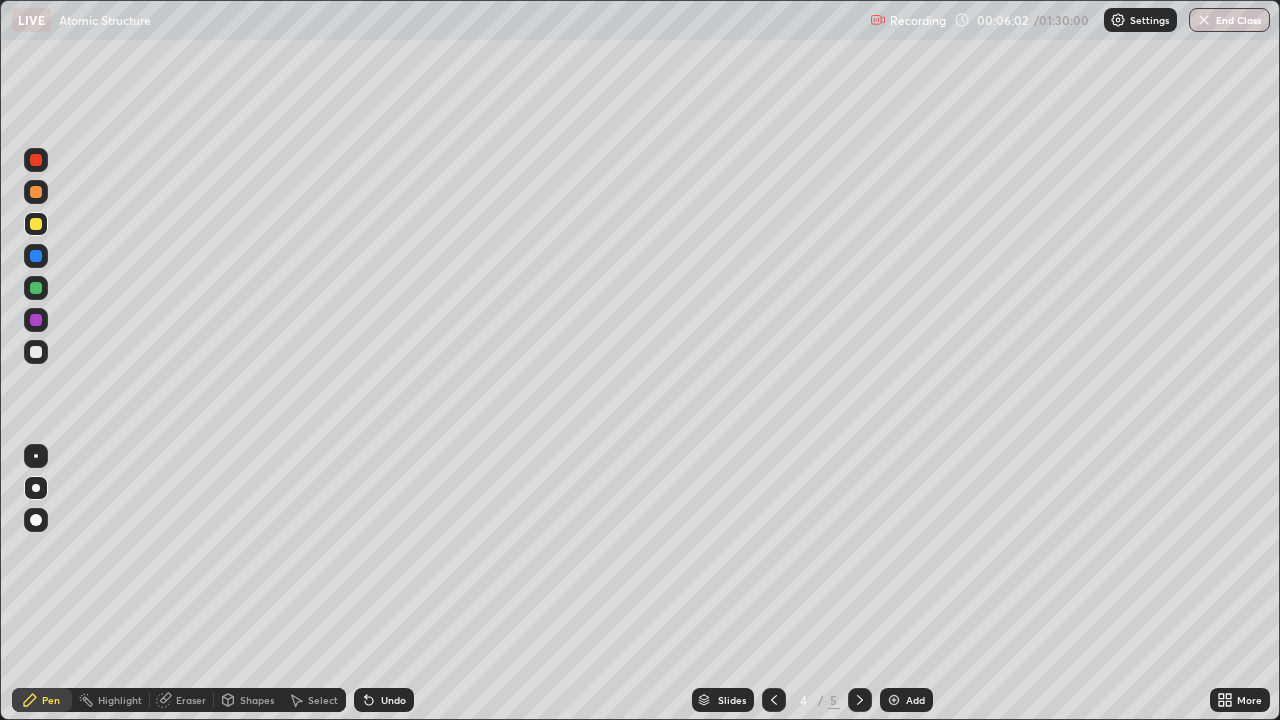 click 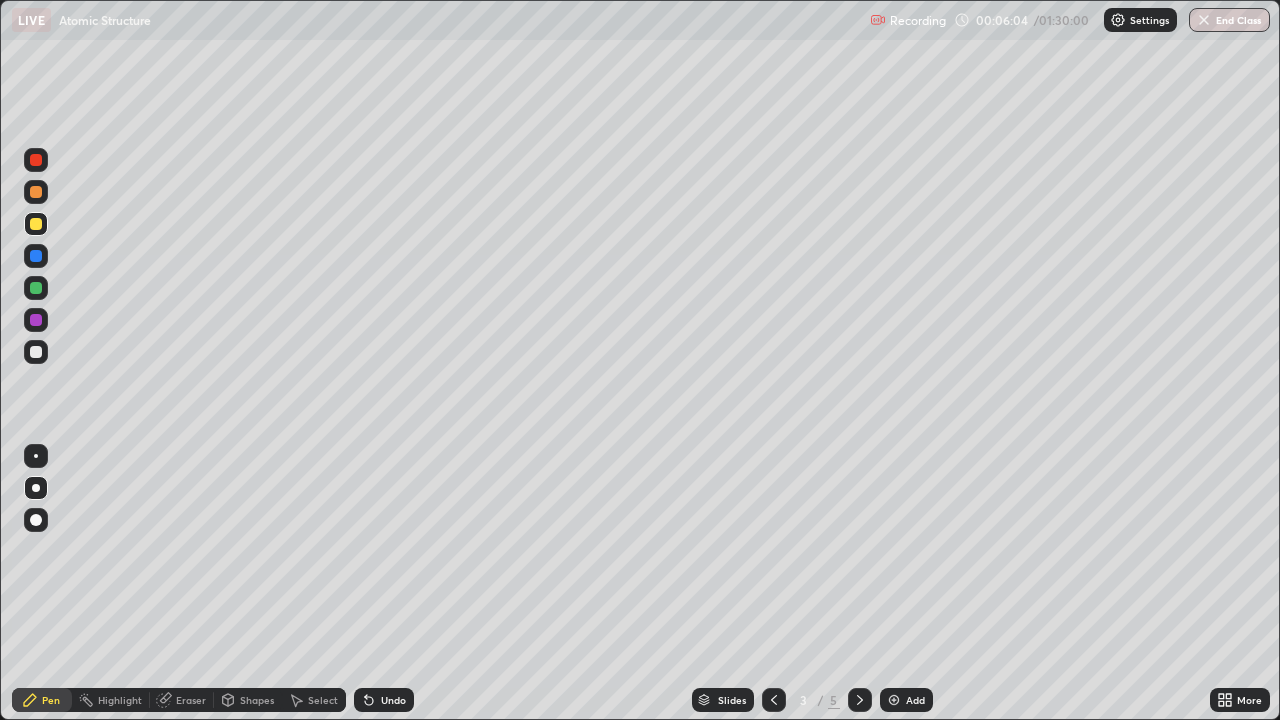 click at bounding box center (36, 224) 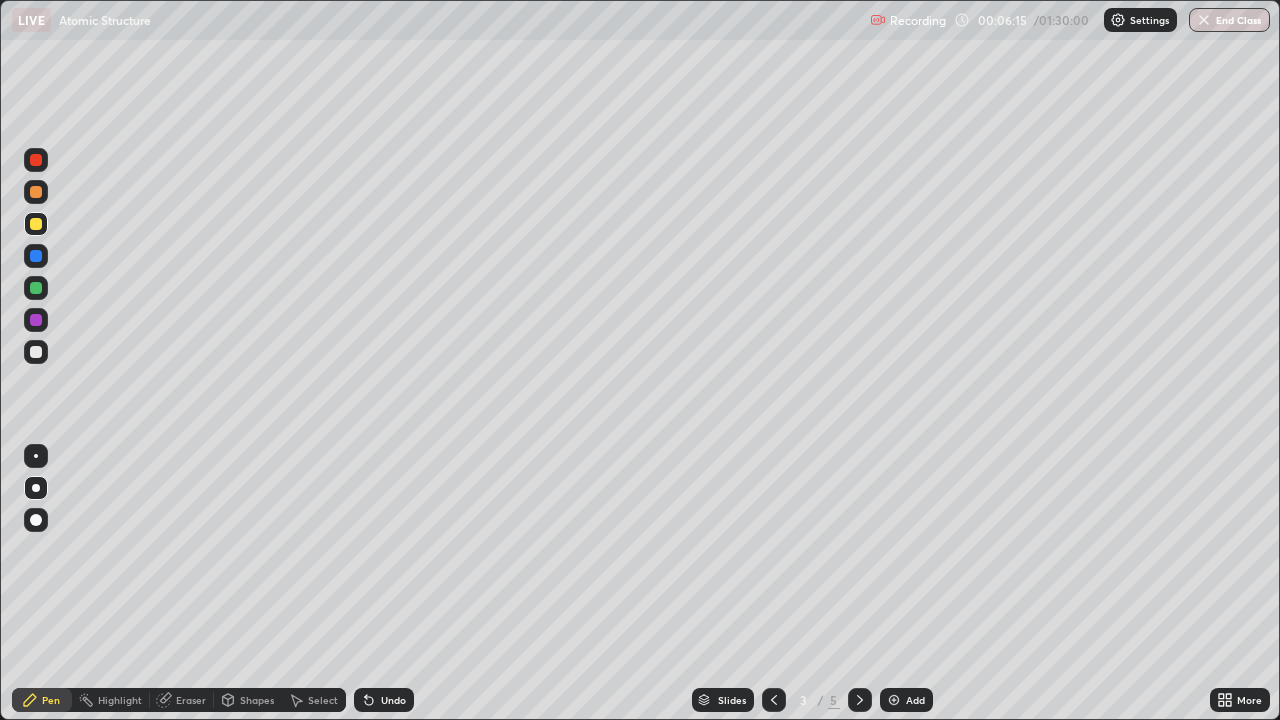 click at bounding box center (36, 256) 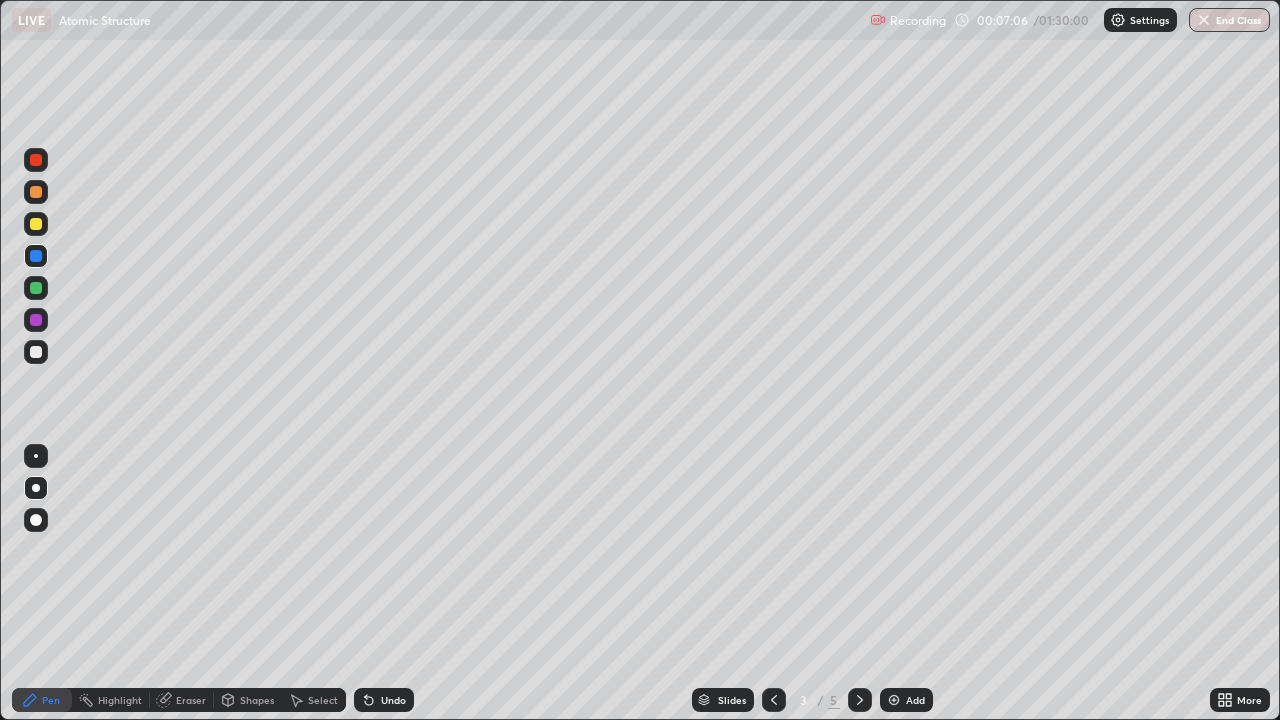click 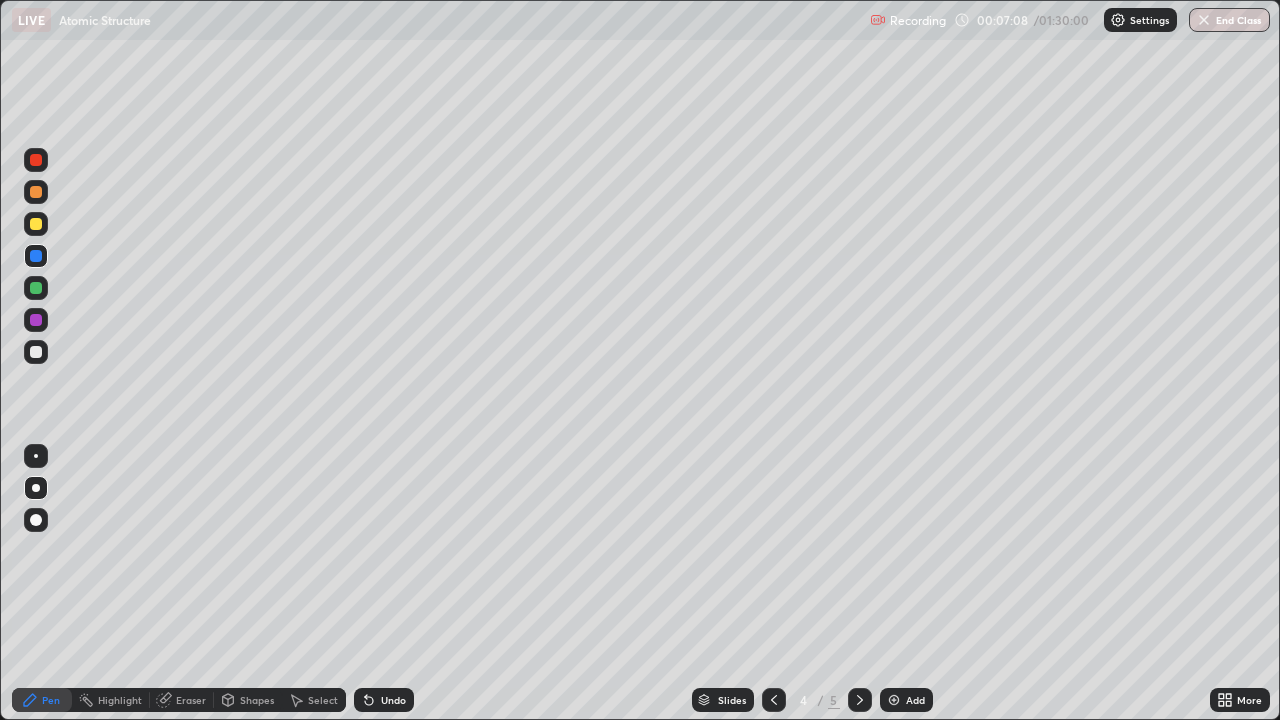 click at bounding box center [36, 224] 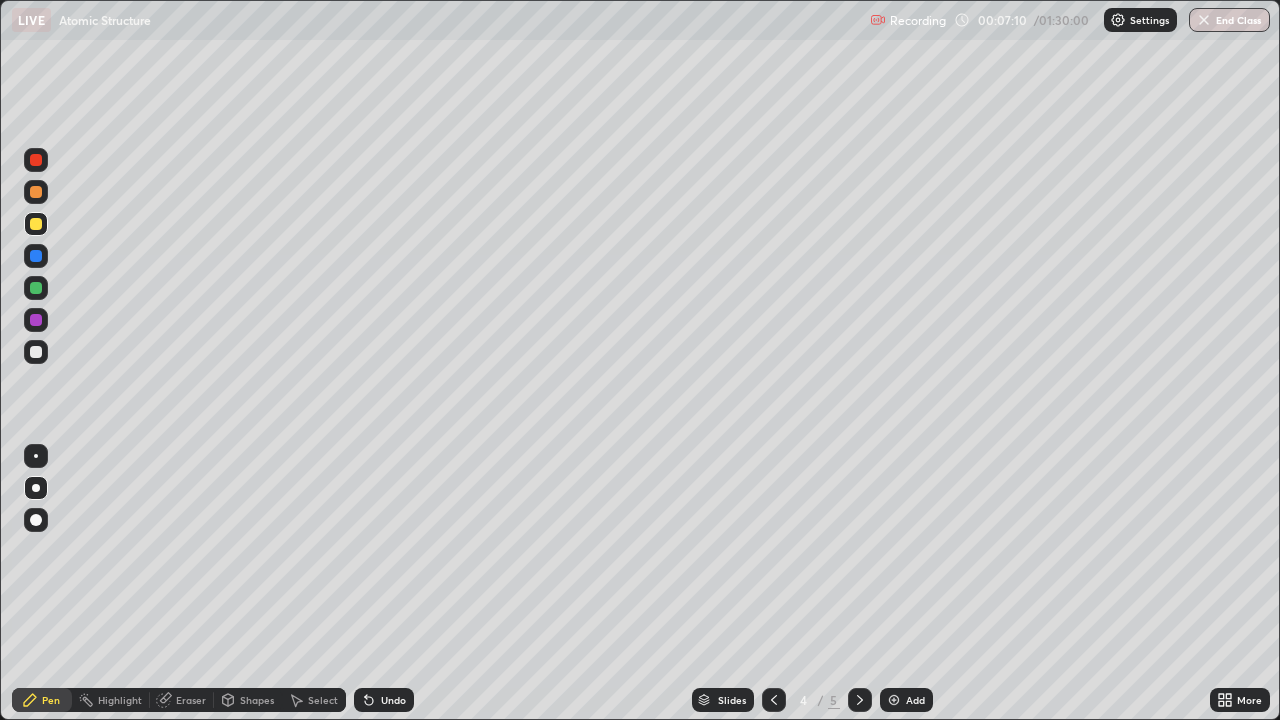click at bounding box center (774, 700) 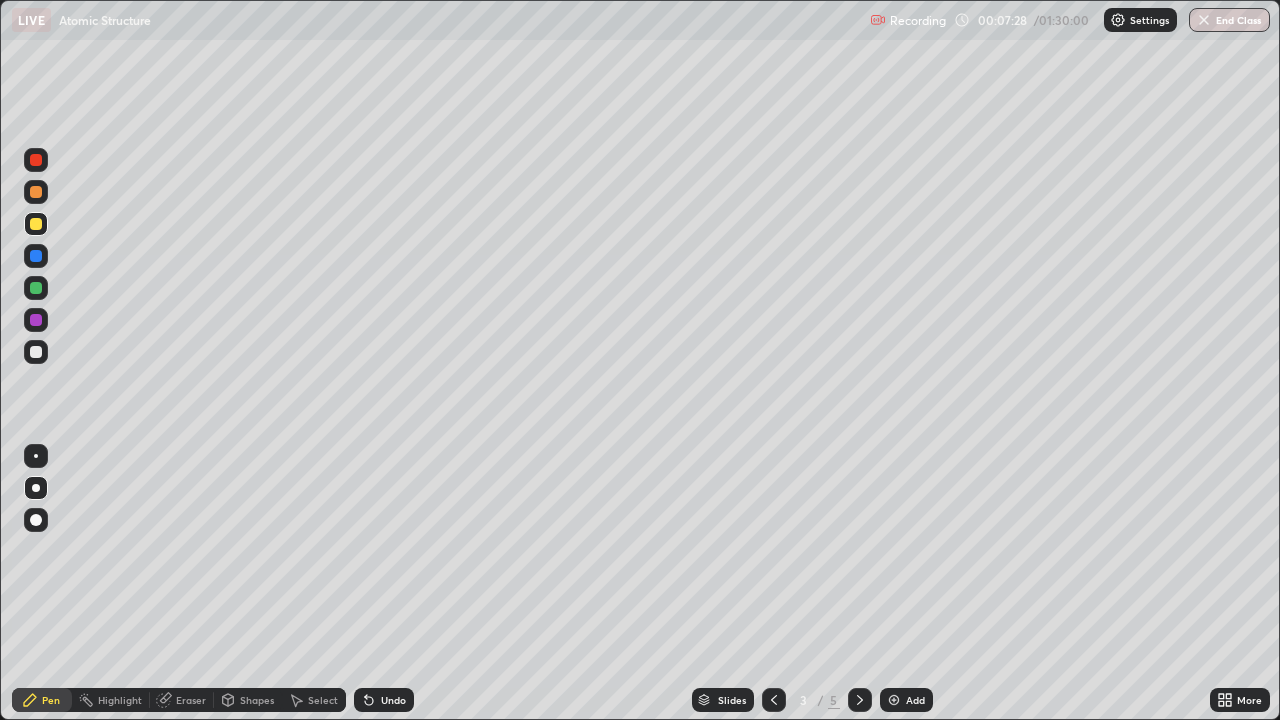click 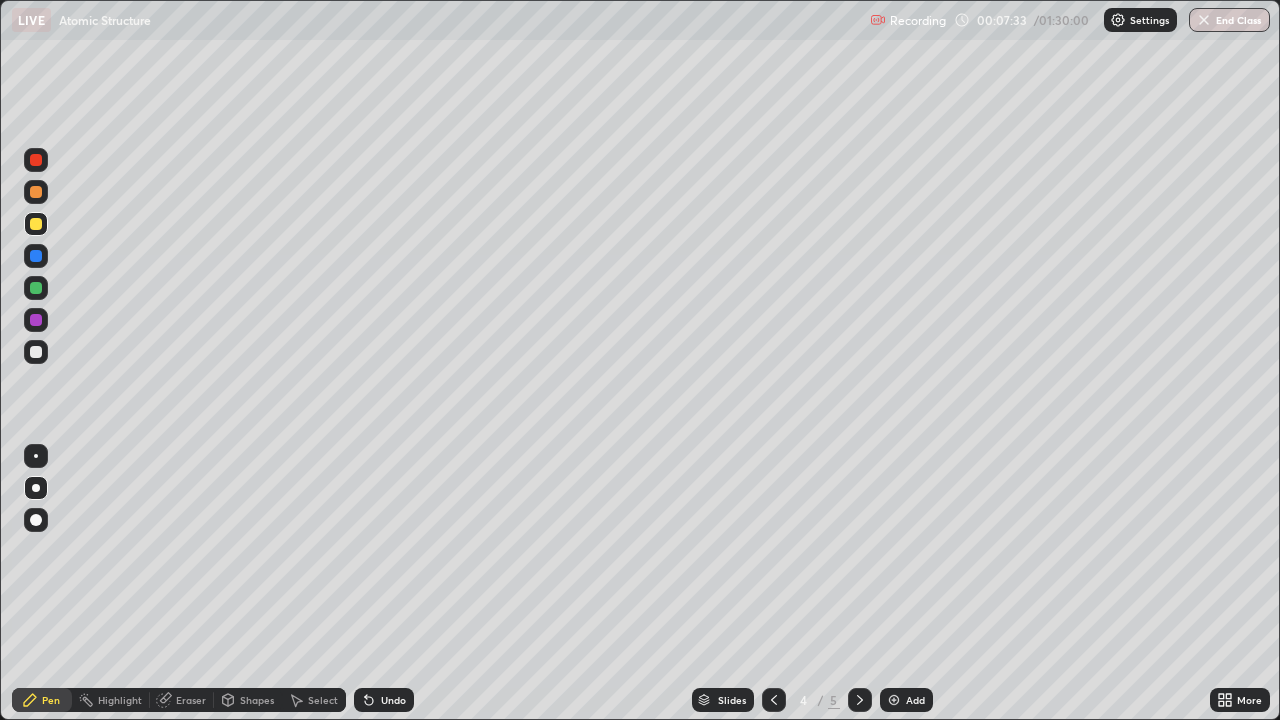 click on "Undo" at bounding box center (393, 700) 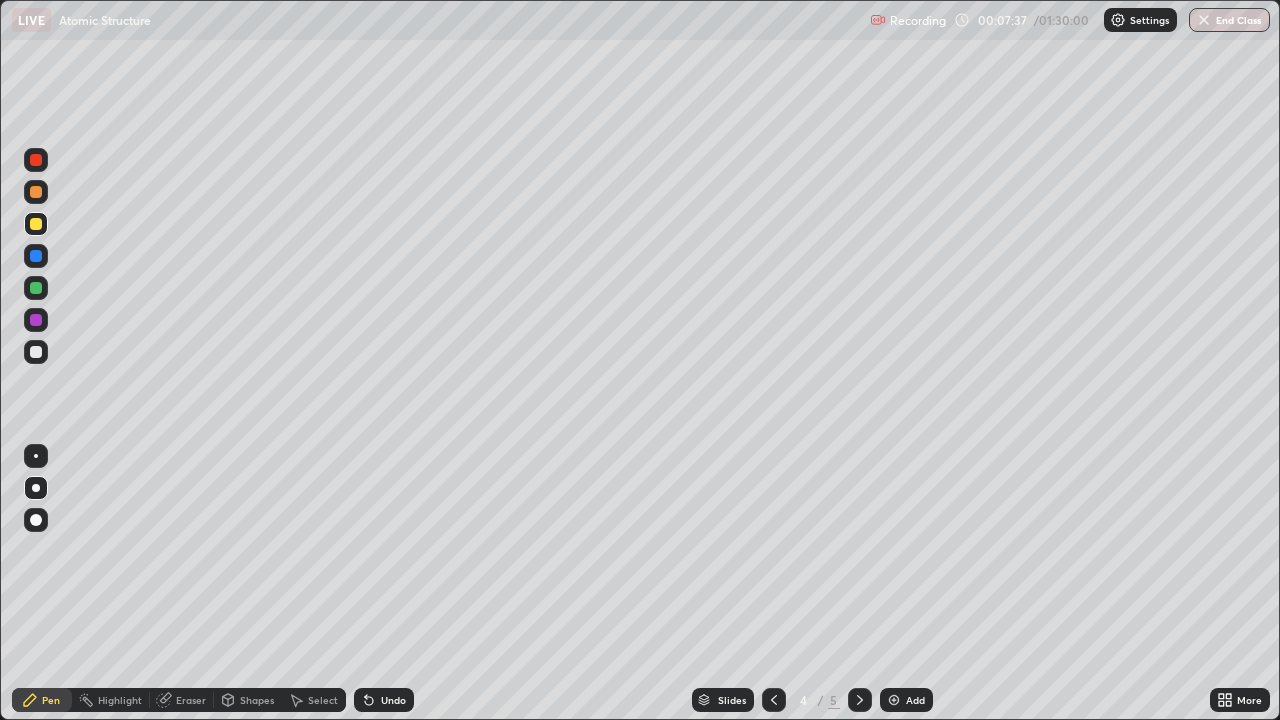 click on "Undo" at bounding box center [393, 700] 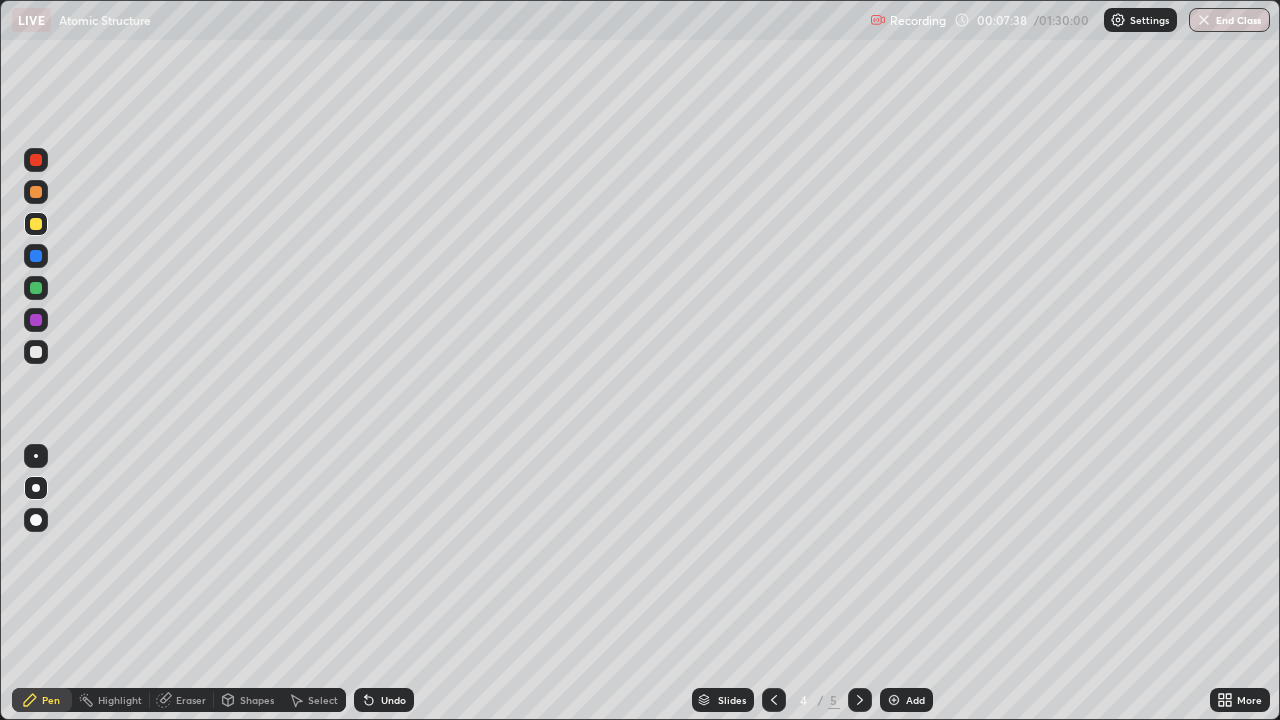 click on "Undo" at bounding box center (393, 700) 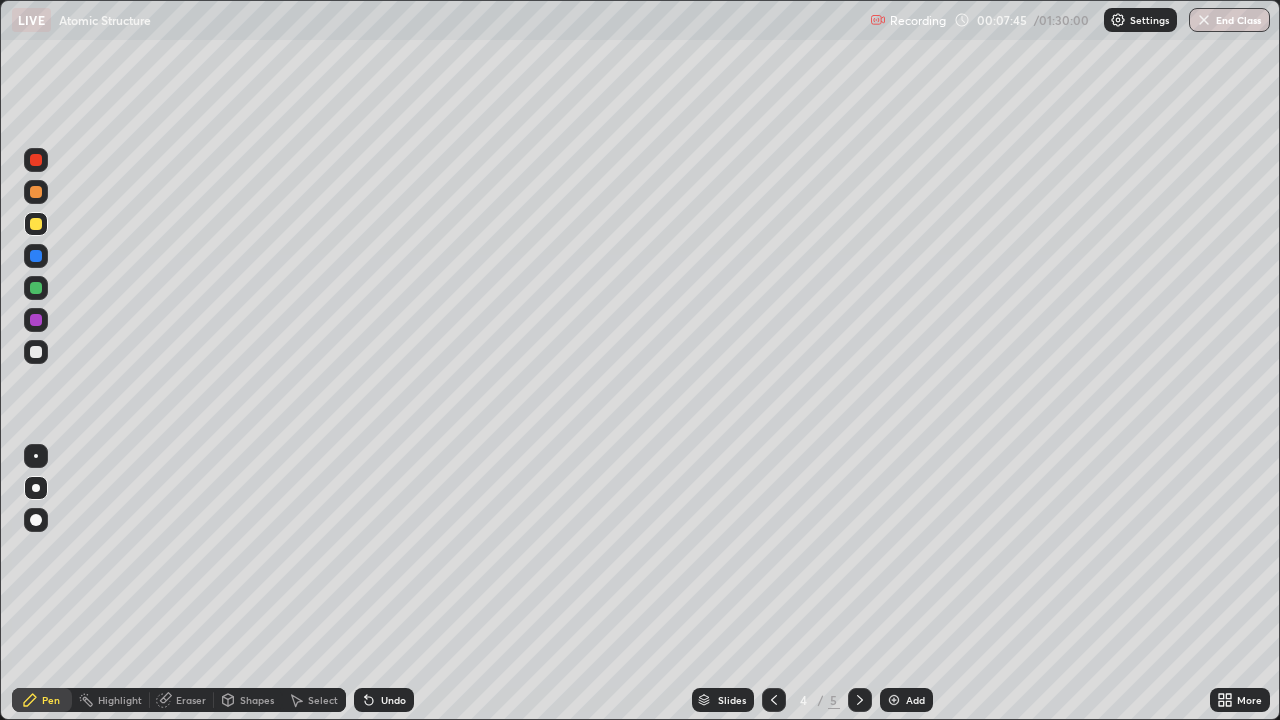click at bounding box center [36, 320] 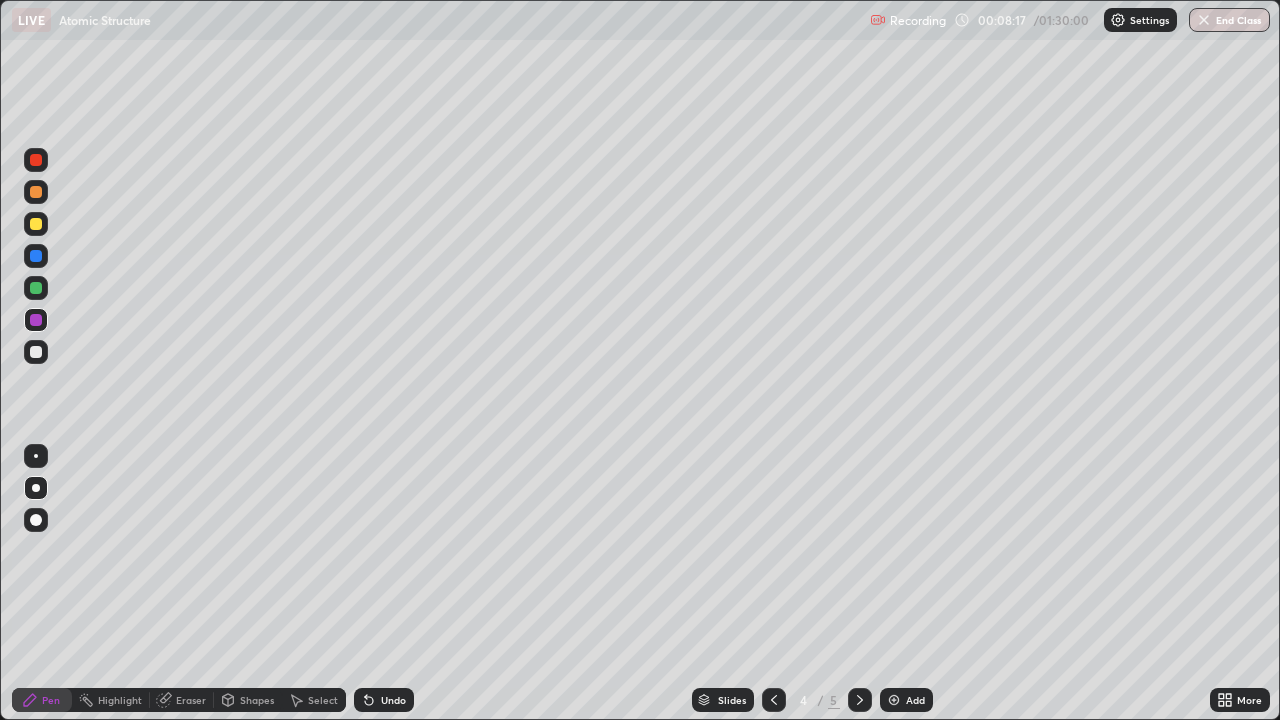 click at bounding box center (774, 700) 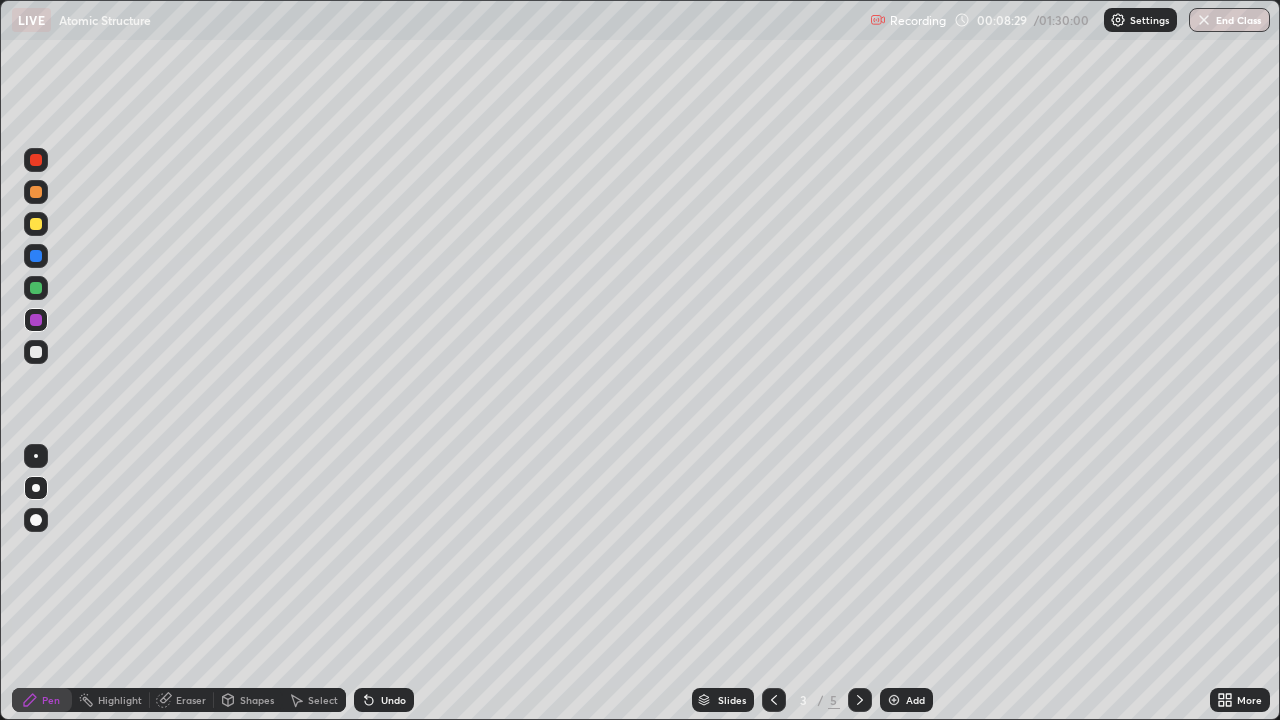 click at bounding box center [36, 288] 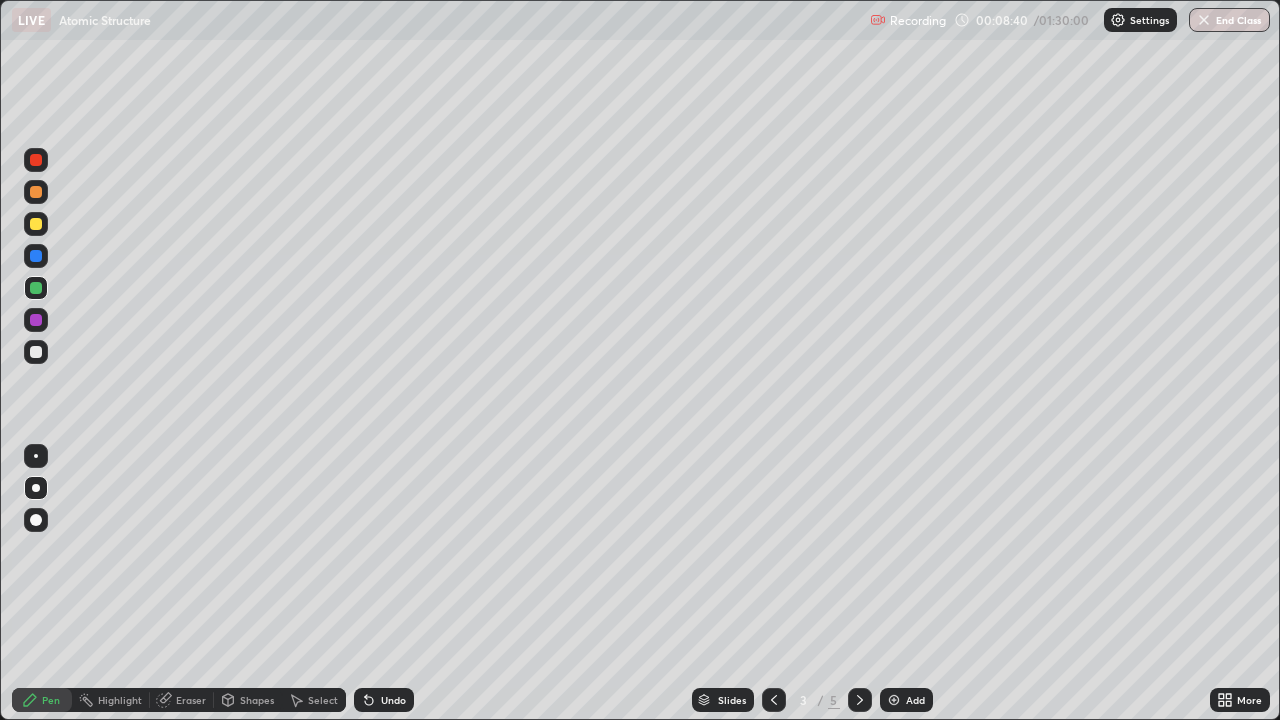 click at bounding box center (36, 352) 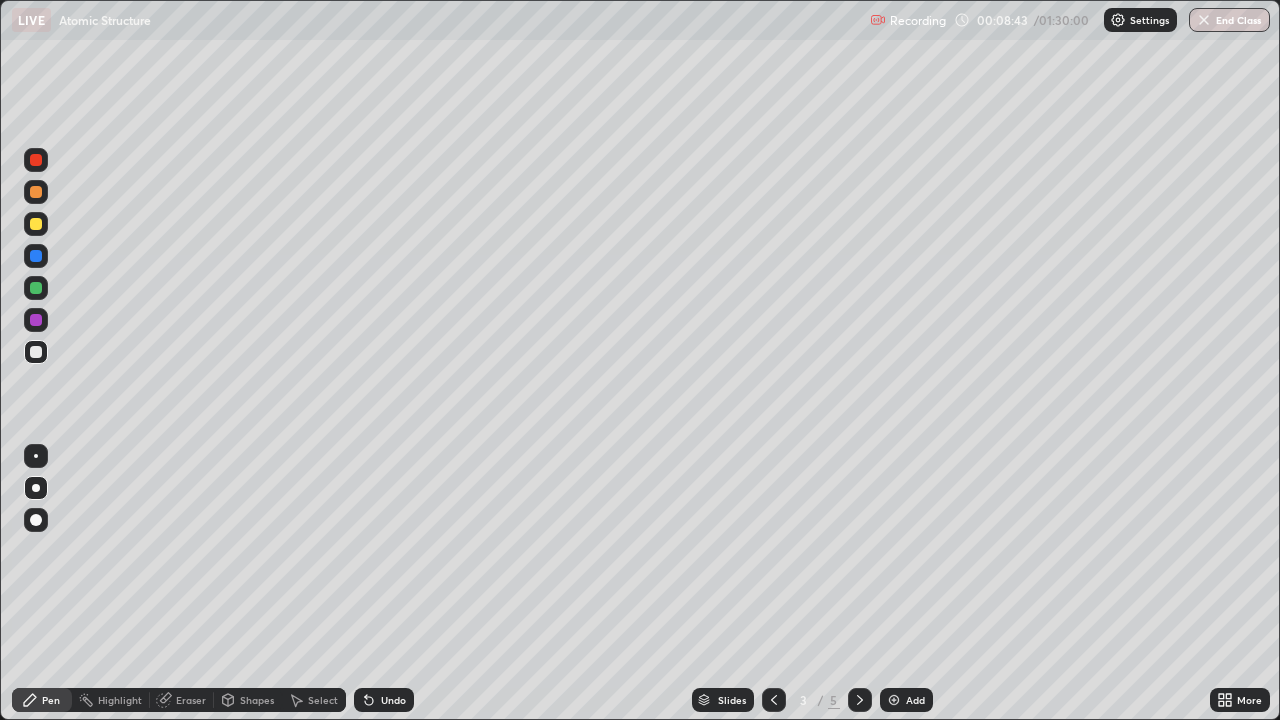click at bounding box center (36, 352) 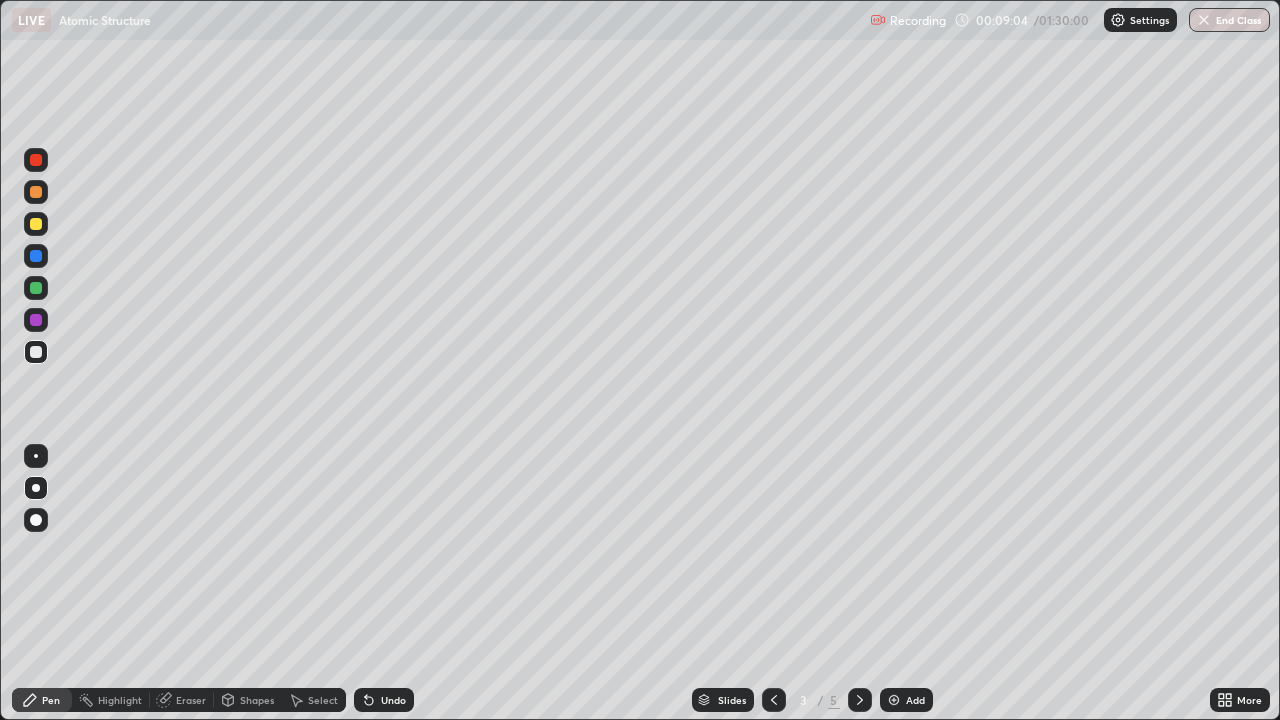click on "Undo" at bounding box center (393, 700) 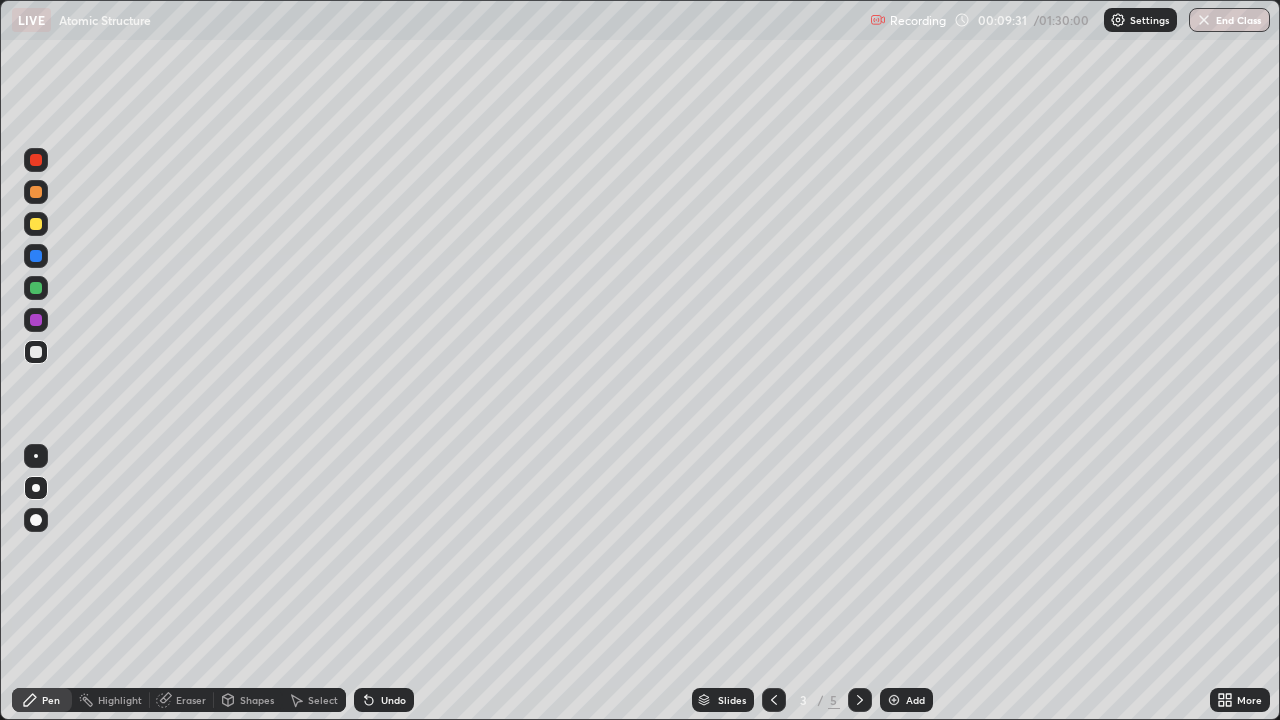 click at bounding box center [860, 700] 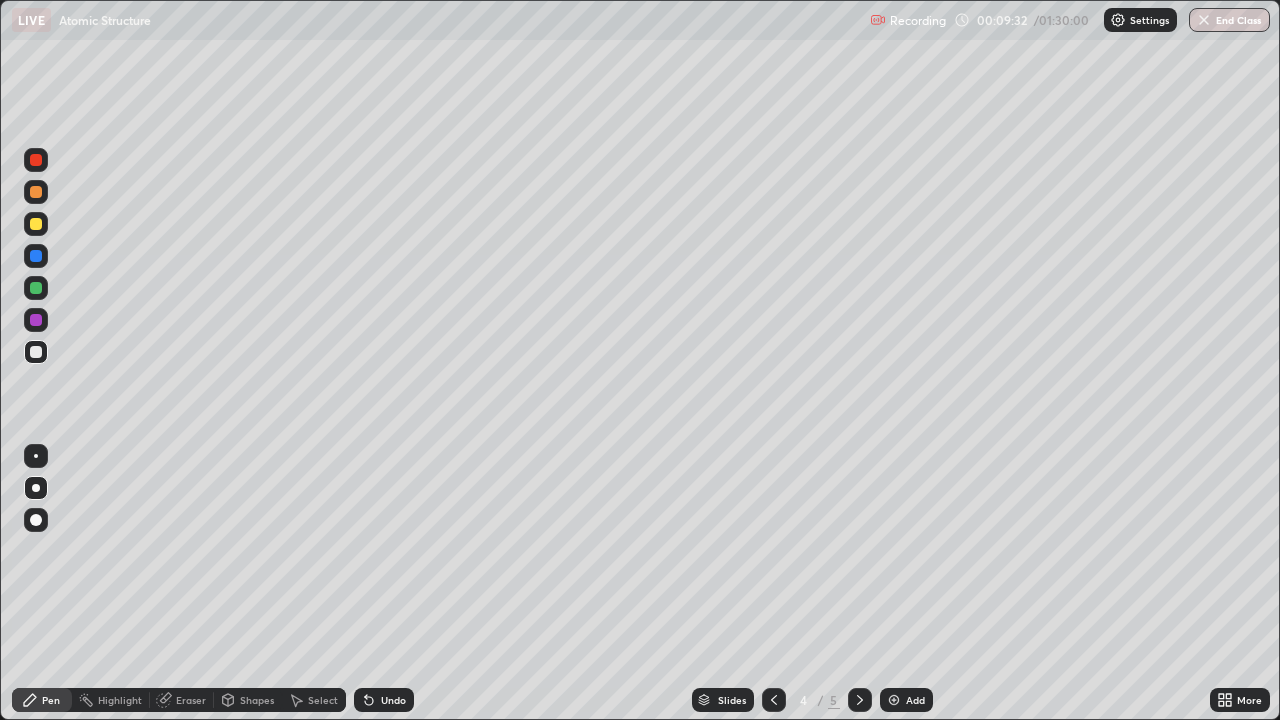 click at bounding box center [36, 288] 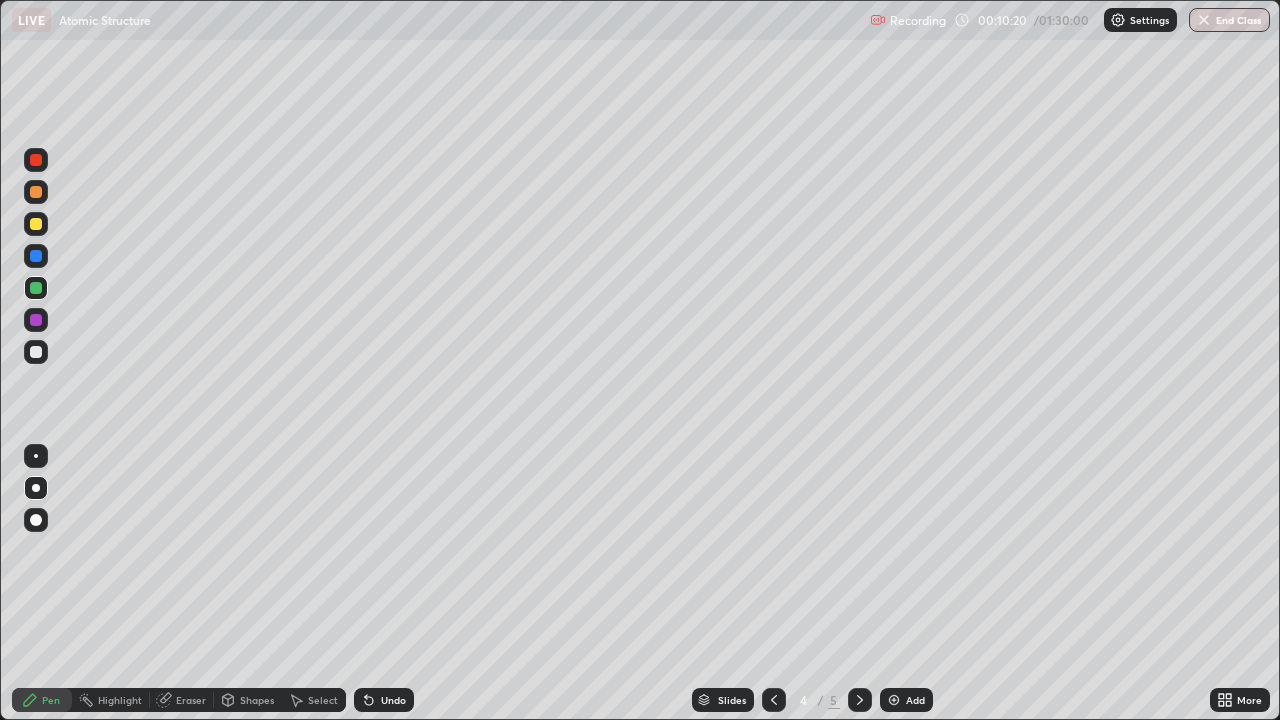 click 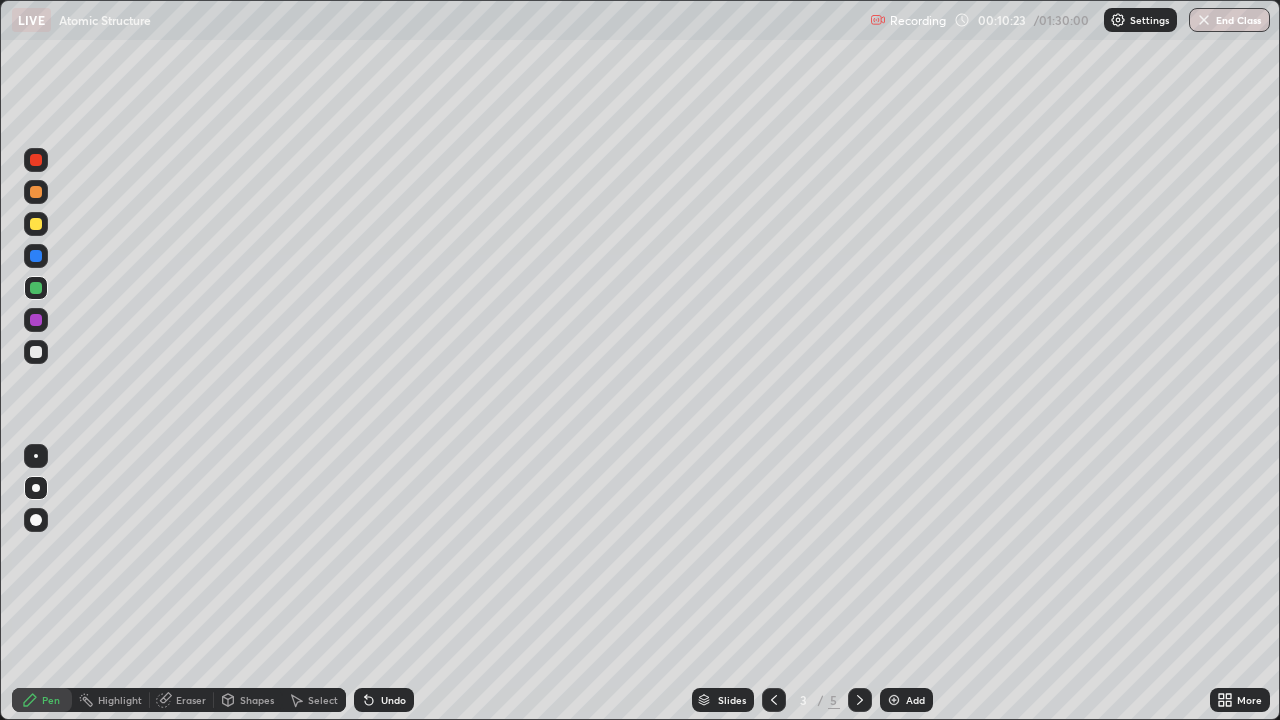 click 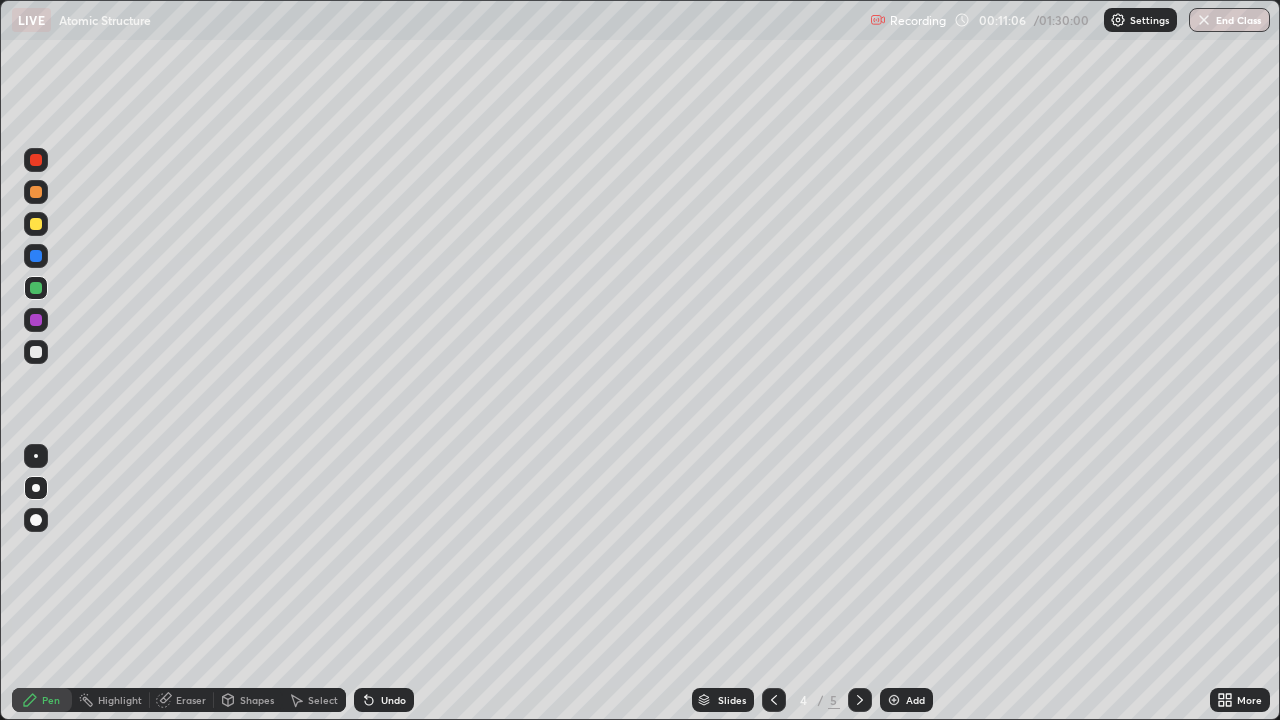 click at bounding box center (36, 352) 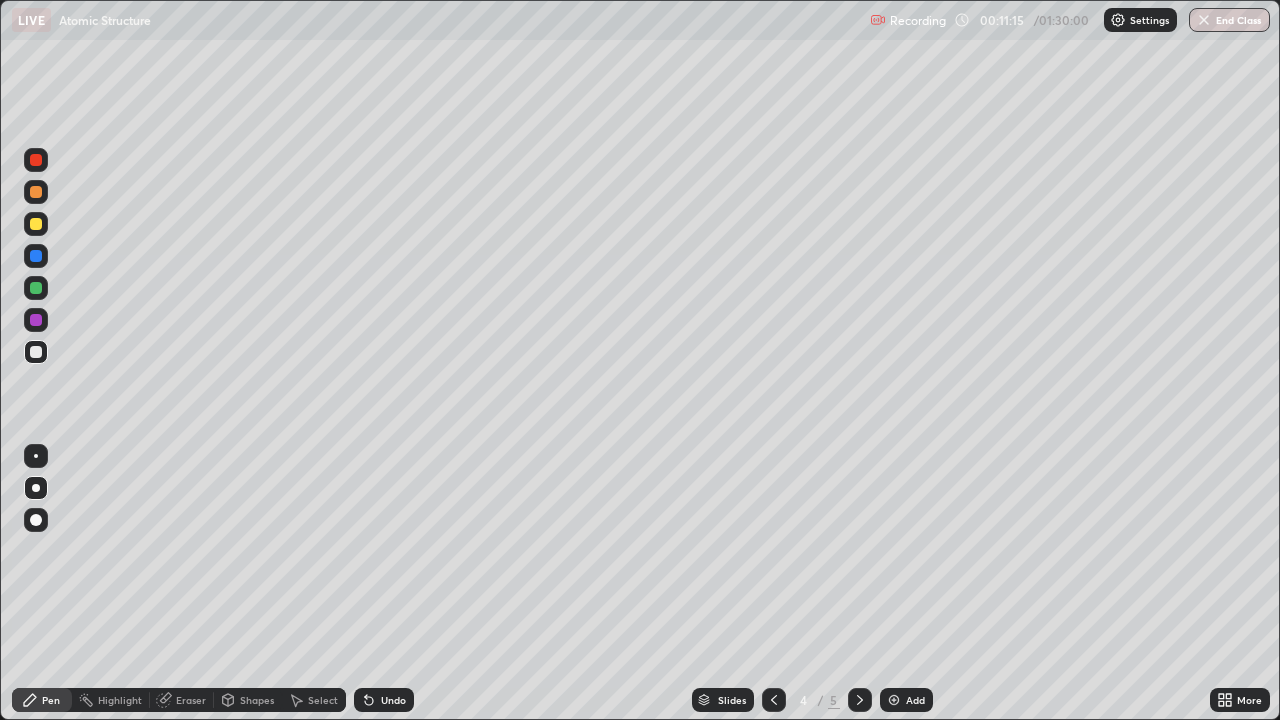 click at bounding box center [36, 288] 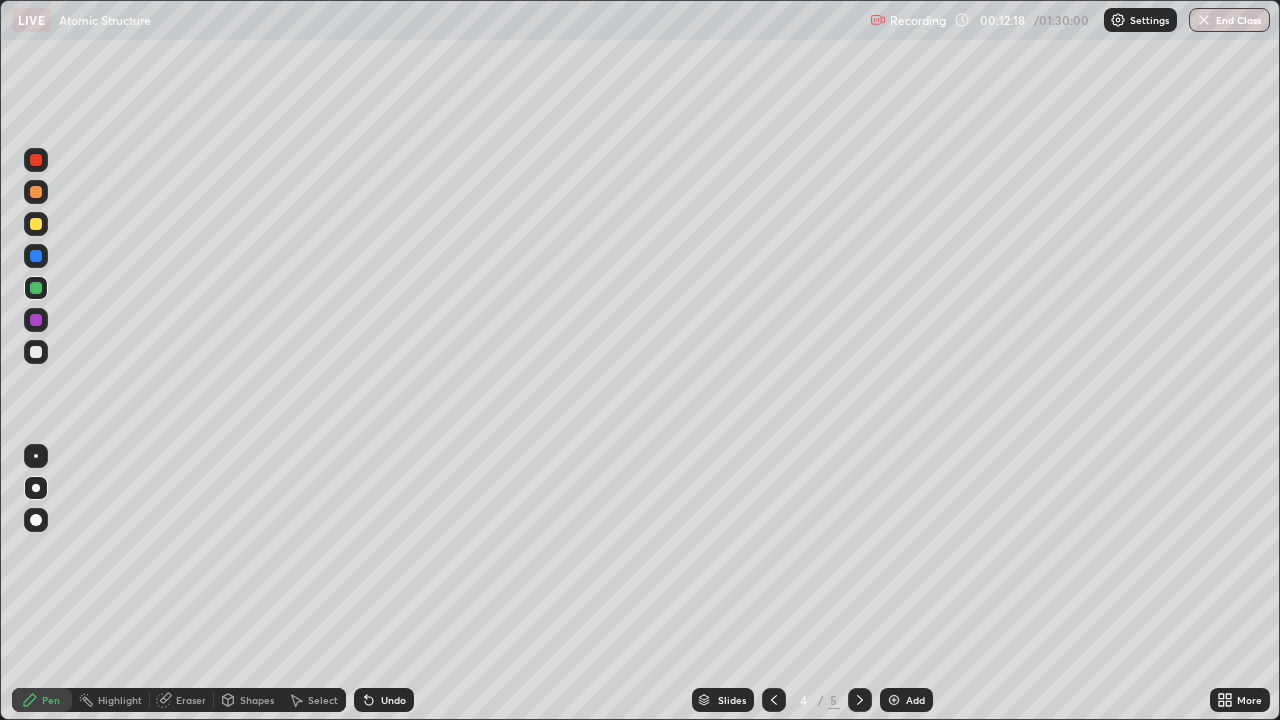 click 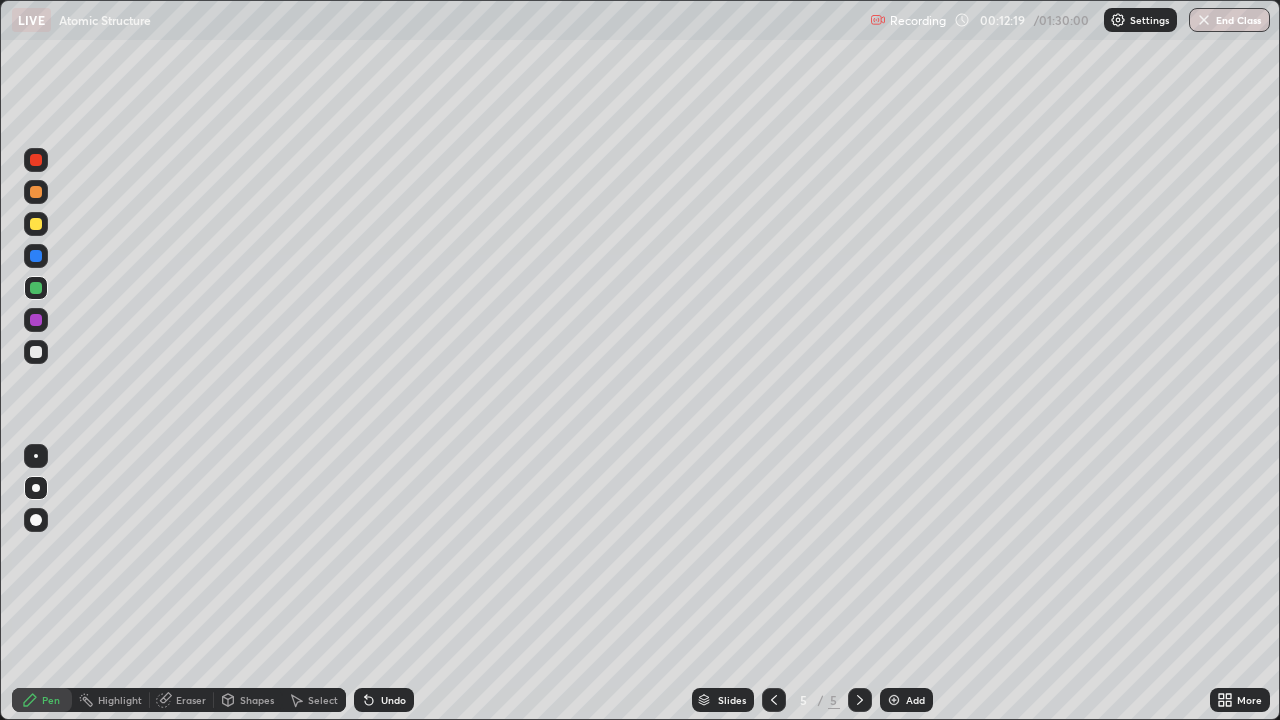 click at bounding box center [774, 700] 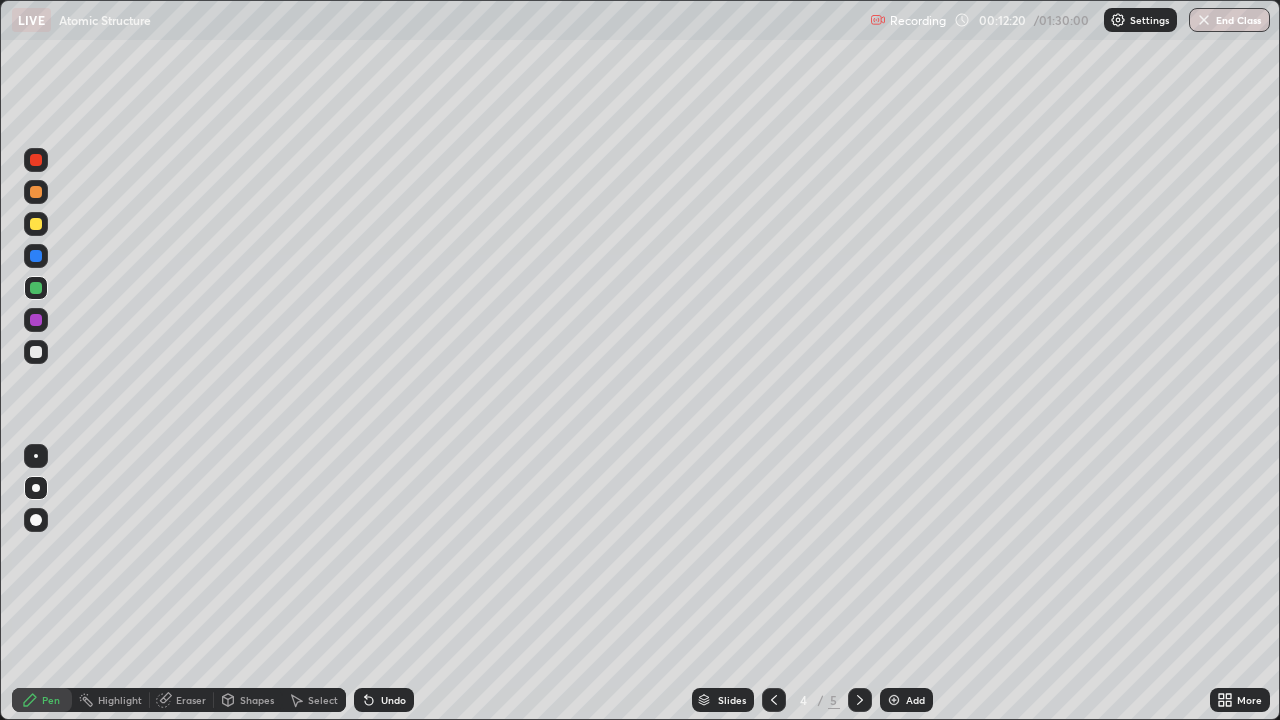 click 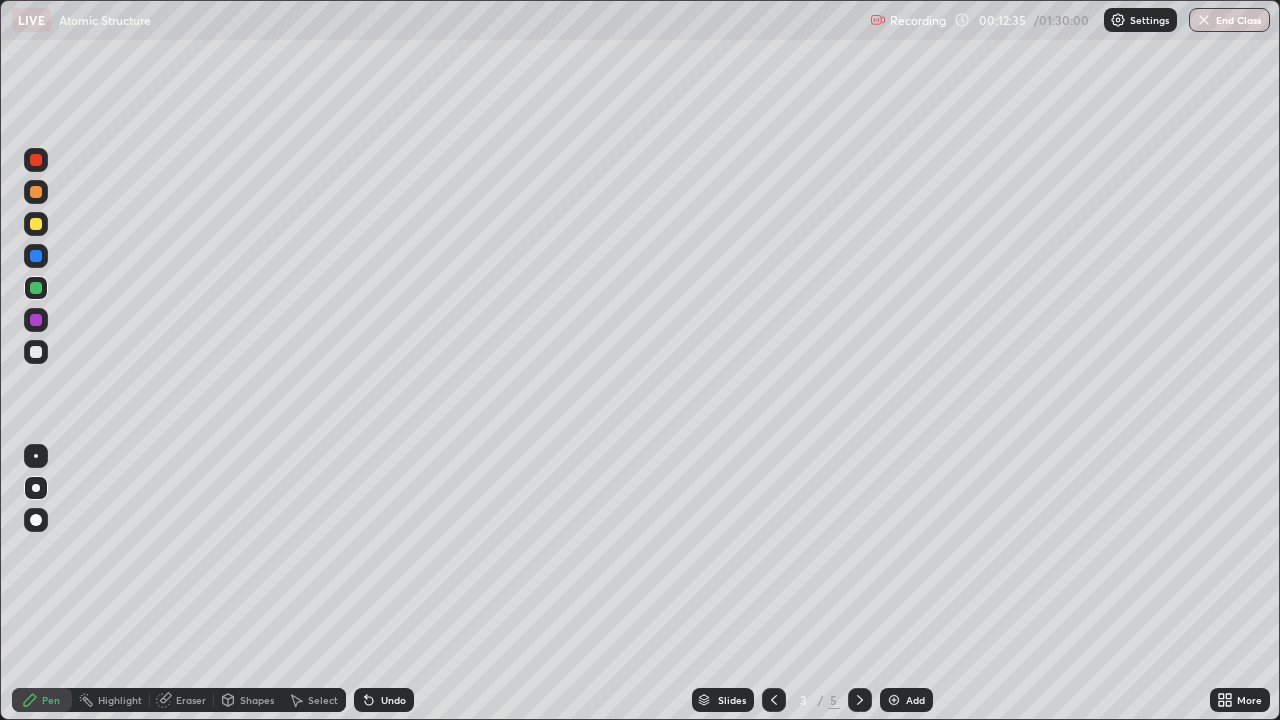 click 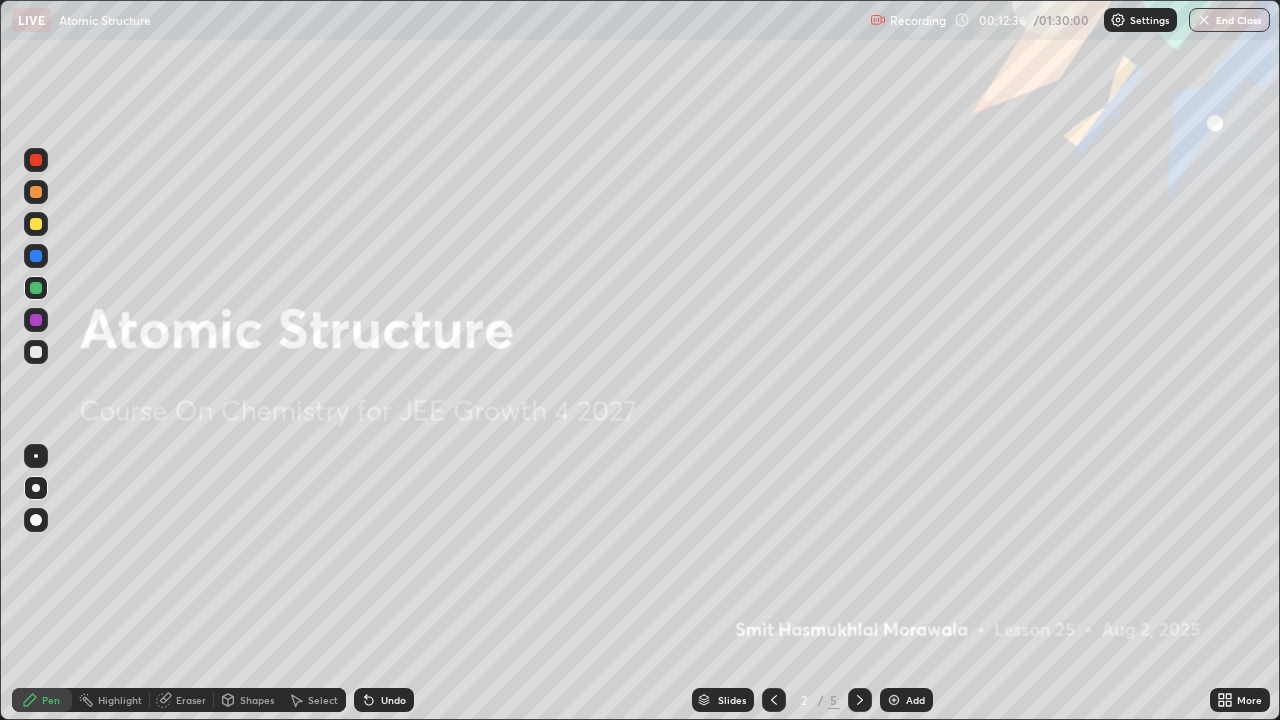 click 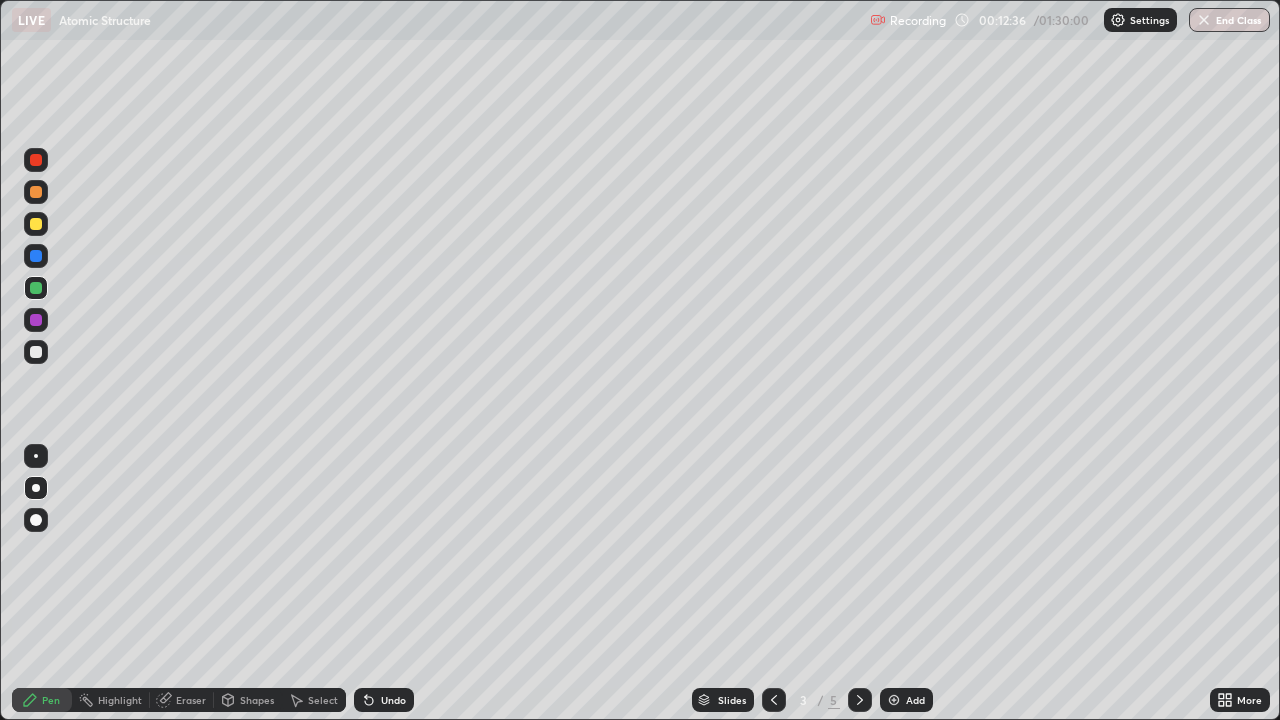 click 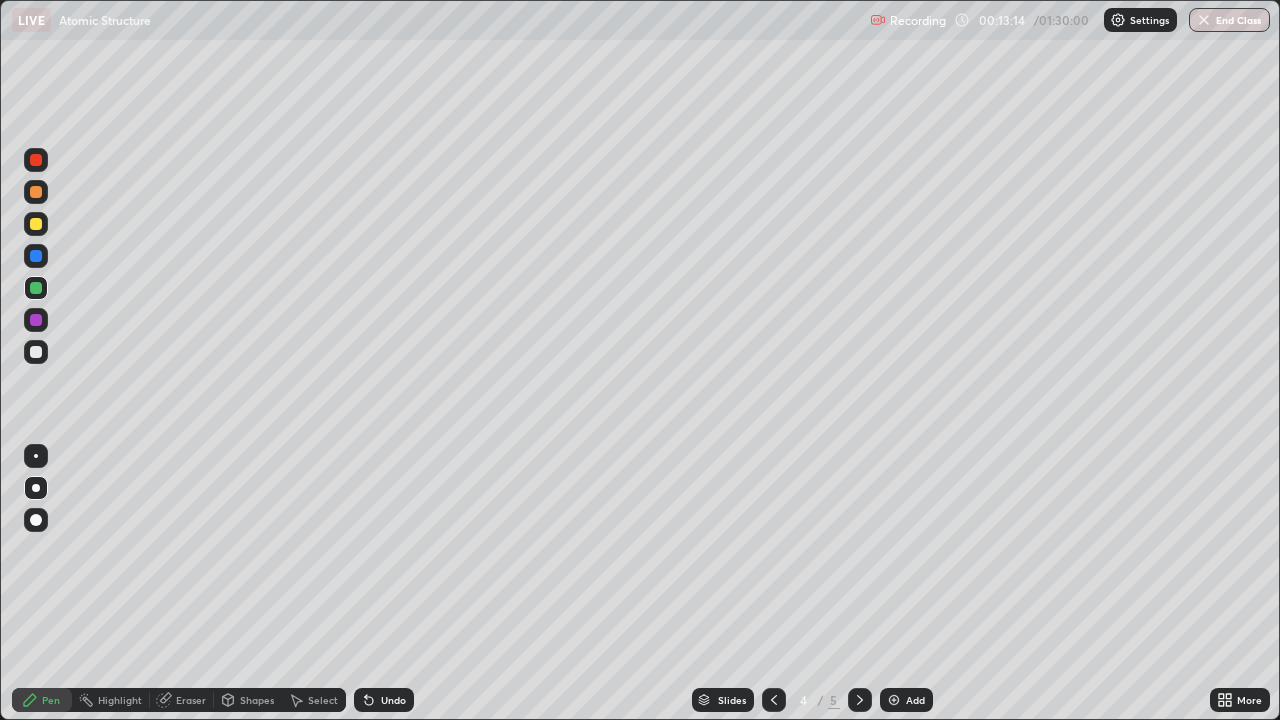 click 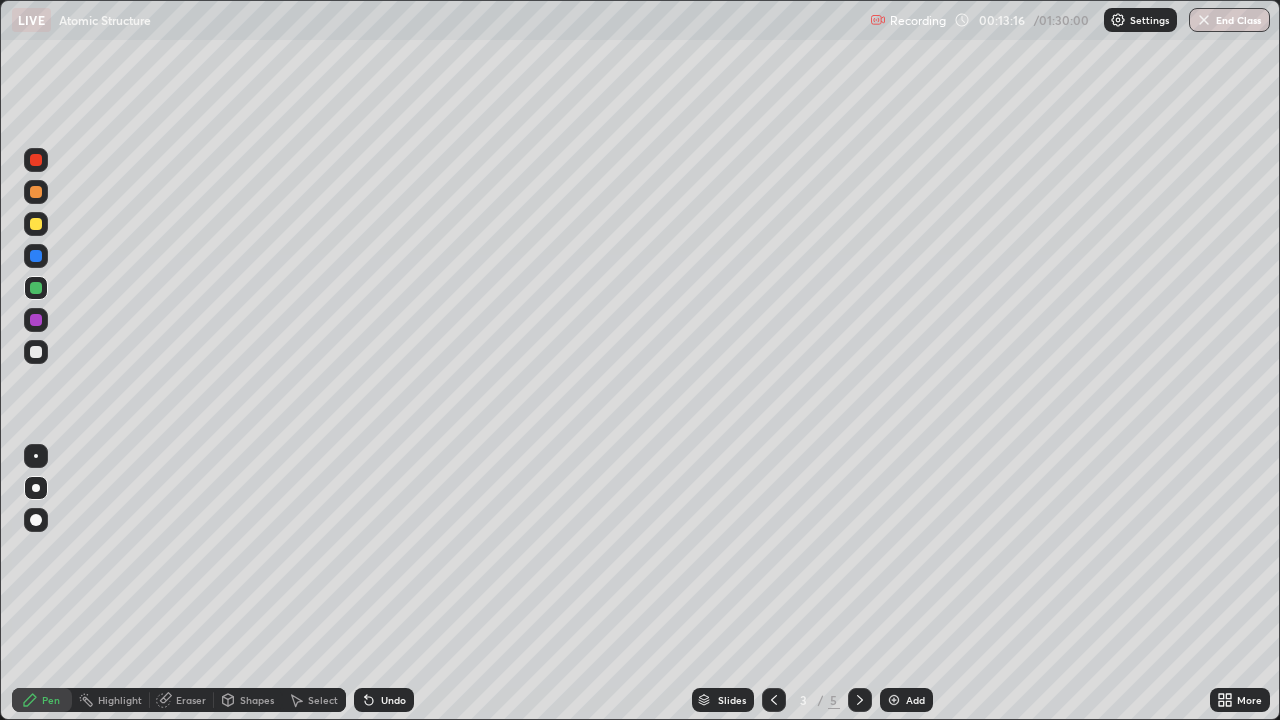 click at bounding box center (36, 320) 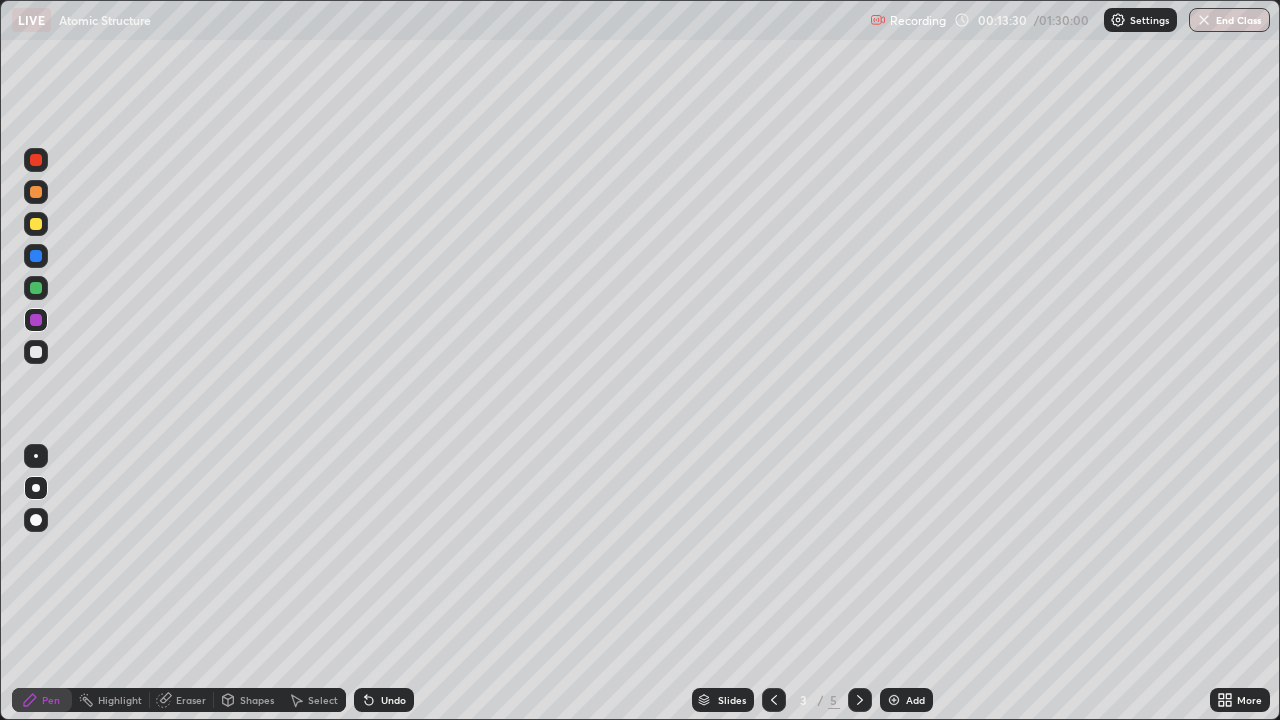 click on "Undo" at bounding box center [393, 700] 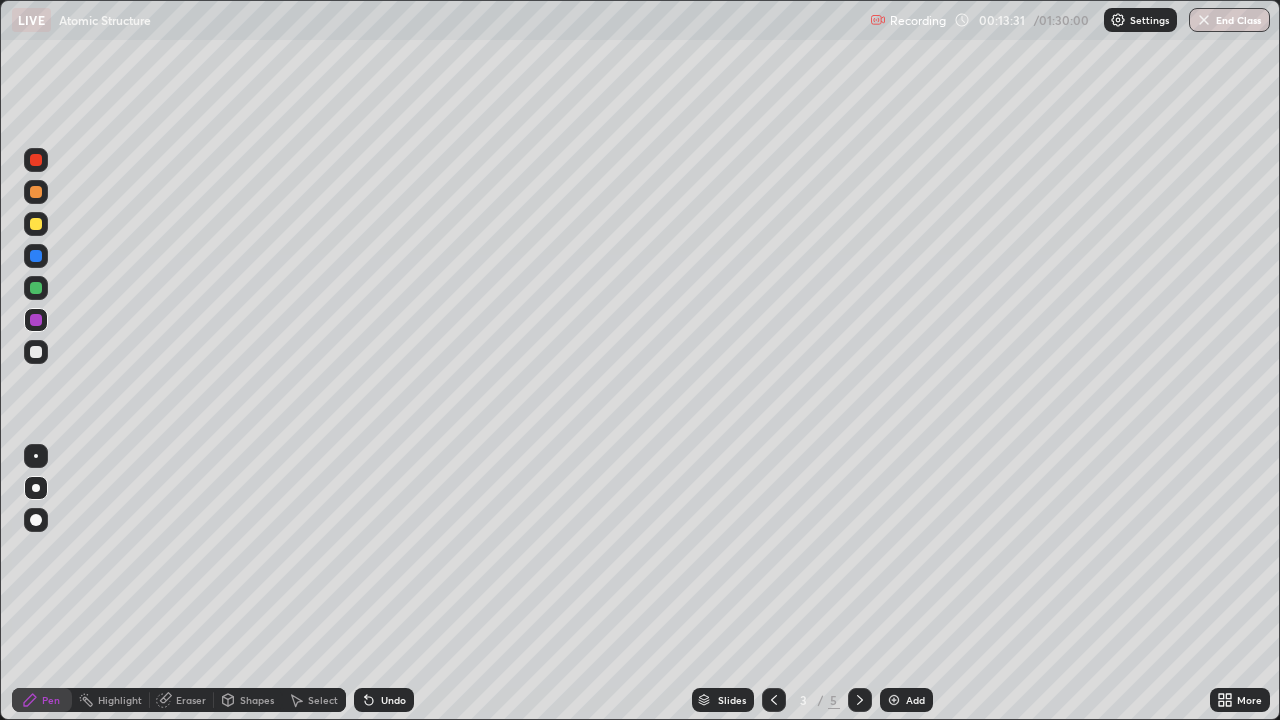 click on "Undo" at bounding box center [393, 700] 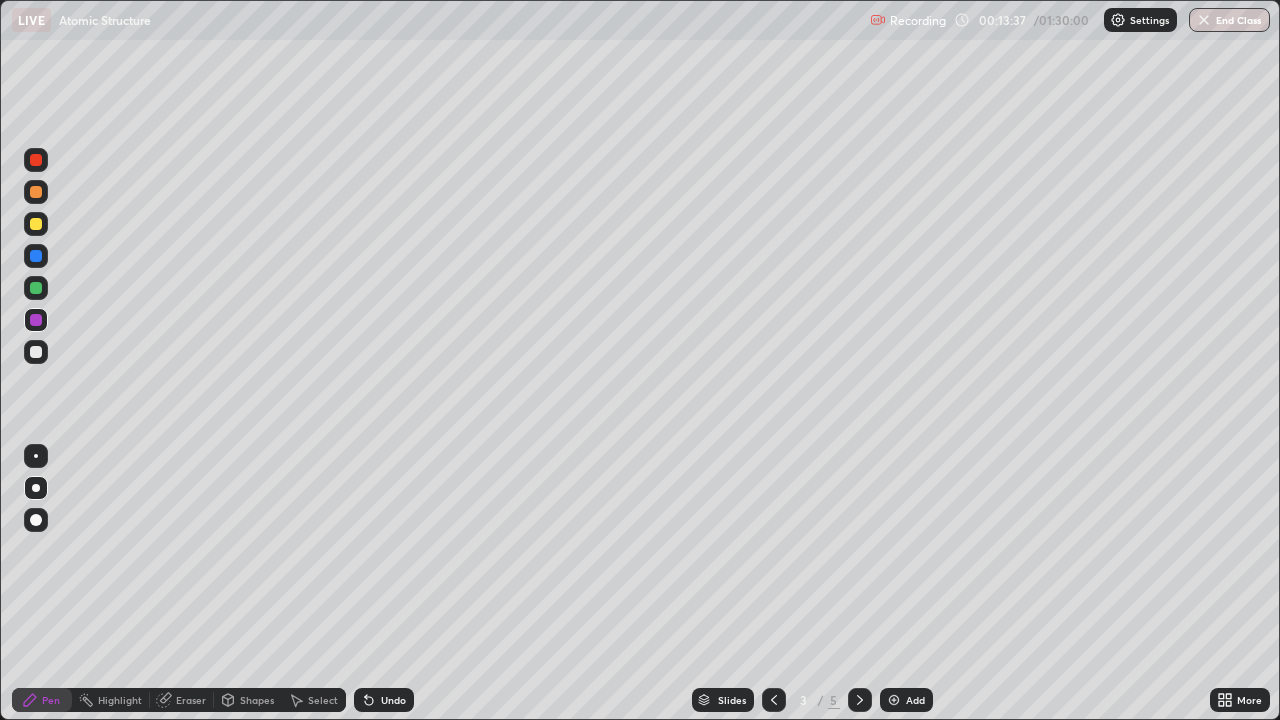 click on "Undo" at bounding box center (384, 700) 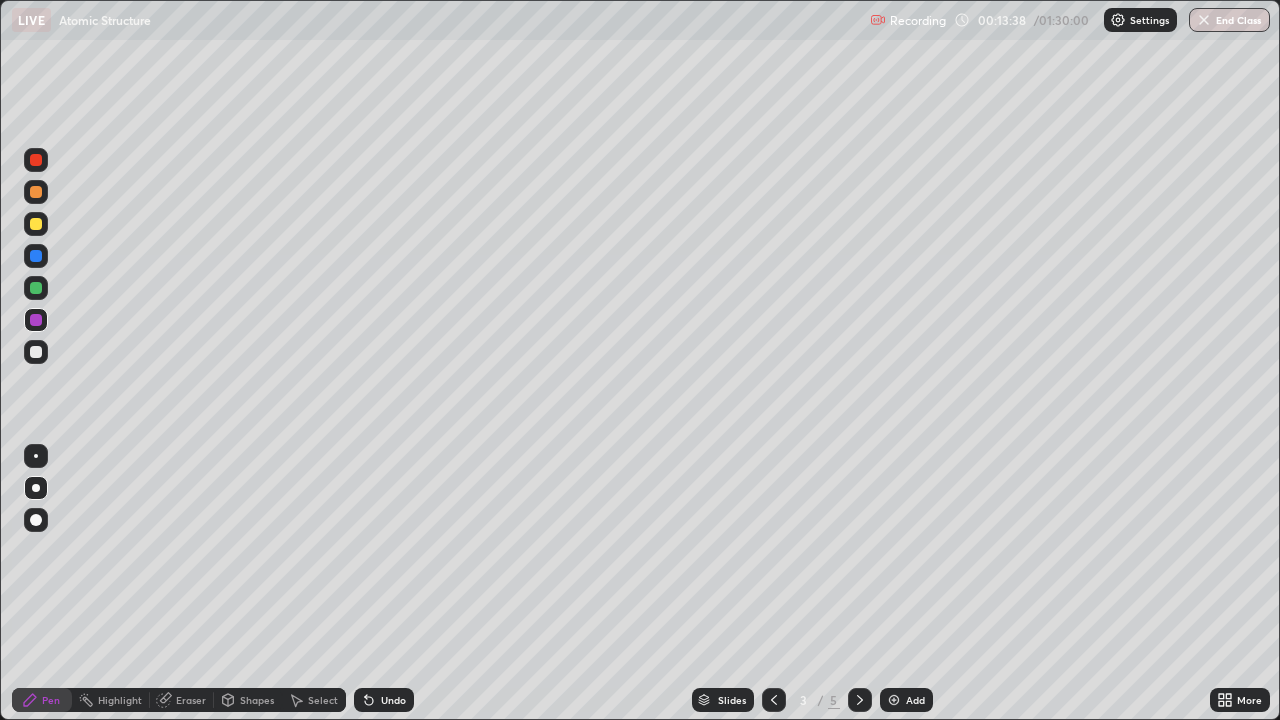 click on "Undo" at bounding box center [393, 700] 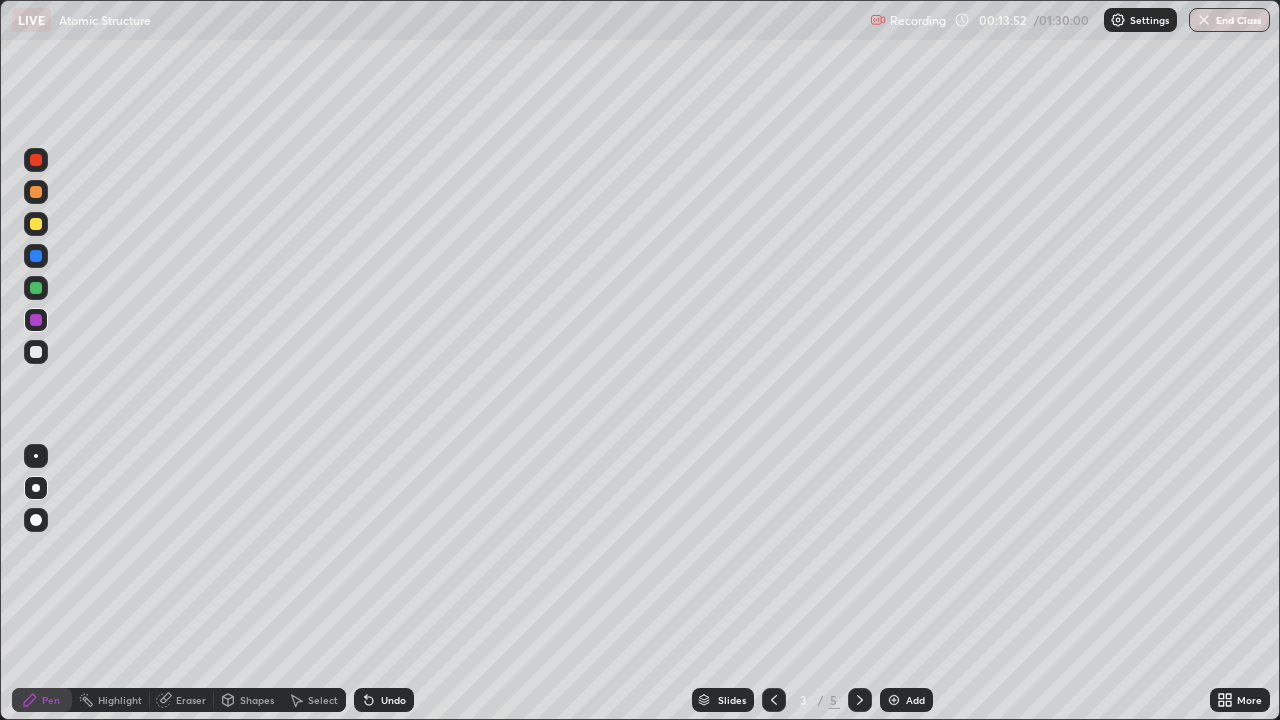 click at bounding box center (36, 352) 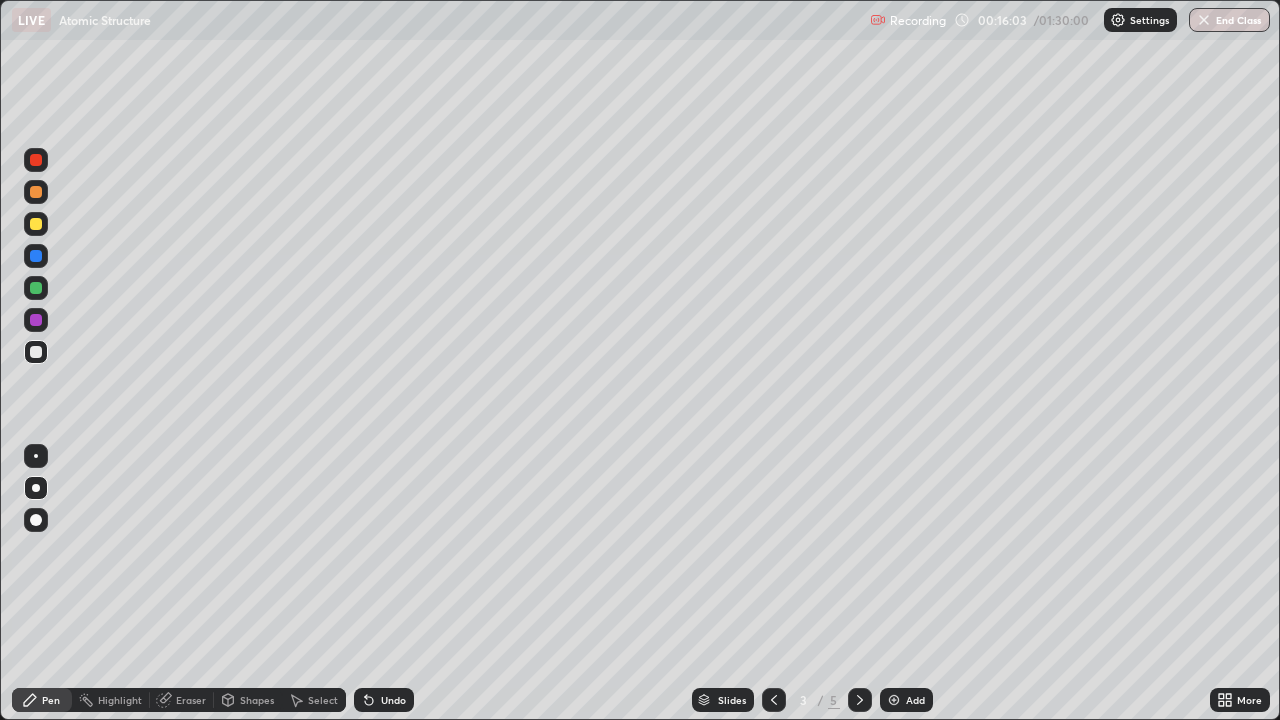 click at bounding box center [894, 700] 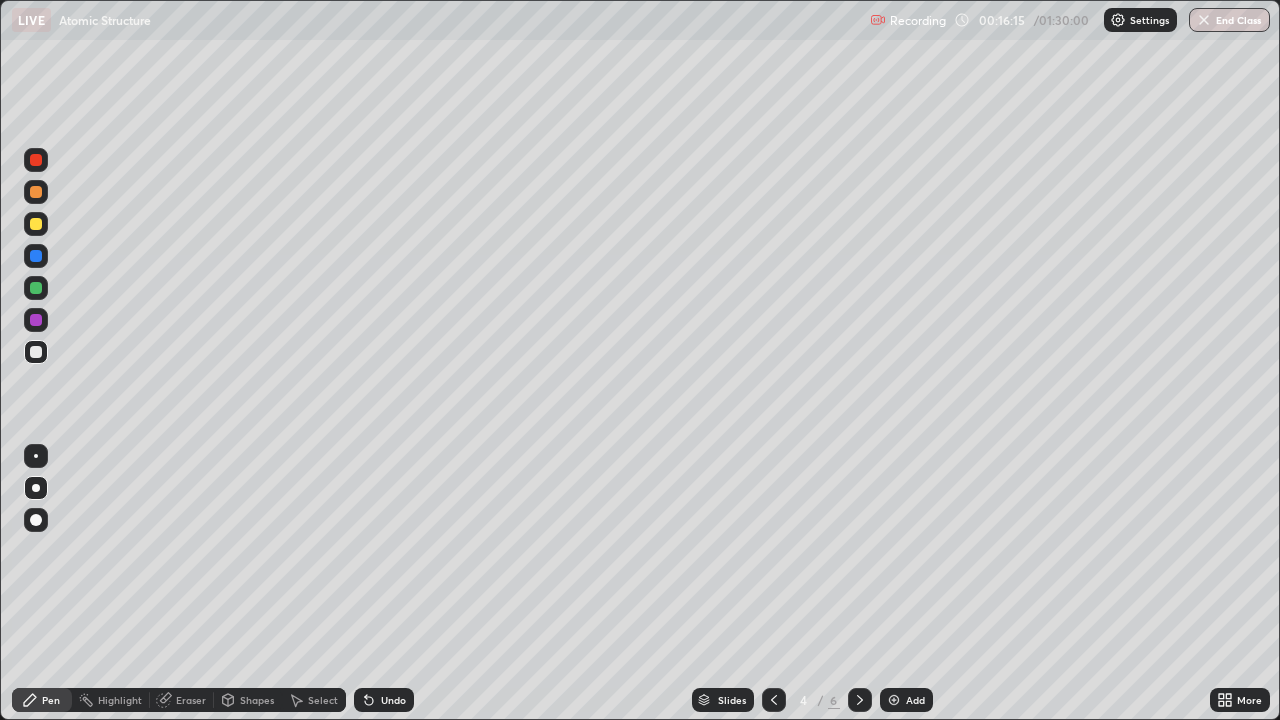 click at bounding box center [36, 352] 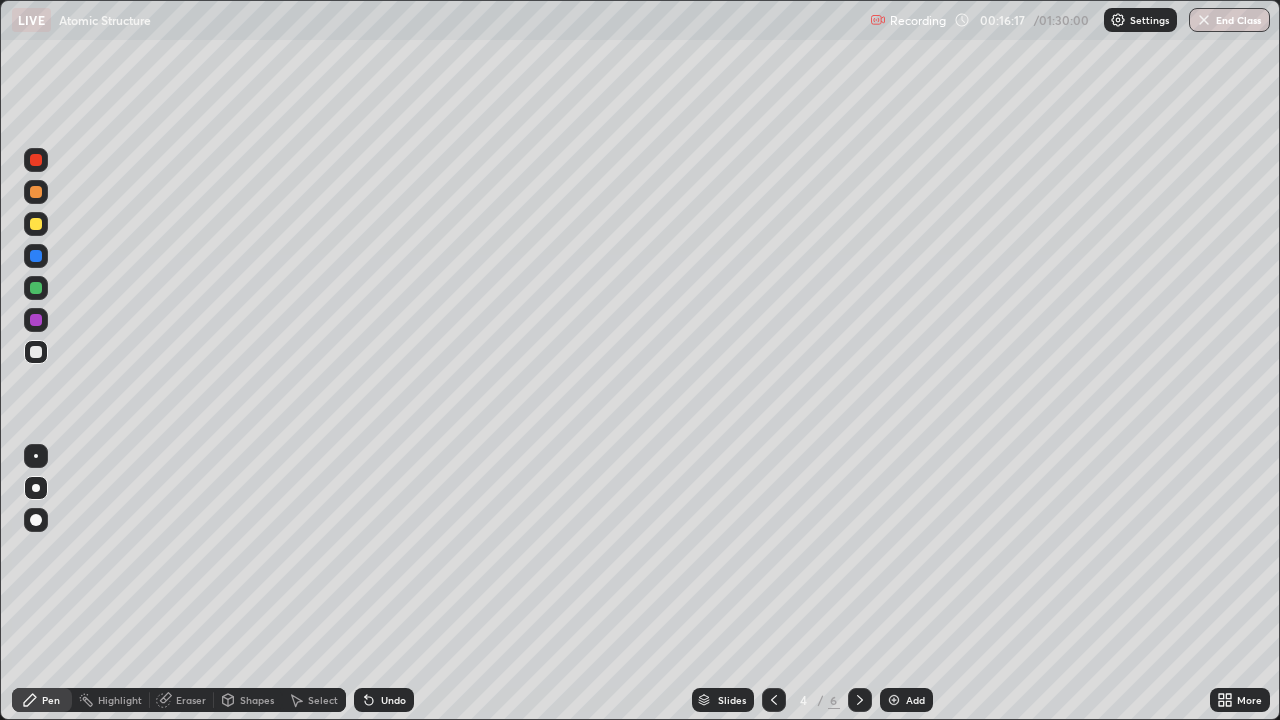 click 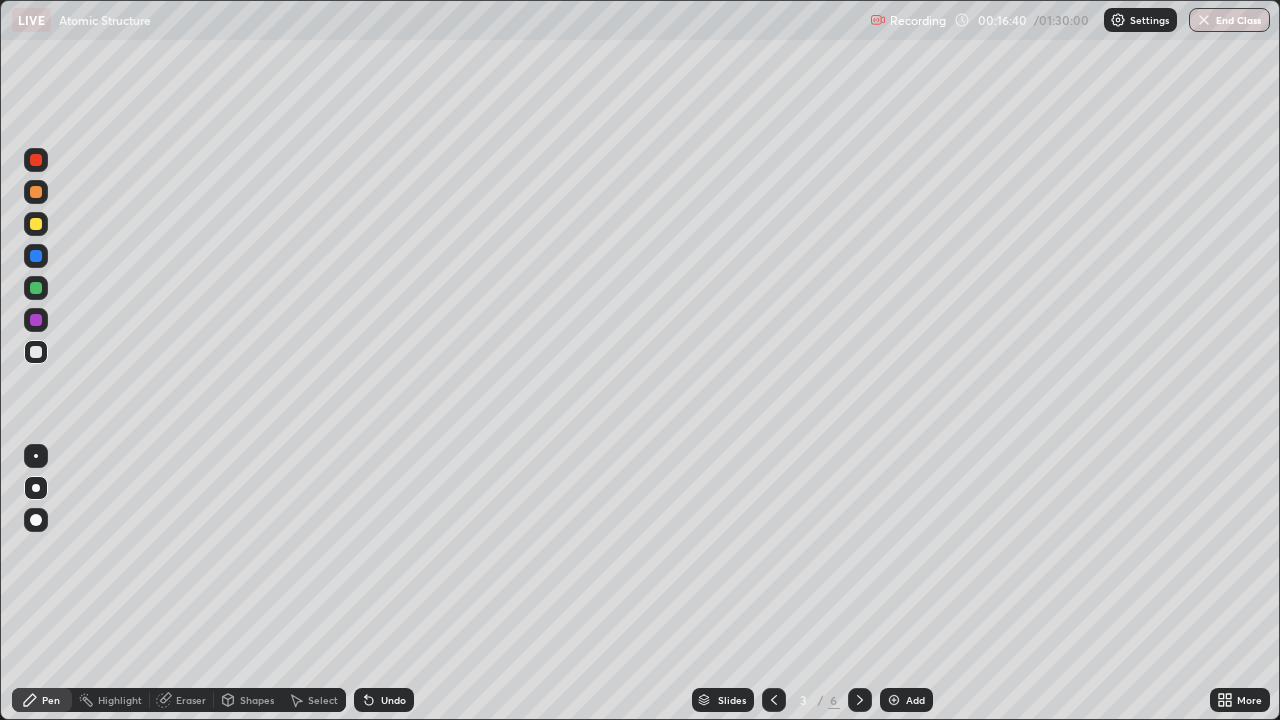 click at bounding box center [860, 700] 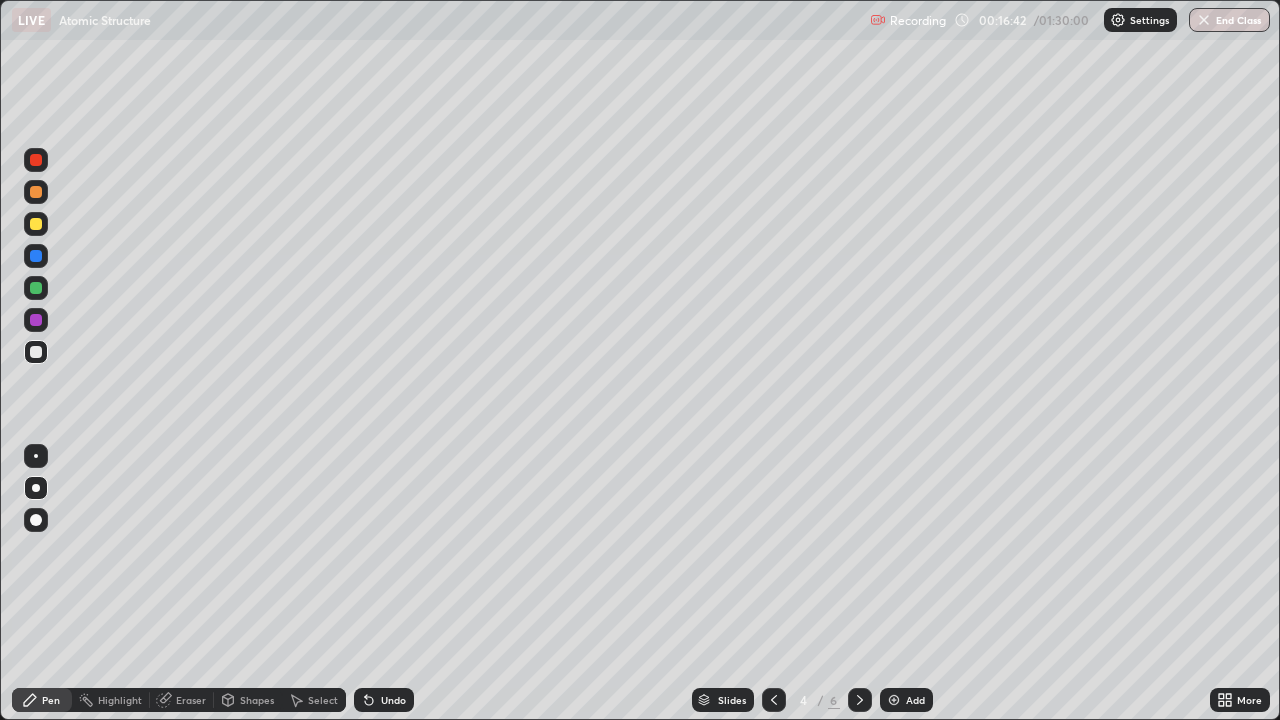 click at bounding box center [36, 224] 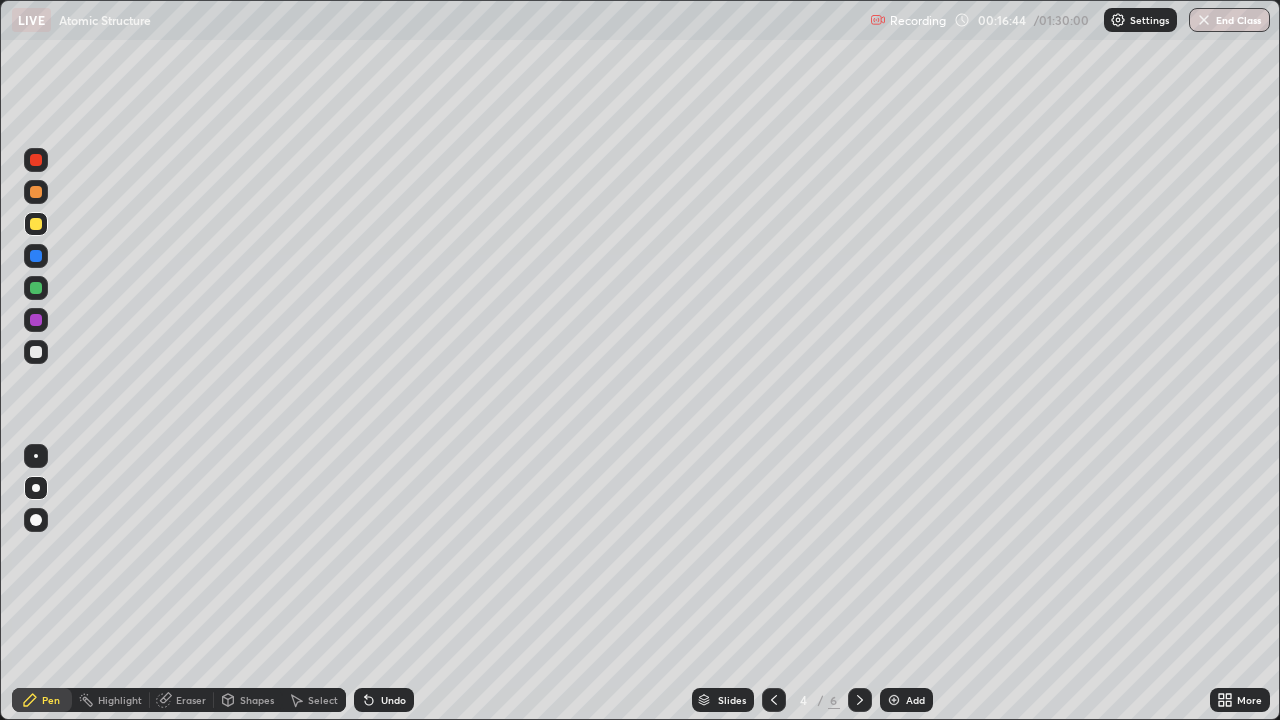 click 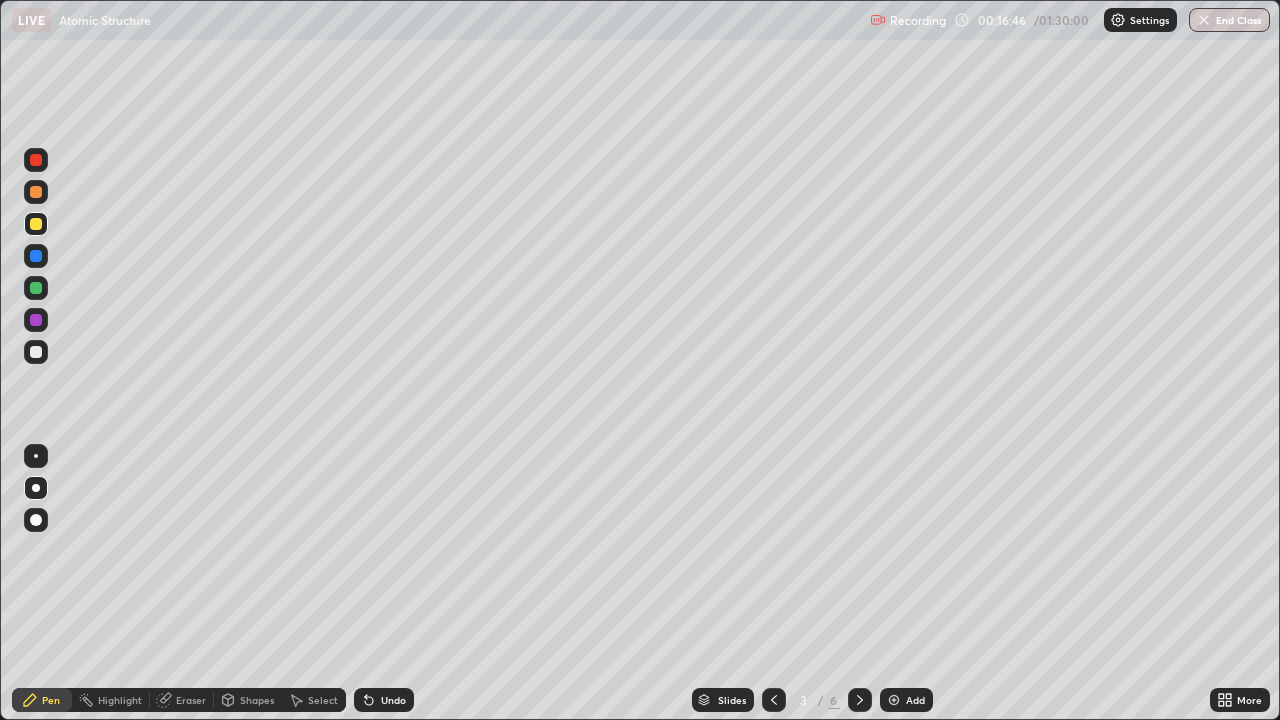 click 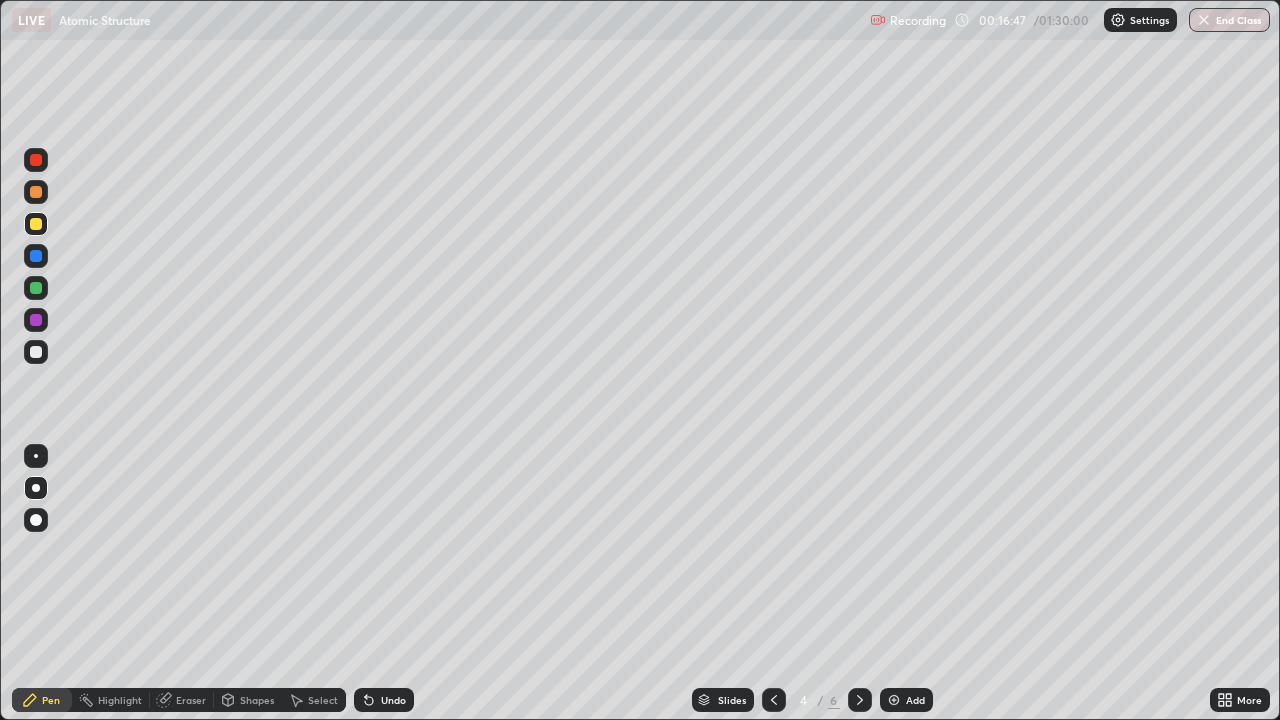 click at bounding box center [36, 192] 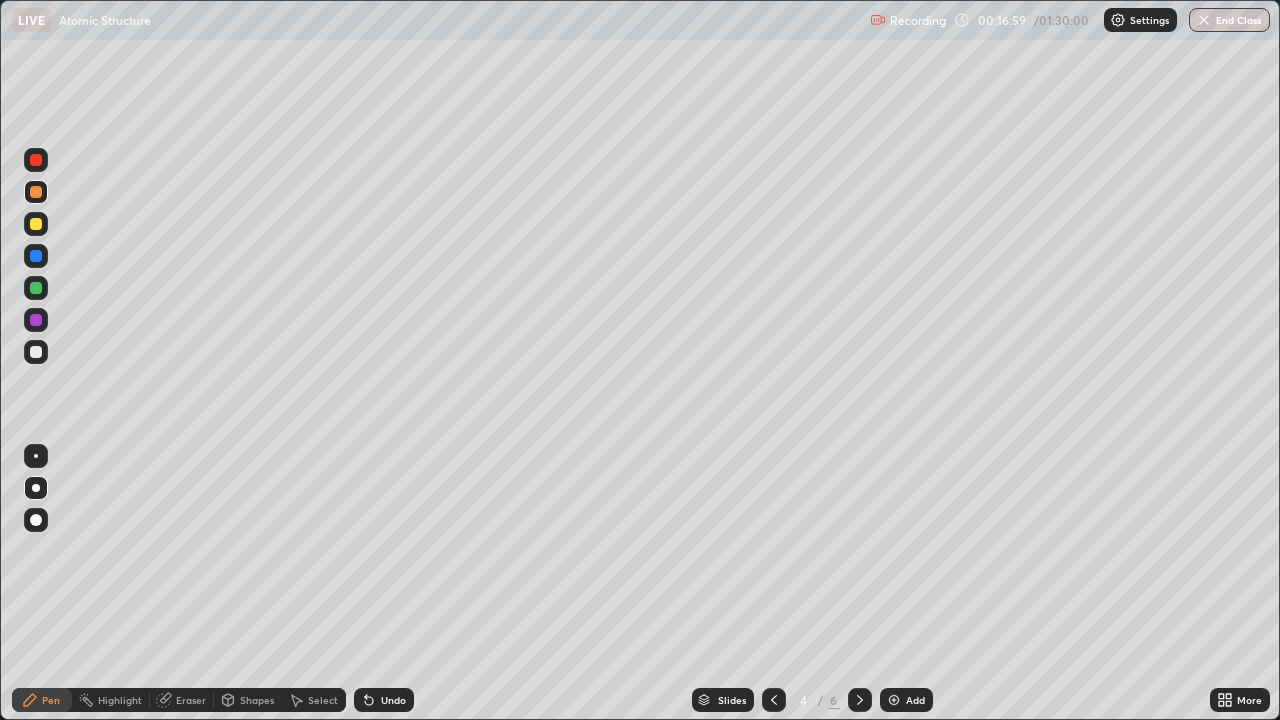 click at bounding box center [36, 192] 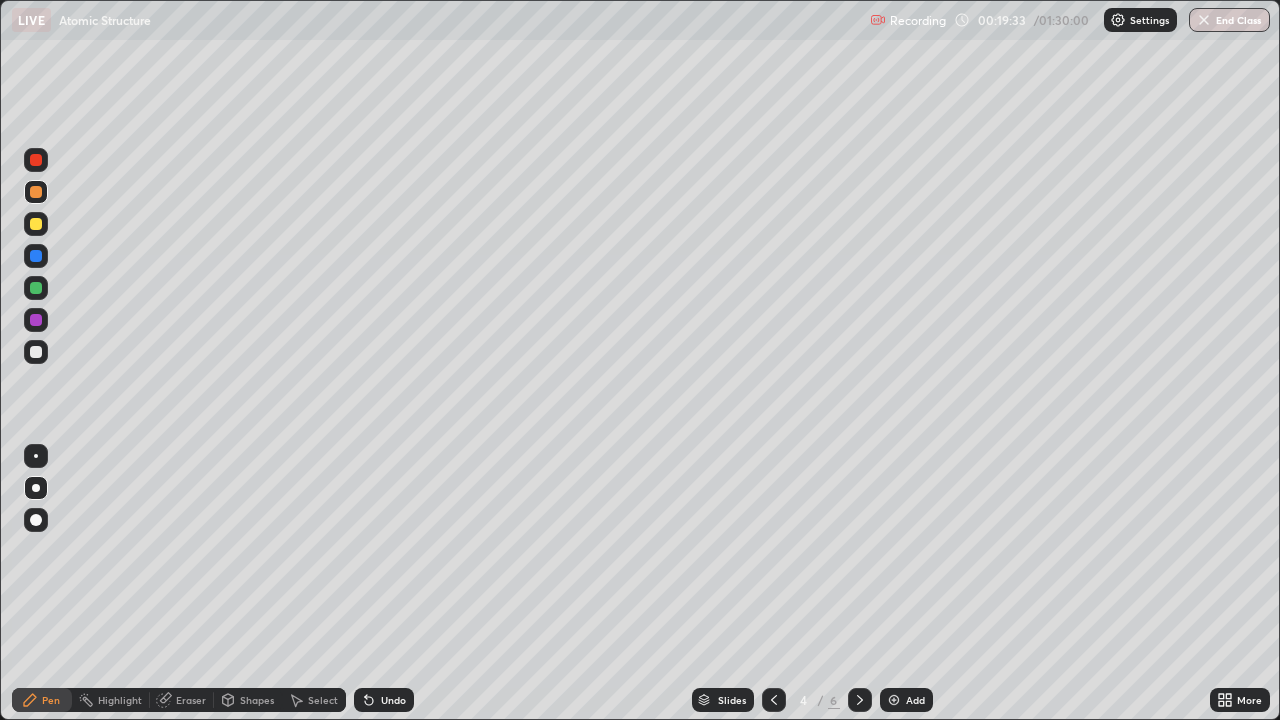 click 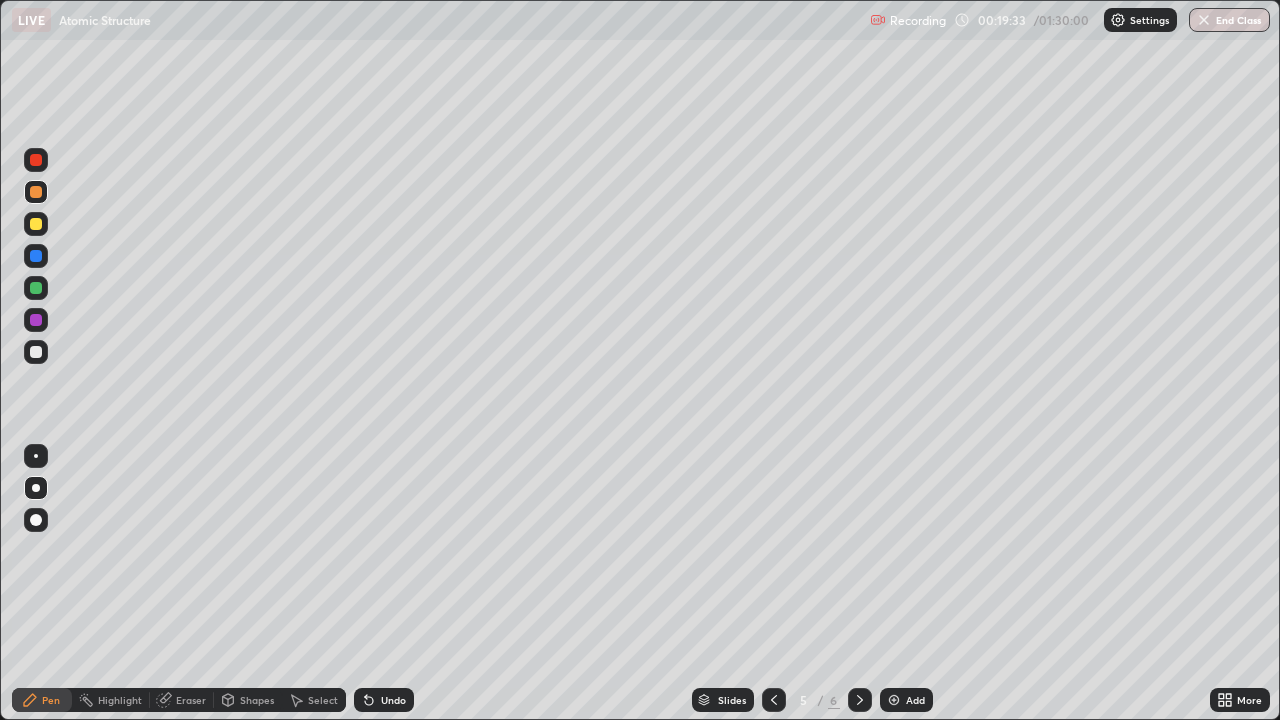 click 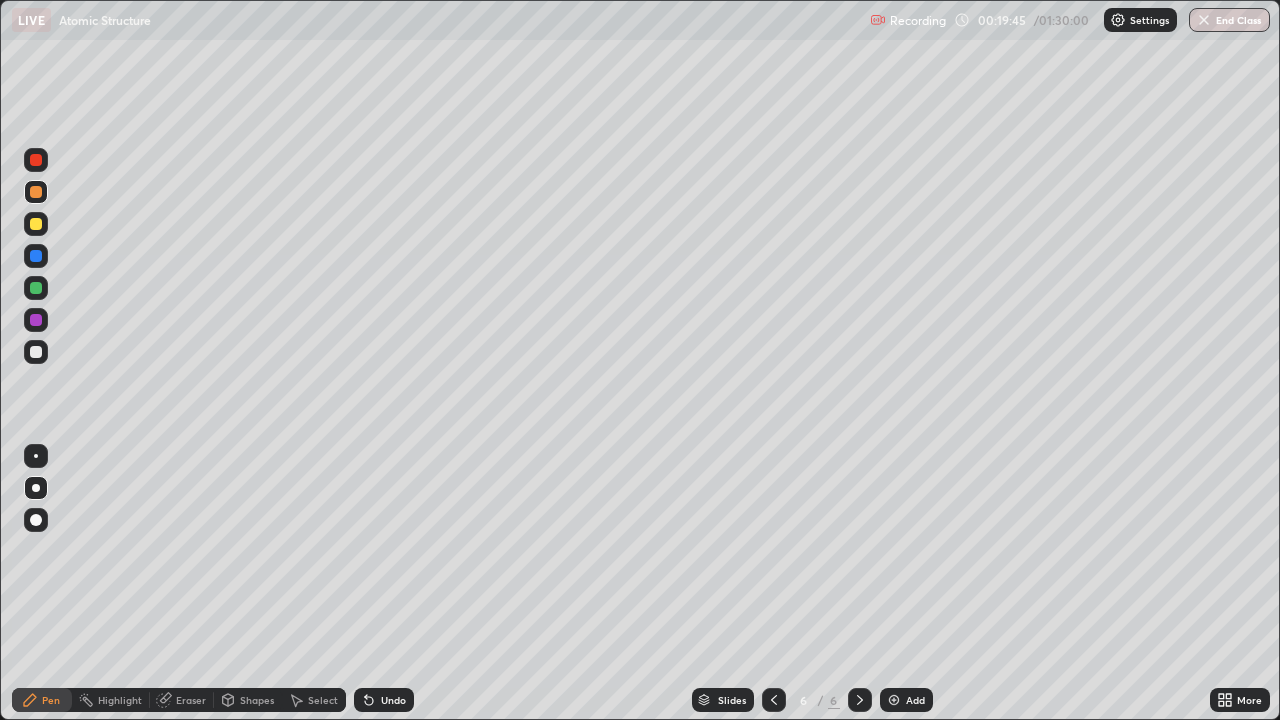 click at bounding box center [774, 700] 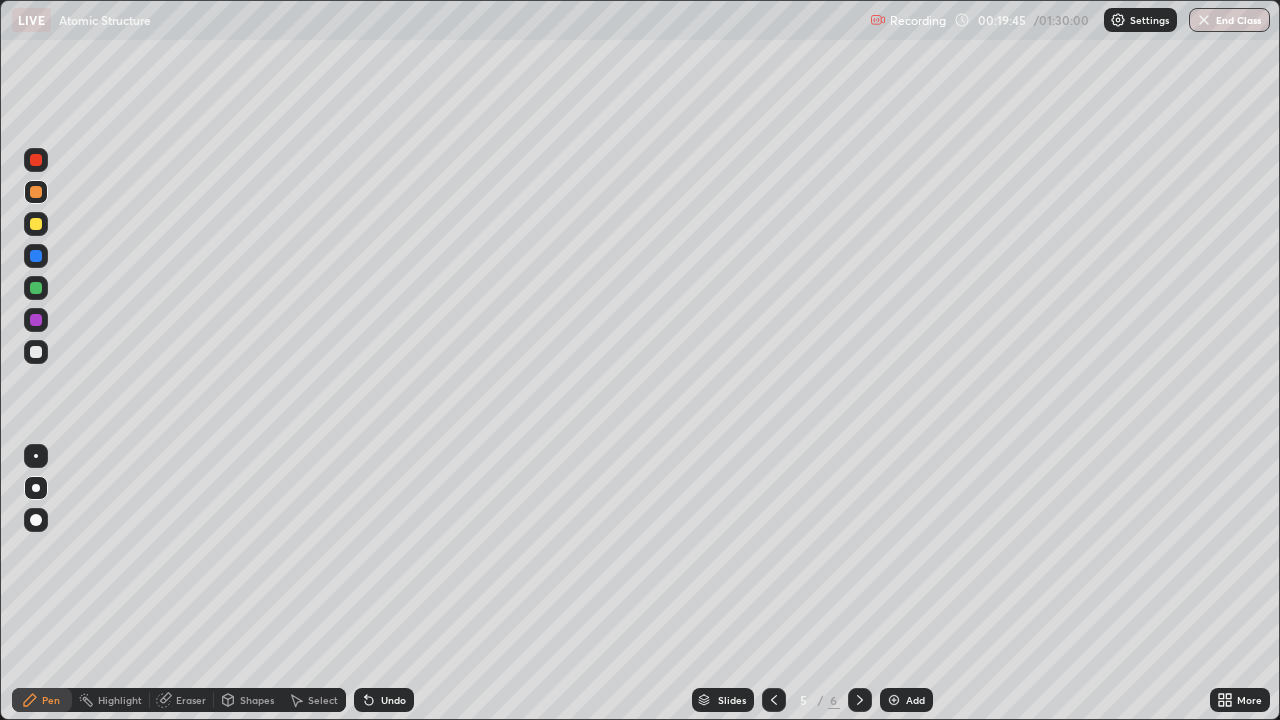 click 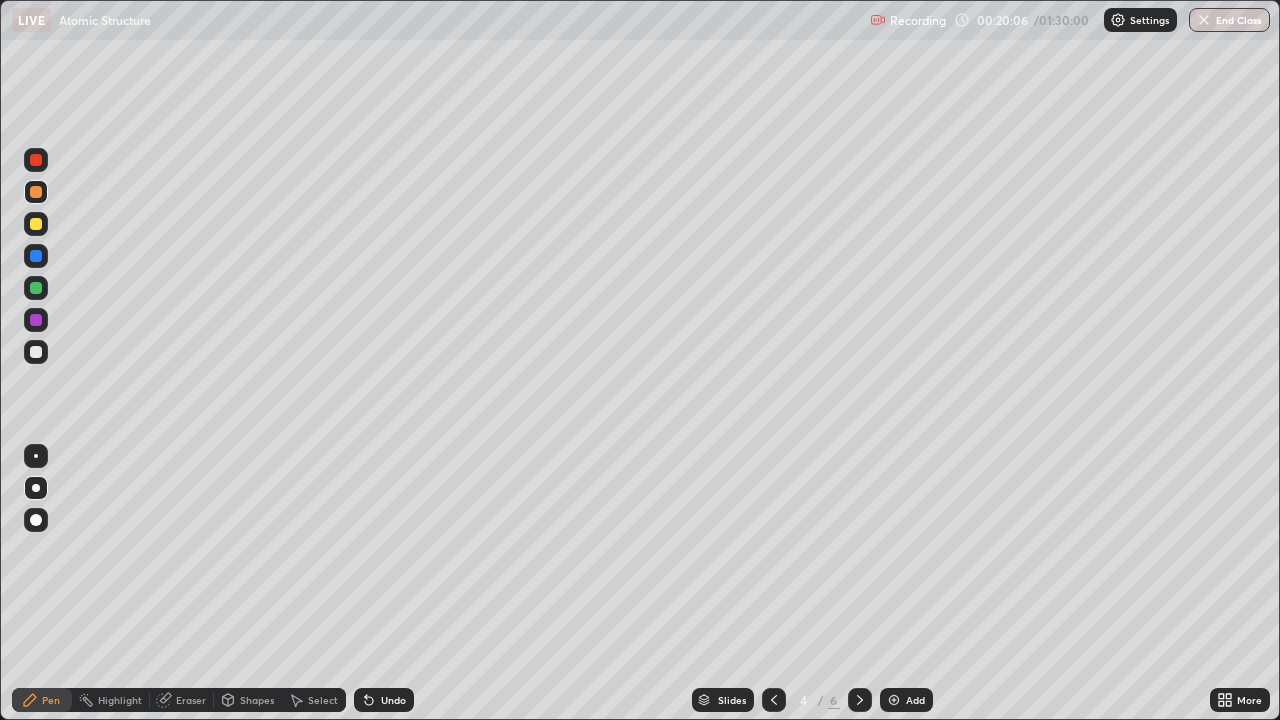 click at bounding box center (36, 288) 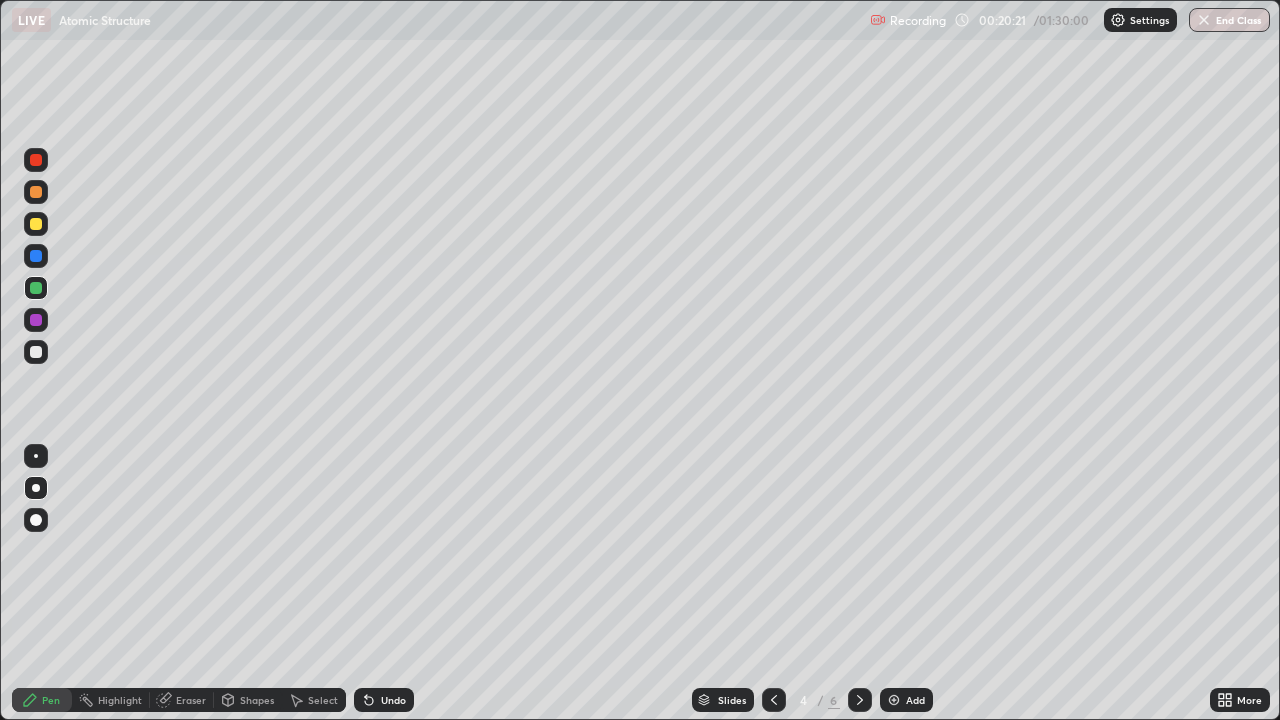 click at bounding box center (36, 224) 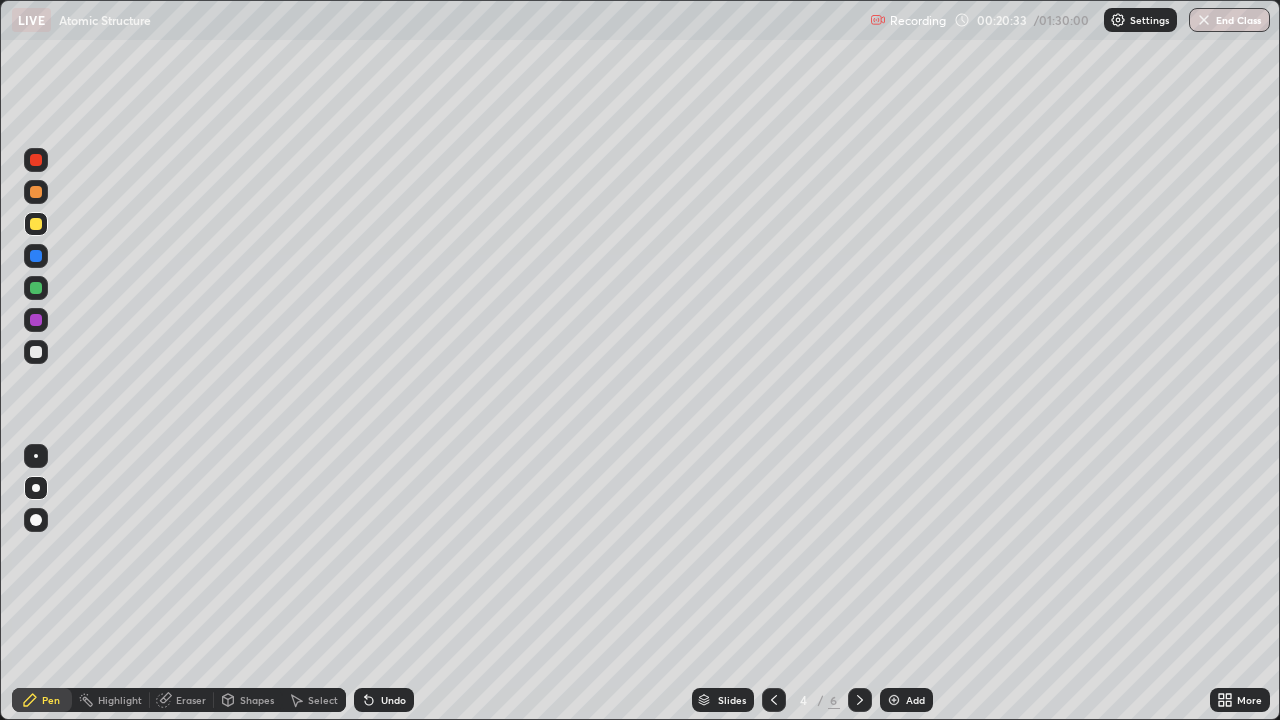 click on "Undo" at bounding box center (384, 700) 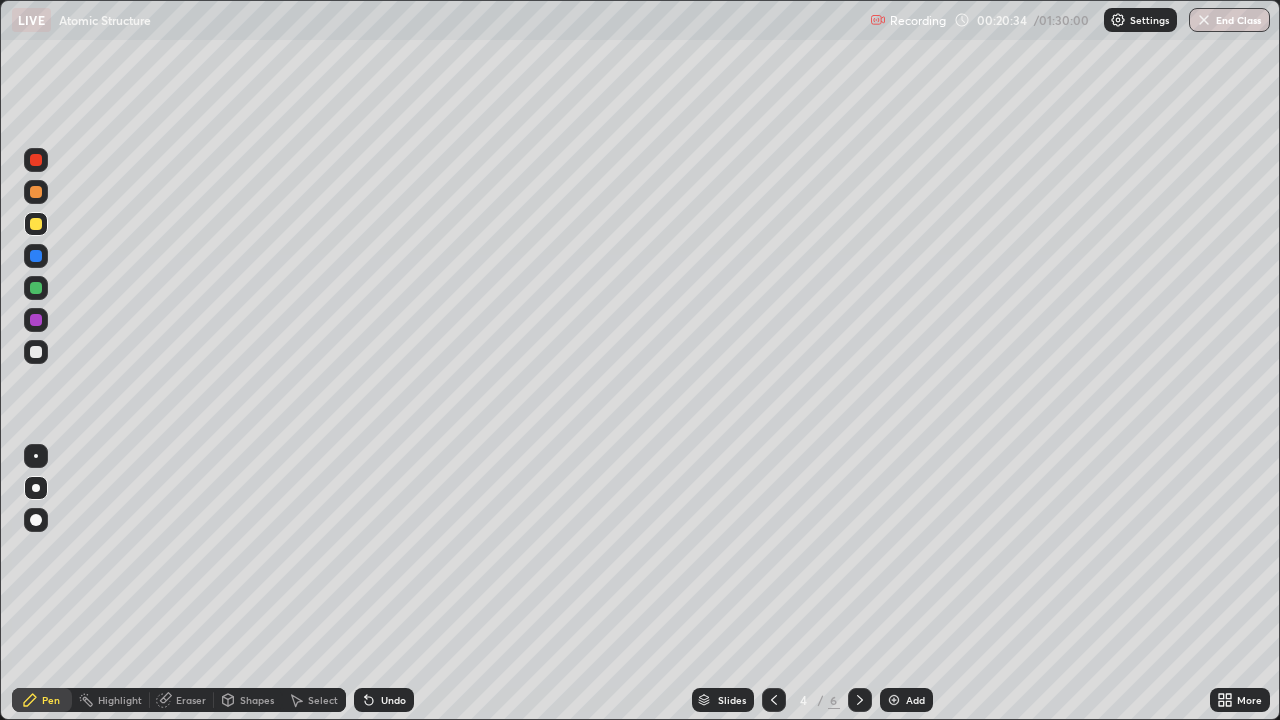 click on "Undo" at bounding box center [393, 700] 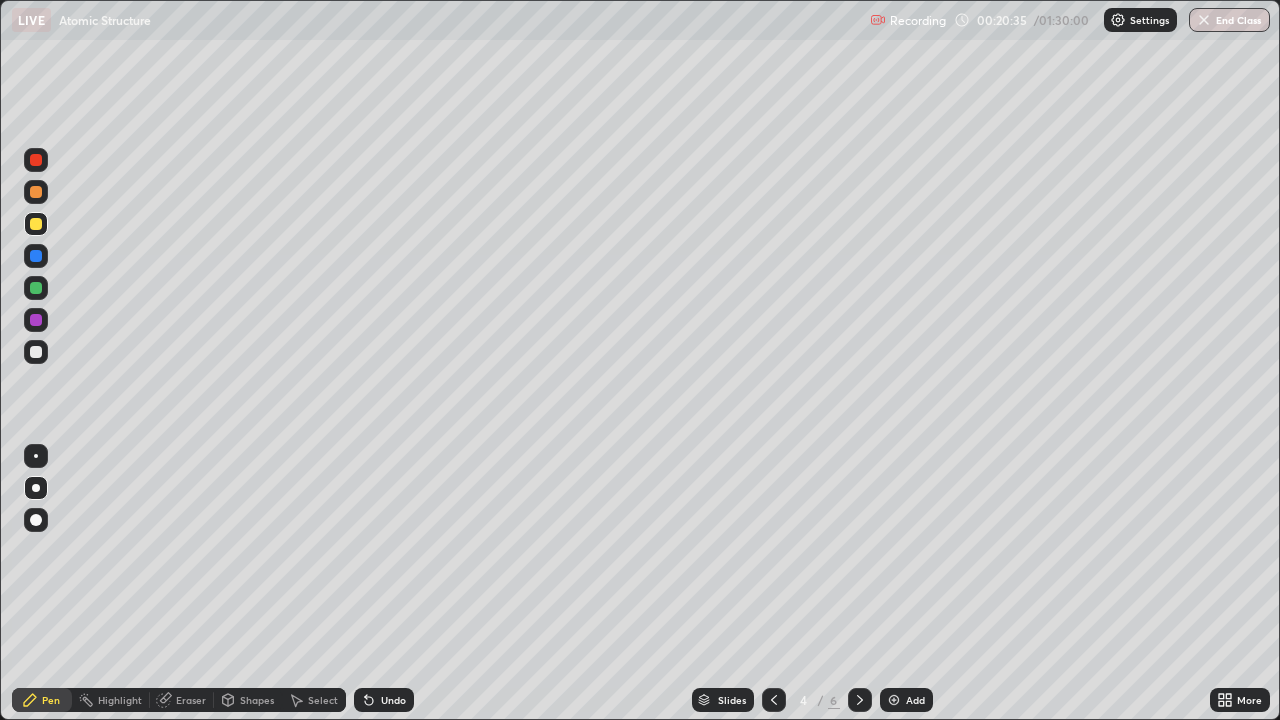 click on "Undo" at bounding box center (393, 700) 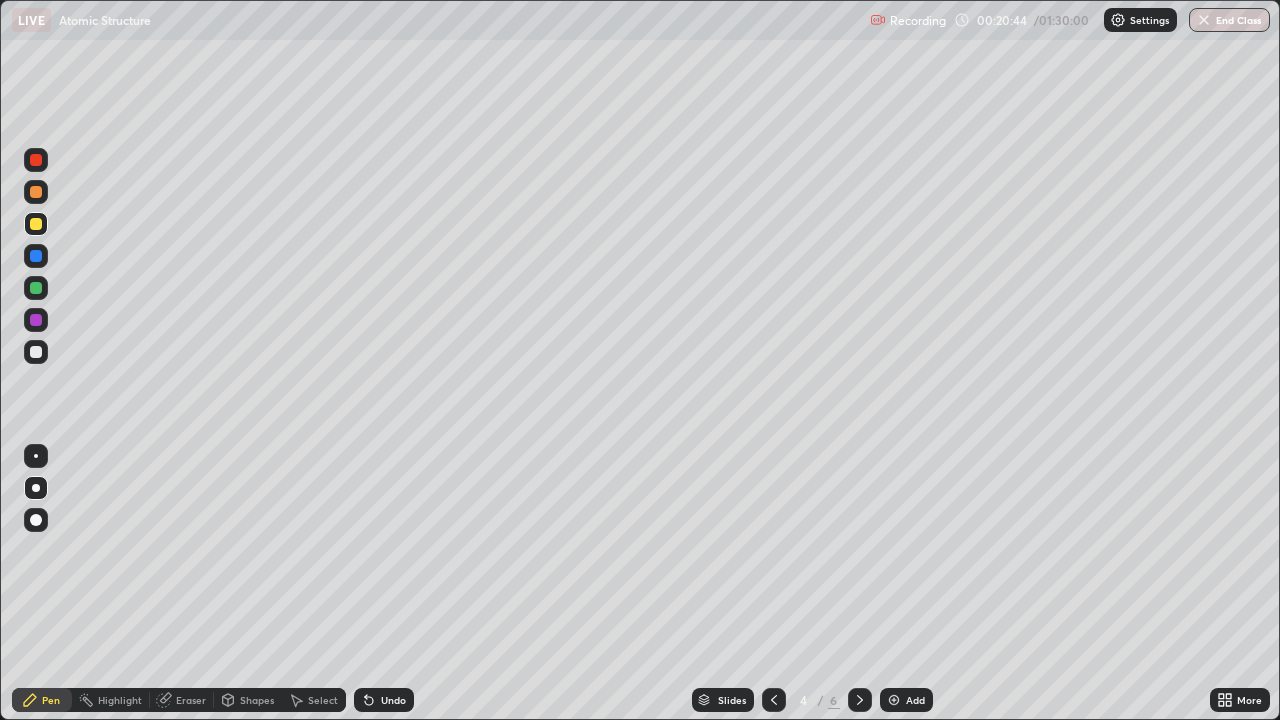 click at bounding box center (36, 320) 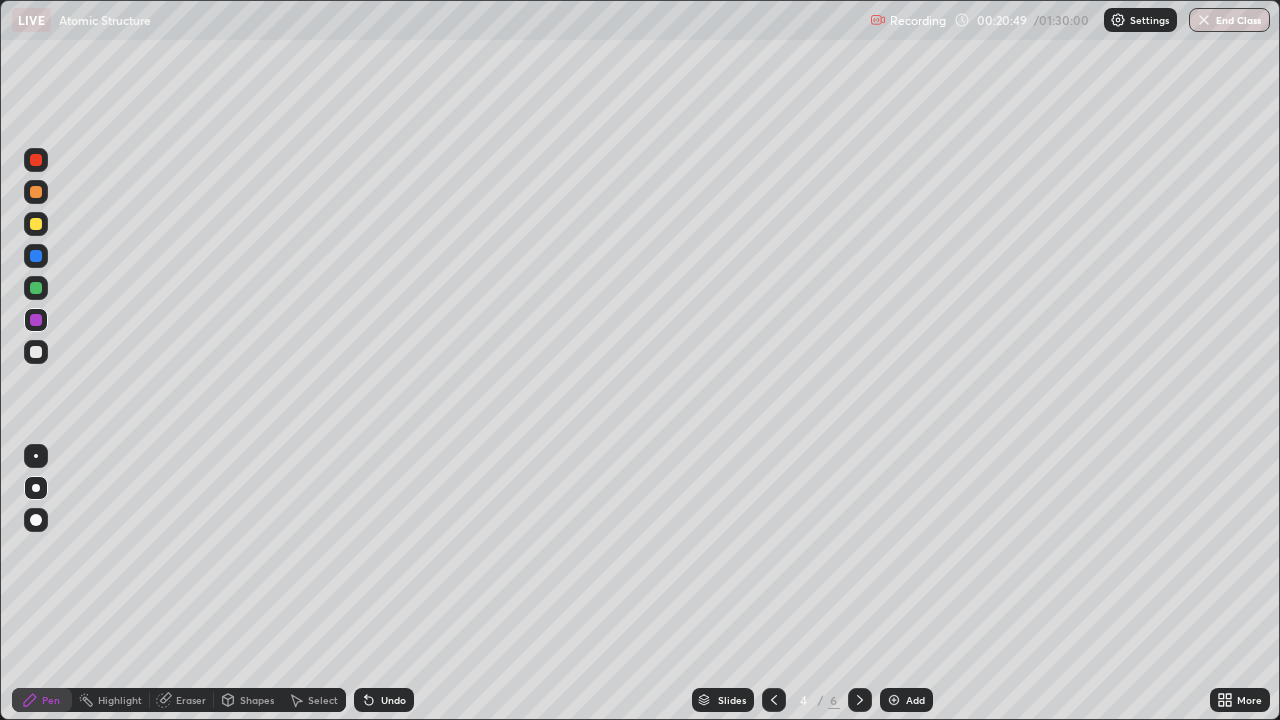 click 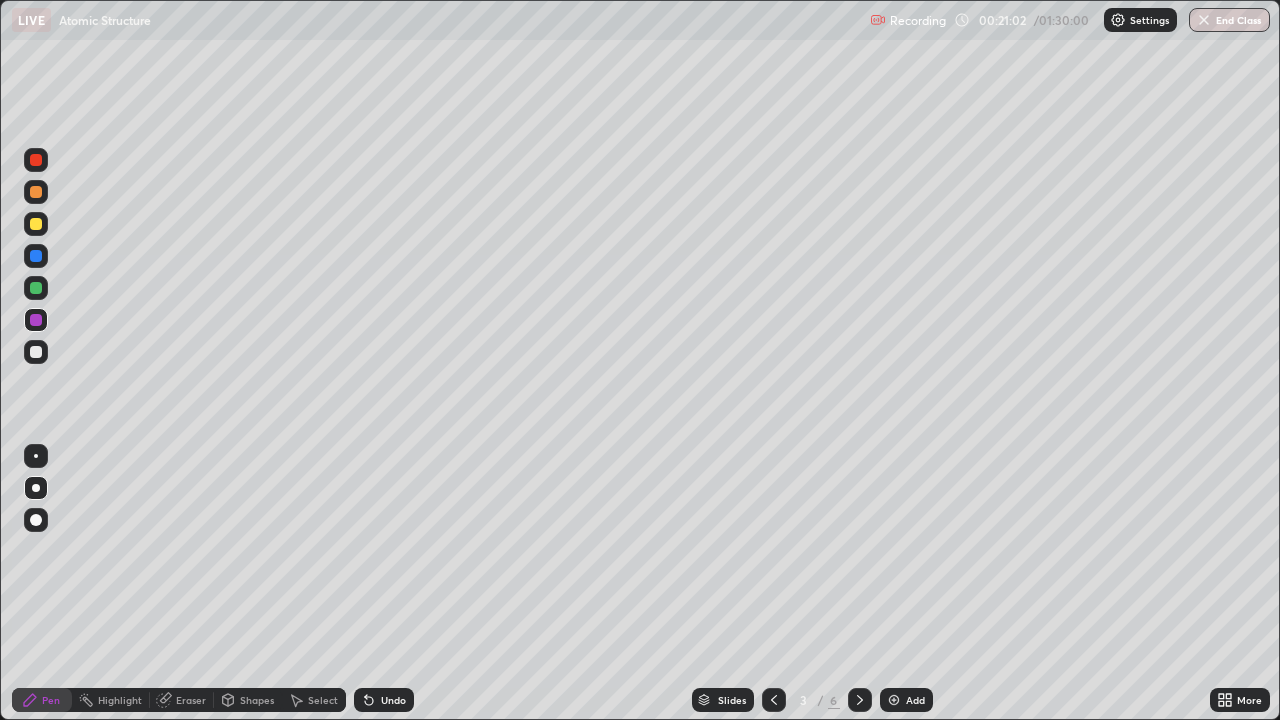 click 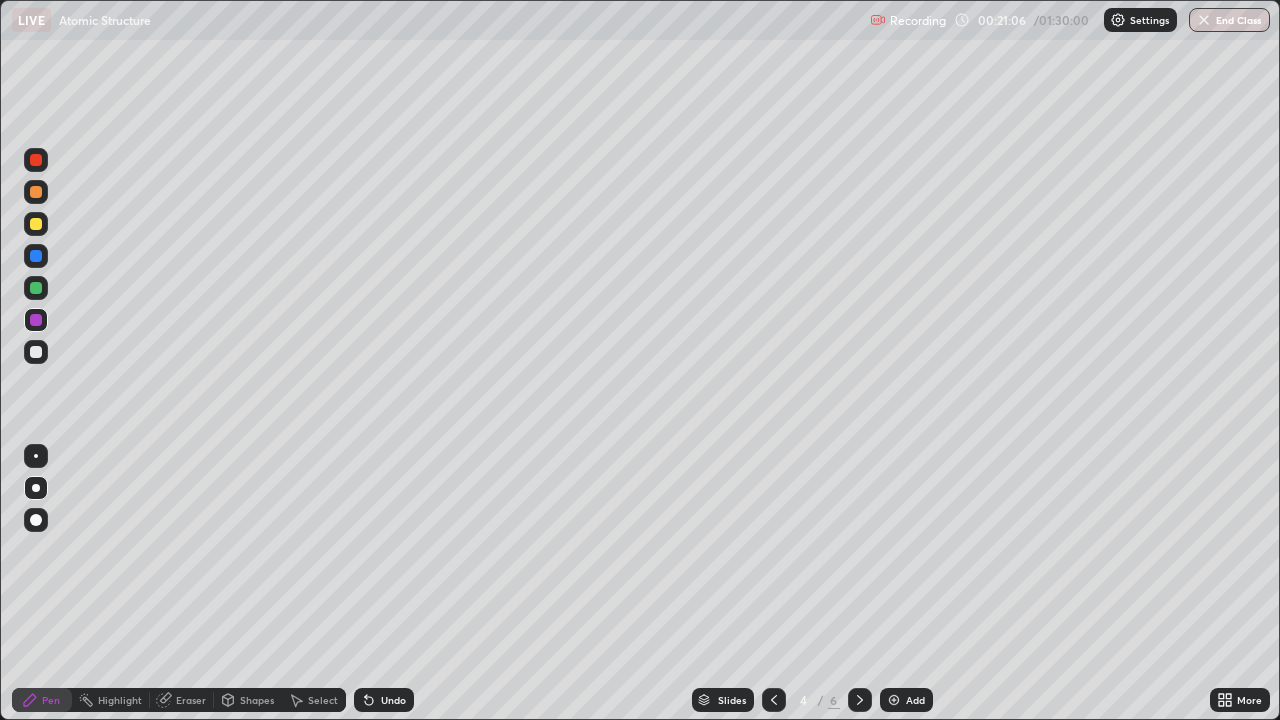 click at bounding box center [36, 288] 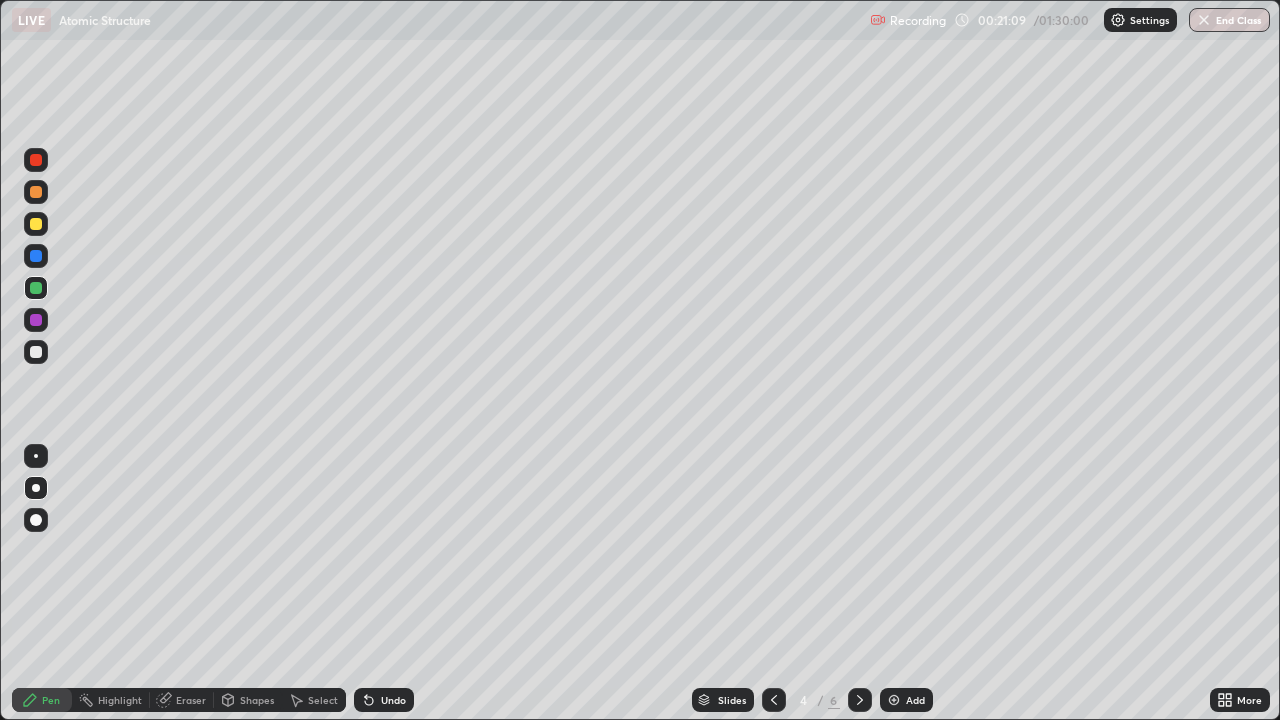 click at bounding box center (36, 256) 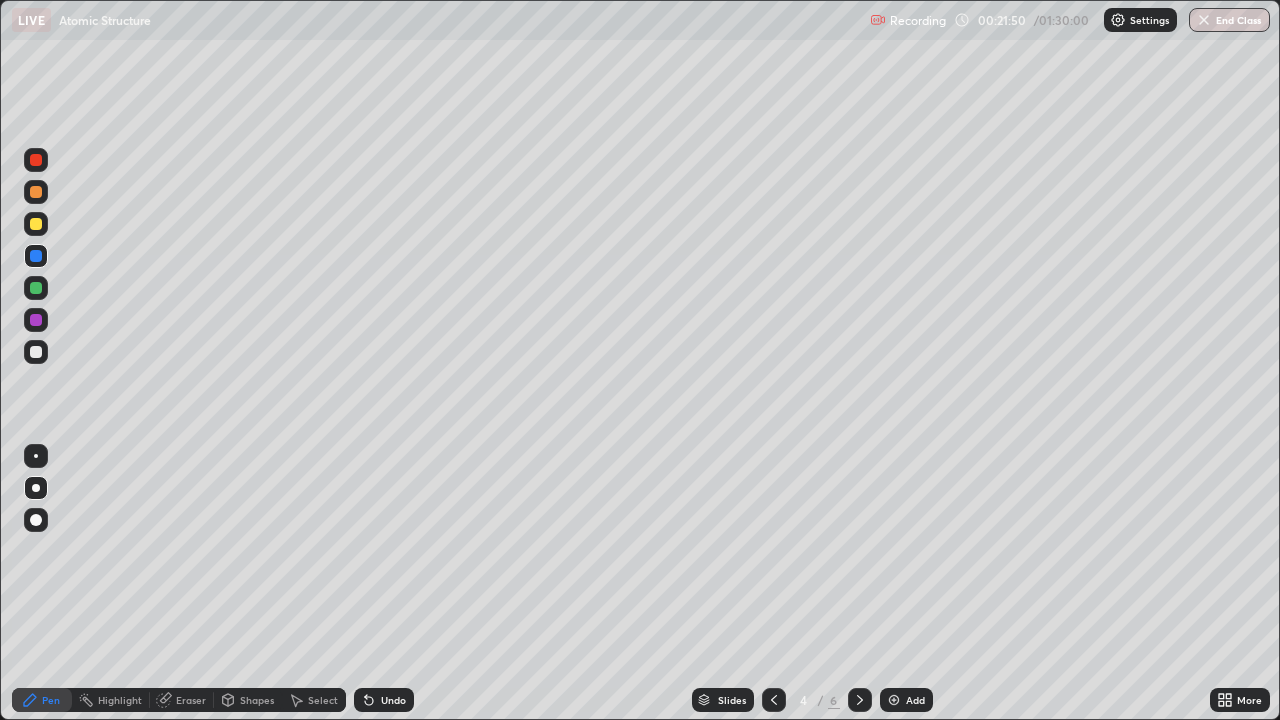 click at bounding box center [36, 352] 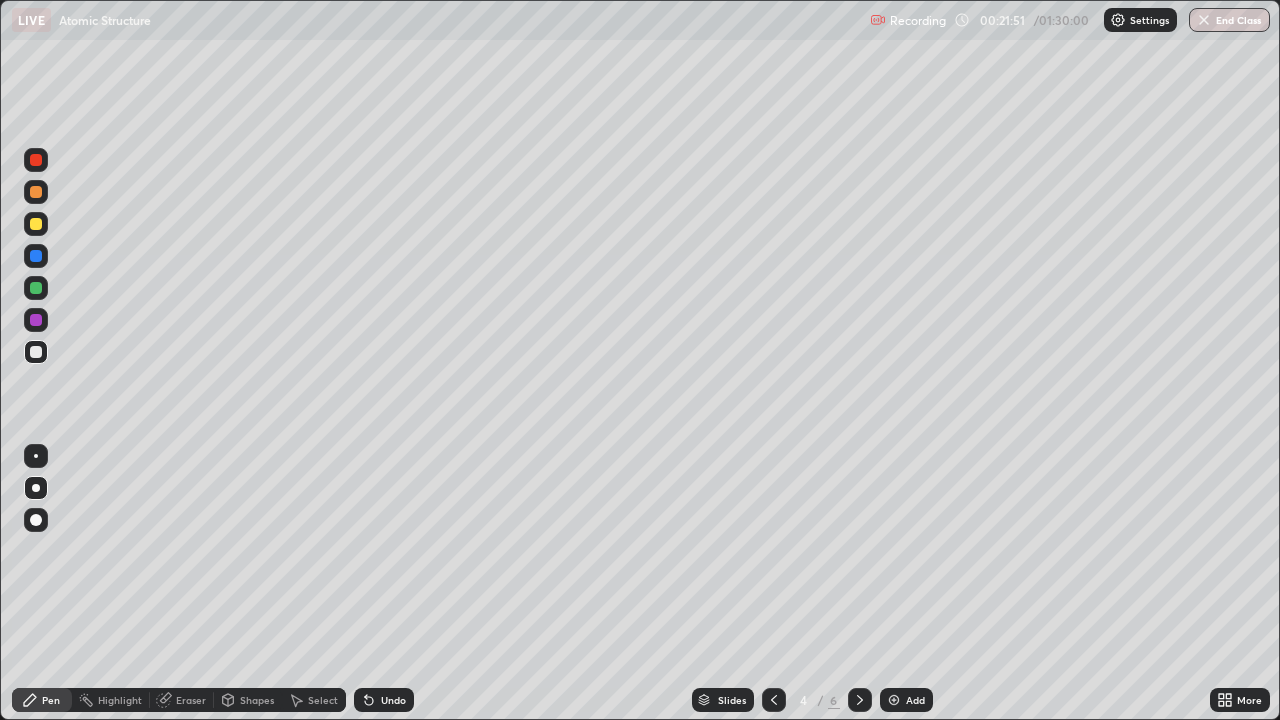 click at bounding box center [36, 288] 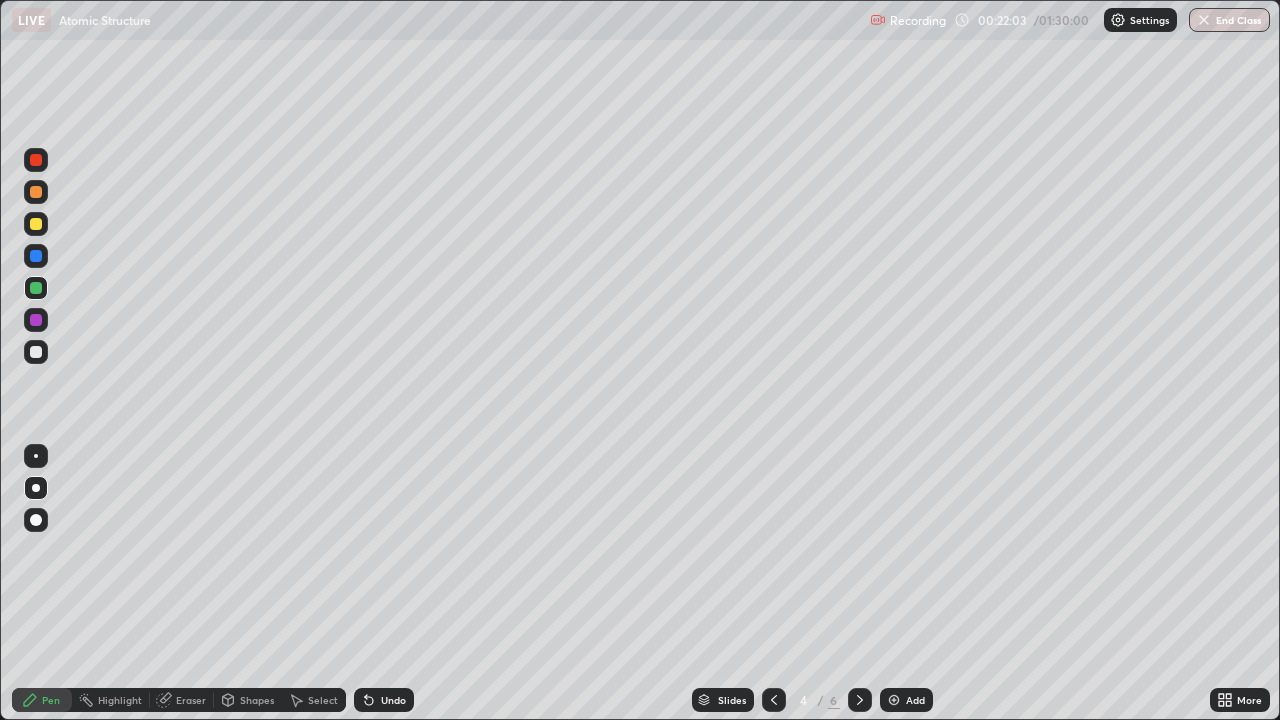 click at bounding box center [36, 352] 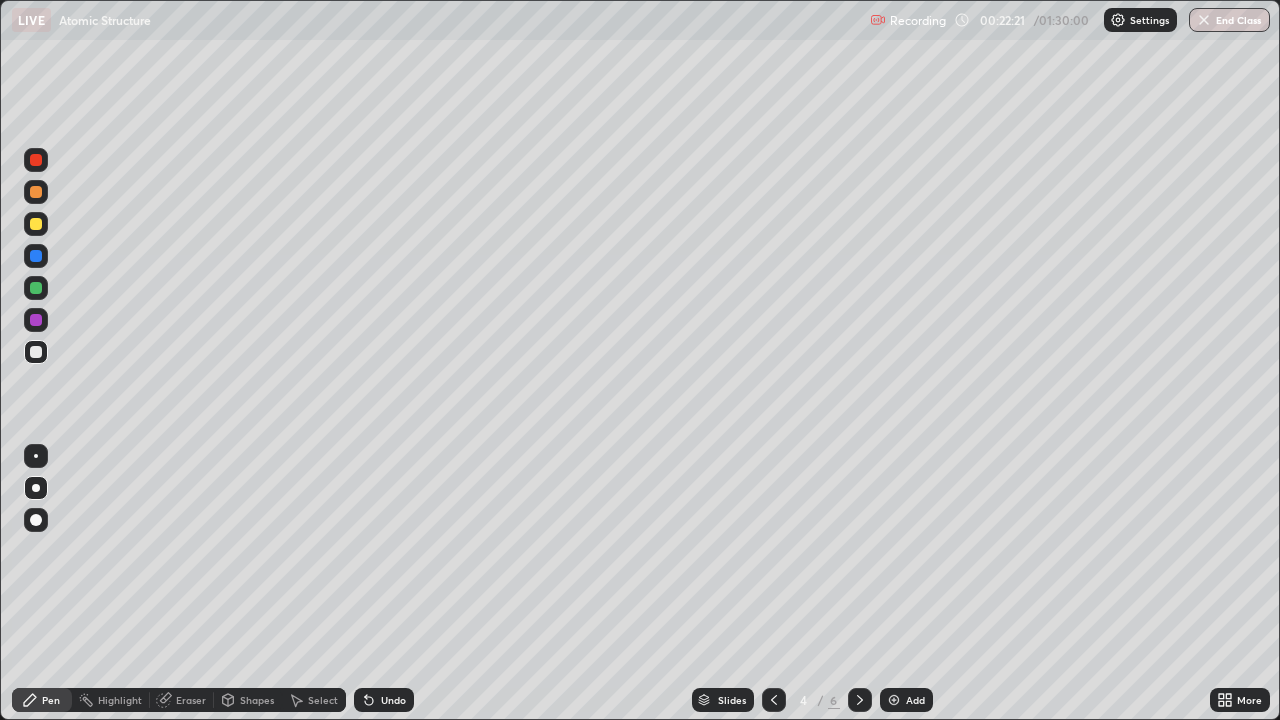 click at bounding box center (36, 352) 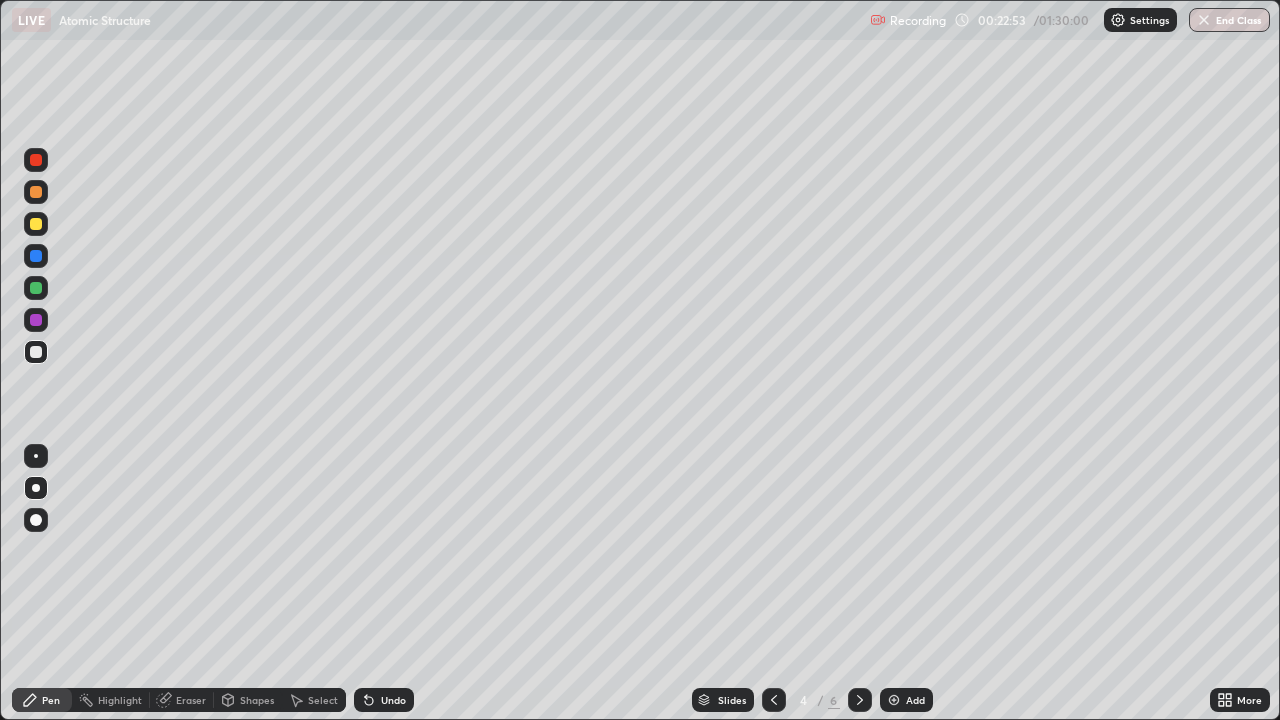 click at bounding box center [36, 224] 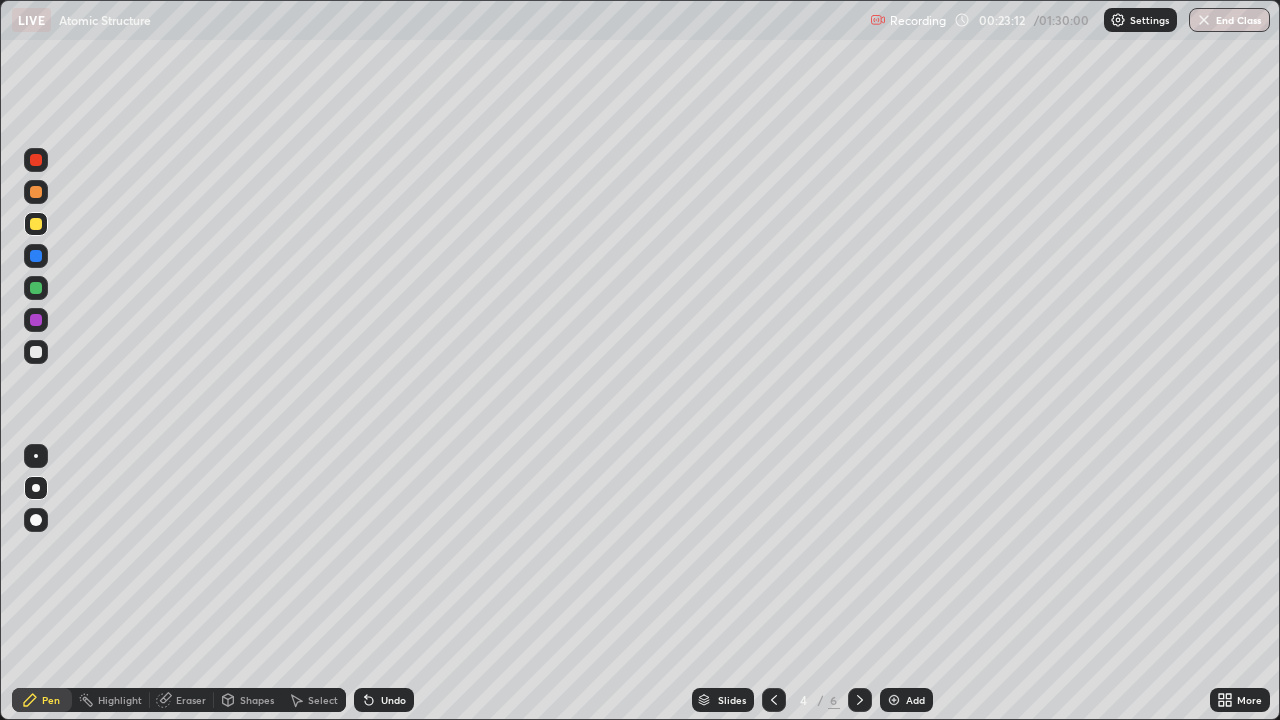 click at bounding box center [36, 288] 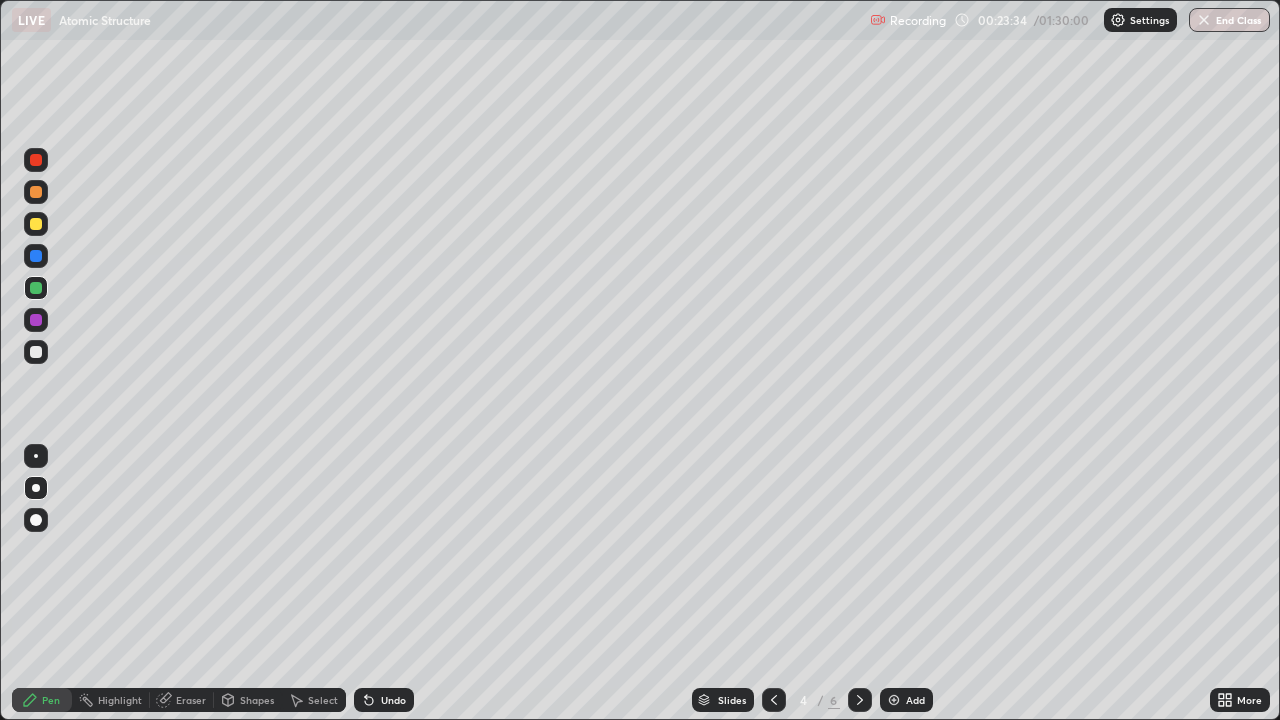 click at bounding box center (36, 352) 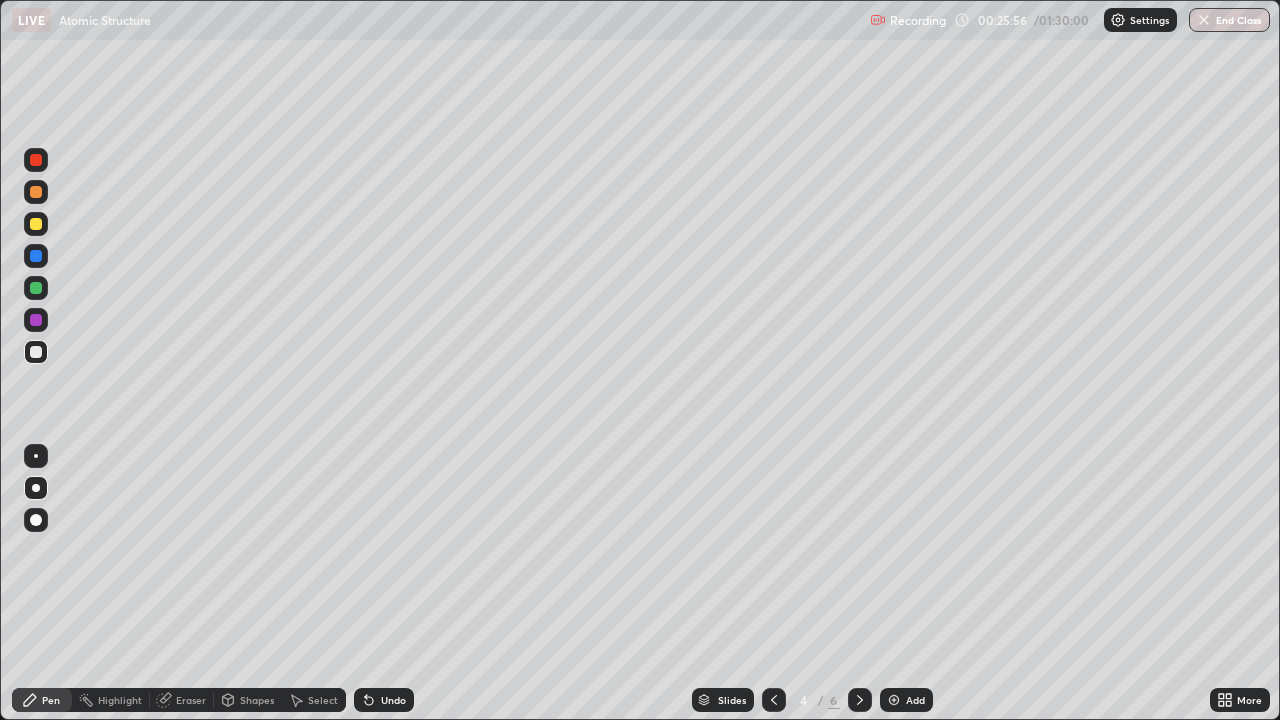 click at bounding box center (36, 224) 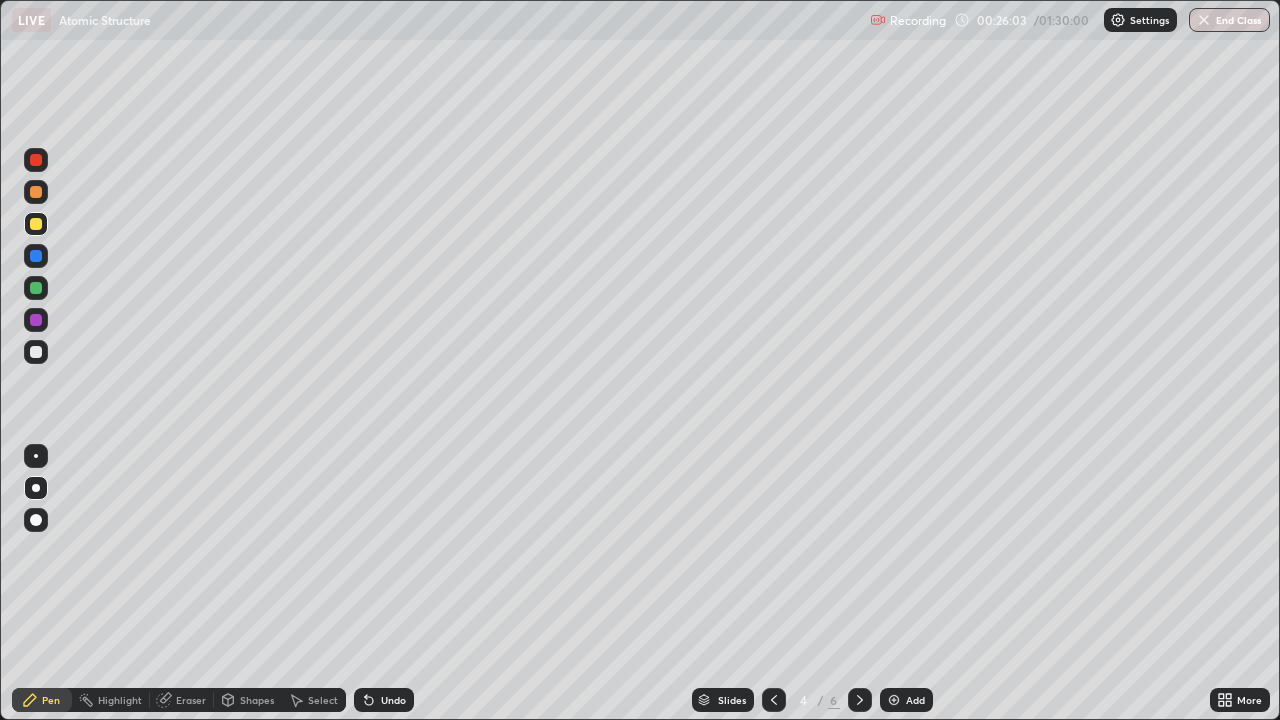 click on "Eraser" at bounding box center [191, 700] 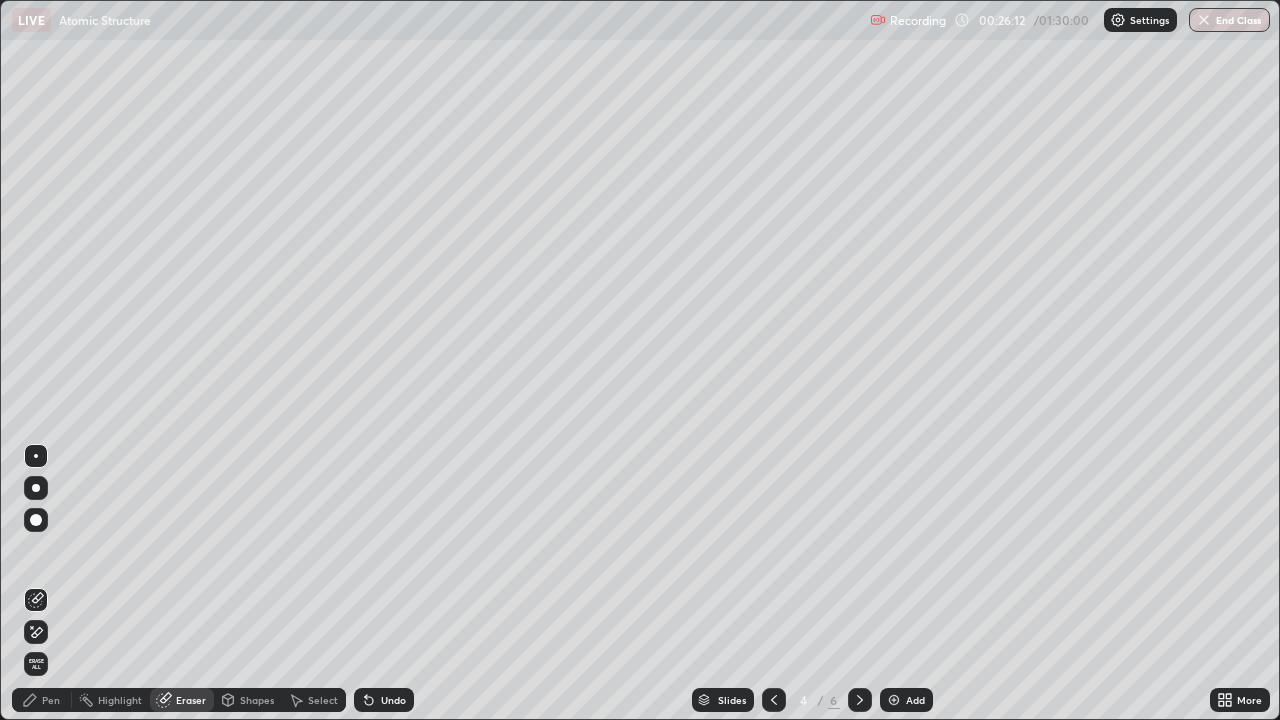 click on "Pen" at bounding box center [51, 700] 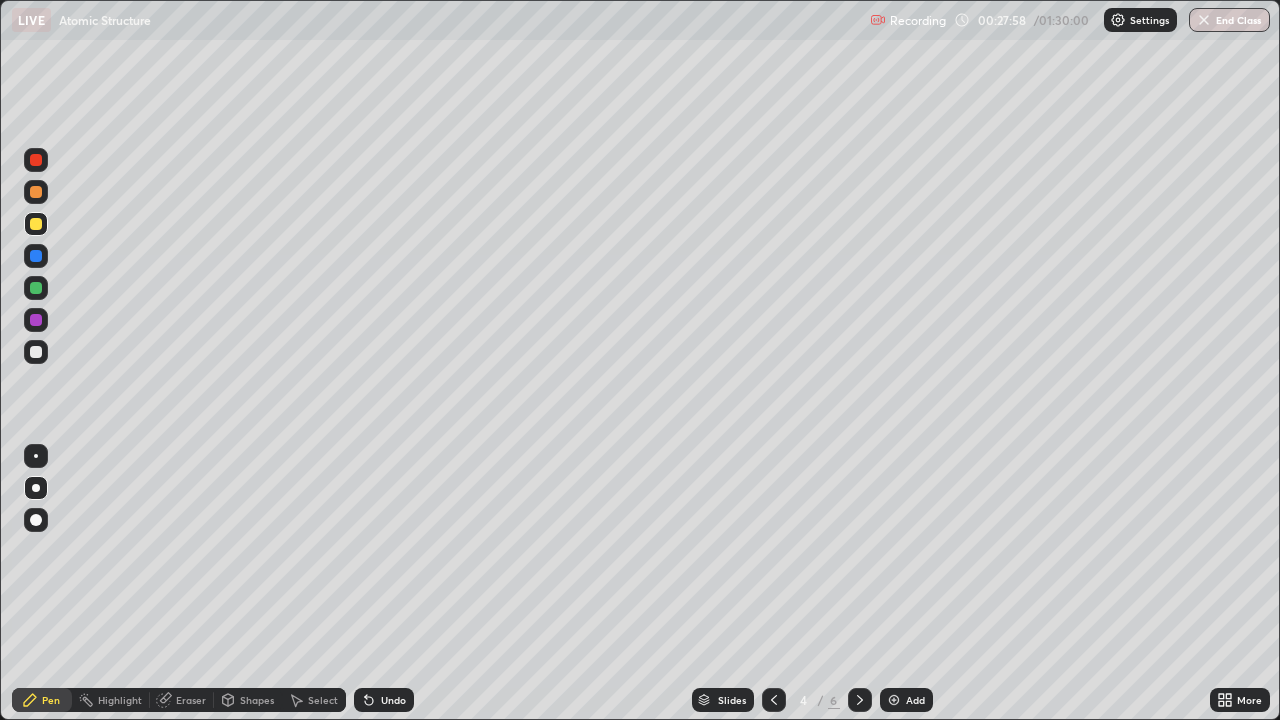 click on "Add" at bounding box center [906, 700] 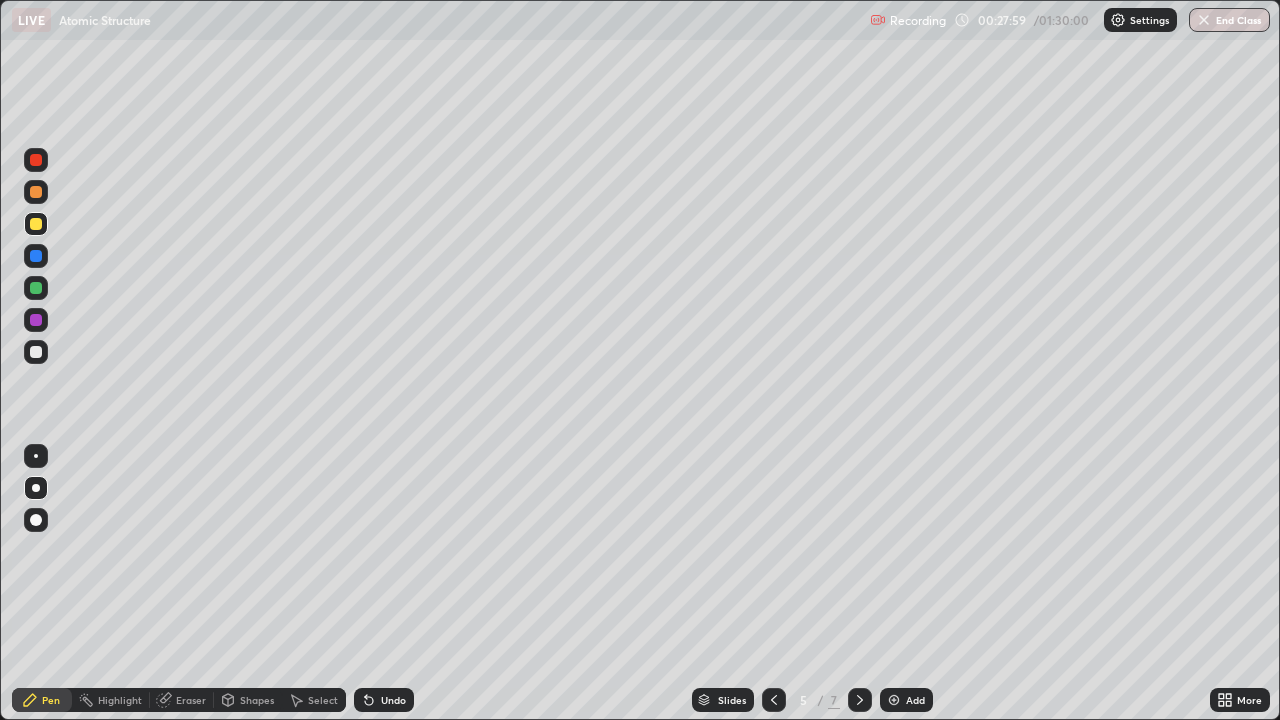 click at bounding box center (36, 352) 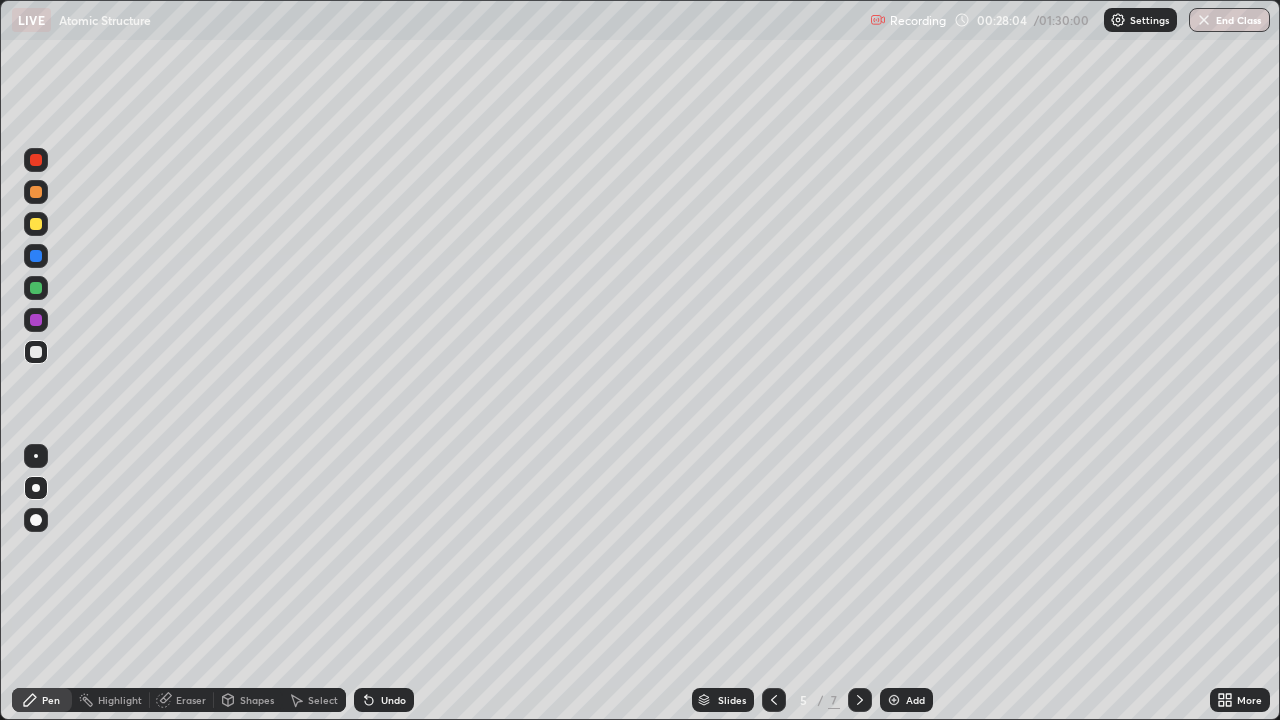 click at bounding box center (36, 224) 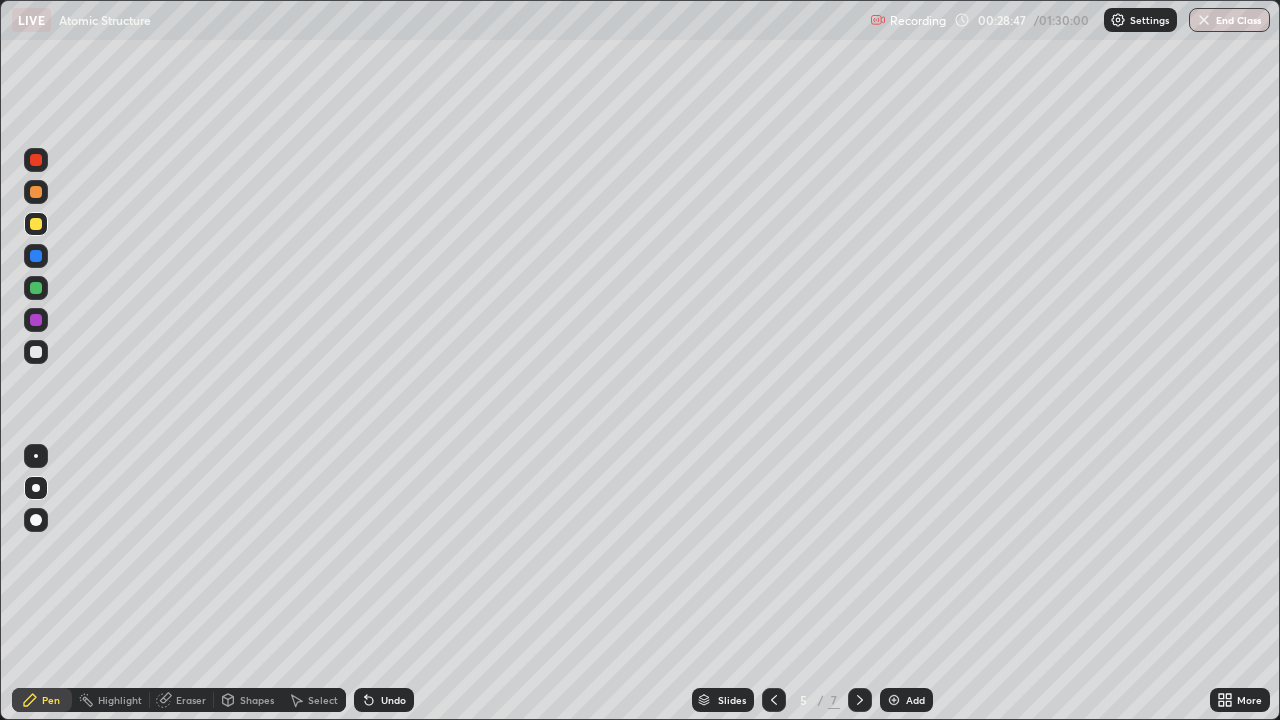 click at bounding box center (36, 352) 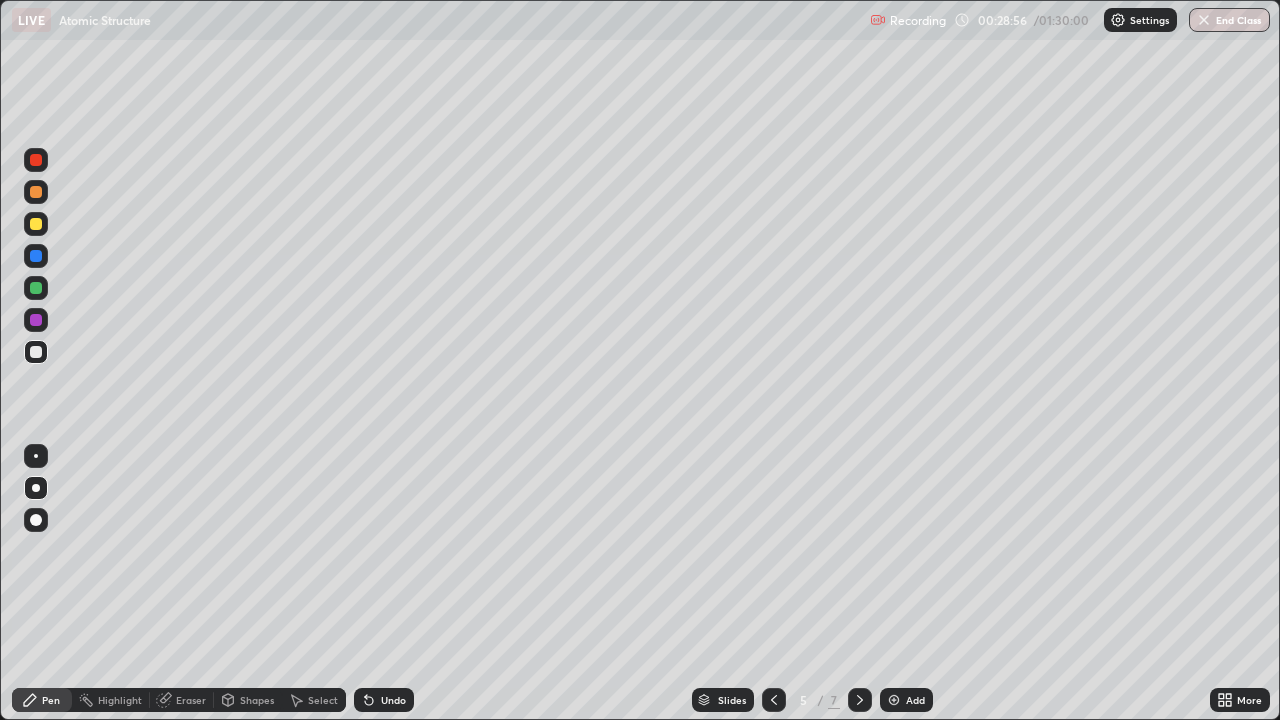 click on "Eraser" at bounding box center [191, 700] 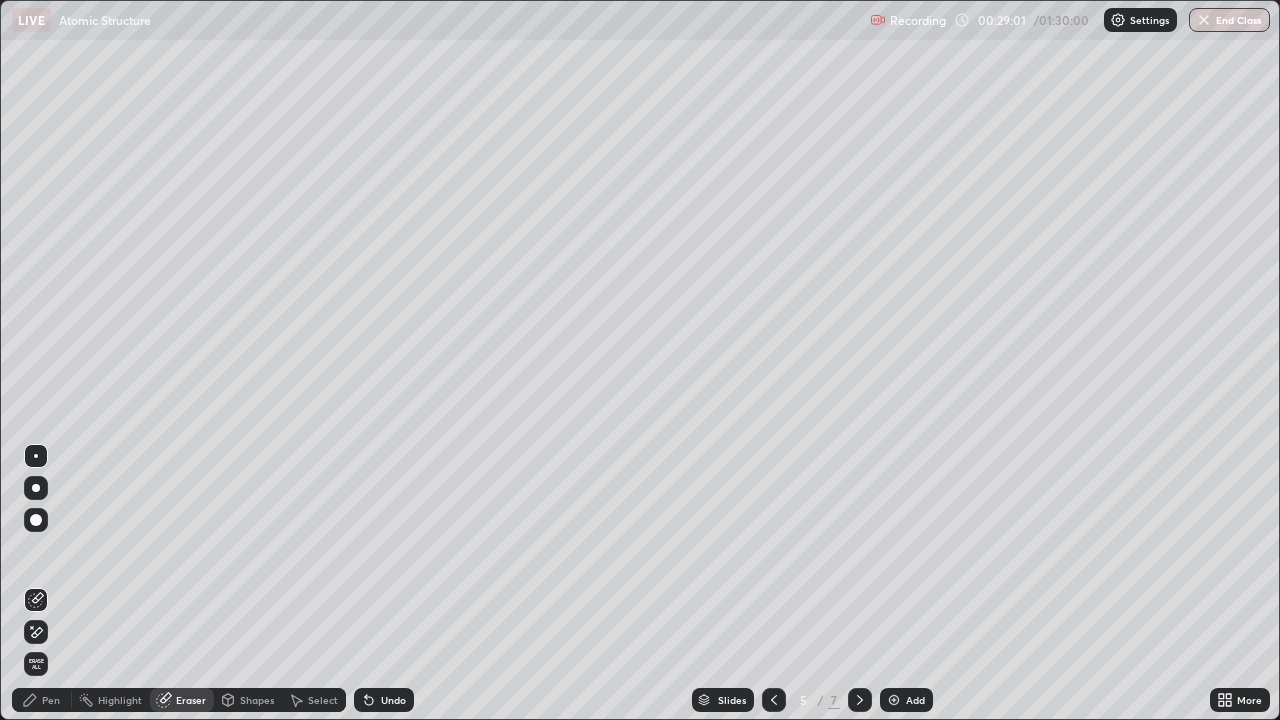 click on "Pen" at bounding box center [42, 700] 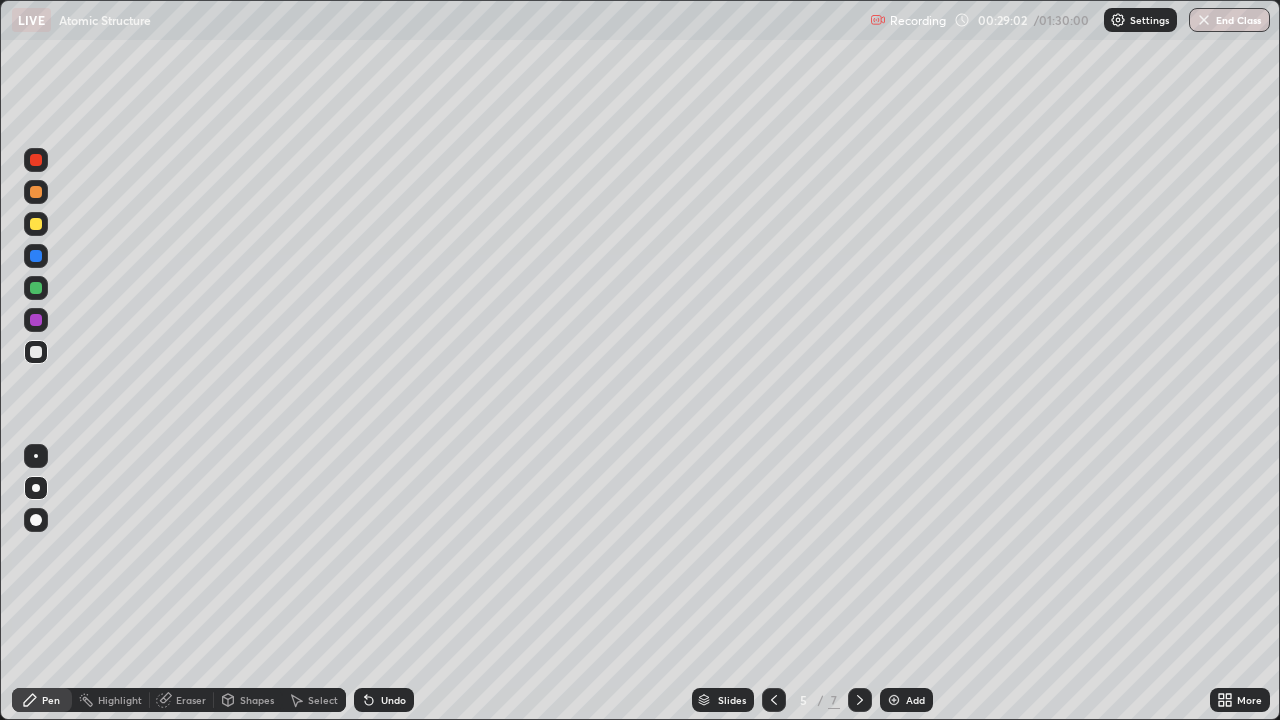 click at bounding box center [36, 288] 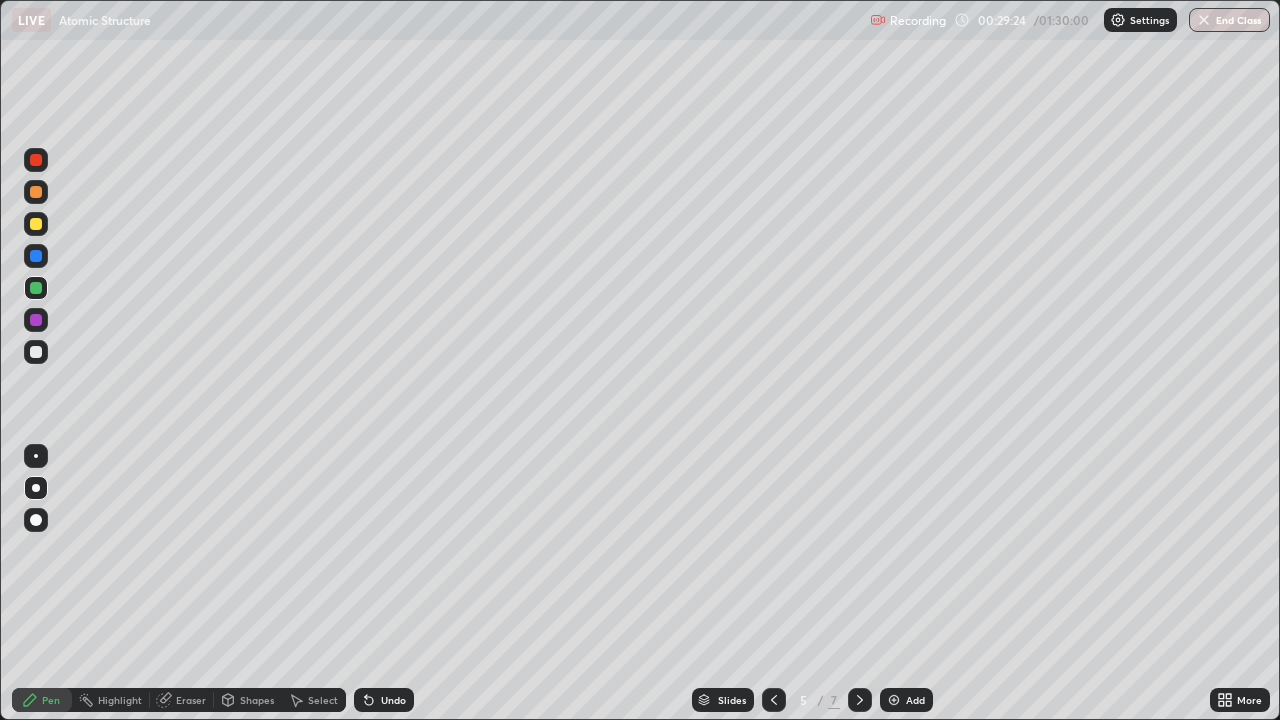 click on "Undo" at bounding box center [393, 700] 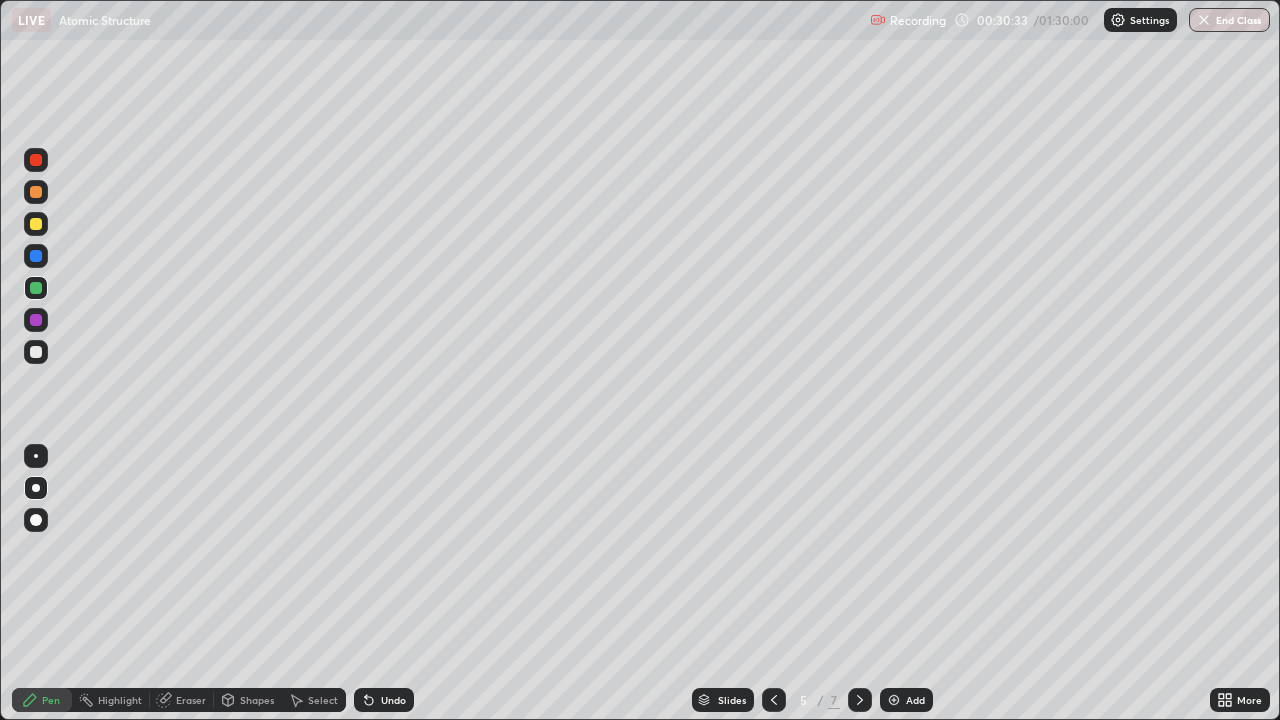 click on "Add" at bounding box center [906, 700] 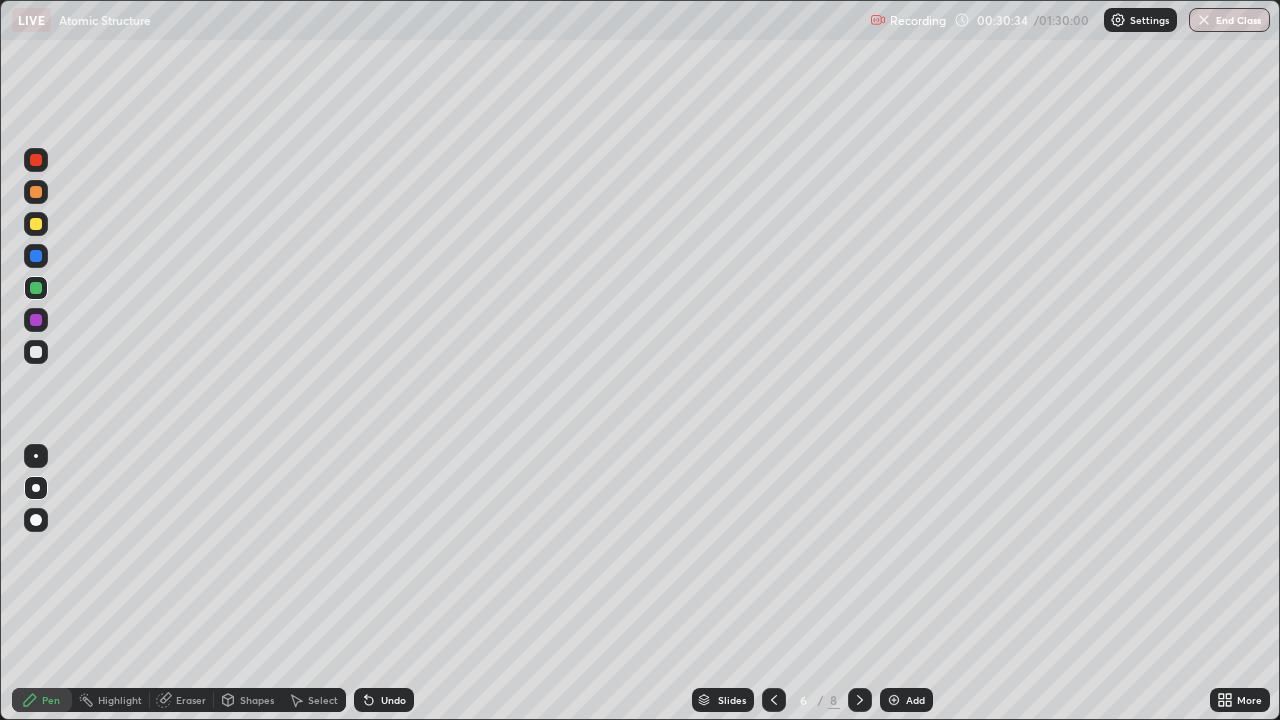 click at bounding box center (36, 224) 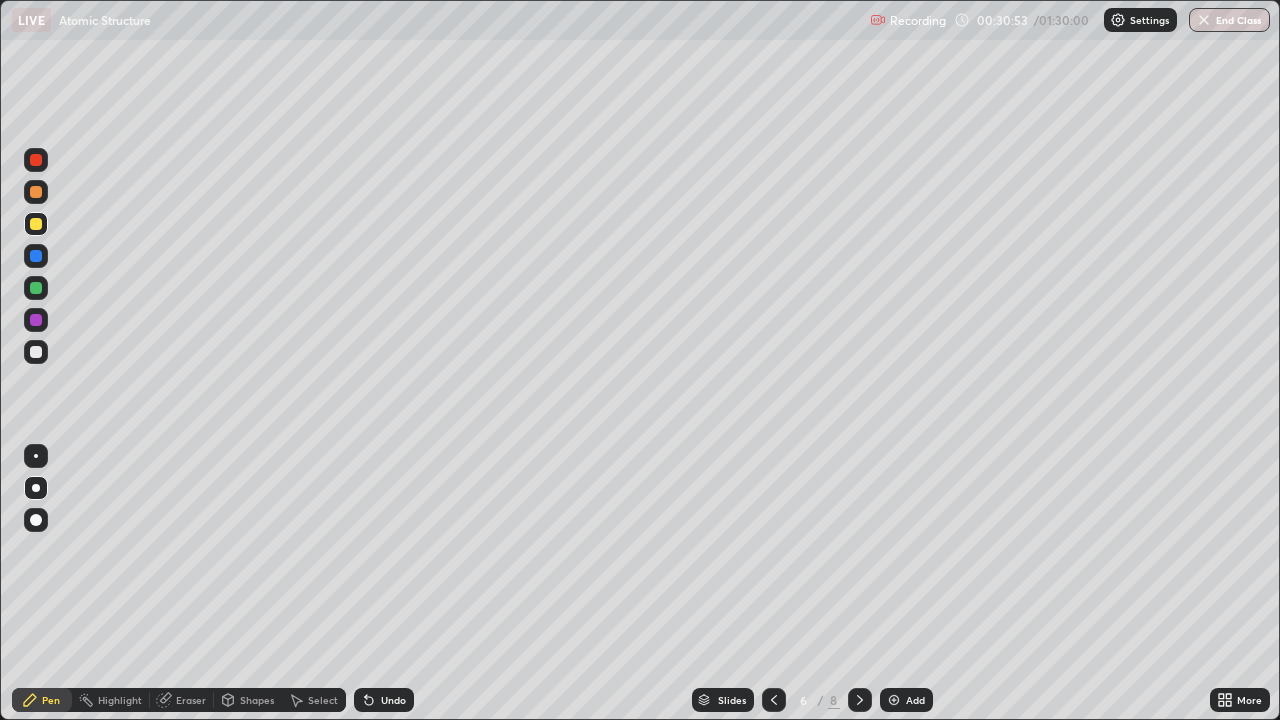 click at bounding box center [36, 352] 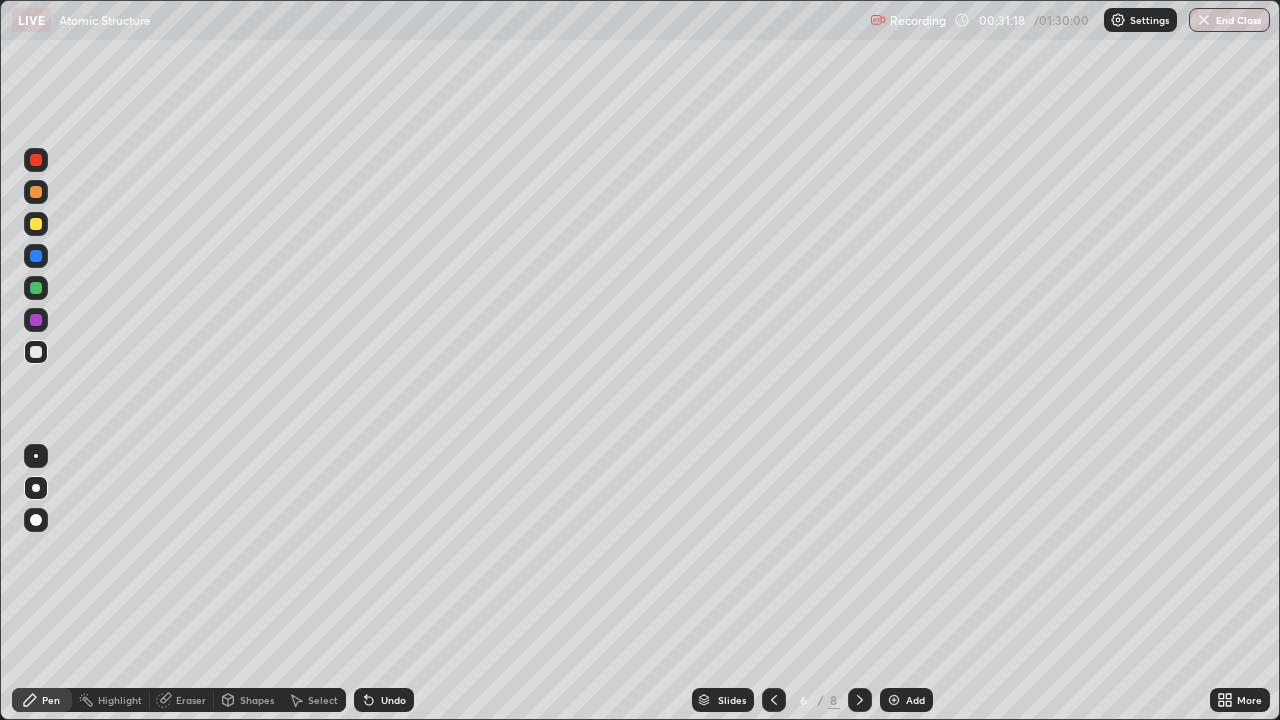 click at bounding box center (36, 224) 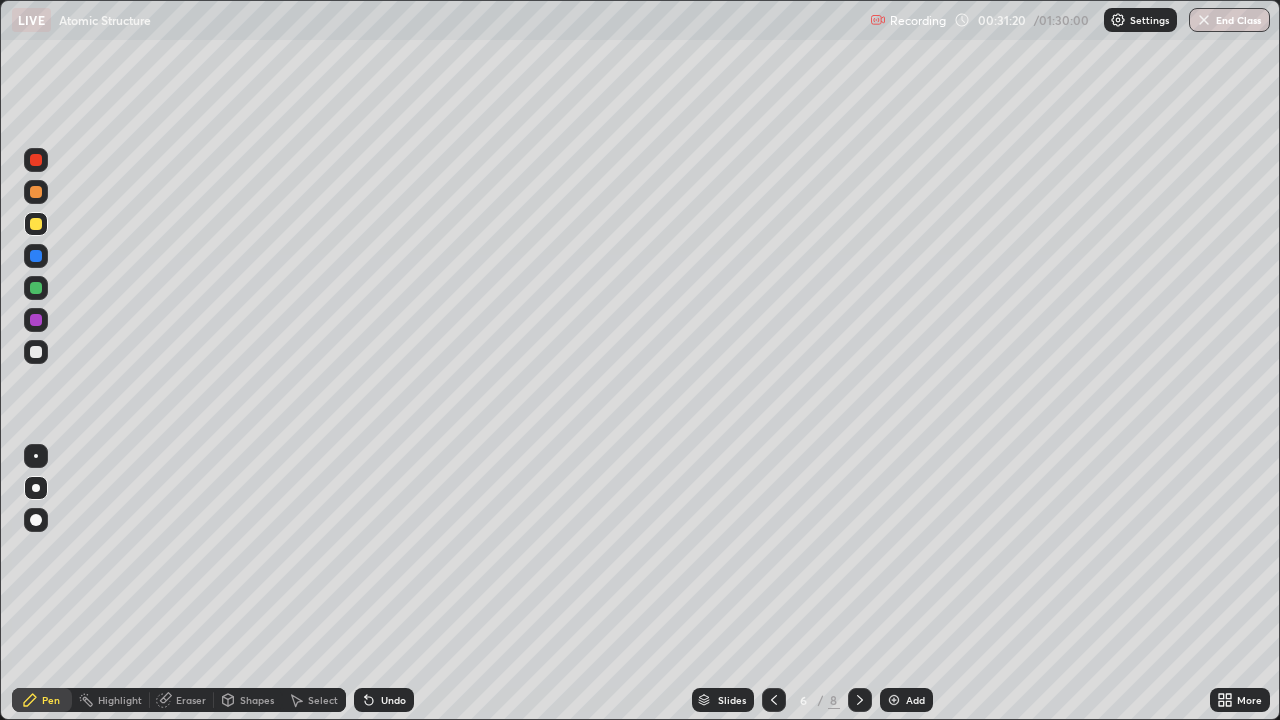 click at bounding box center (36, 288) 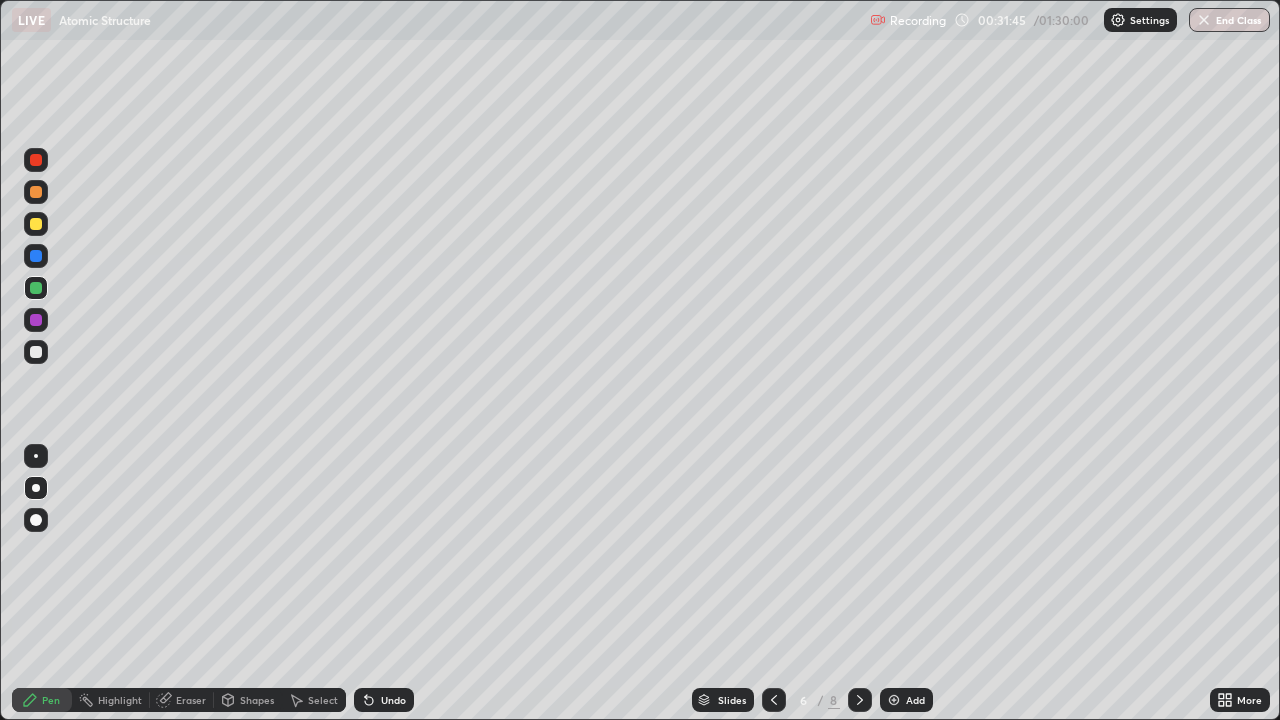 click on "Shapes" at bounding box center [257, 700] 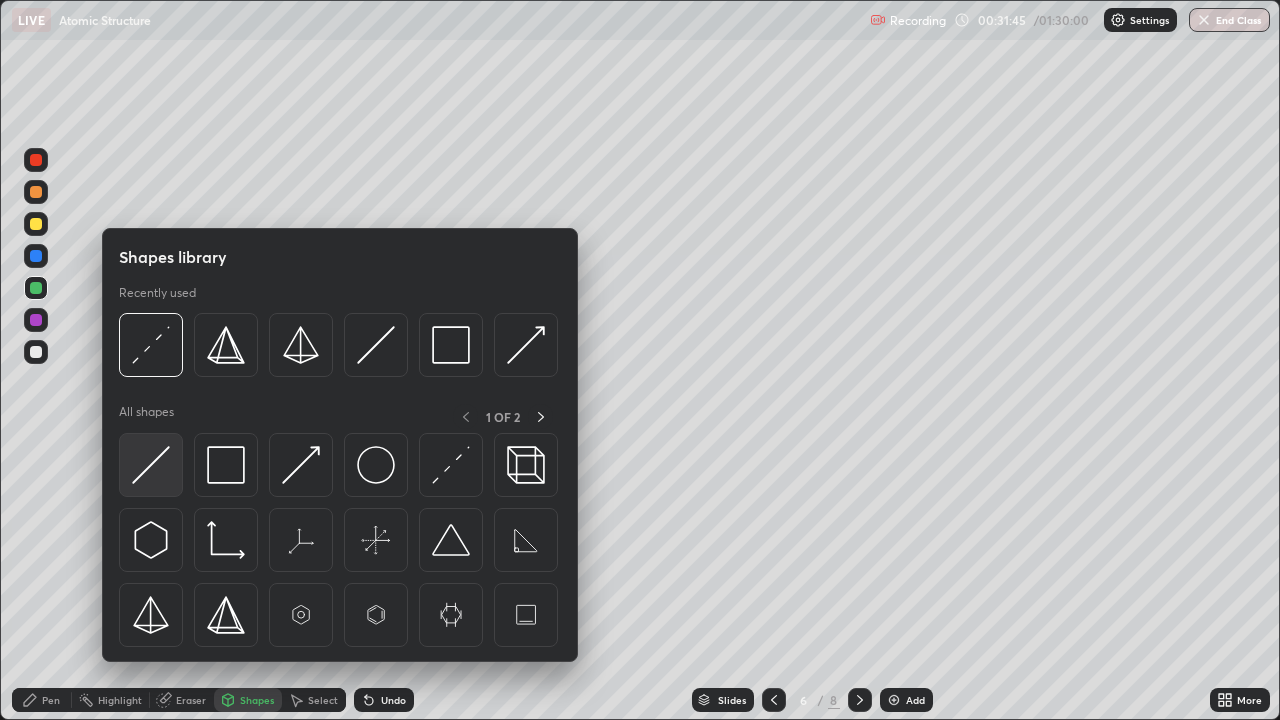 click at bounding box center (151, 465) 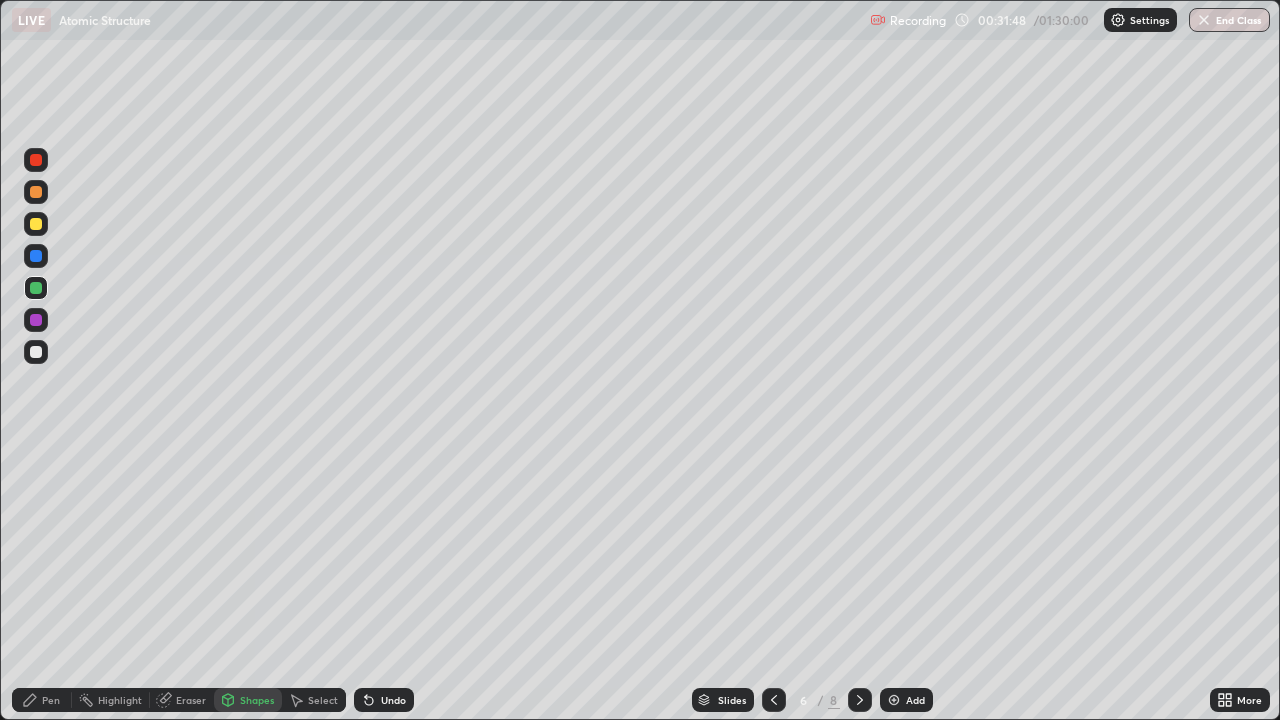 click on "Undo" at bounding box center (393, 700) 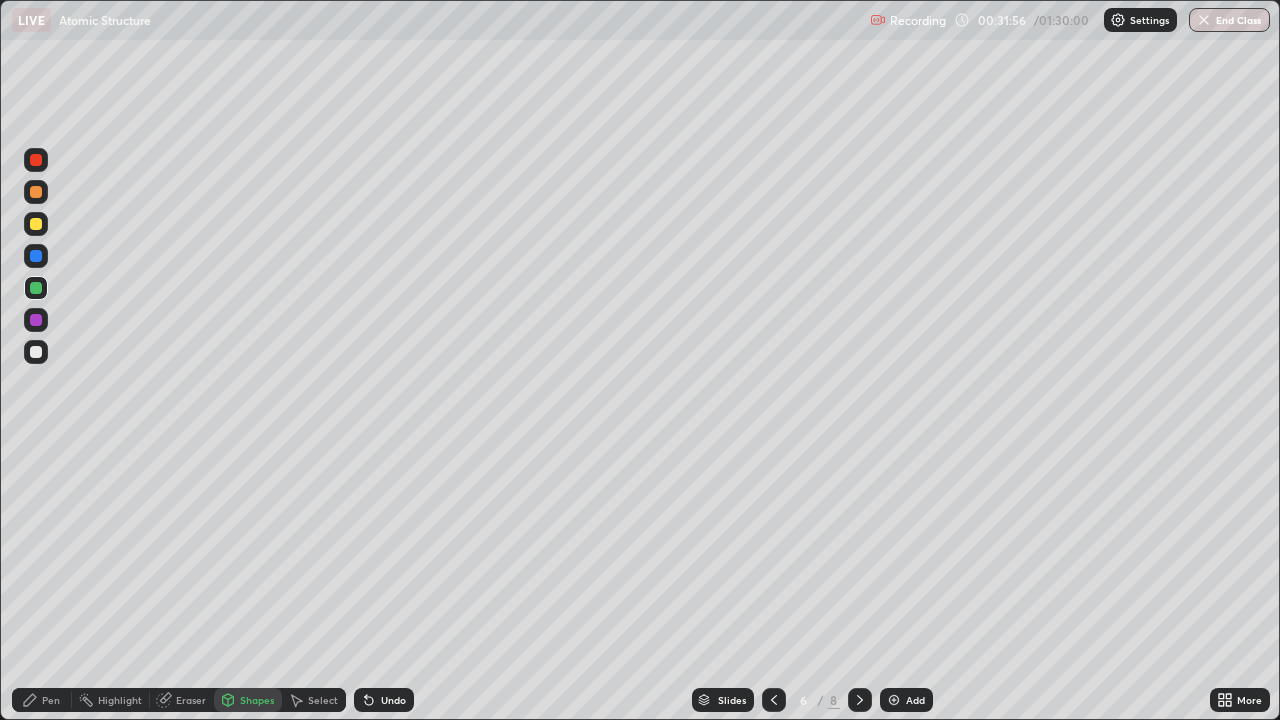 click on "Pen" at bounding box center [51, 700] 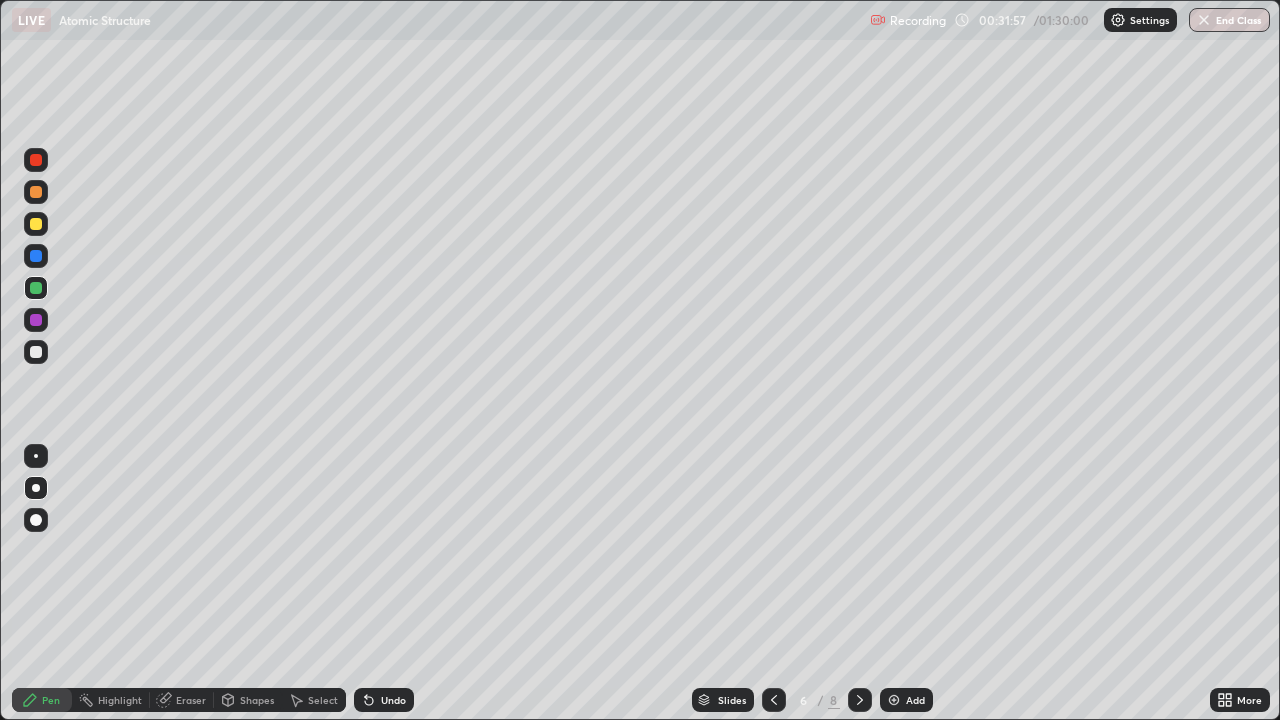 click at bounding box center (36, 288) 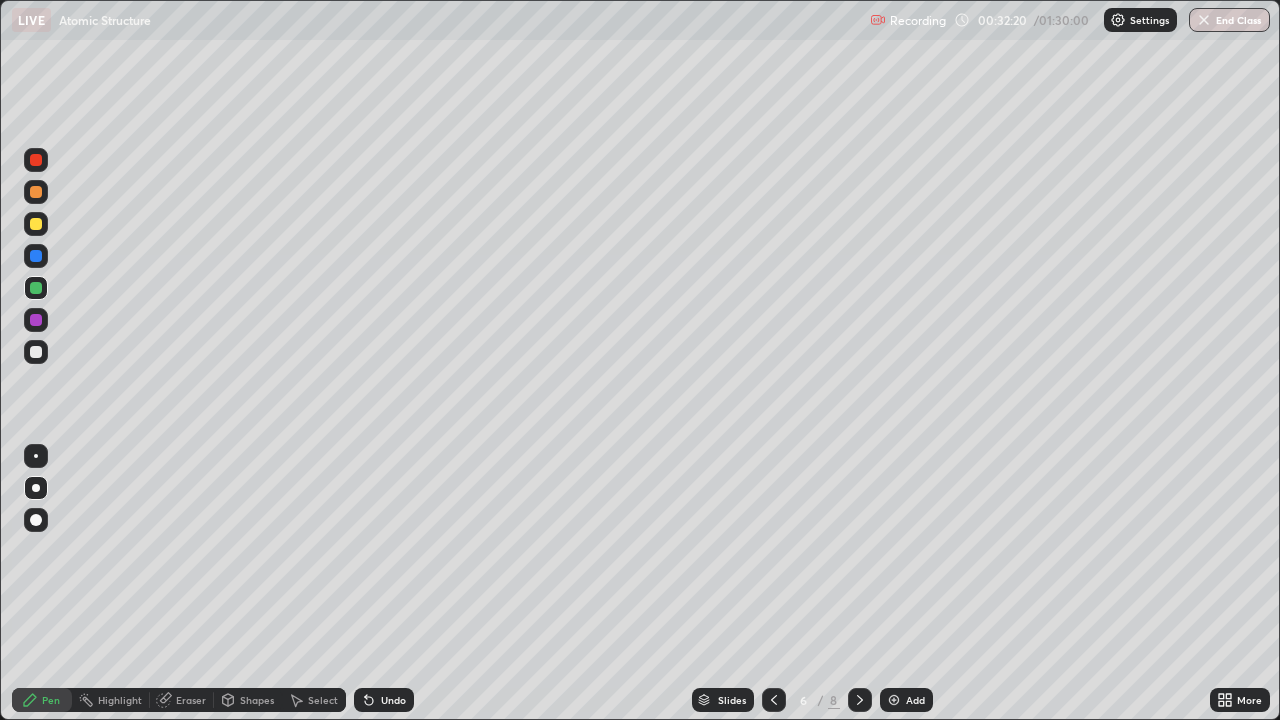 click at bounding box center [36, 288] 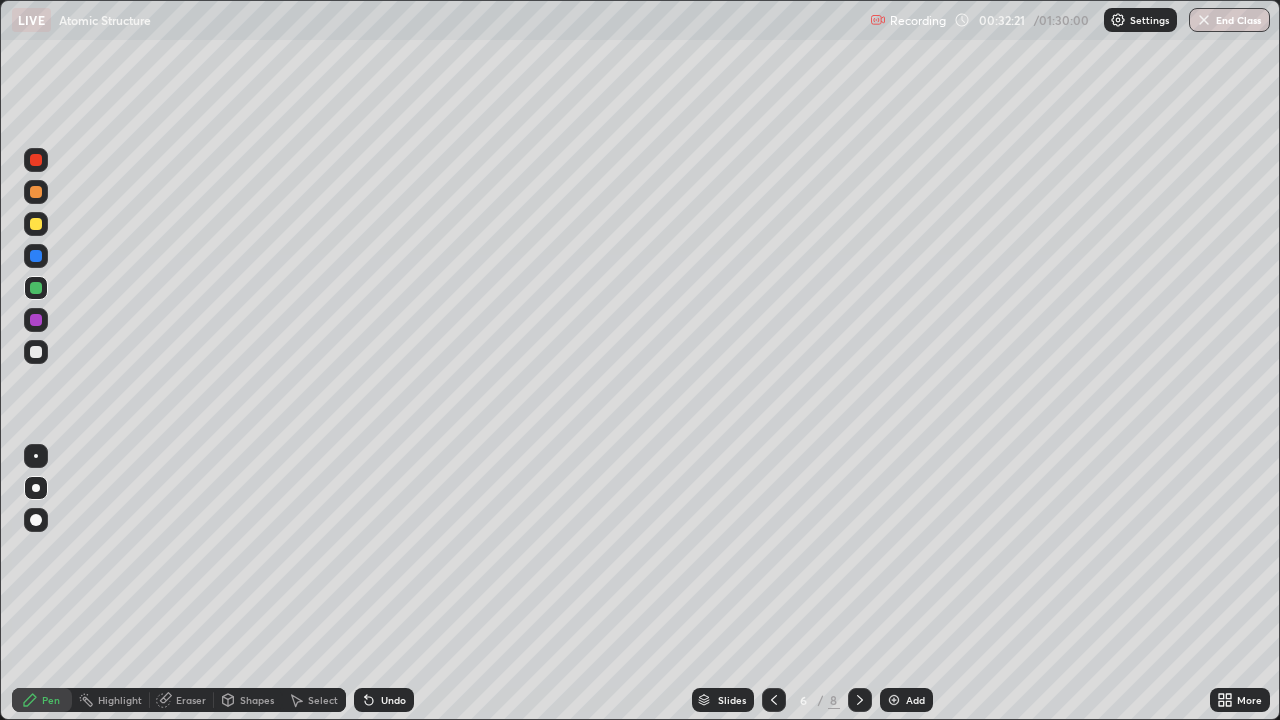 click on "Shapes" at bounding box center (257, 700) 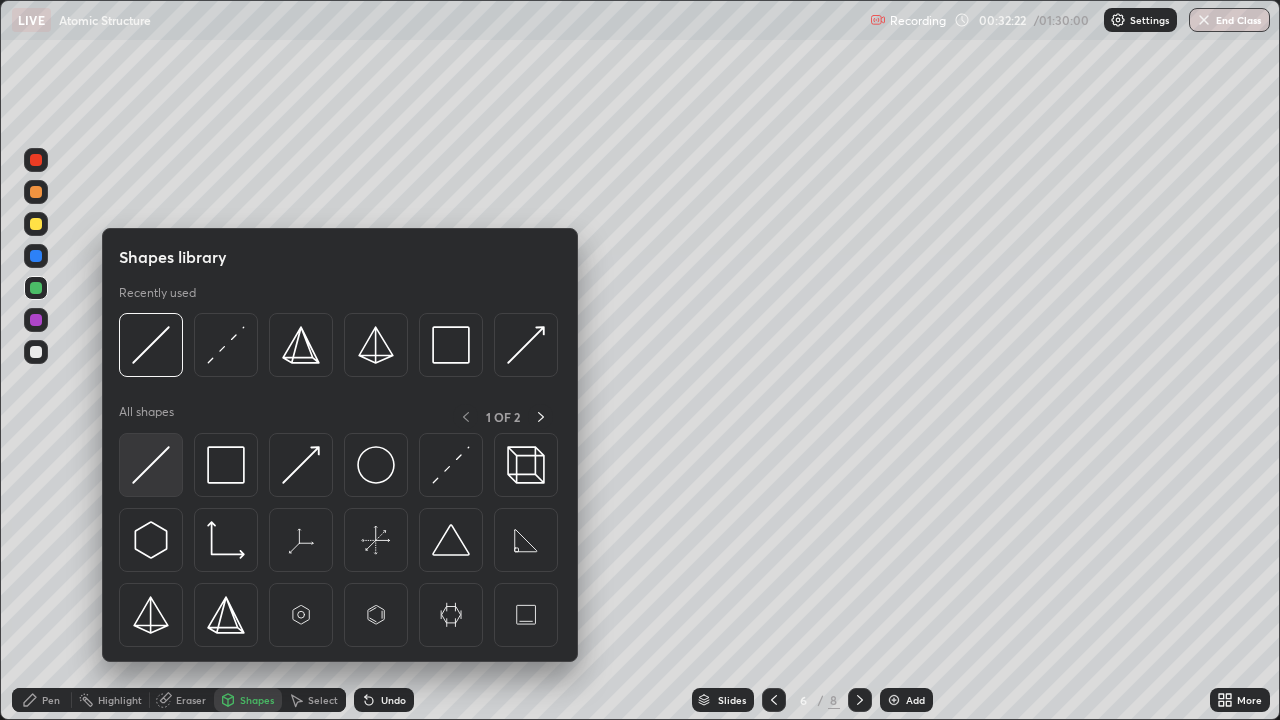 click at bounding box center (151, 465) 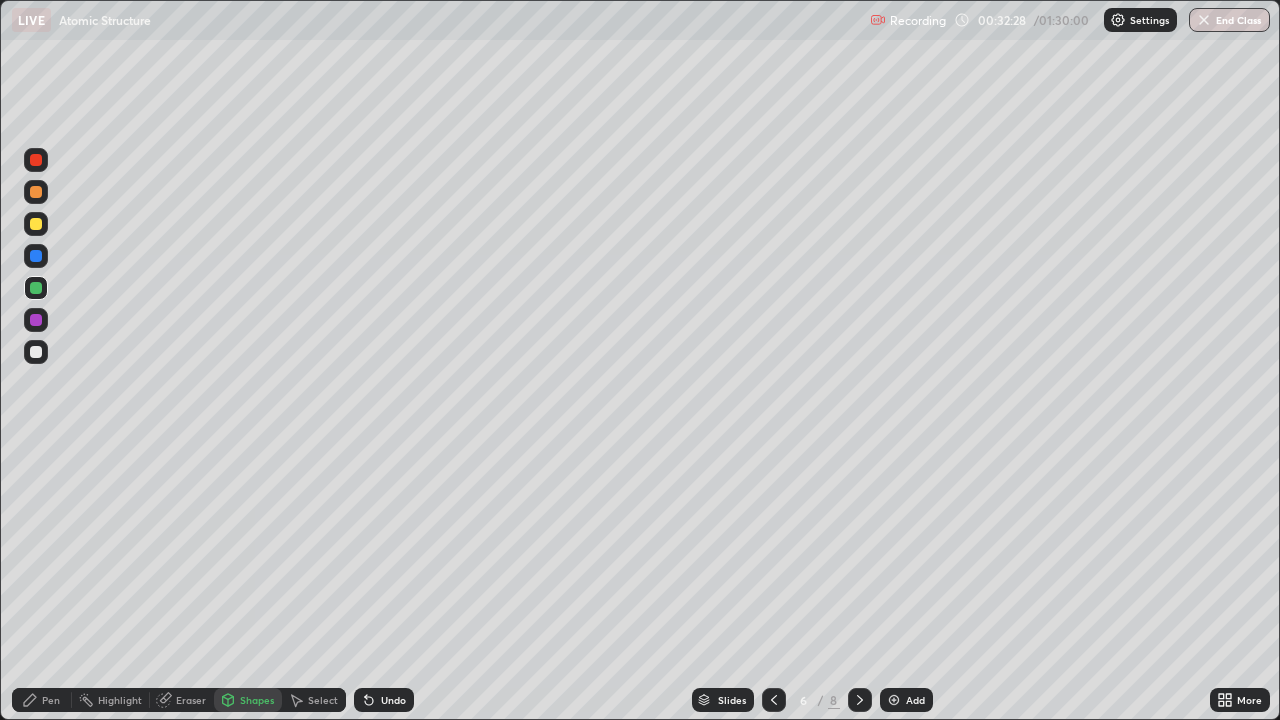 click at bounding box center [36, 320] 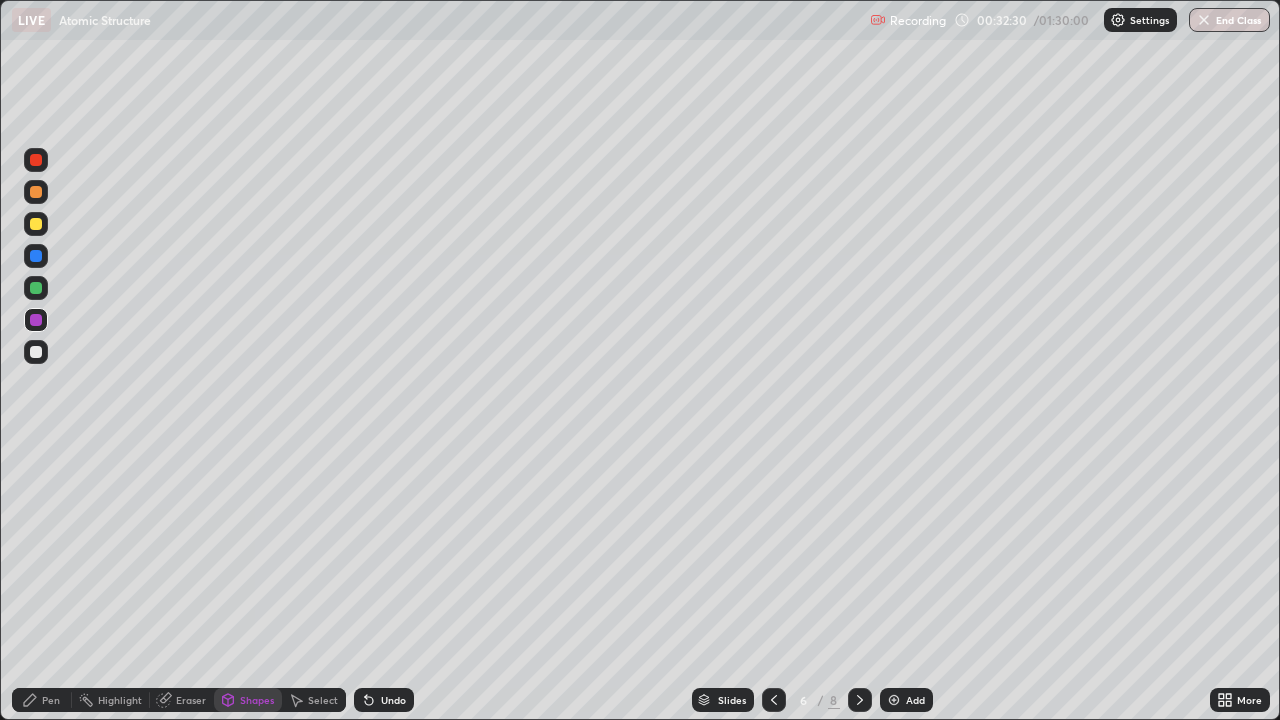 click 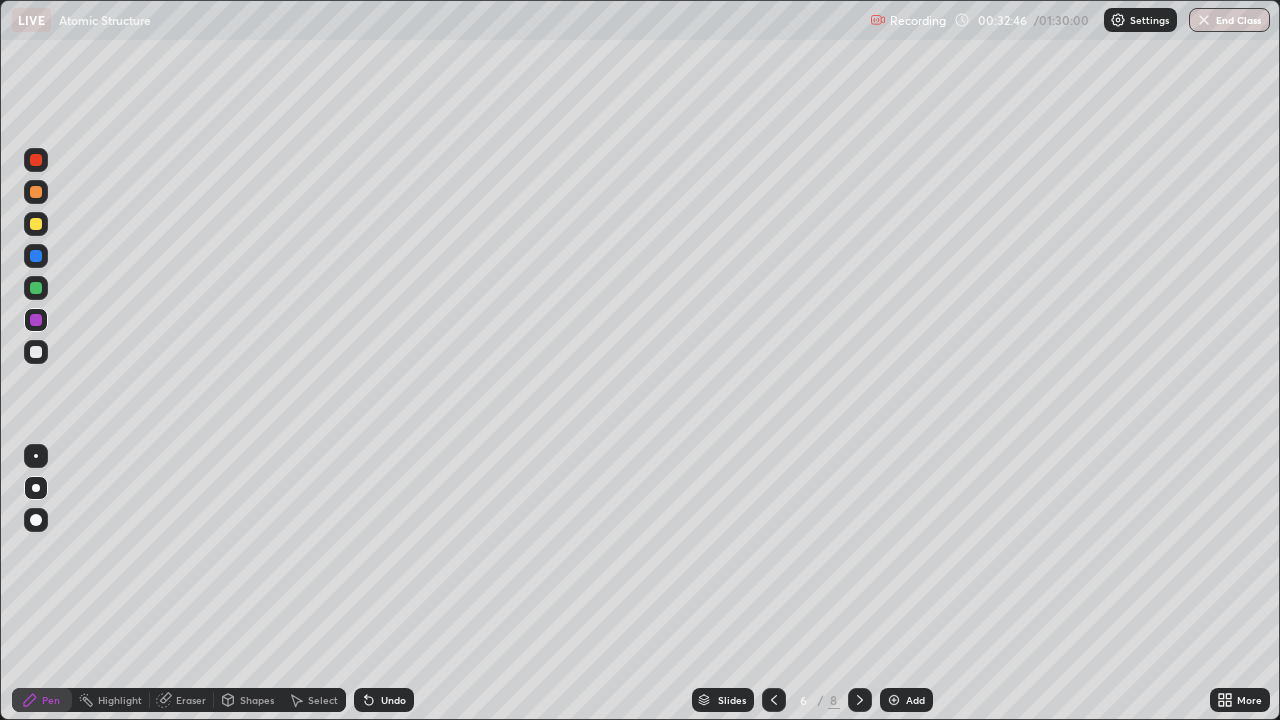 click at bounding box center [36, 352] 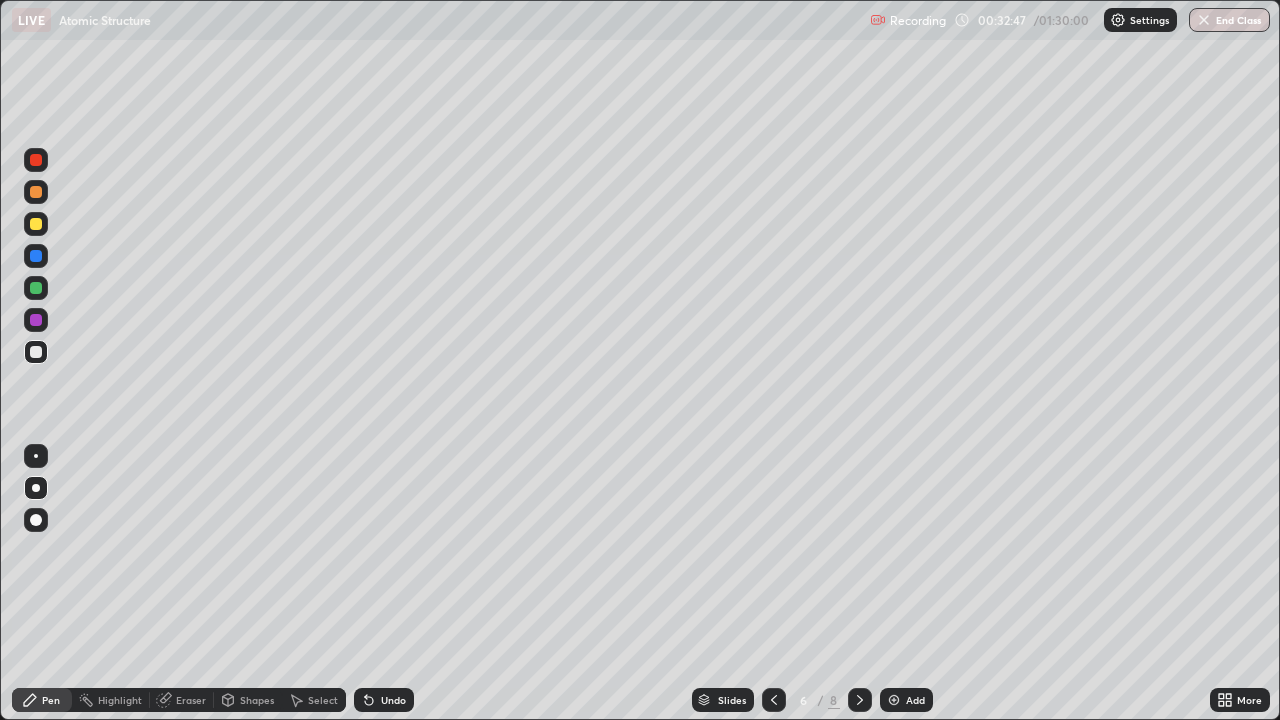 click on "Shapes" at bounding box center [257, 700] 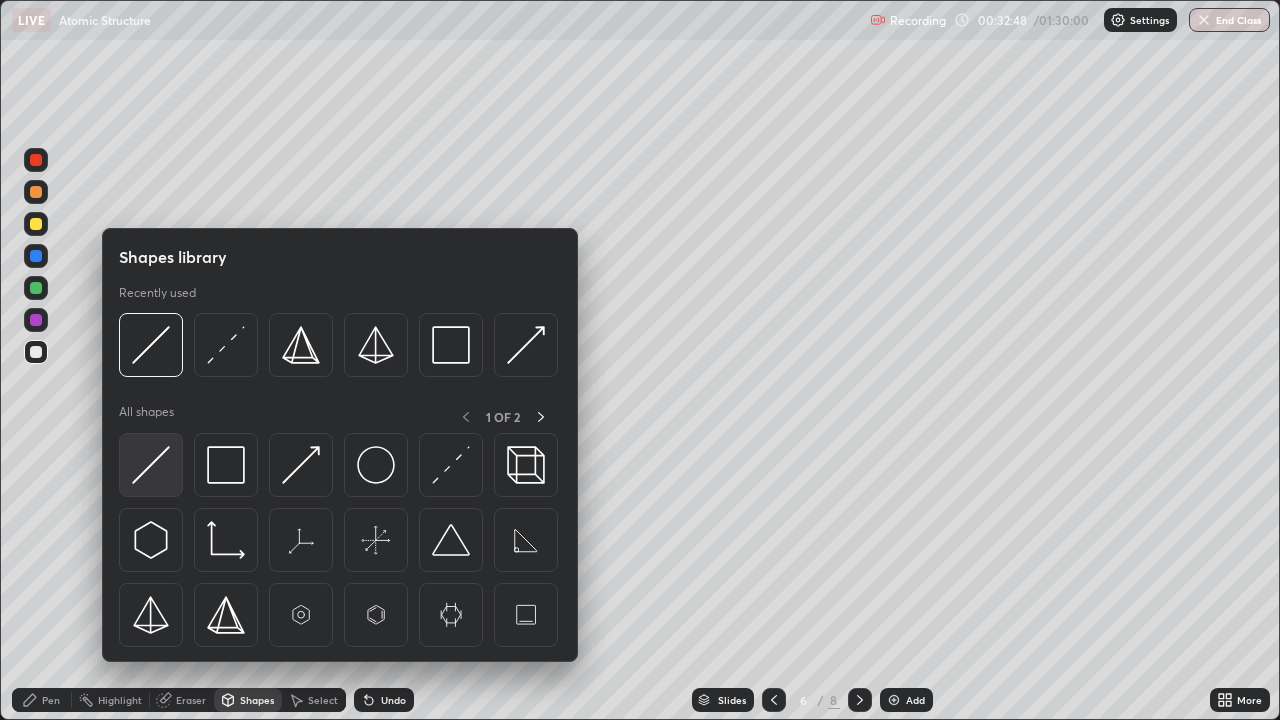 click at bounding box center (151, 465) 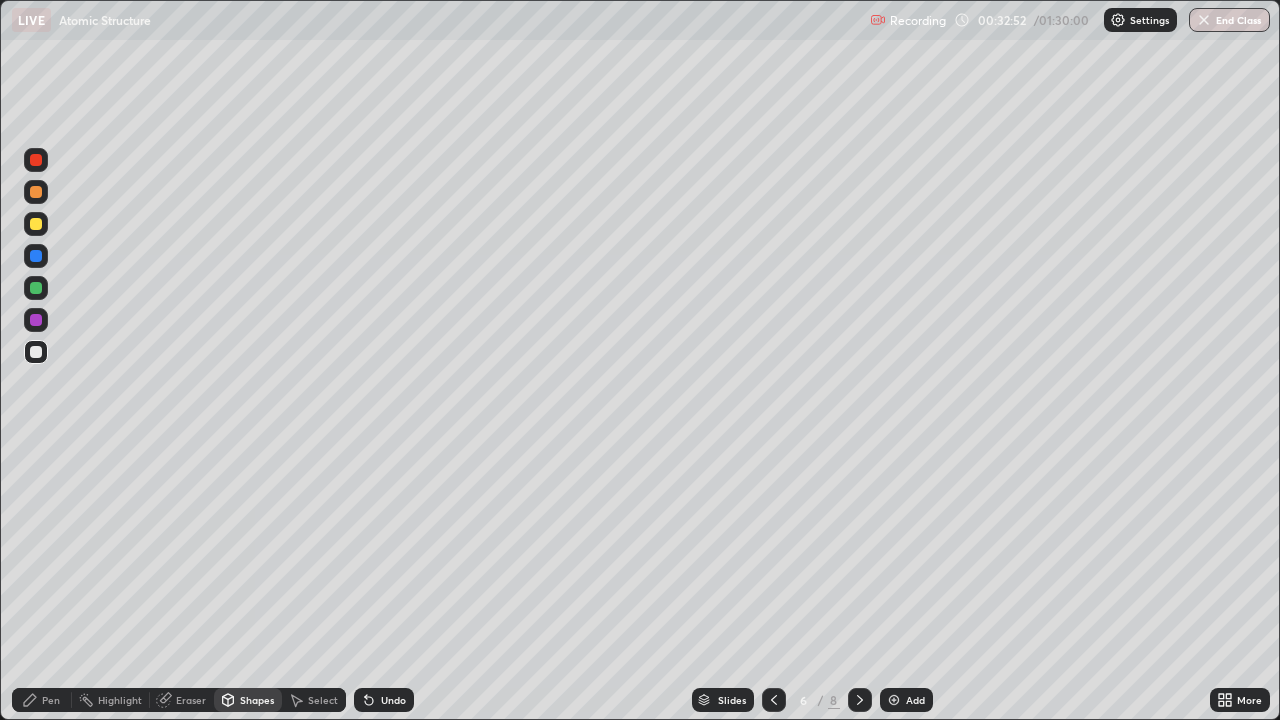 click on "Undo" at bounding box center [384, 700] 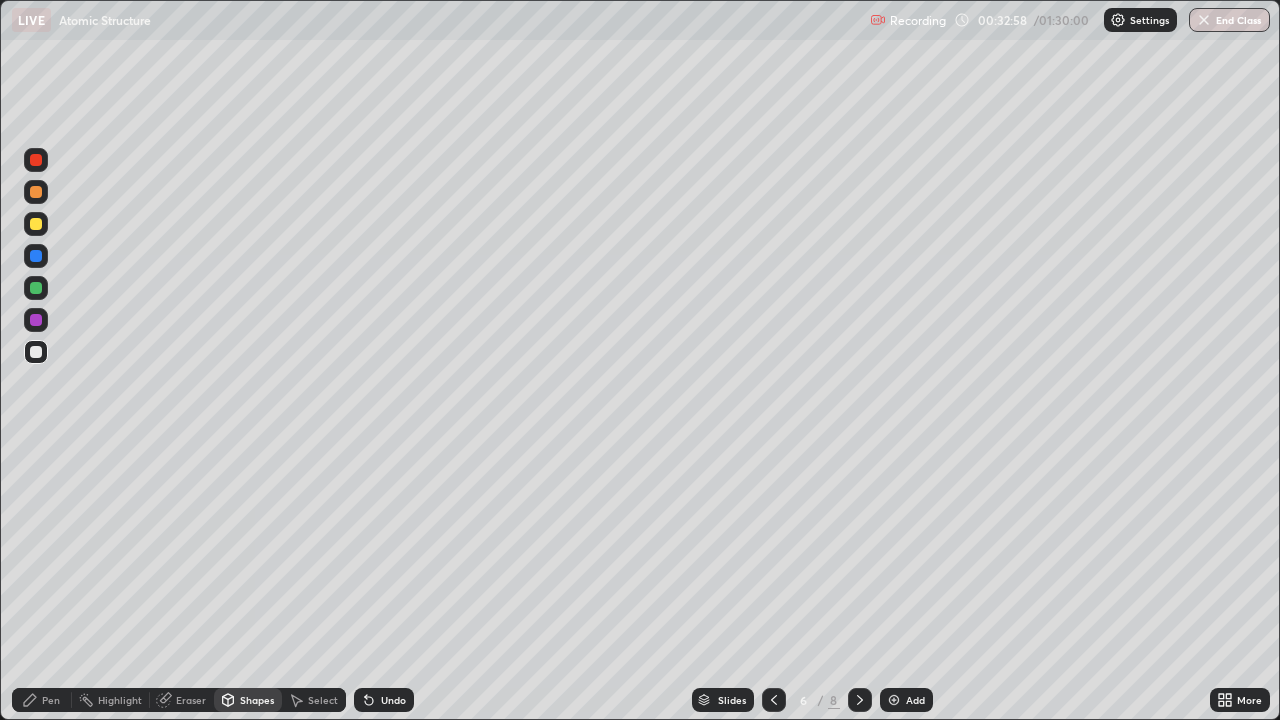 click at bounding box center [36, 352] 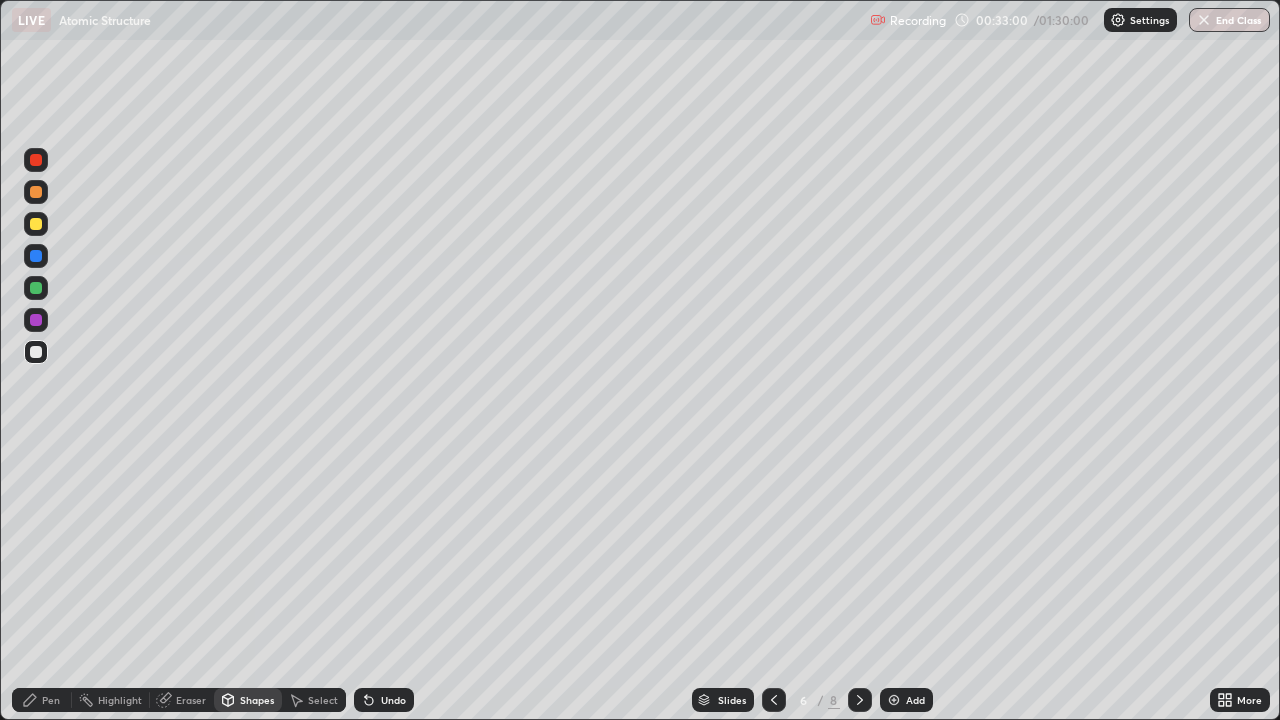 click 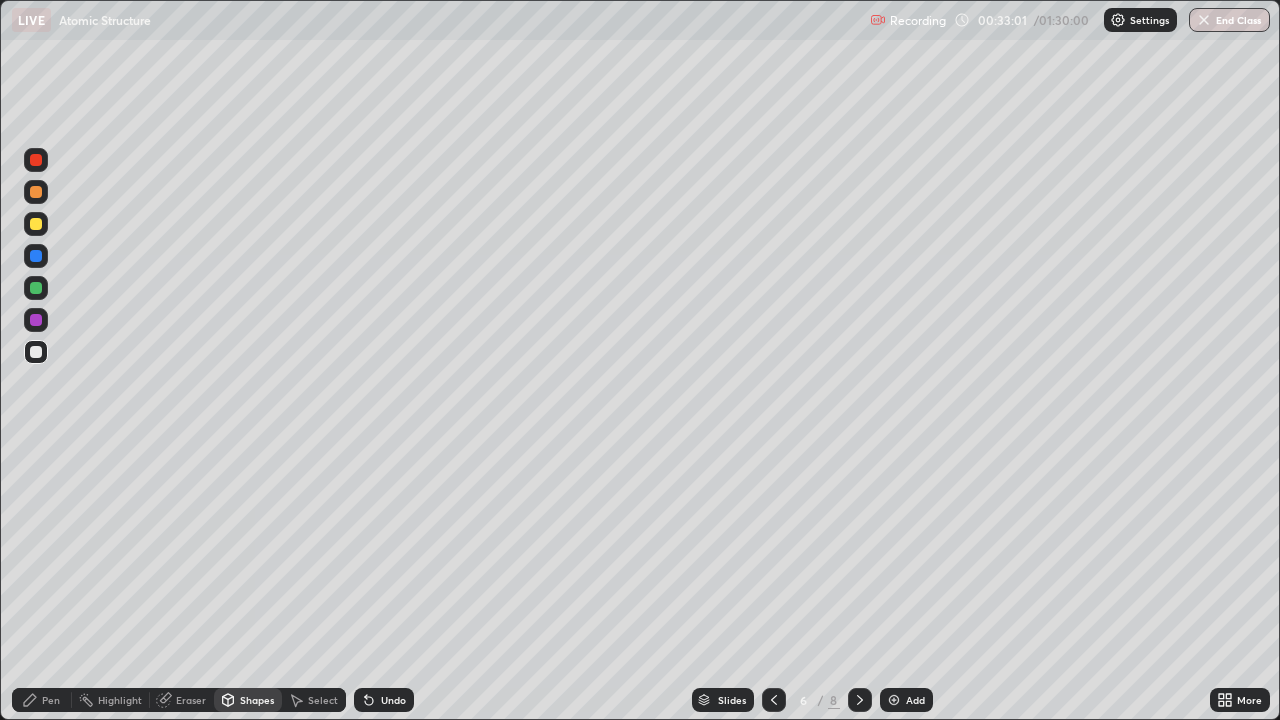 click on "Pen" at bounding box center (51, 700) 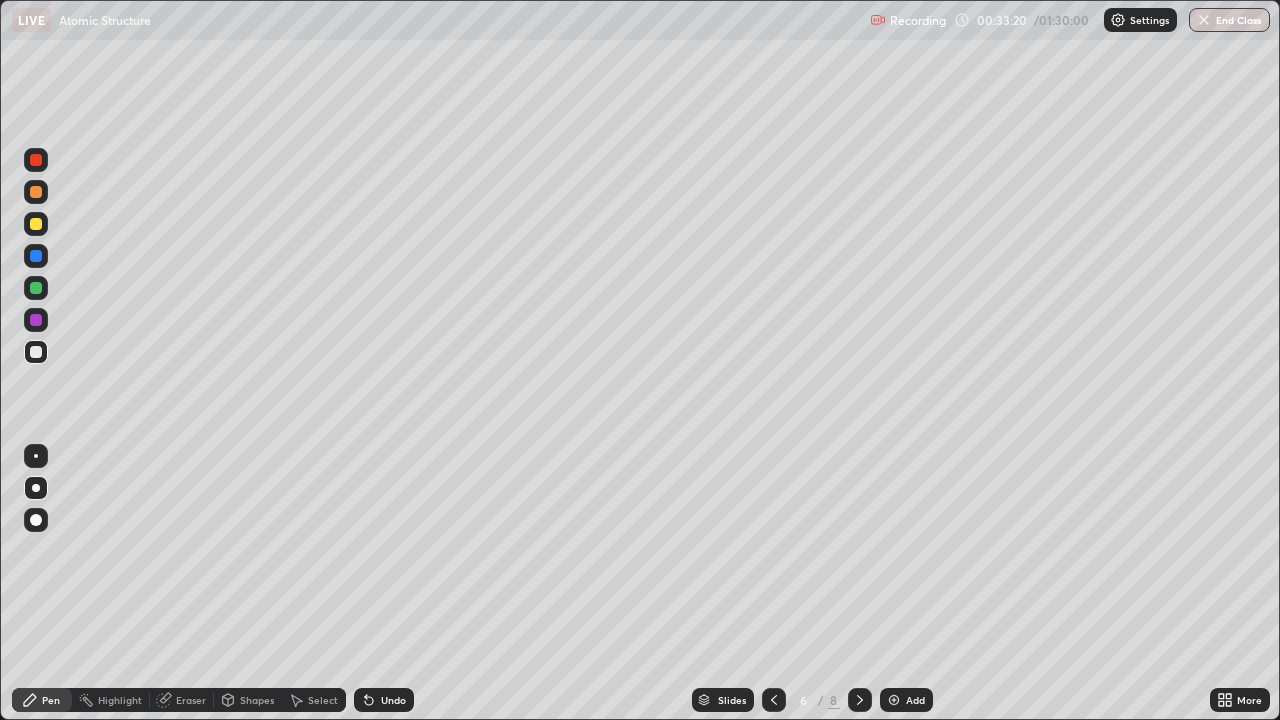 click at bounding box center [36, 224] 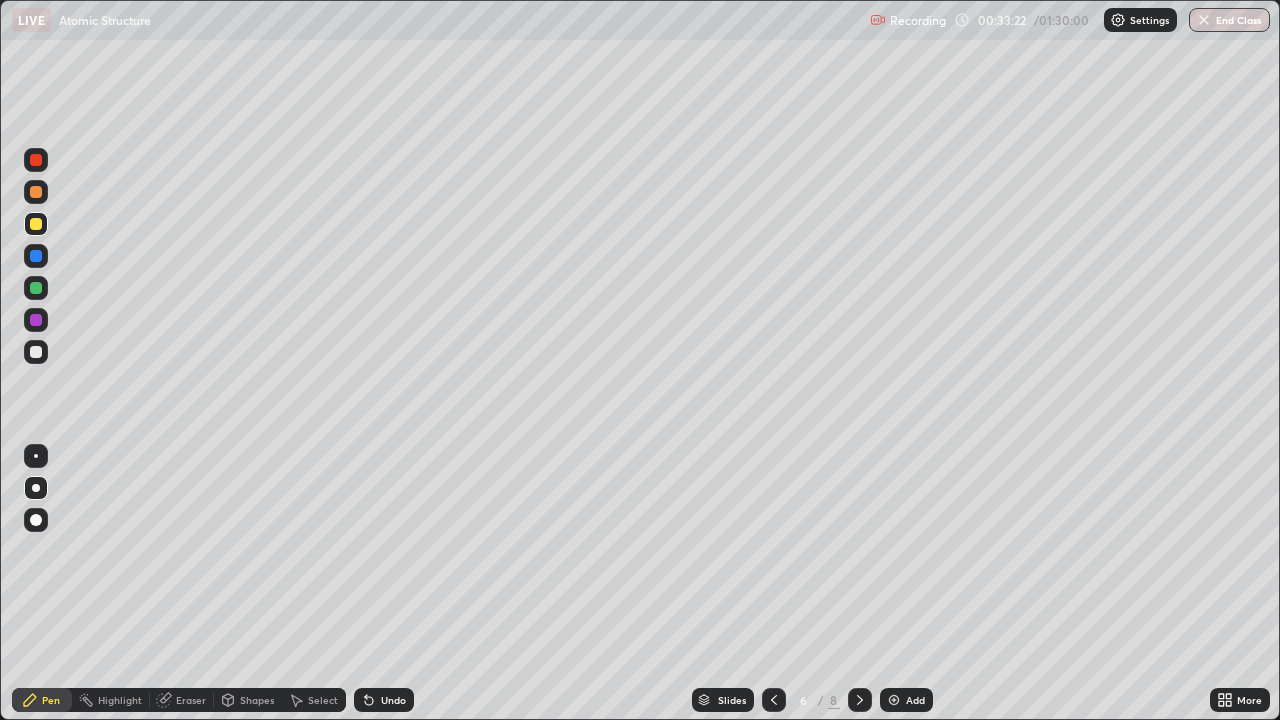 click 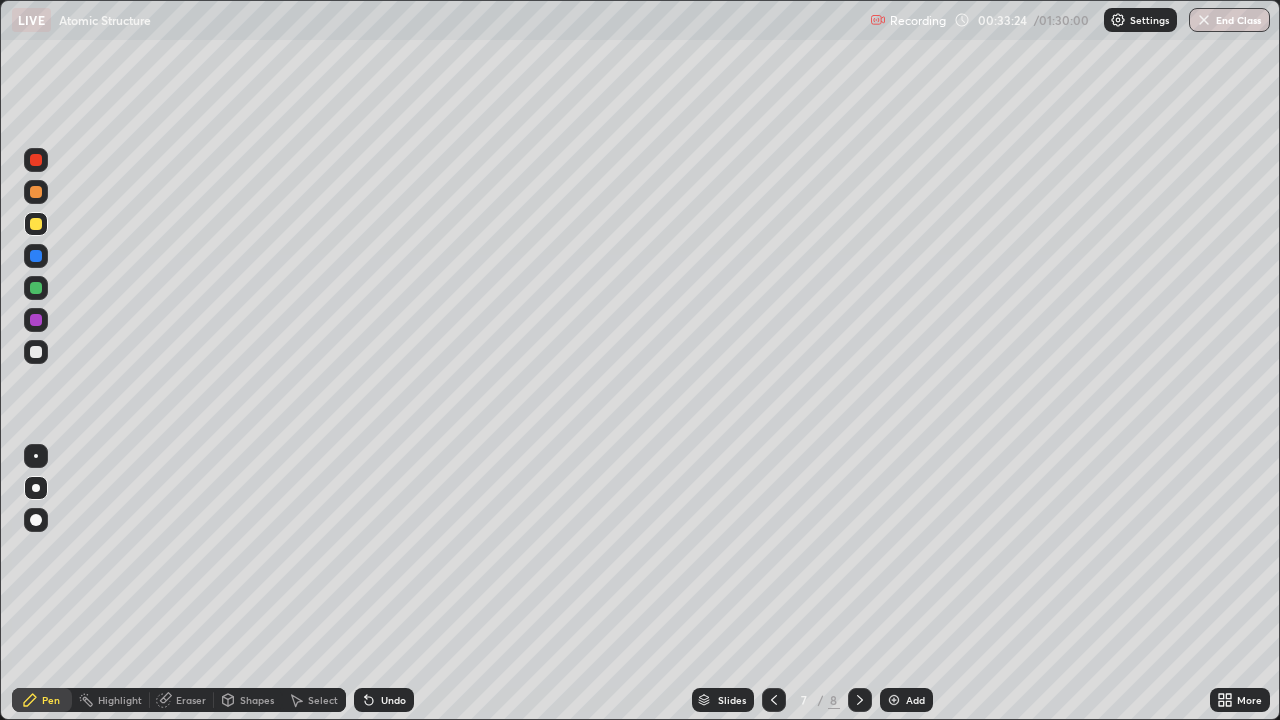 click at bounding box center [36, 192] 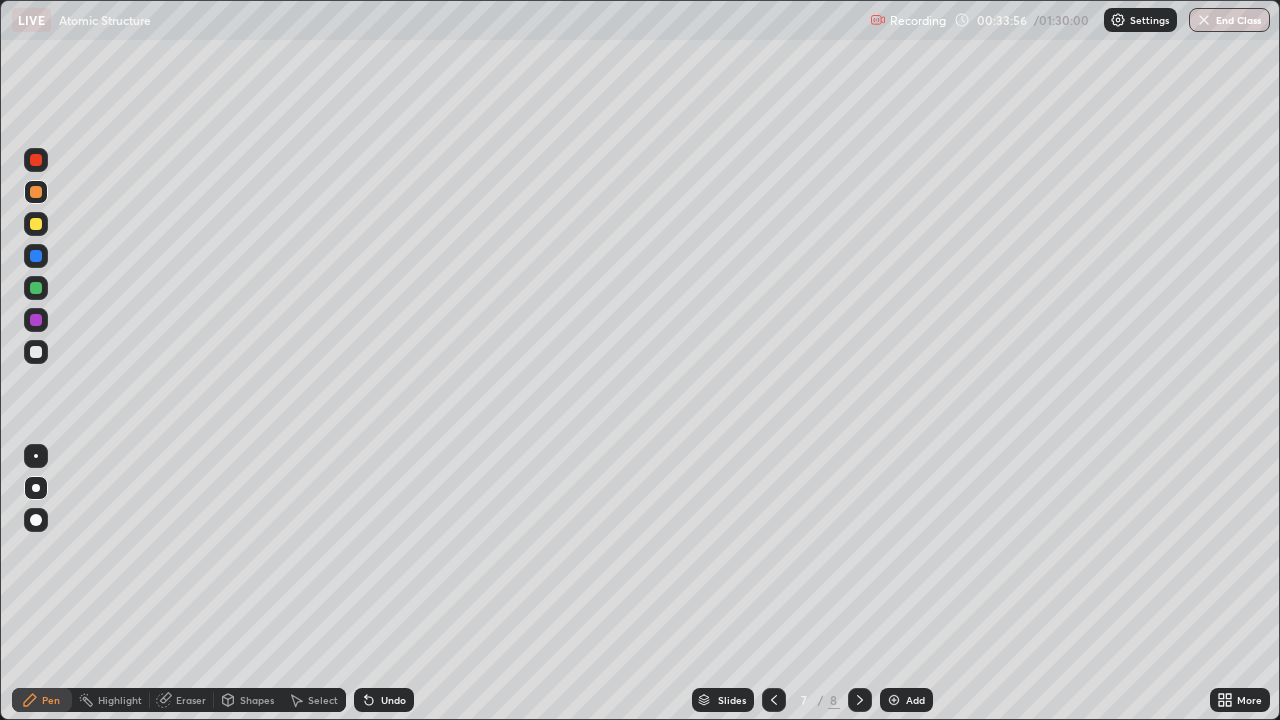 click at bounding box center [36, 224] 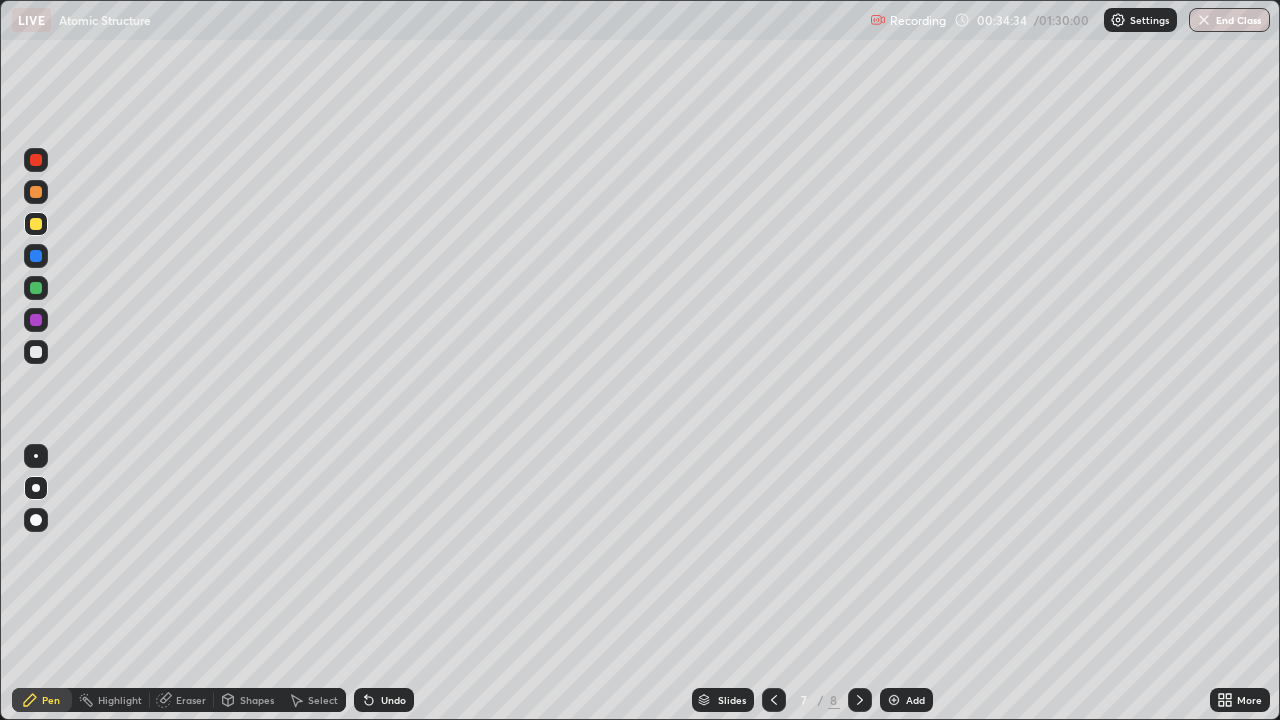 click 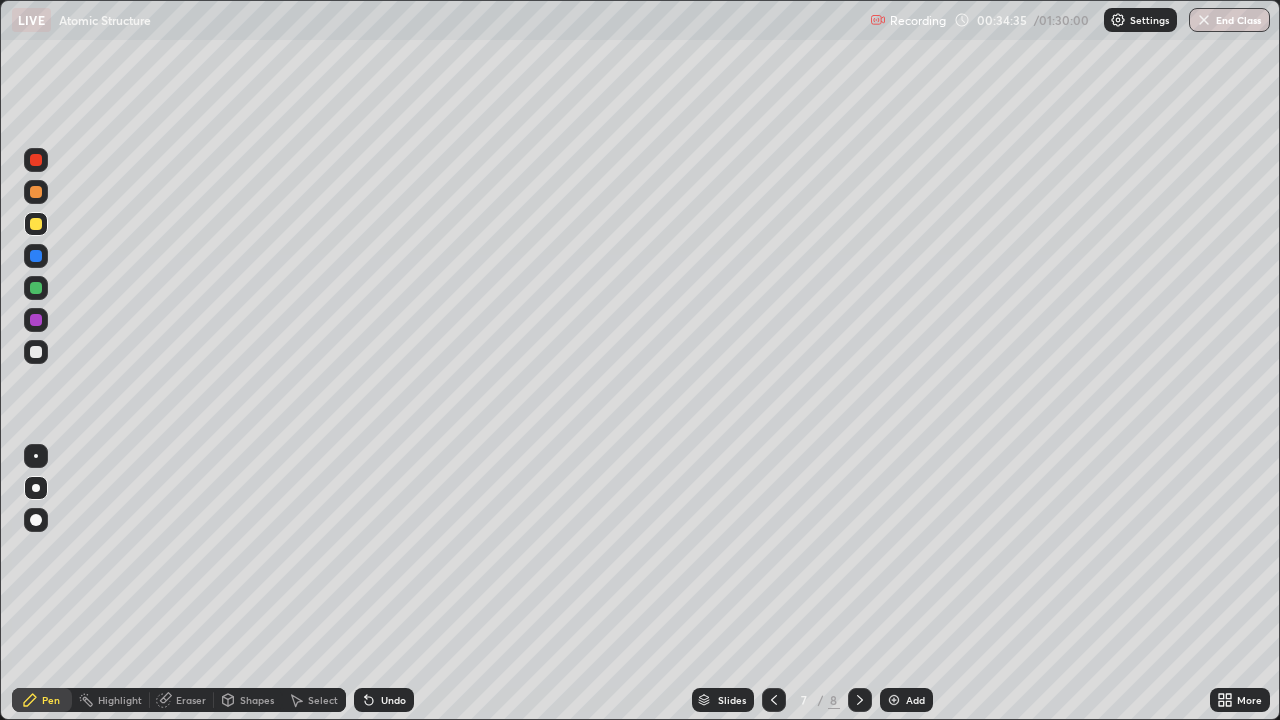 click 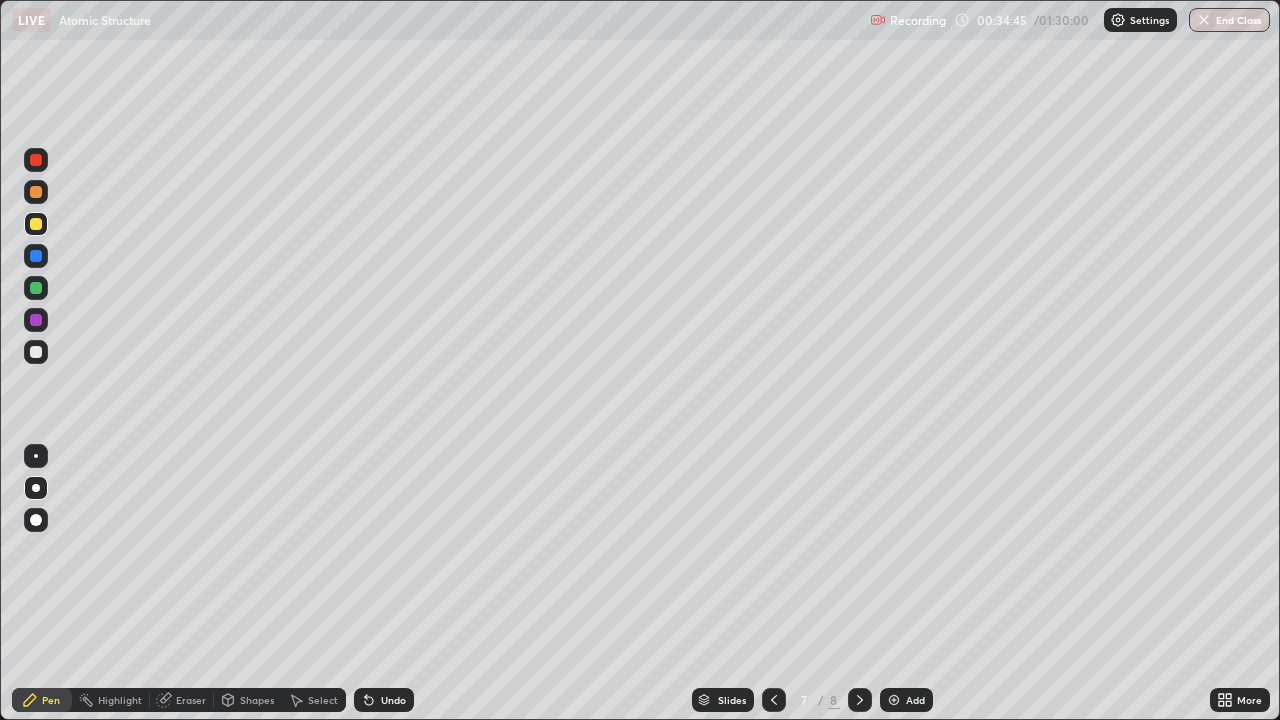 click 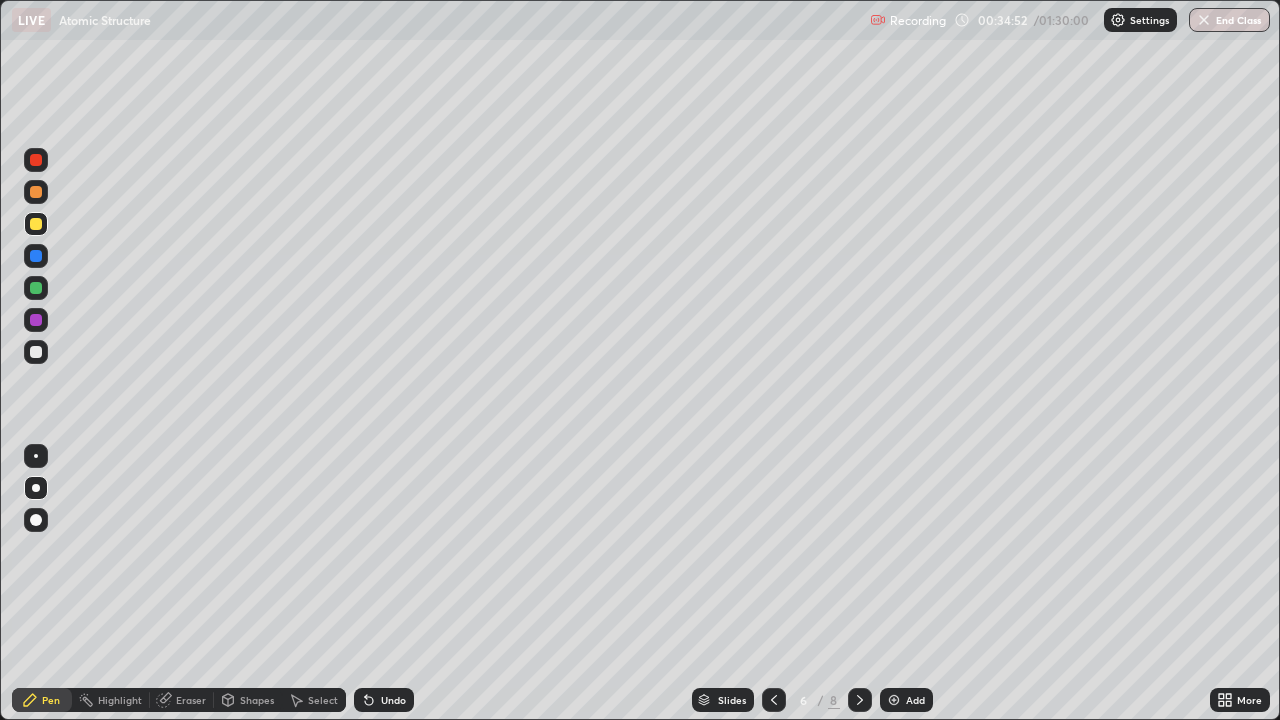 click at bounding box center (860, 700) 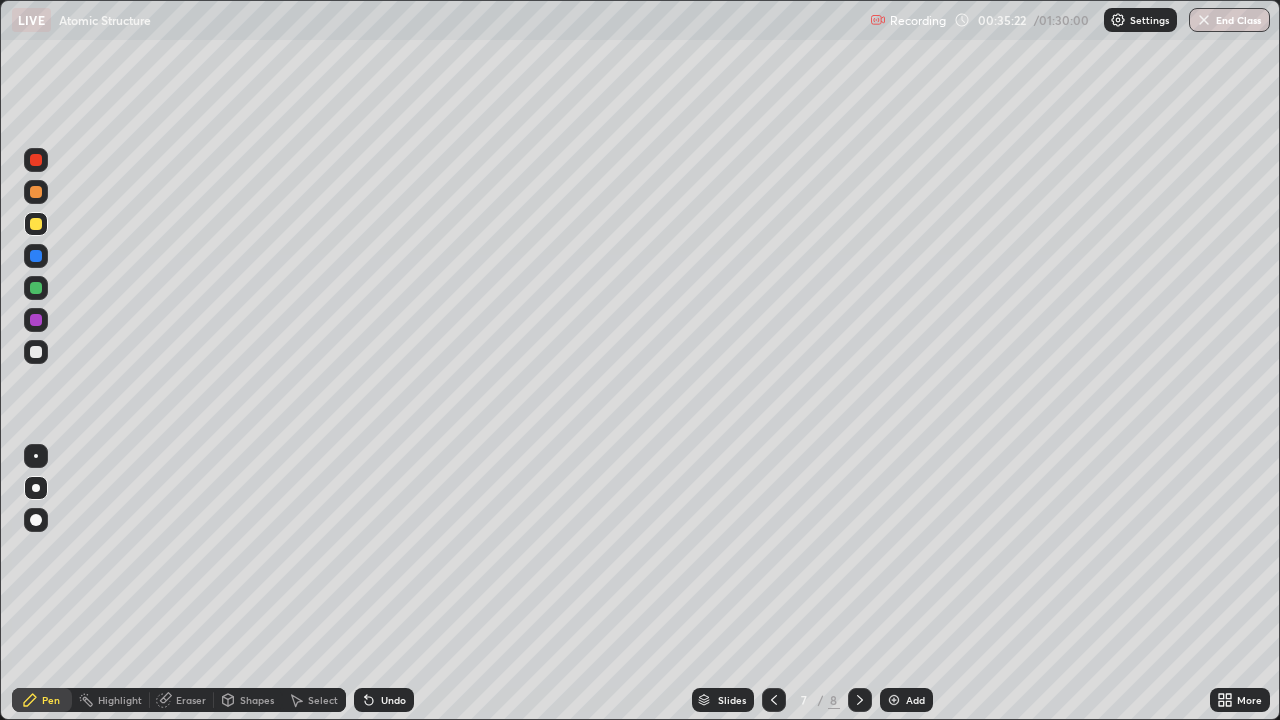 click 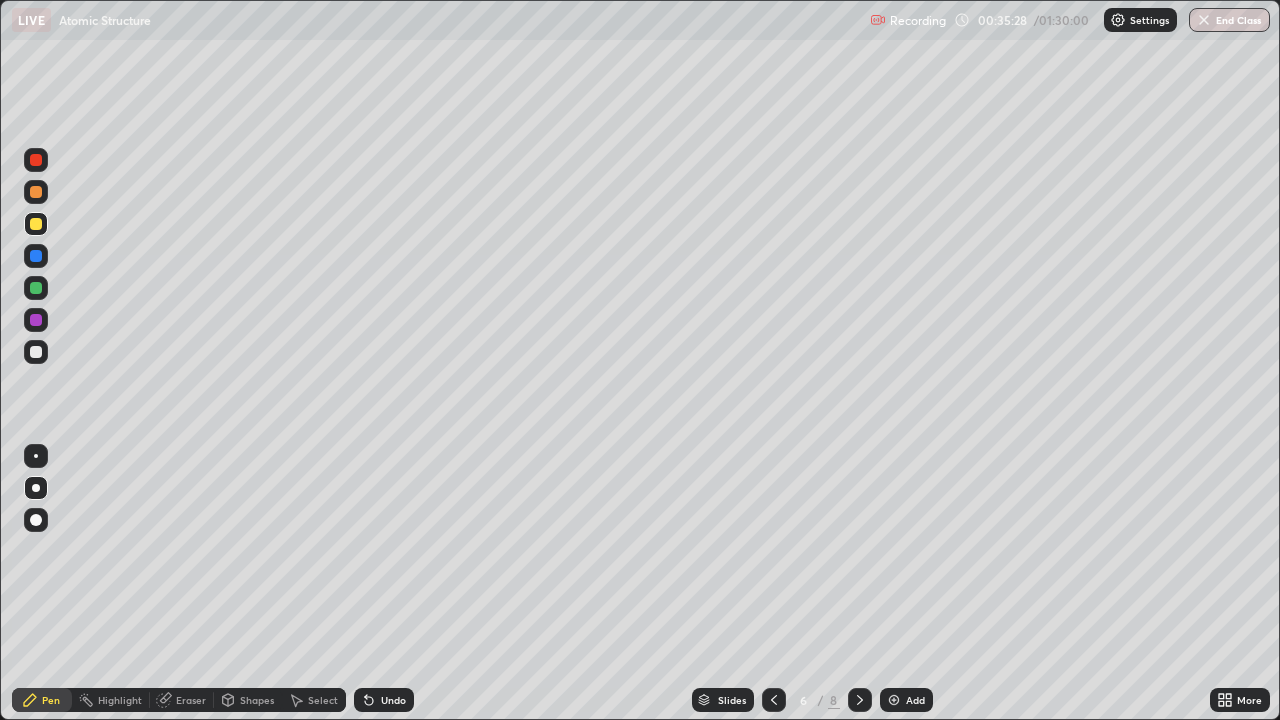 click on "Add" at bounding box center [915, 700] 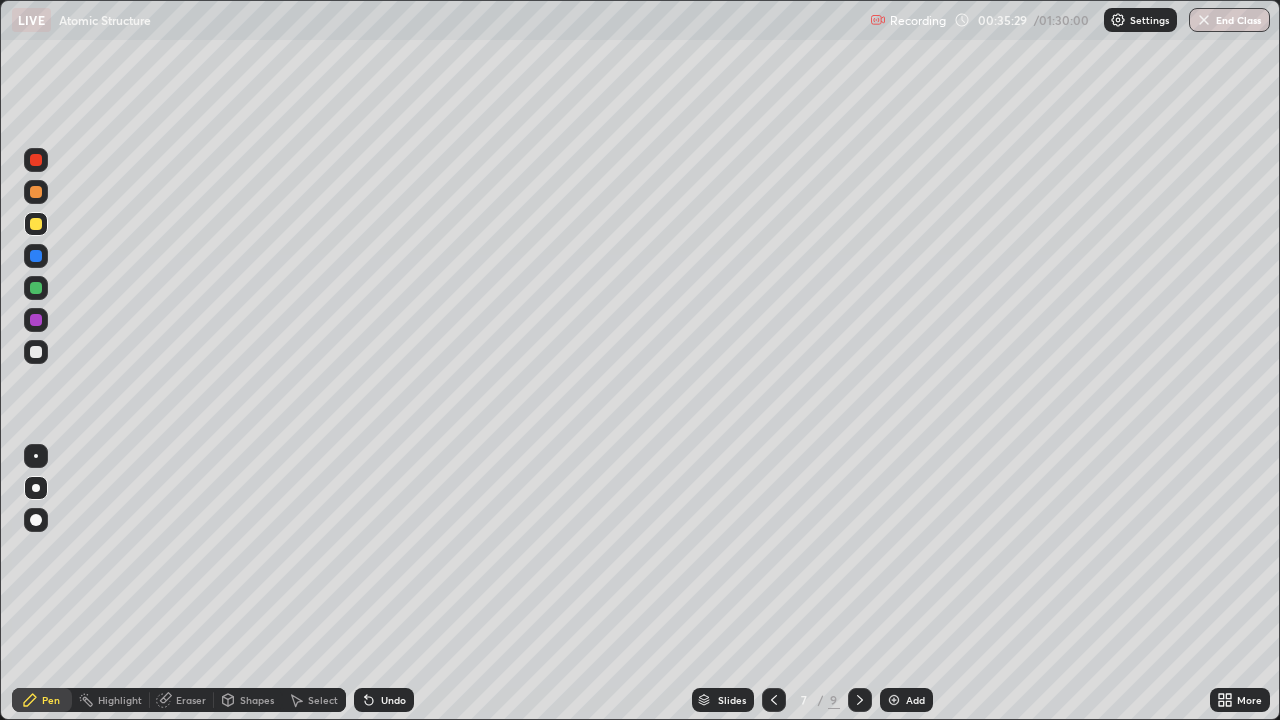 click at bounding box center (36, 352) 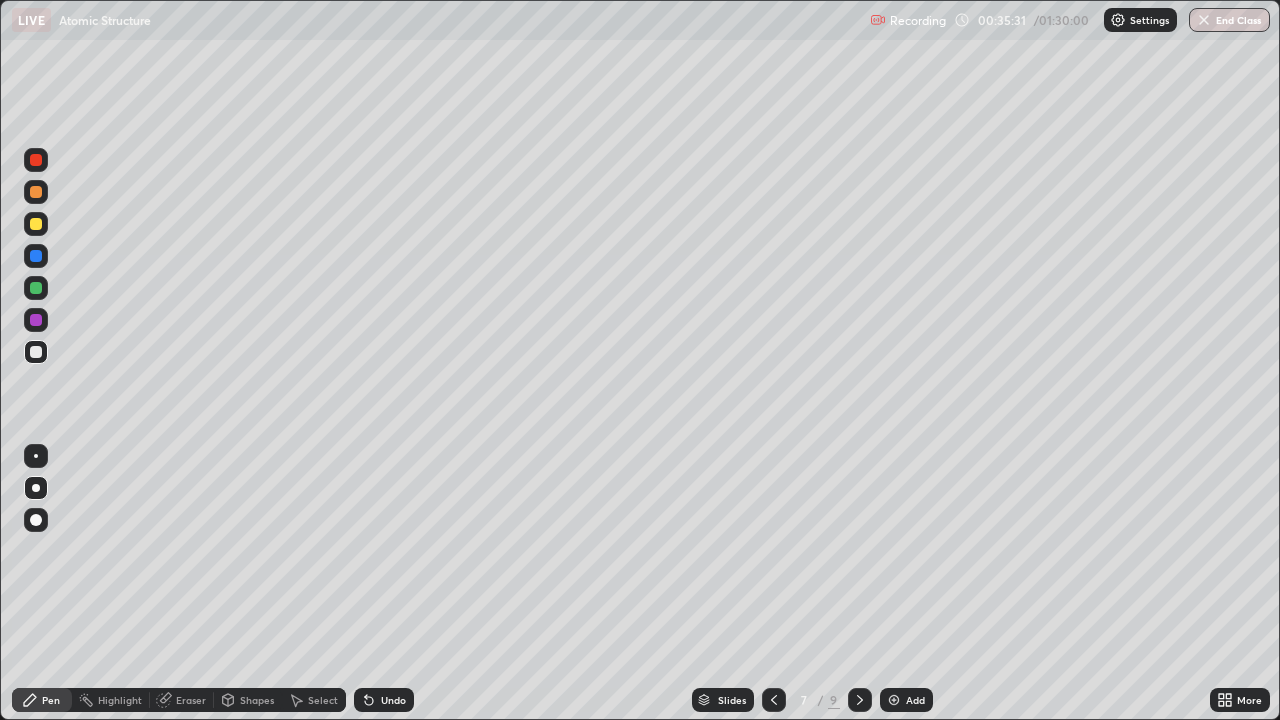 click at bounding box center (36, 160) 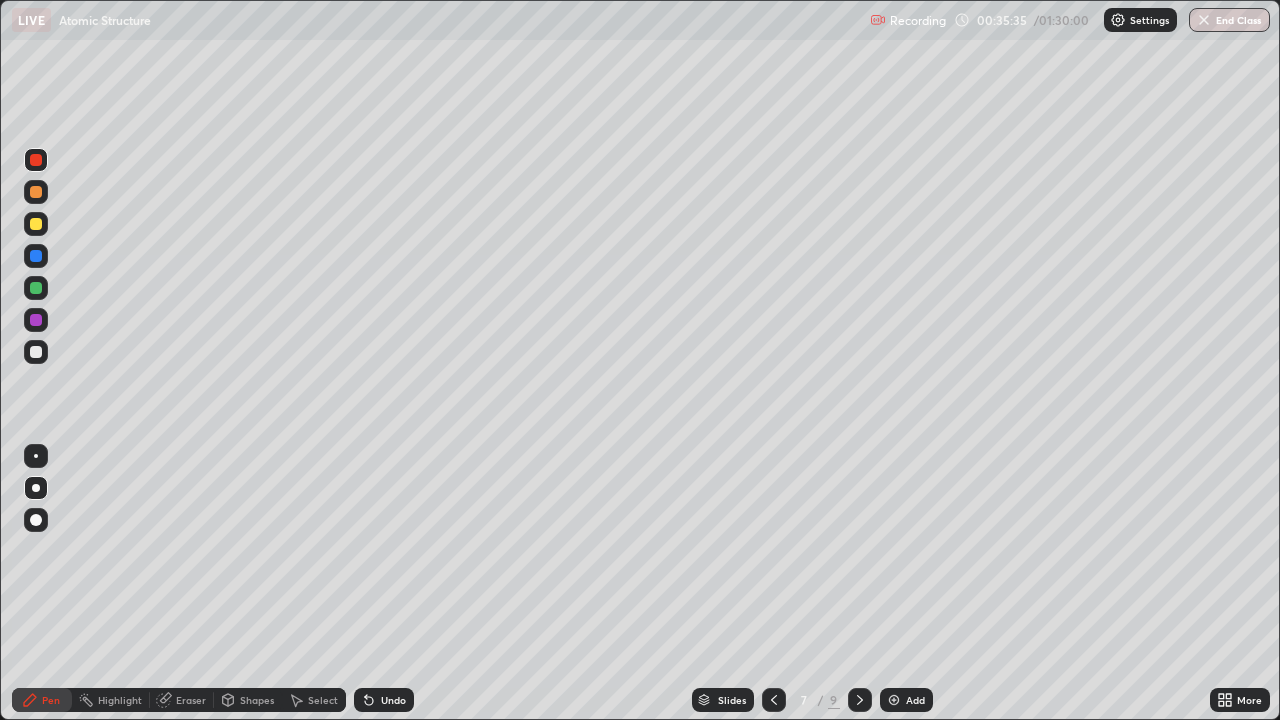 click 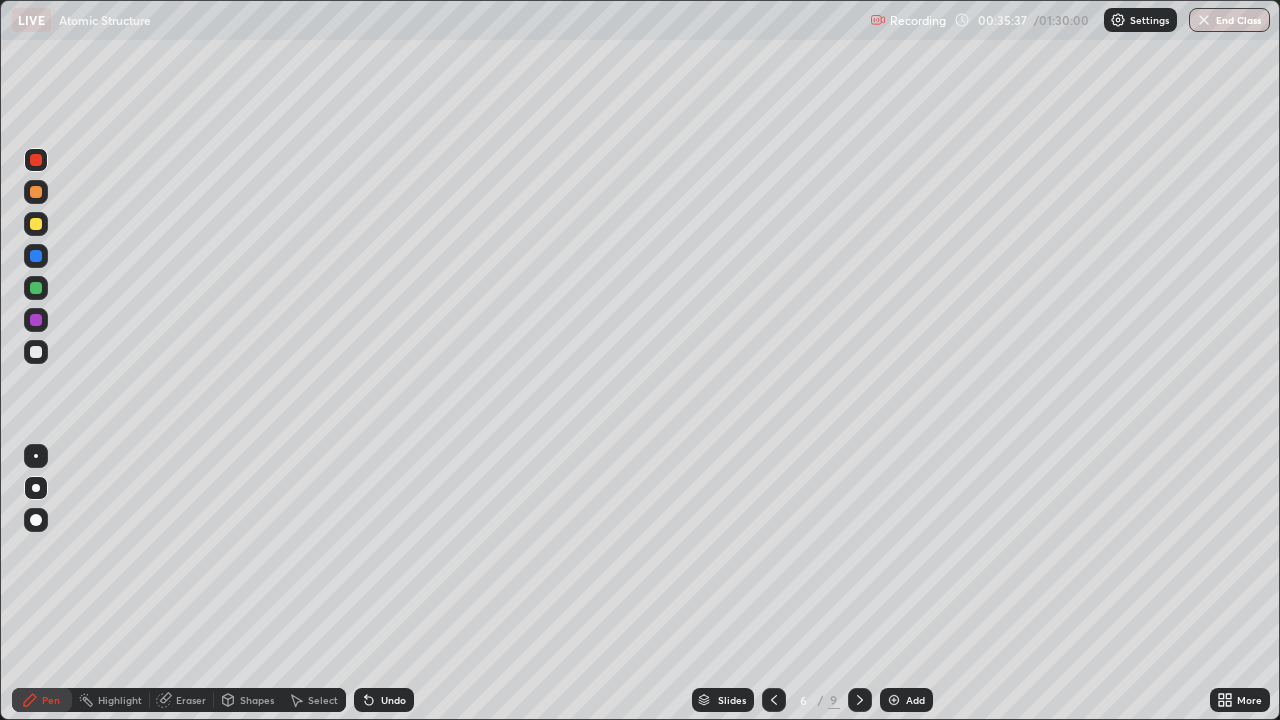 click 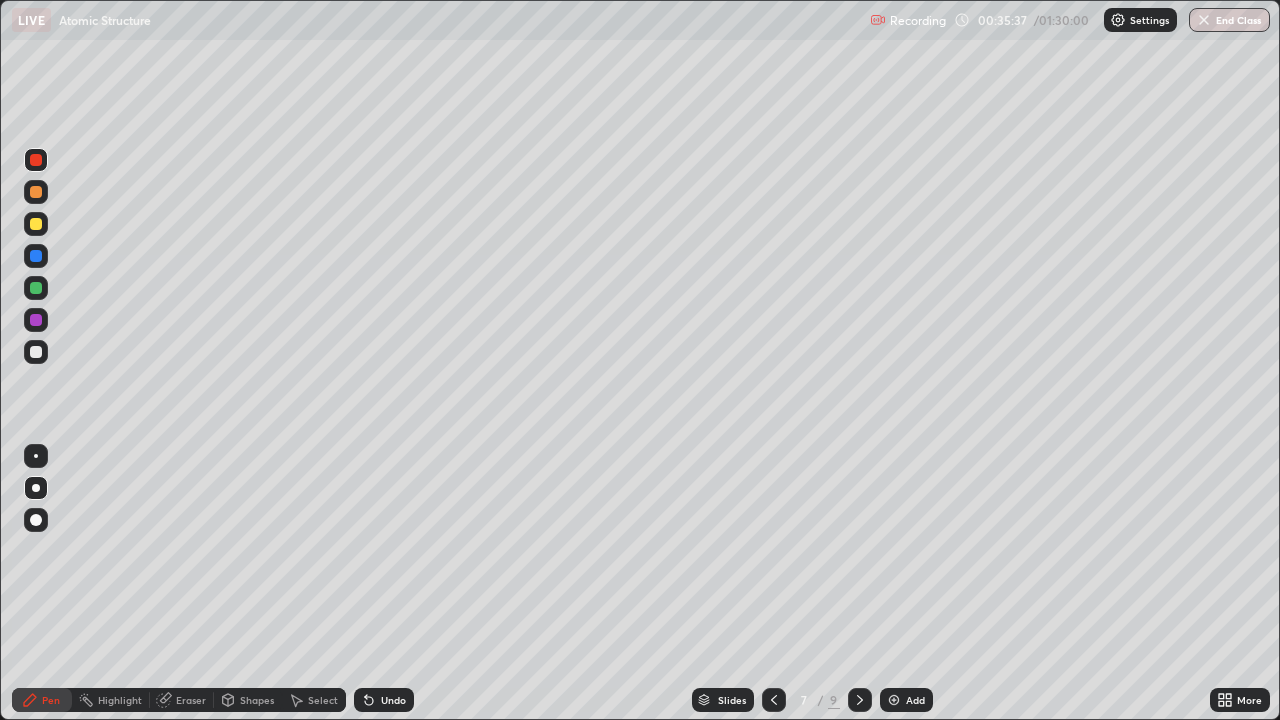 click 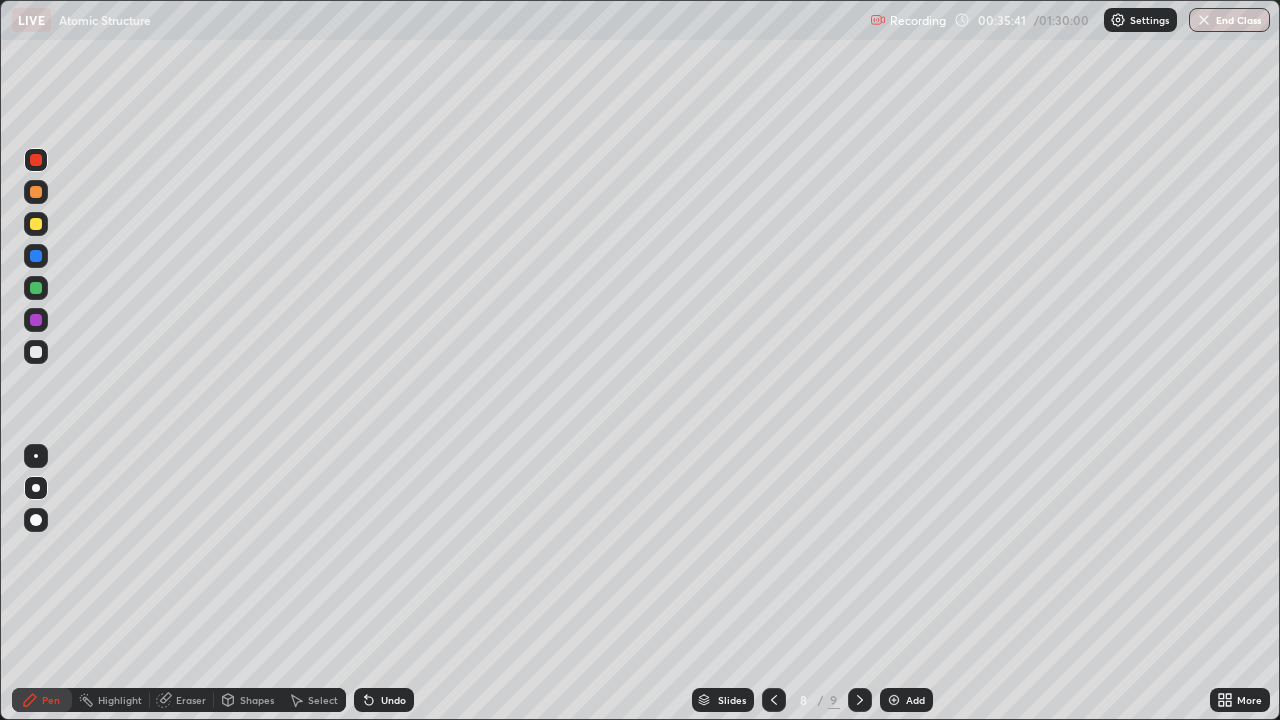 click 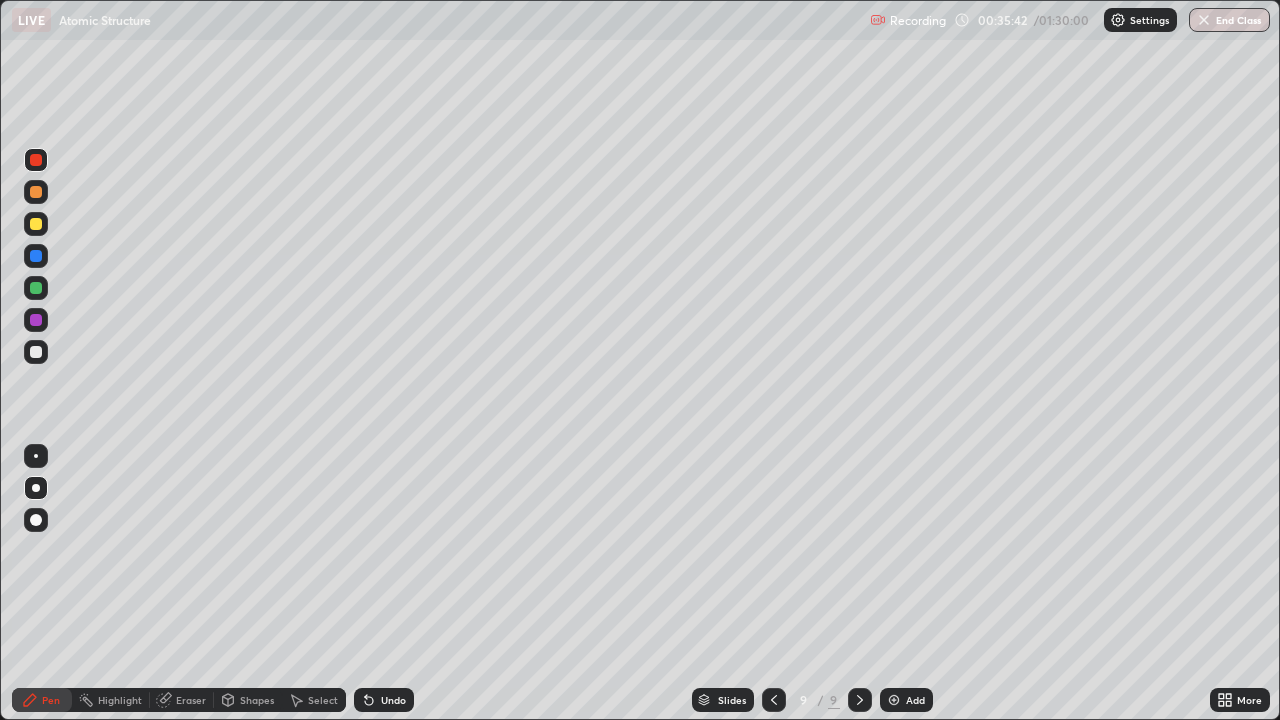 click at bounding box center [774, 700] 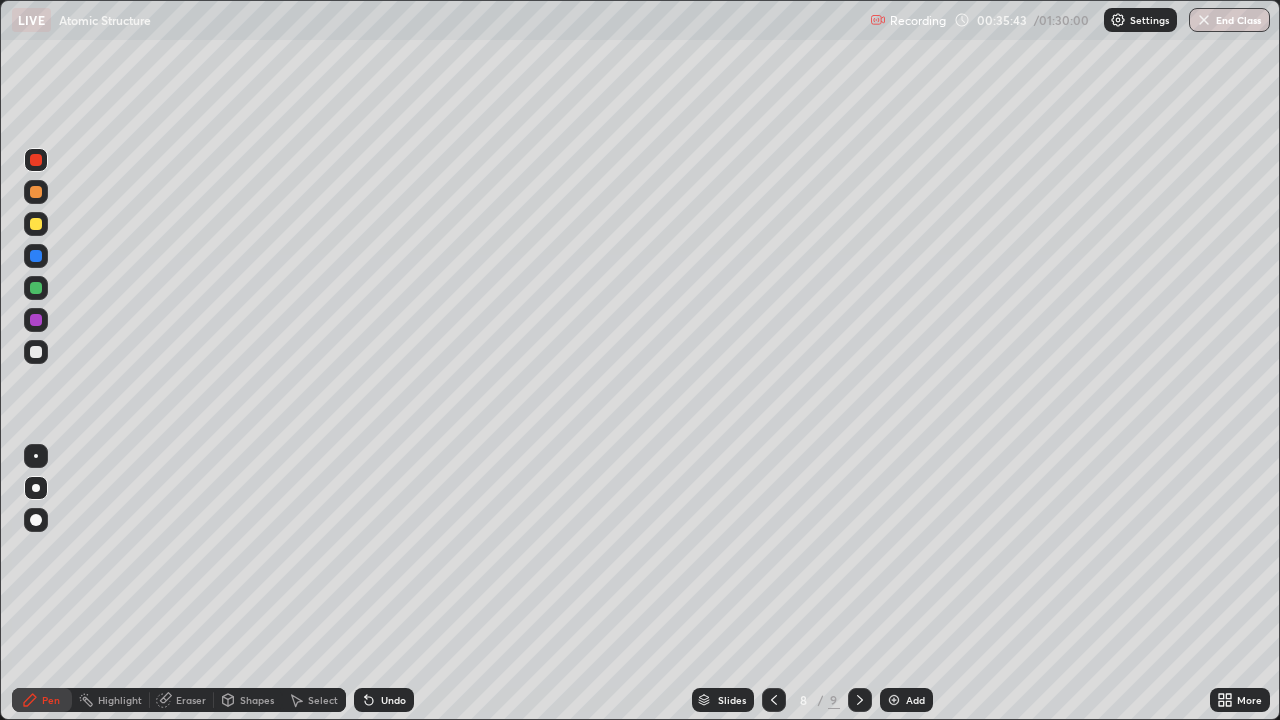 click 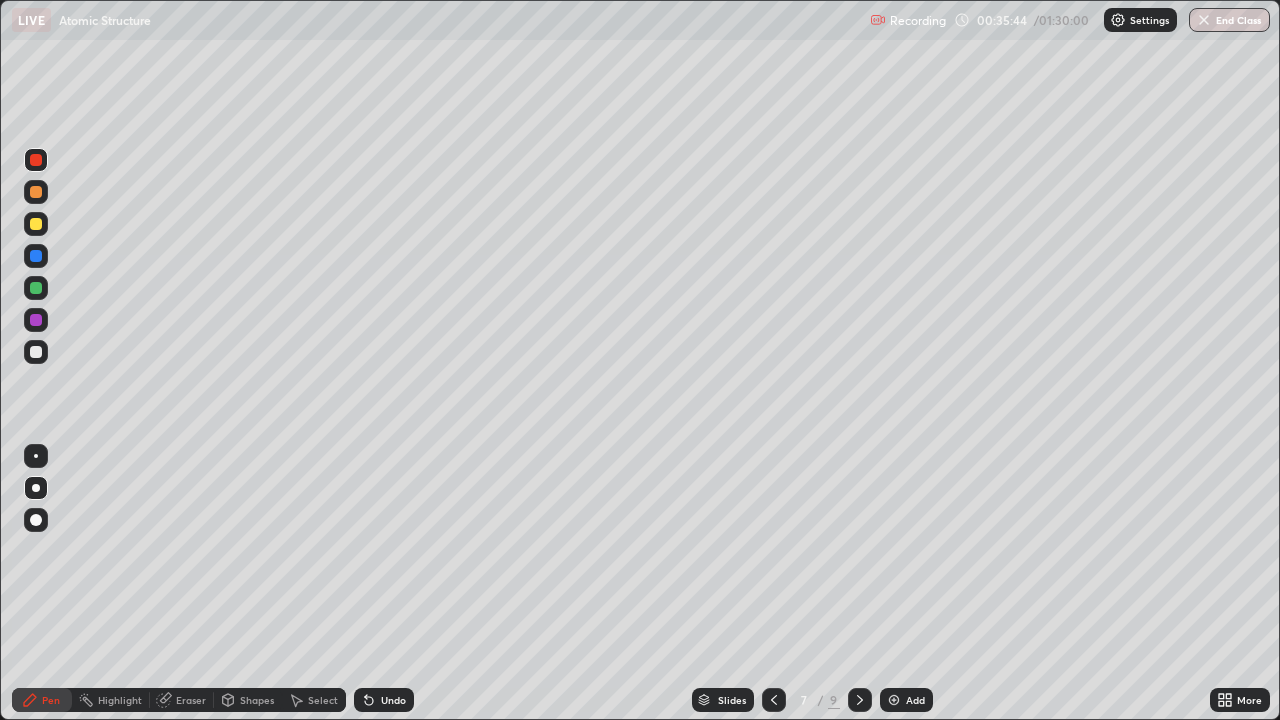 click 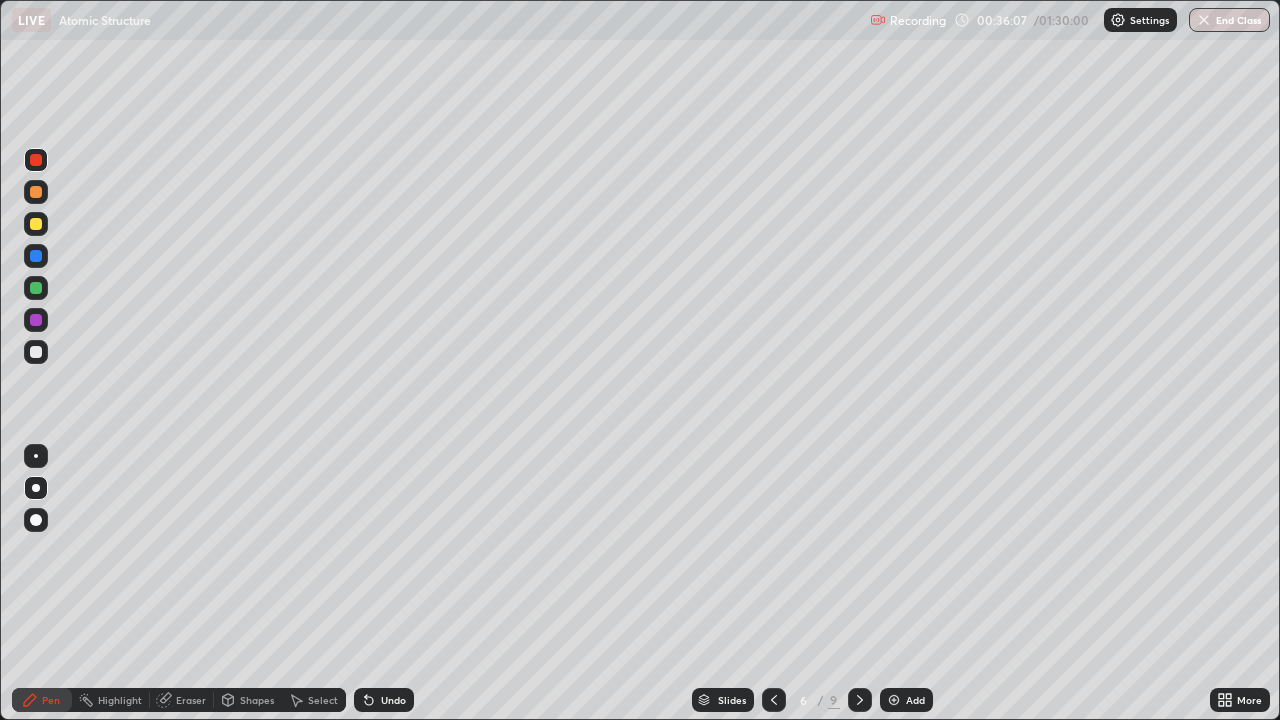 click at bounding box center [774, 700] 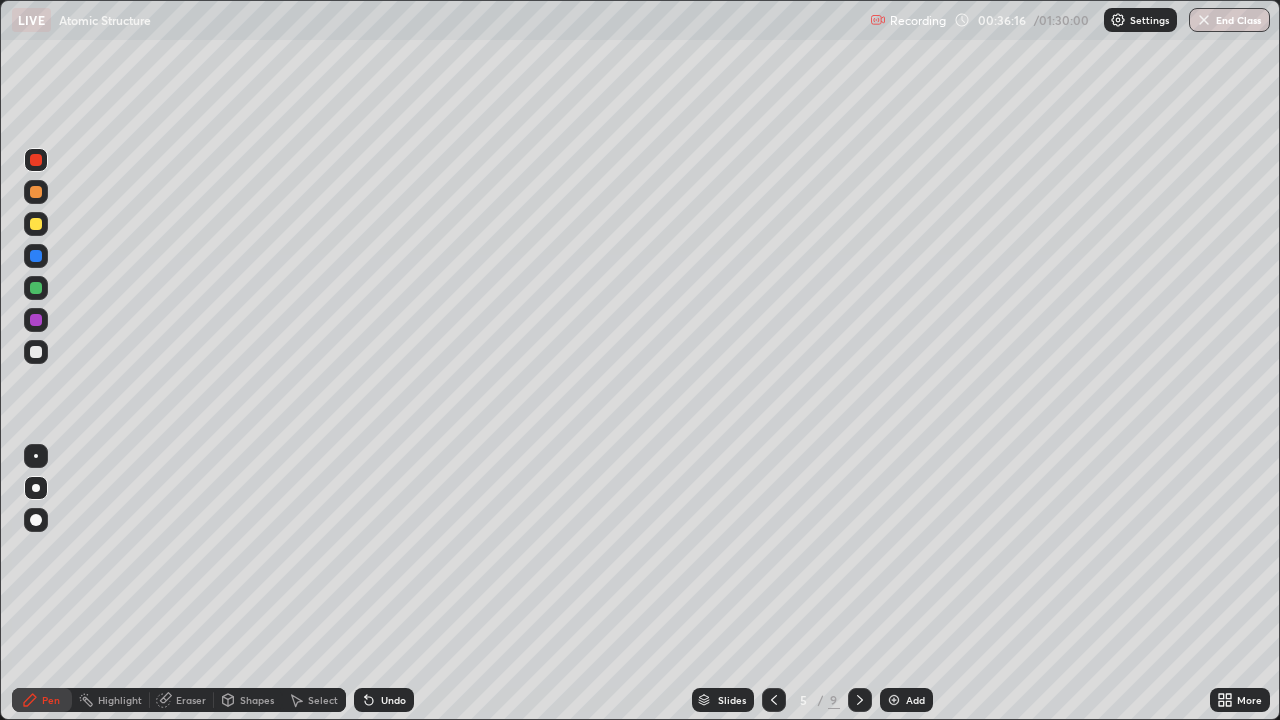 click at bounding box center [36, 288] 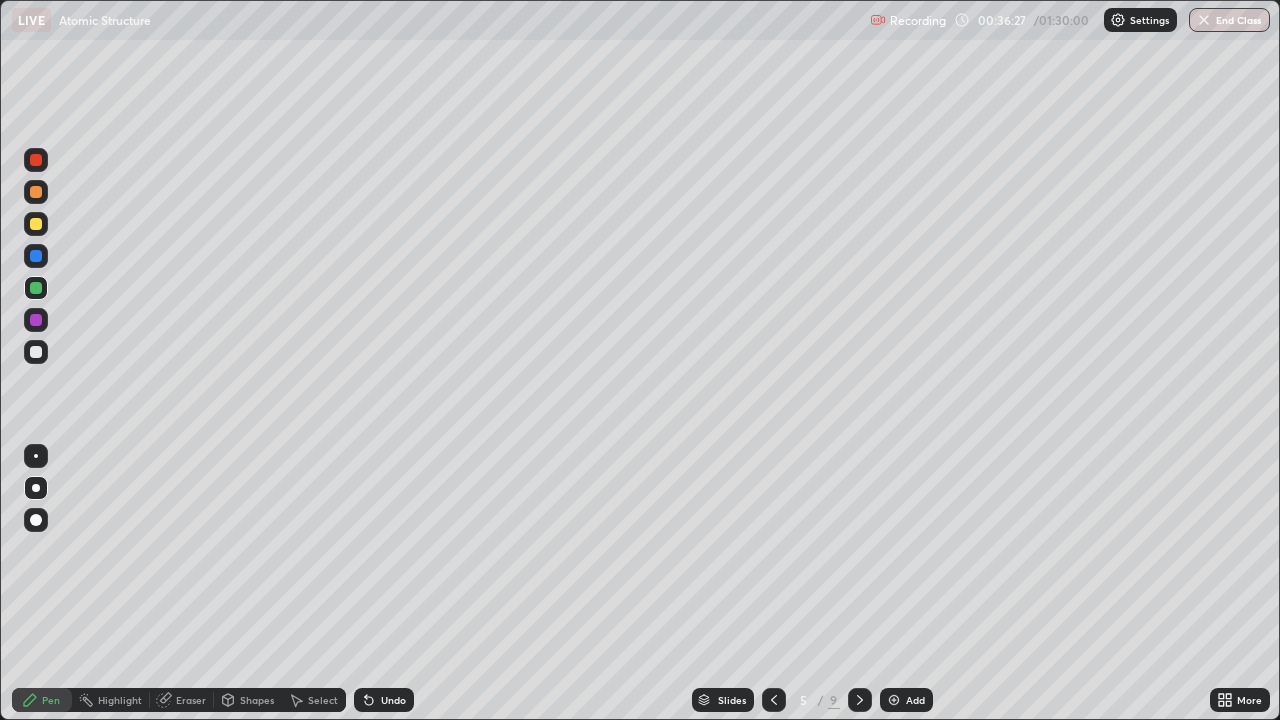 click on "Undo" at bounding box center (393, 700) 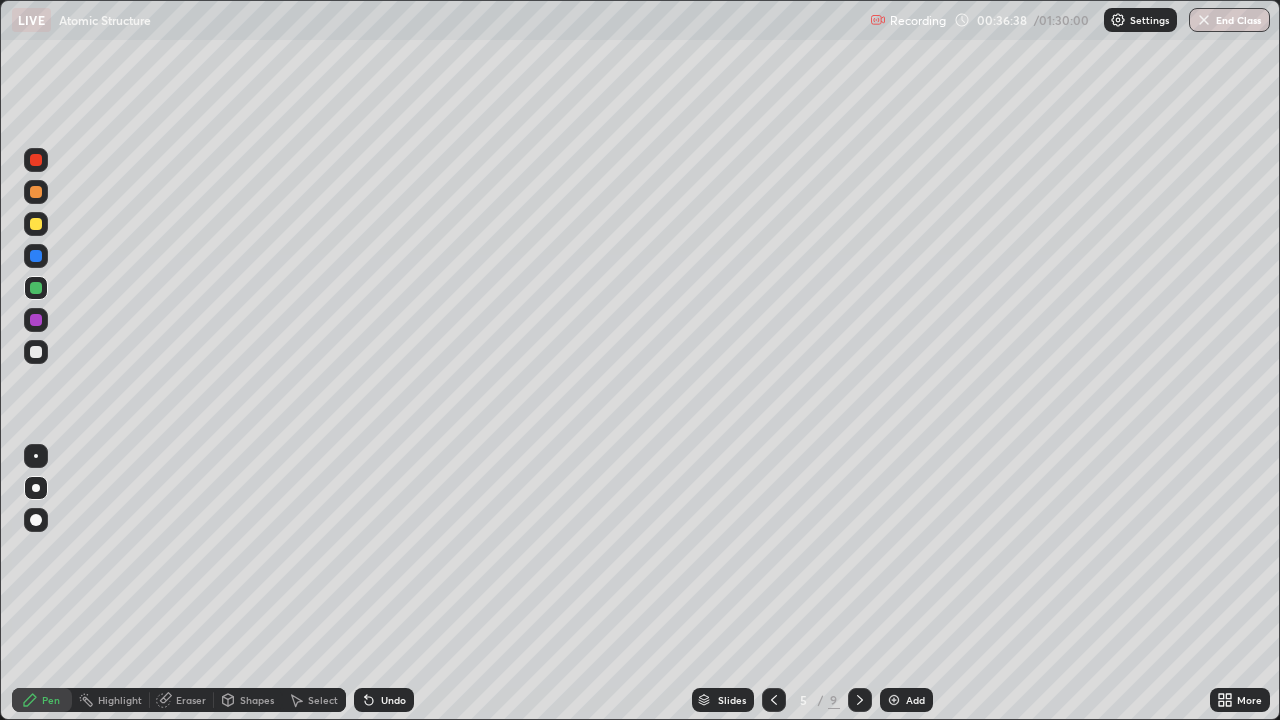 click 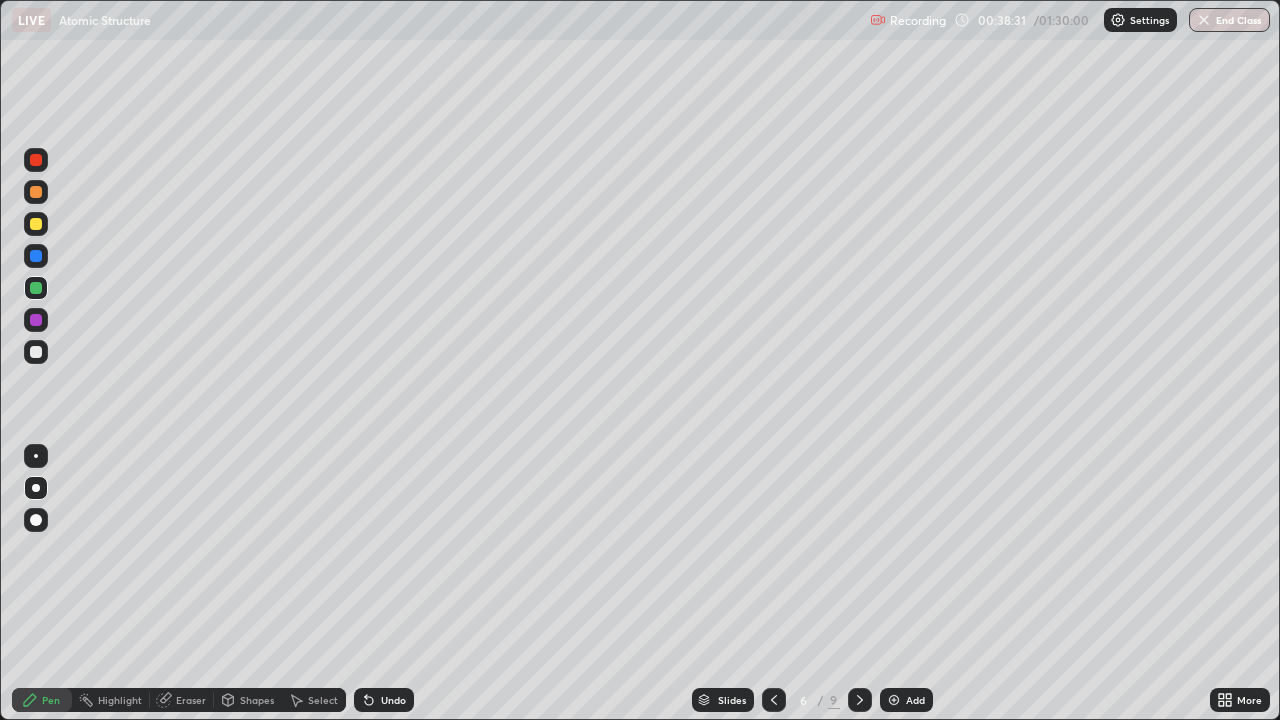 click 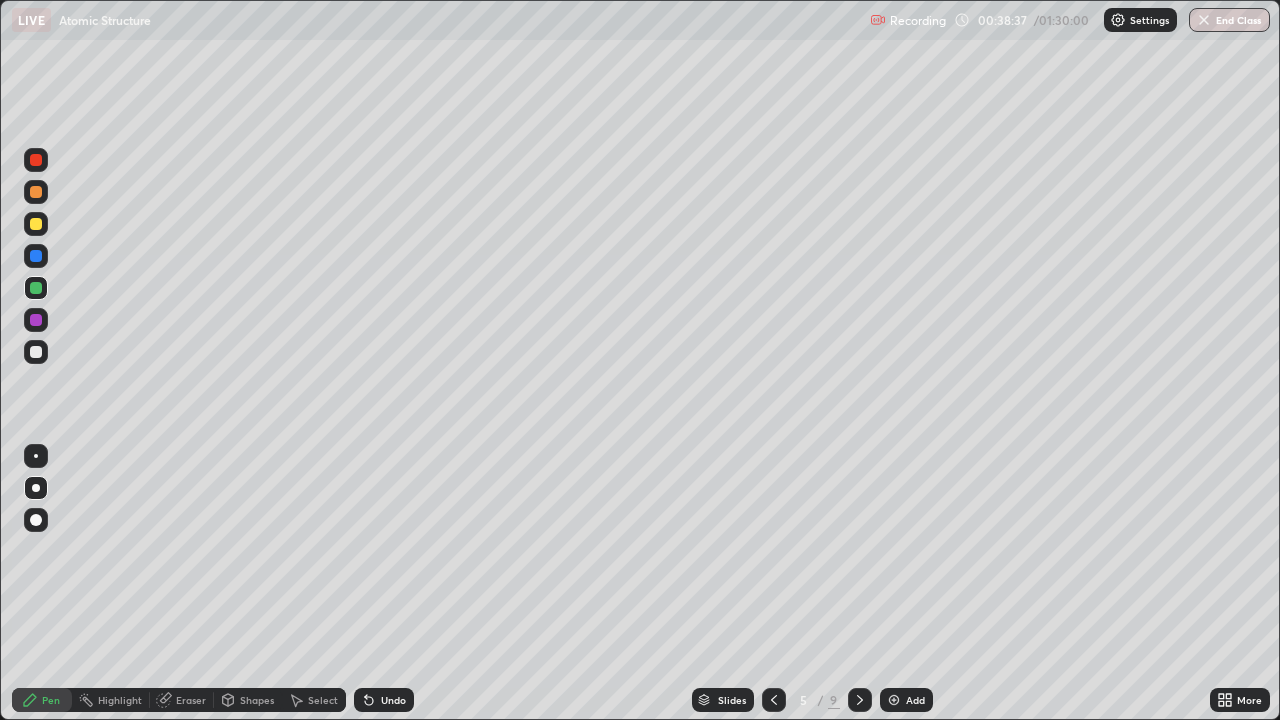 click 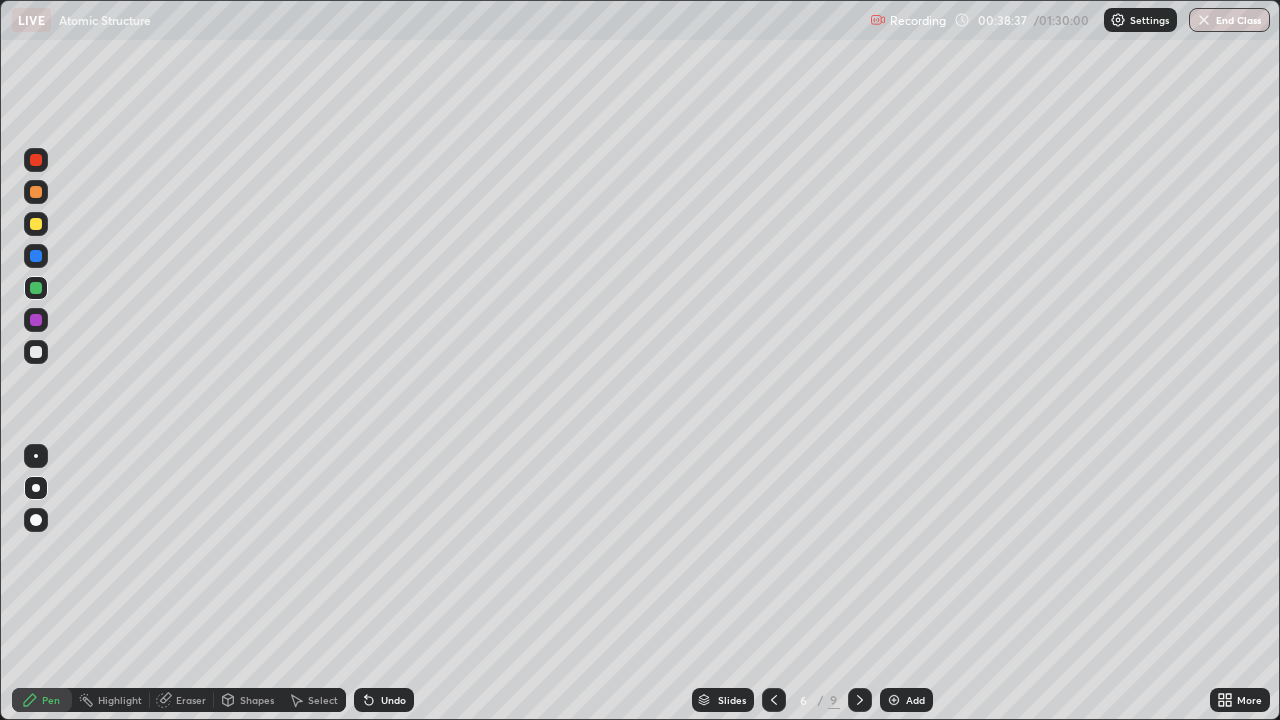 click 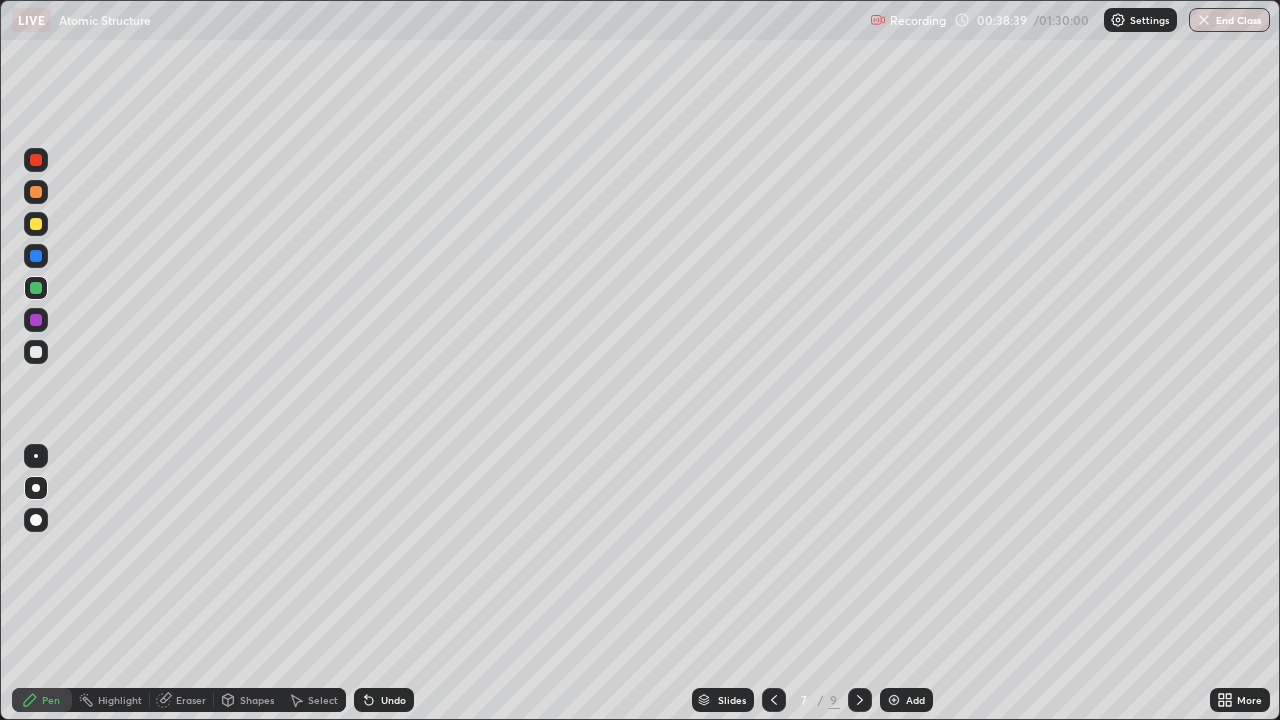 click at bounding box center [36, 352] 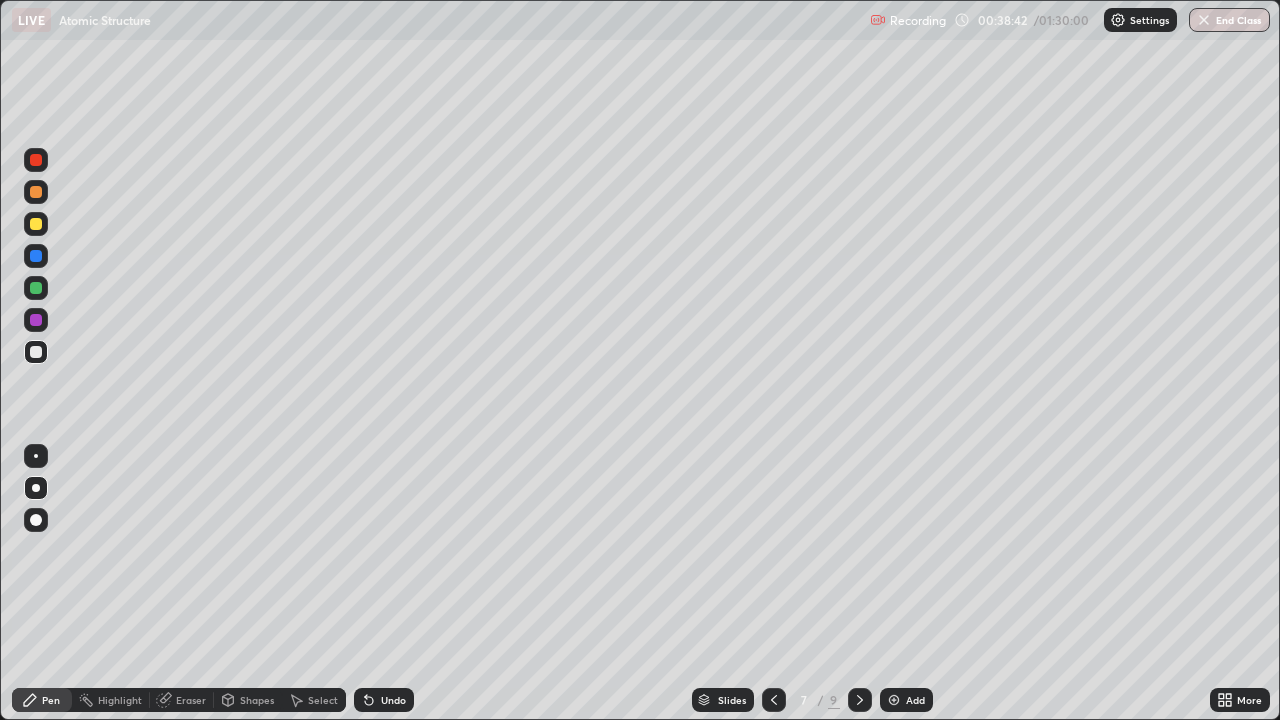 click at bounding box center (36, 160) 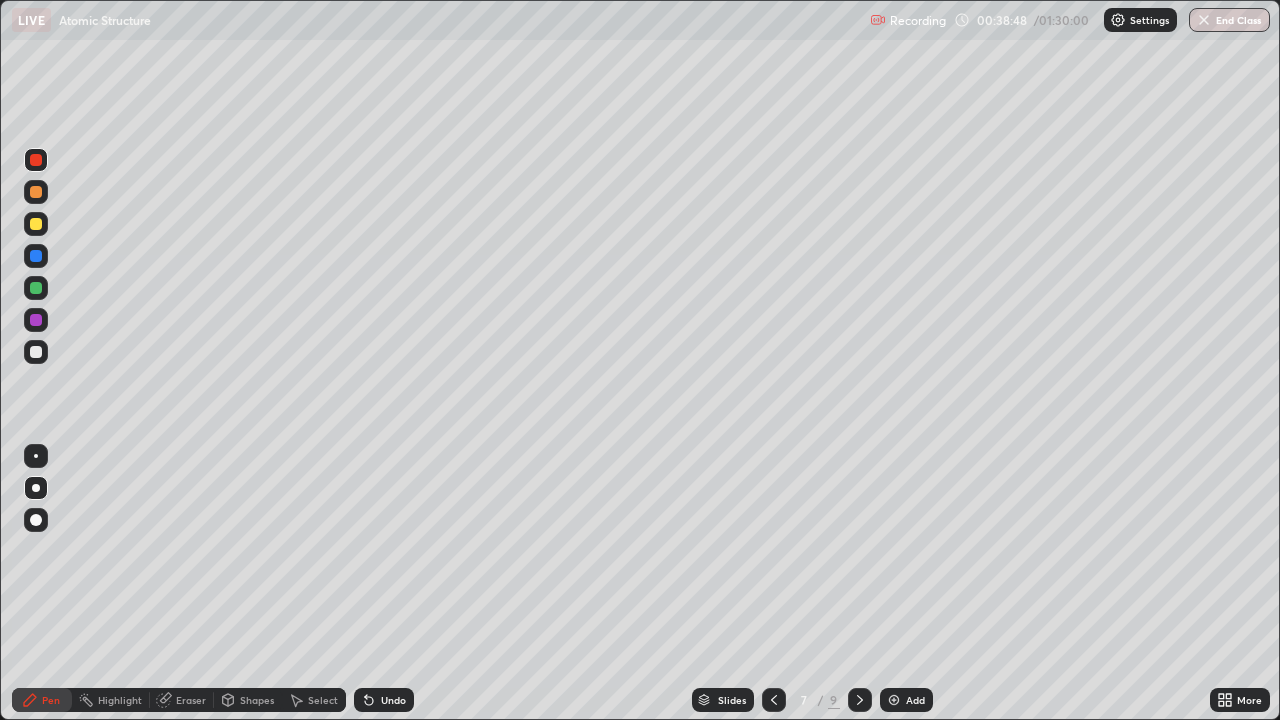 click on "Undo" at bounding box center [393, 700] 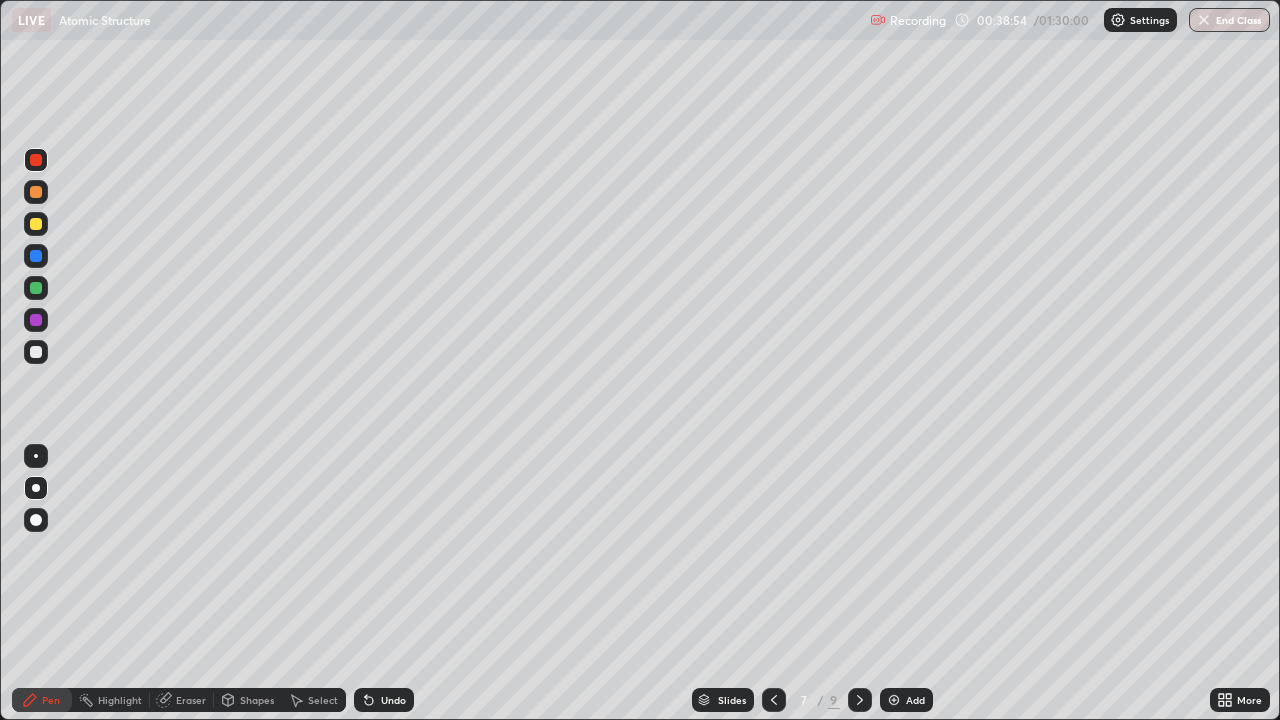 click at bounding box center (36, 352) 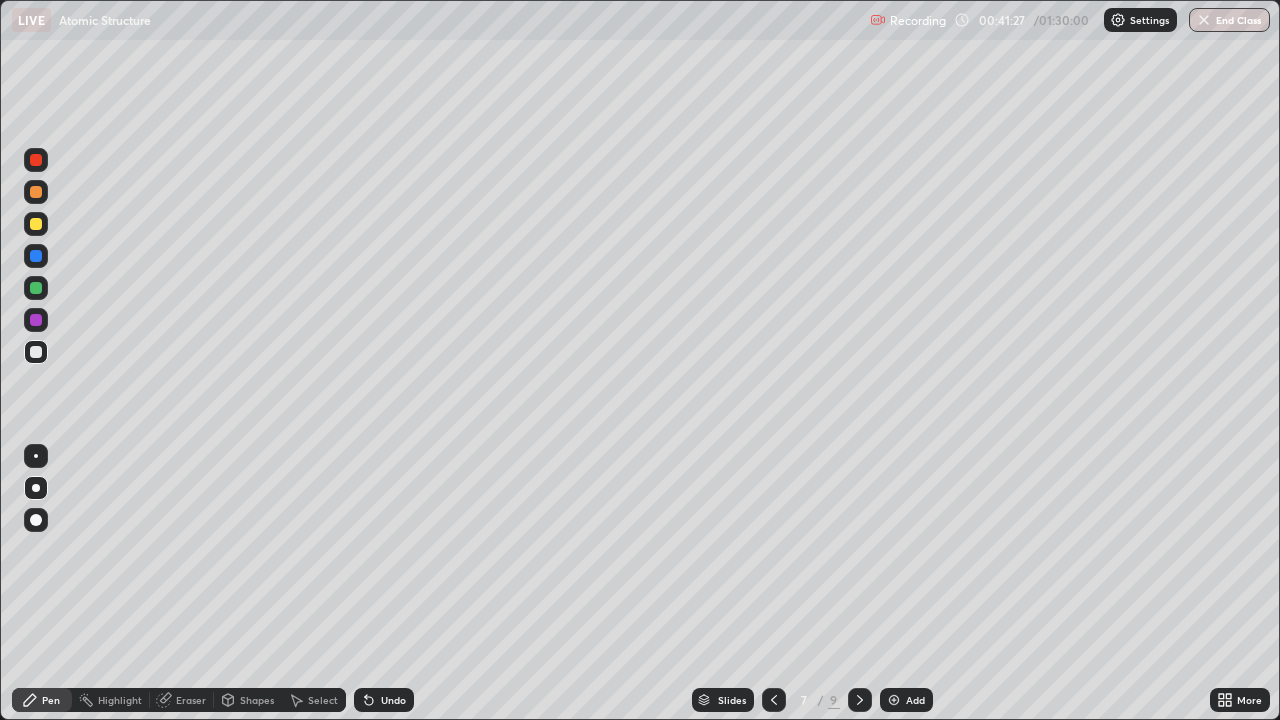 click on "Eraser" at bounding box center (191, 700) 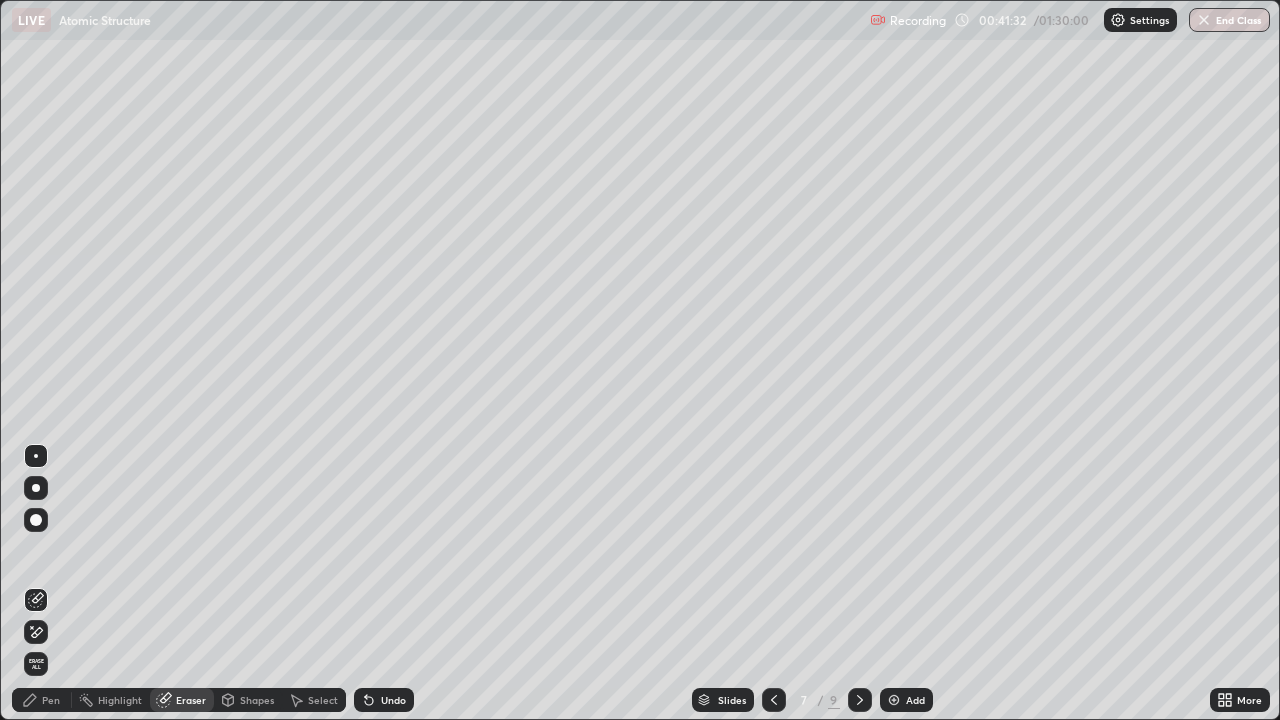 click on "Pen" at bounding box center (42, 700) 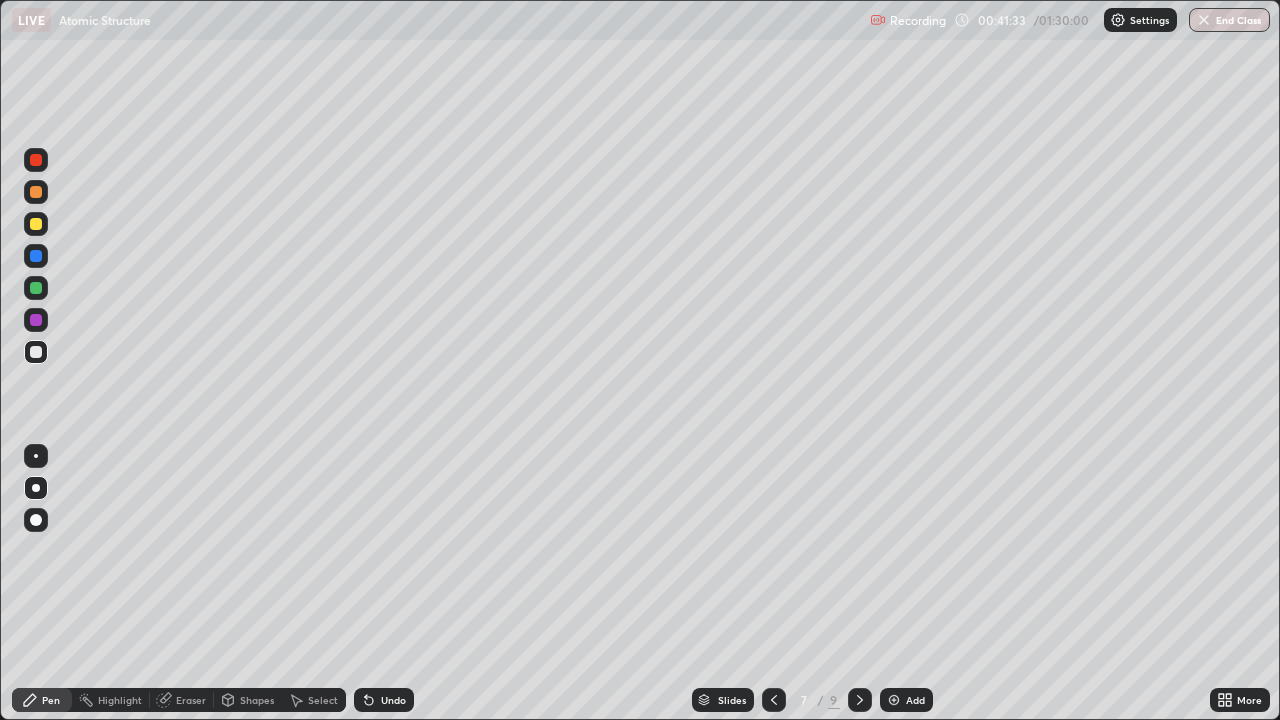 click at bounding box center [36, 288] 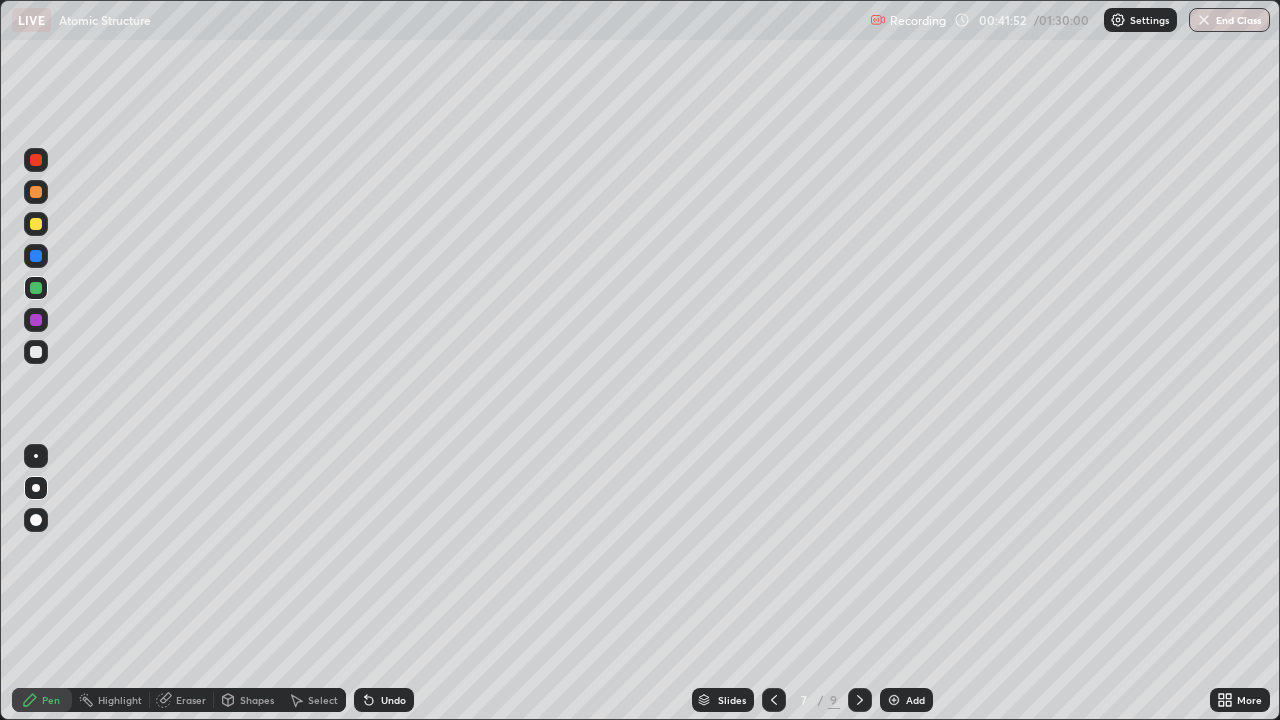 click at bounding box center (36, 320) 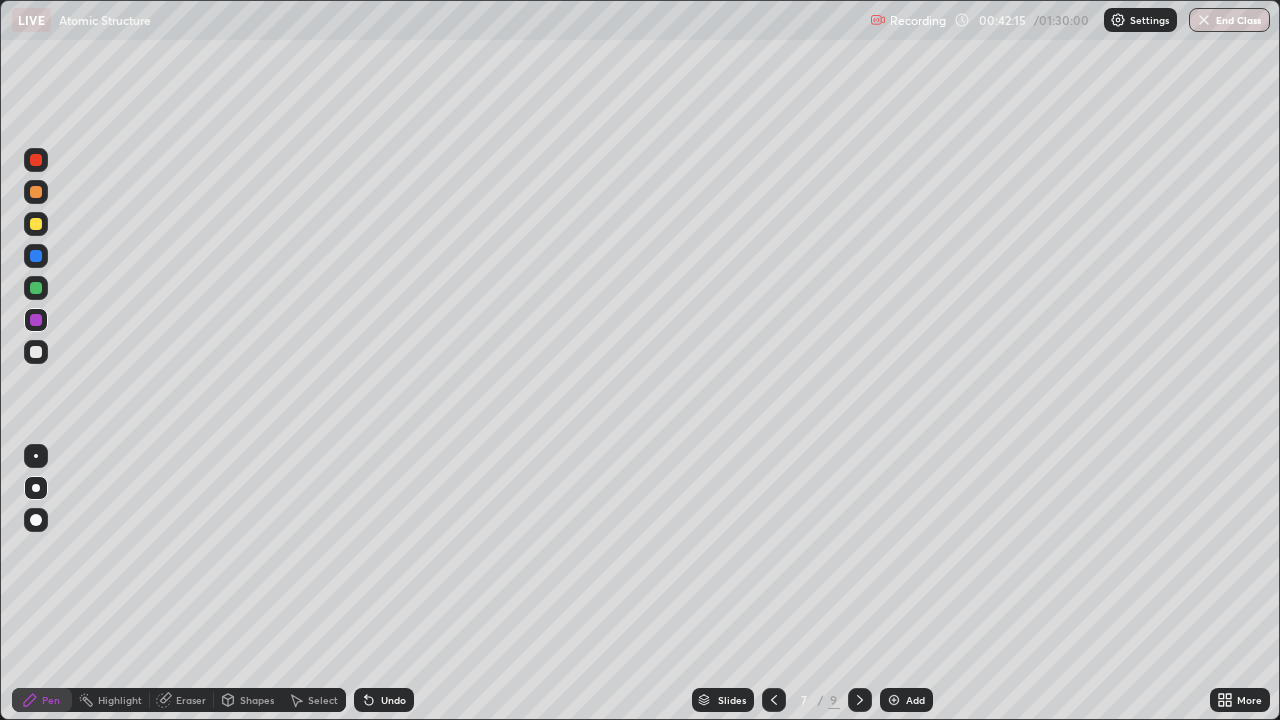 click at bounding box center [36, 288] 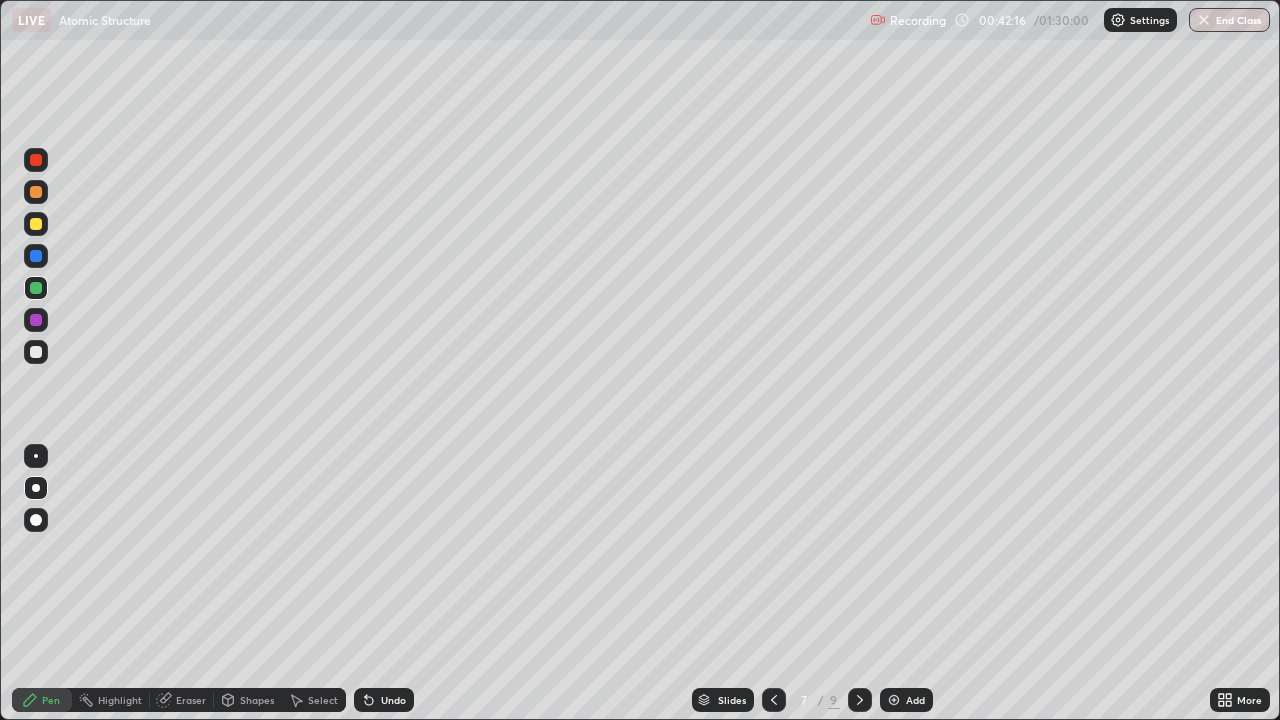 click at bounding box center (36, 320) 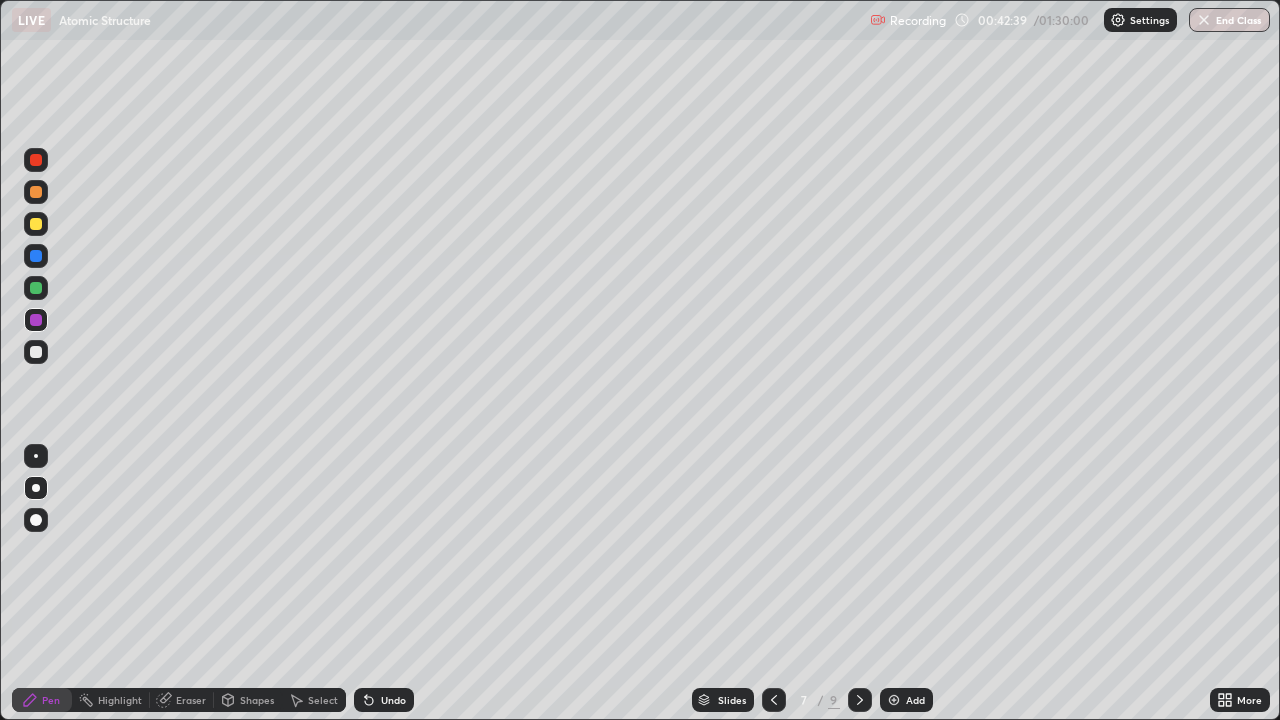 click on "Shapes" at bounding box center (248, 700) 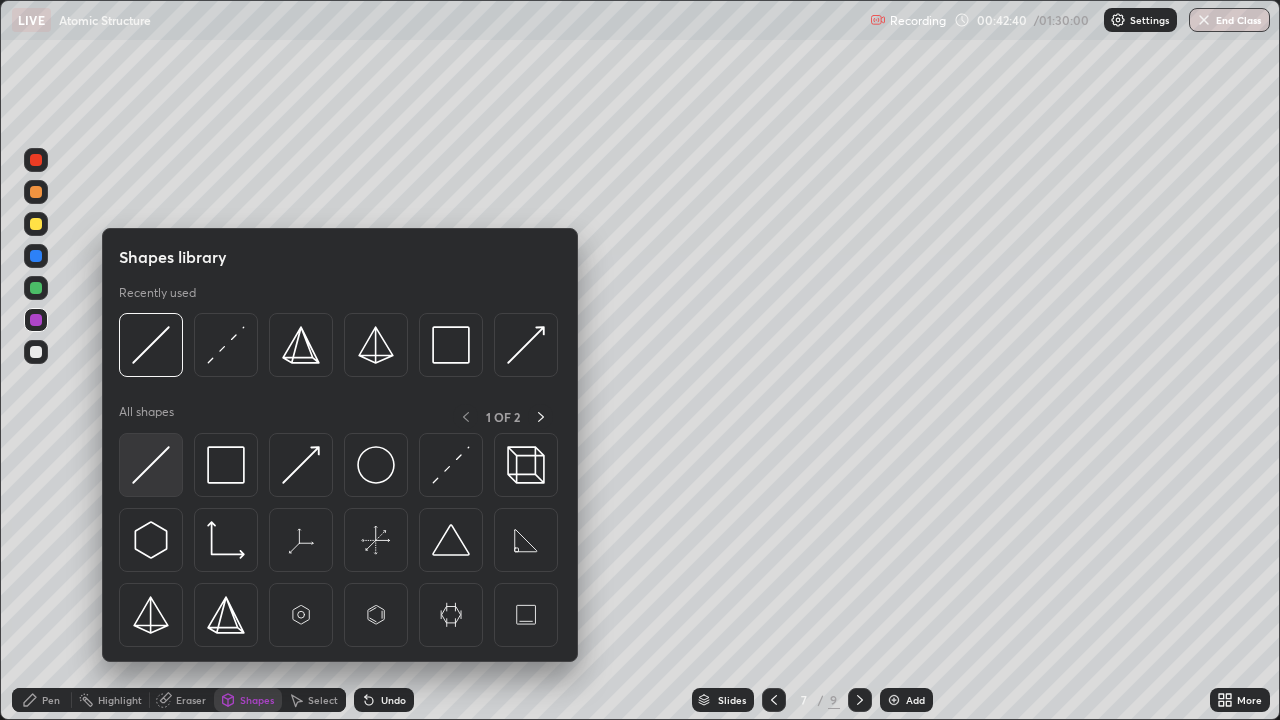 click at bounding box center (151, 465) 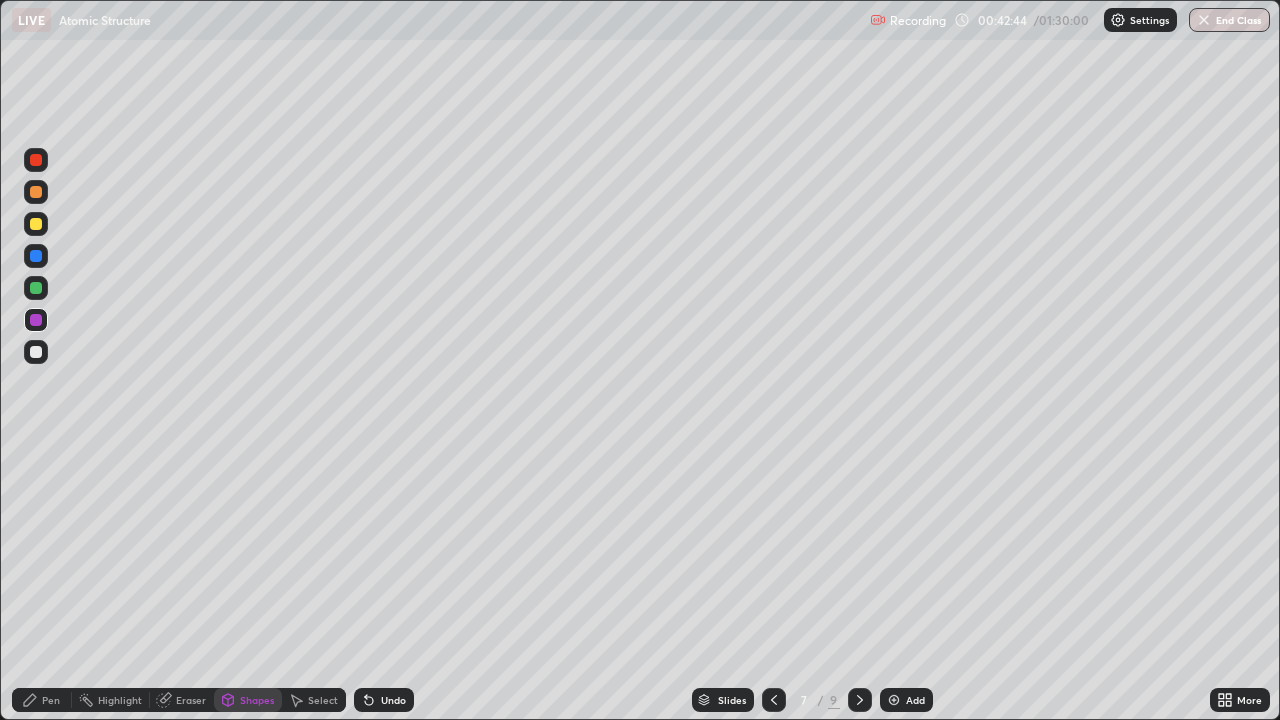 click at bounding box center [36, 288] 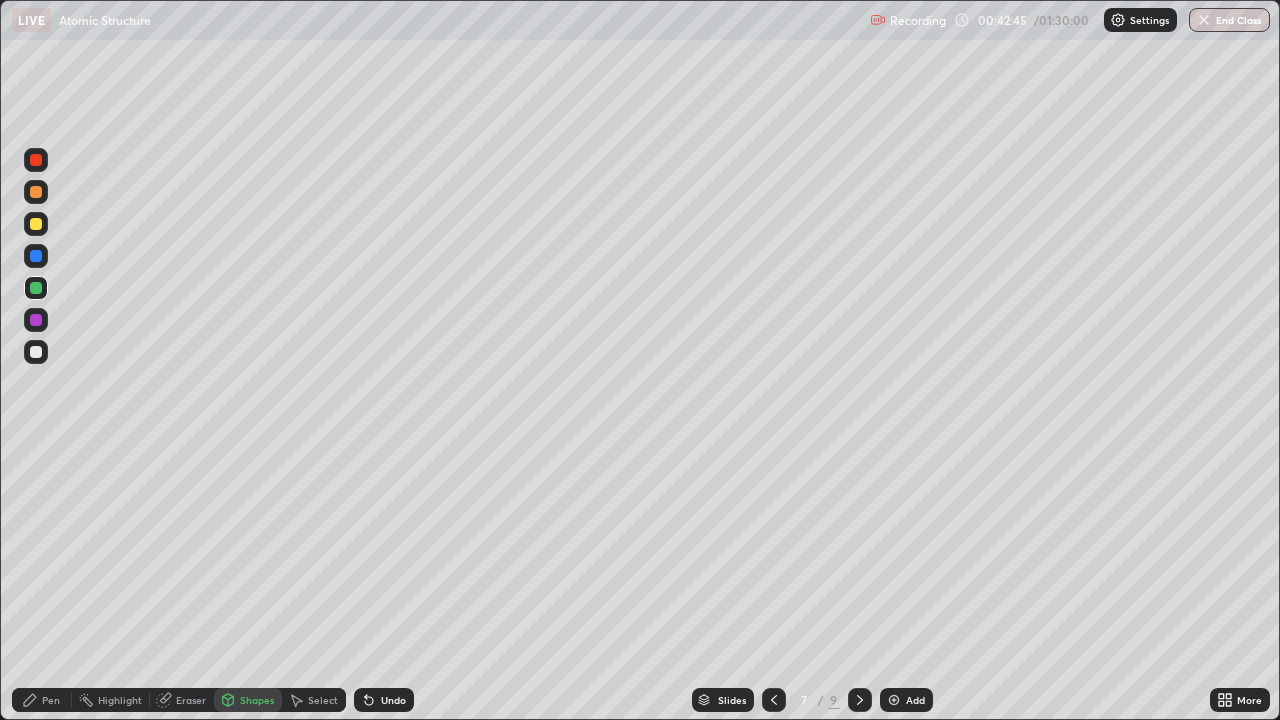 click at bounding box center (36, 352) 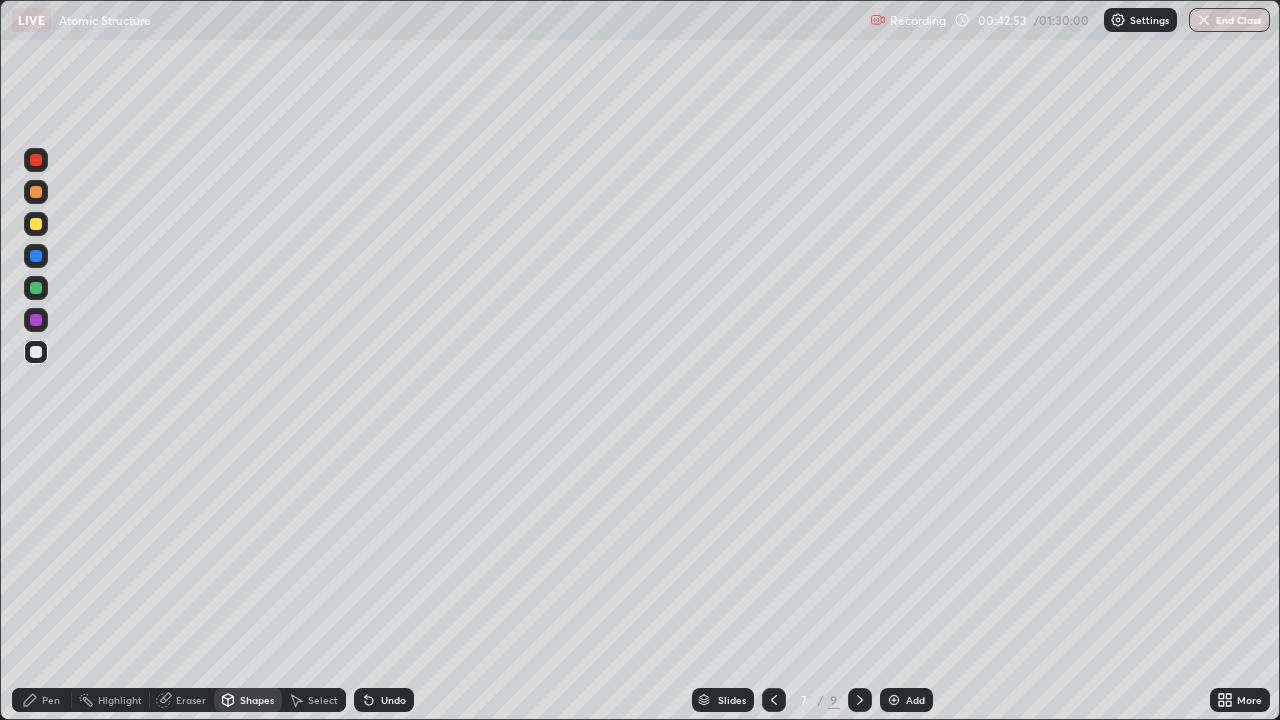 click on "Undo" at bounding box center [393, 700] 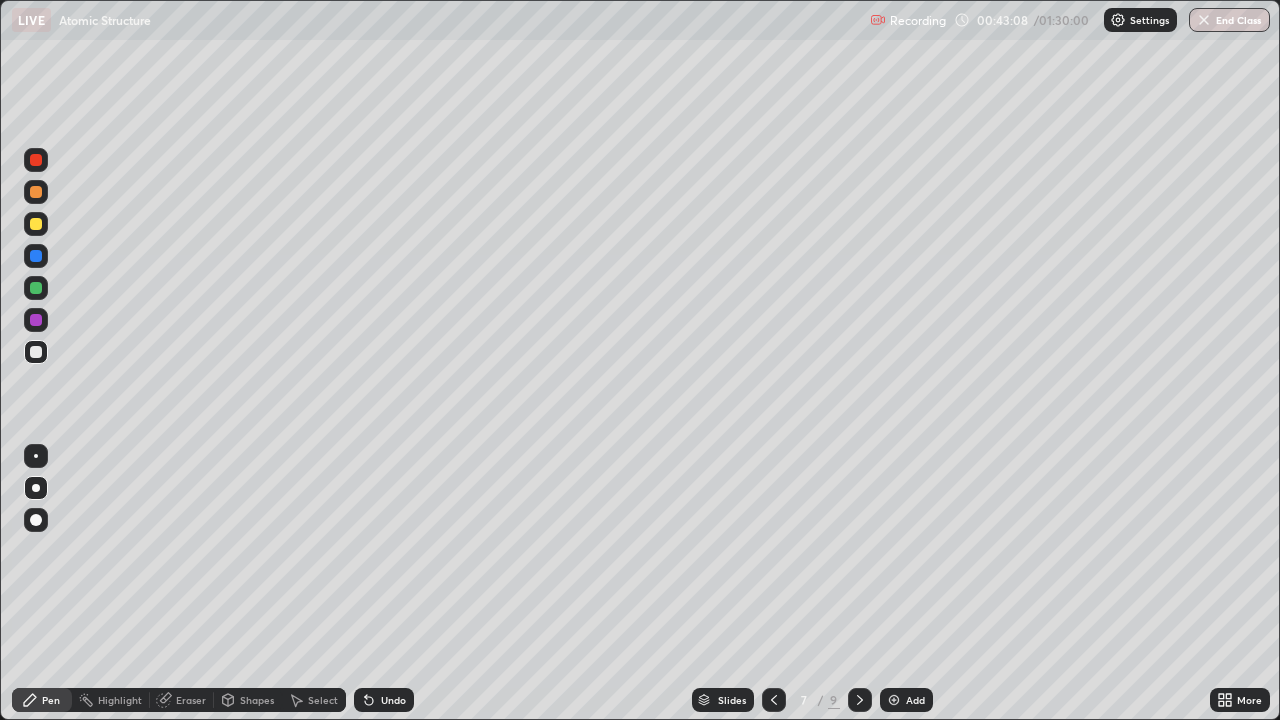 click at bounding box center (36, 288) 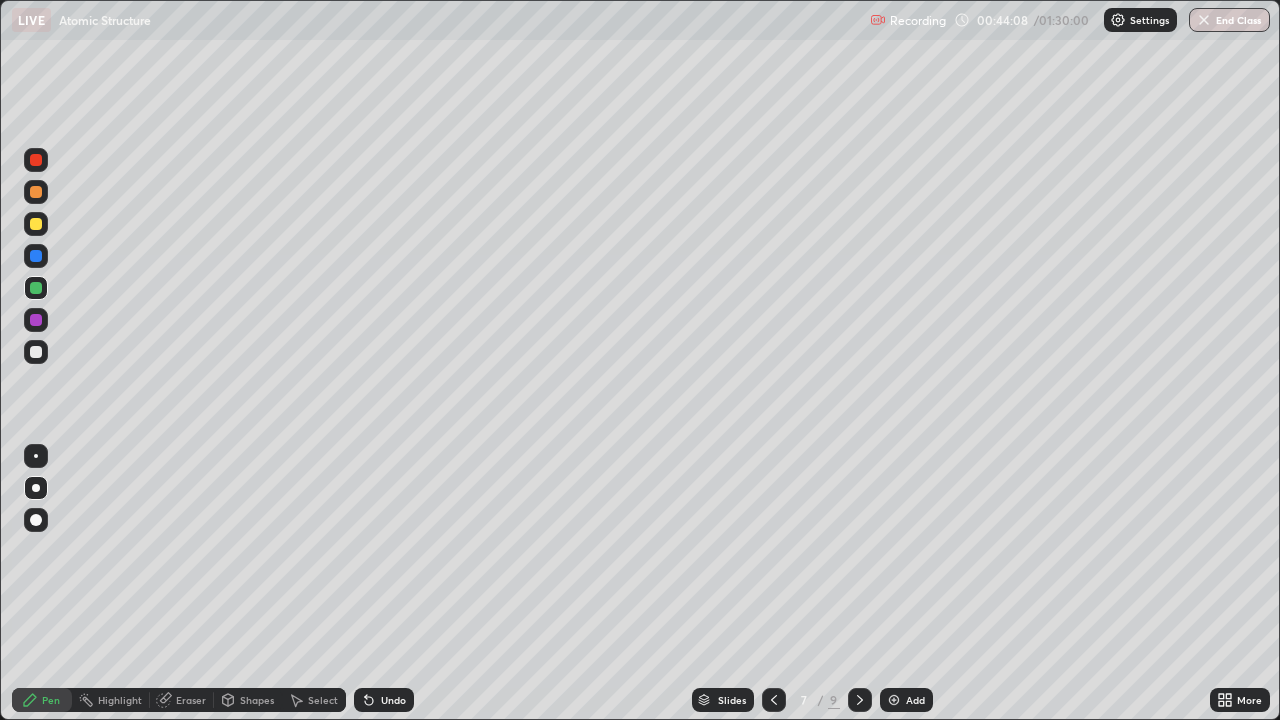 click on "Undo" at bounding box center [393, 700] 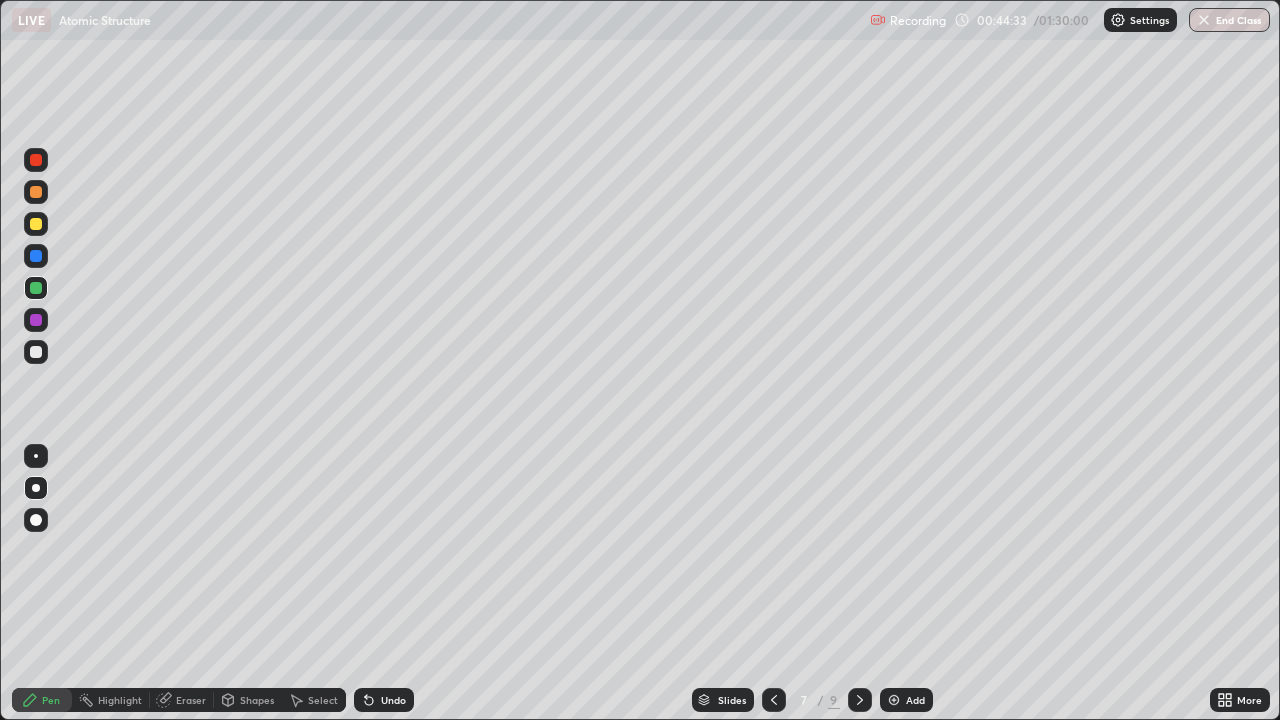 click at bounding box center (36, 224) 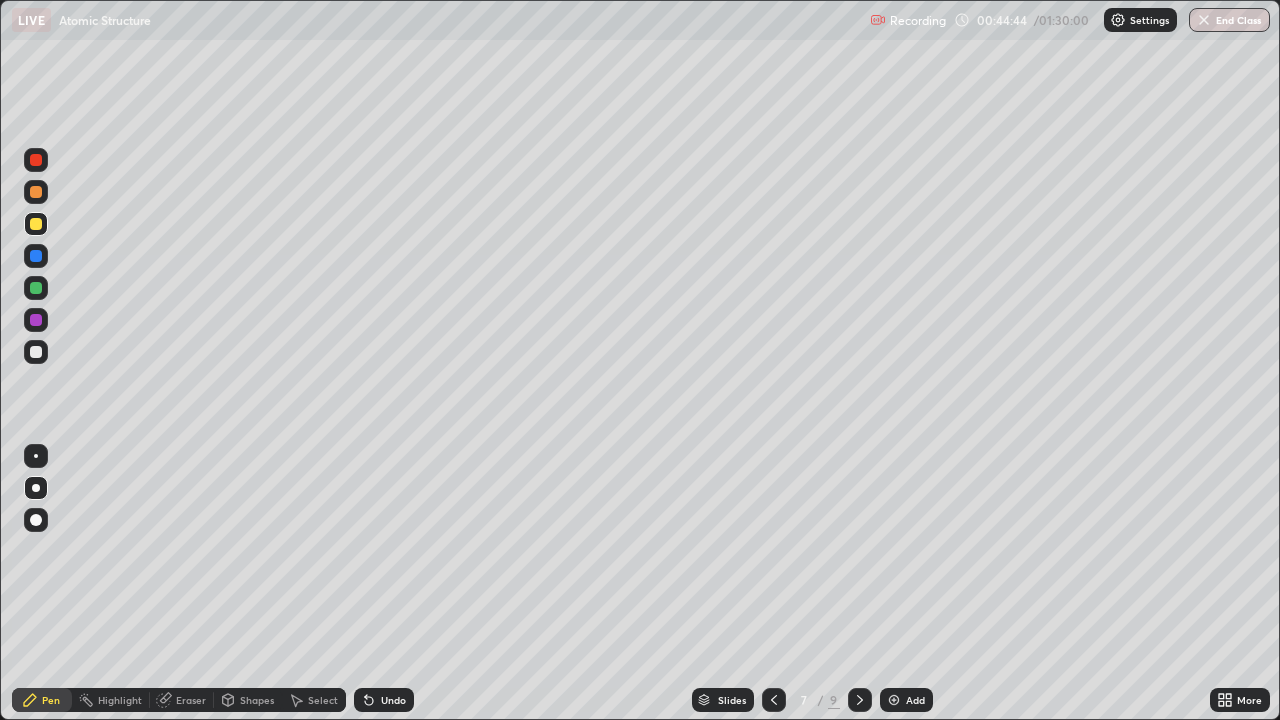 click at bounding box center [36, 192] 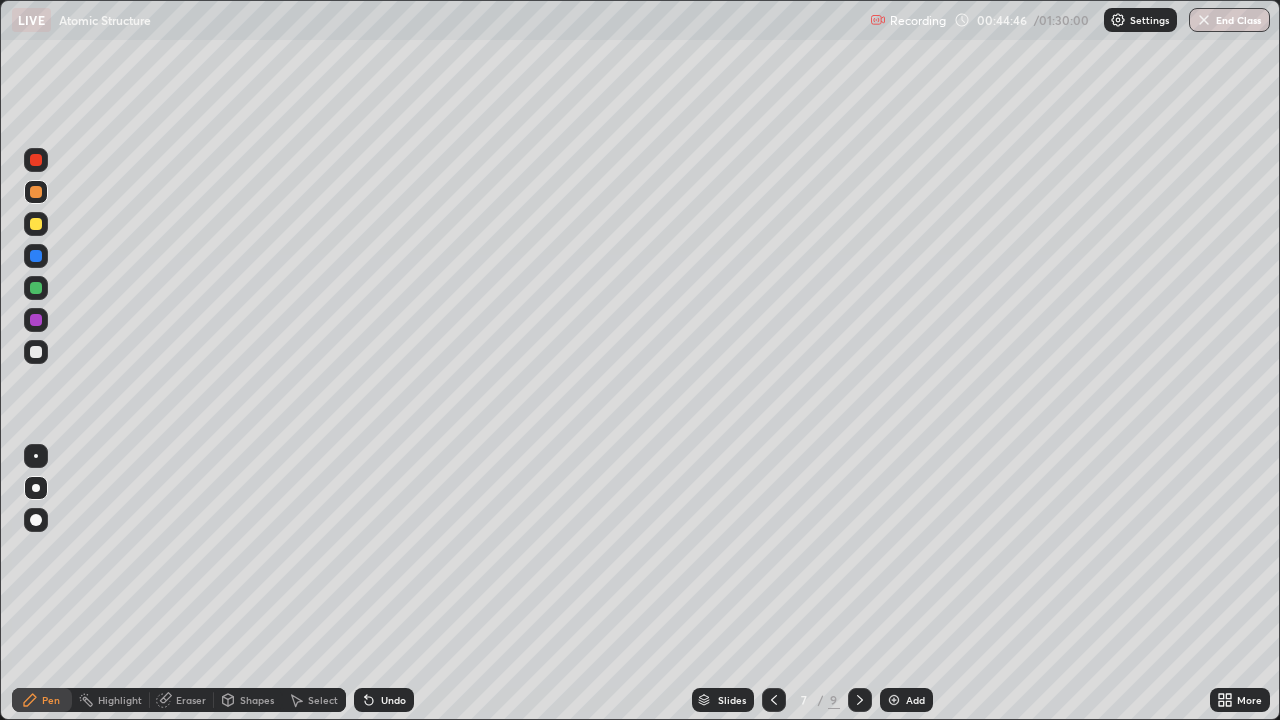 click at bounding box center [36, 288] 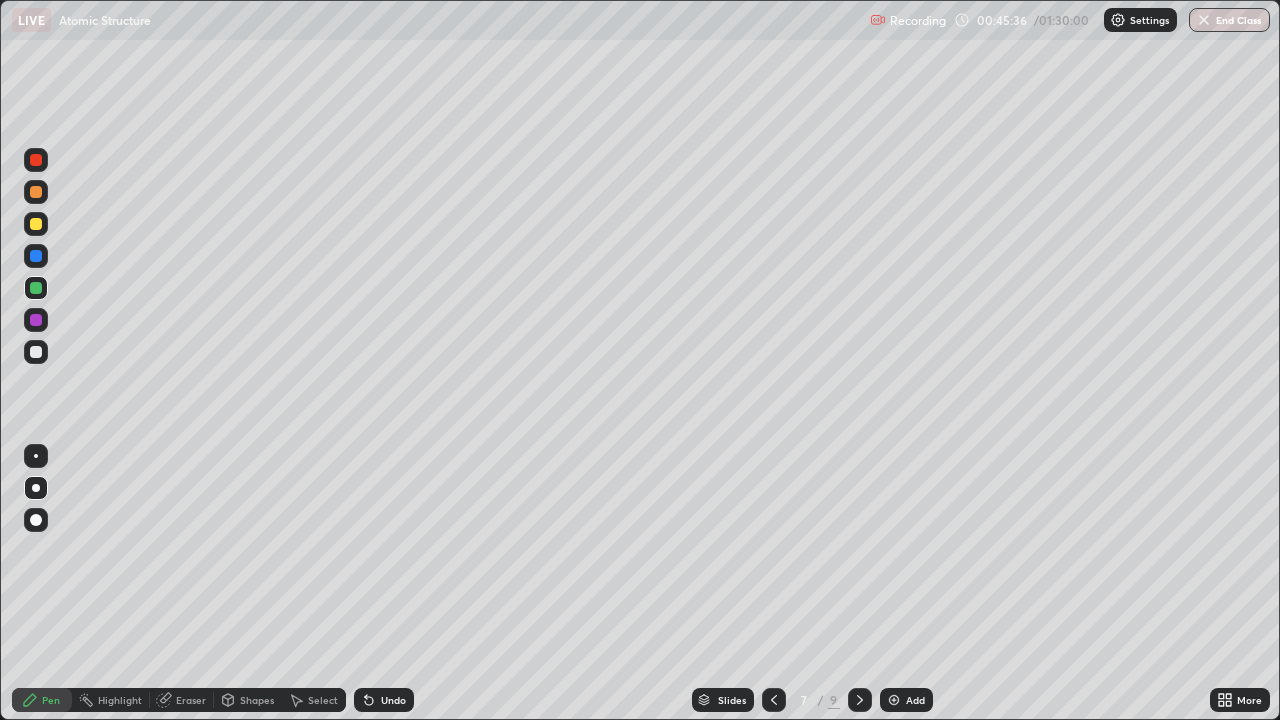 click at bounding box center (36, 320) 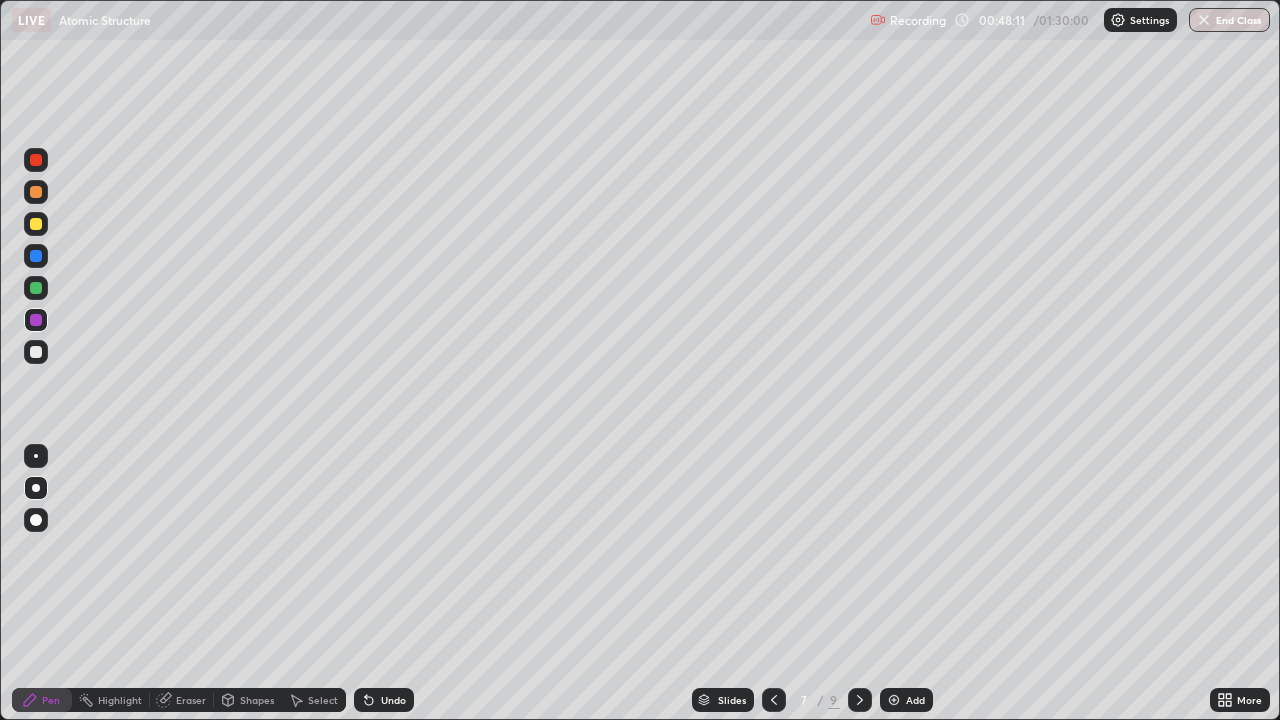 click on "Add" at bounding box center [915, 700] 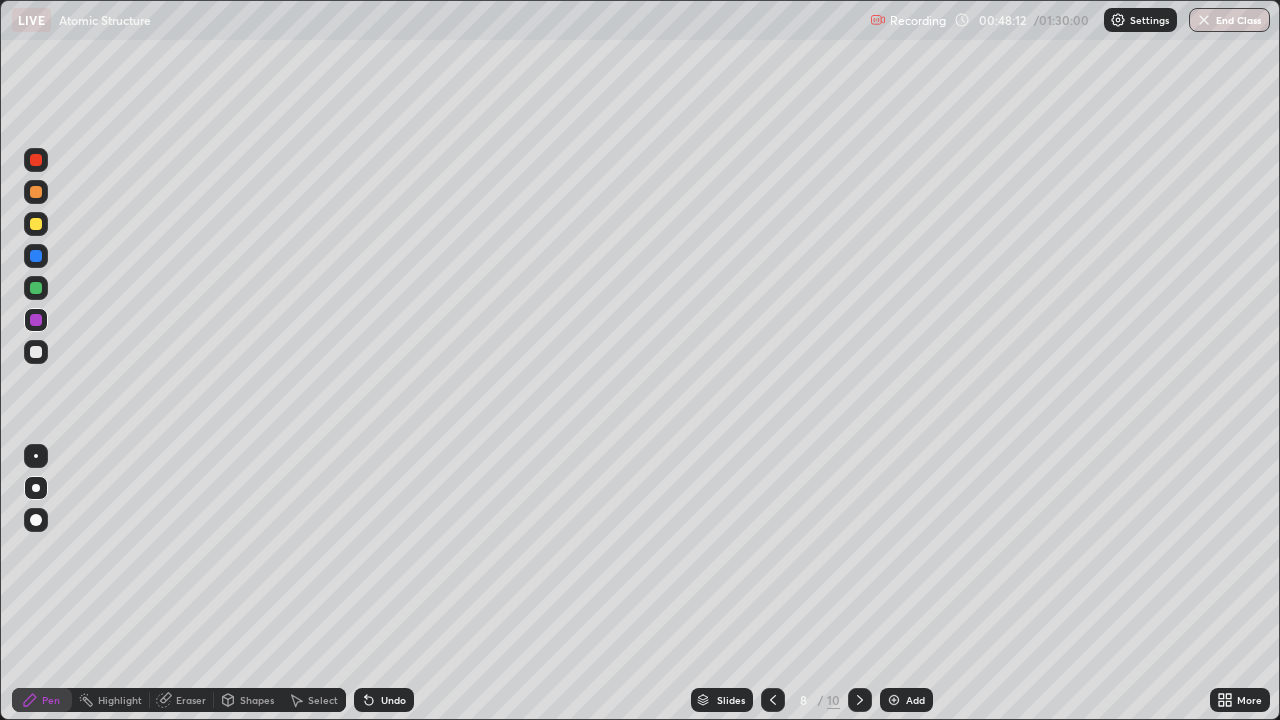 click at bounding box center (36, 224) 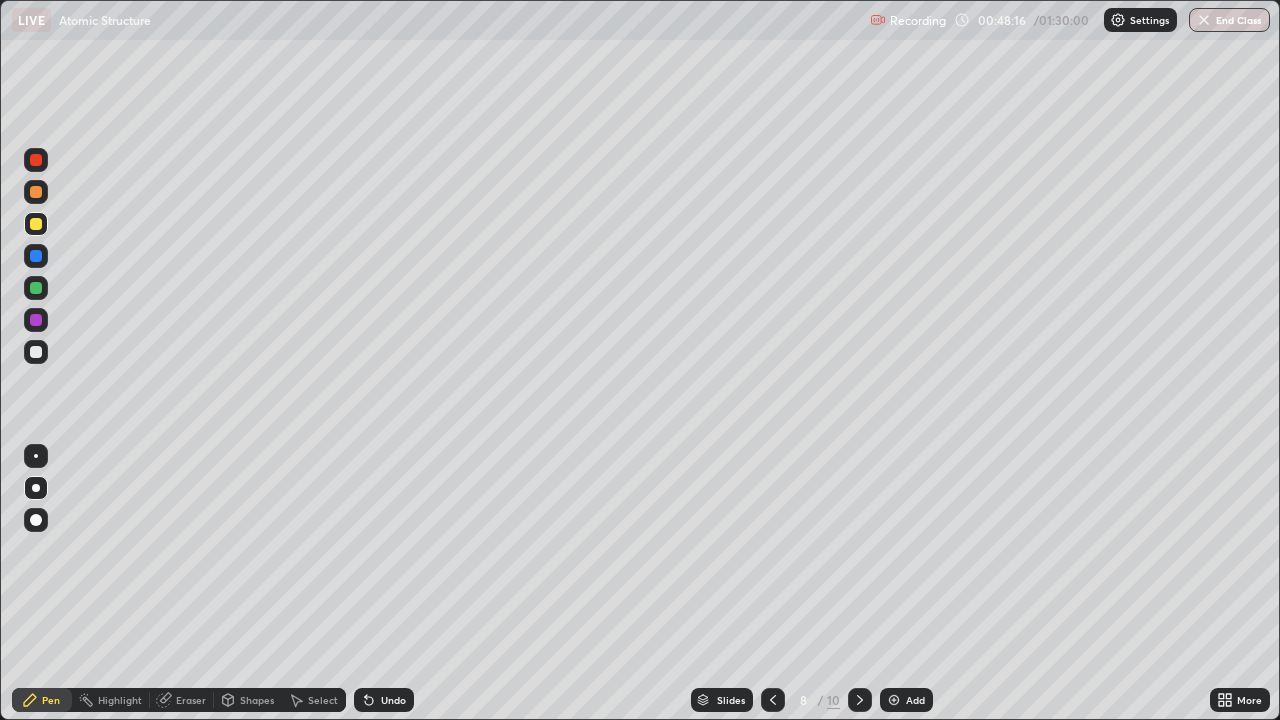 click on "Eraser" at bounding box center (191, 700) 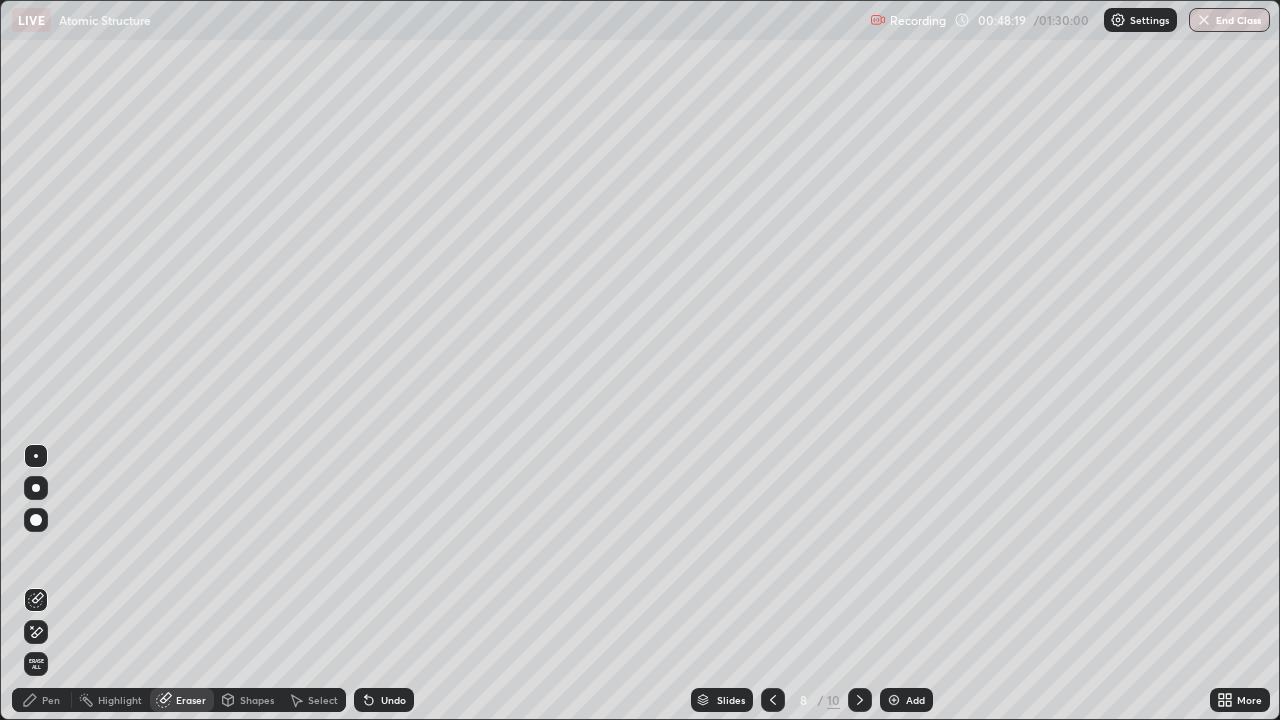 click on "Pen" at bounding box center [51, 700] 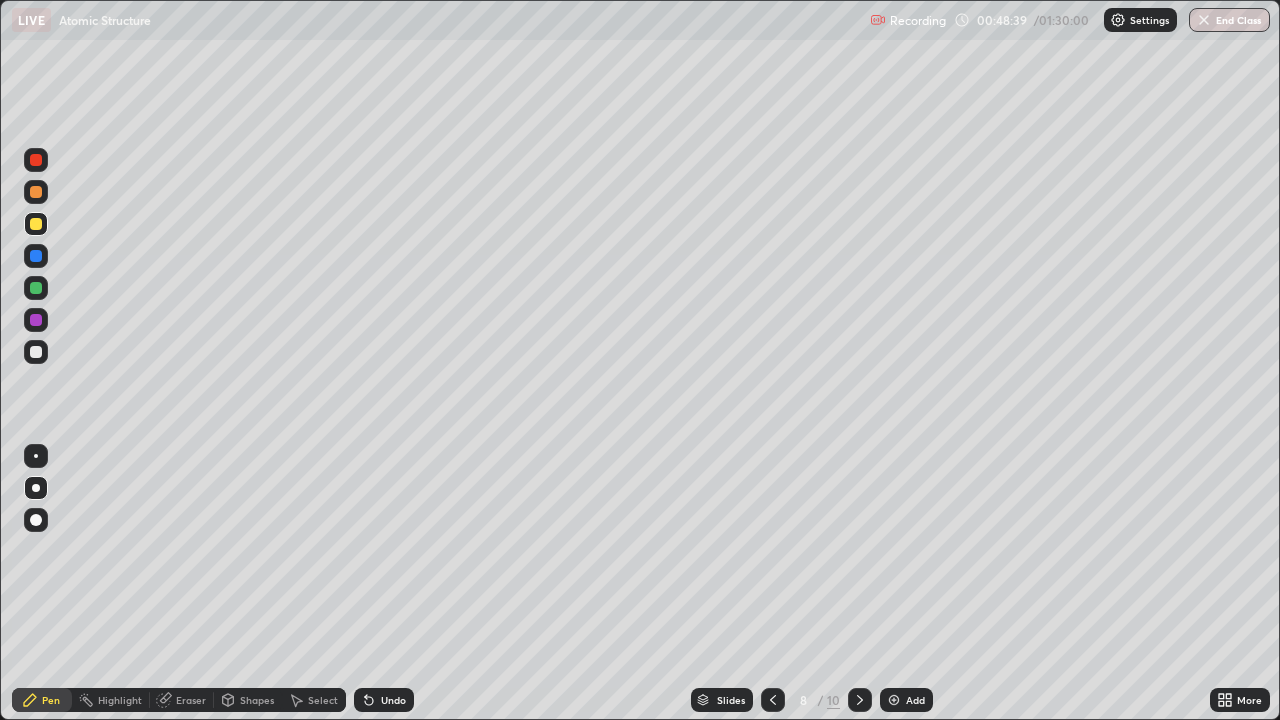 click on "Eraser" at bounding box center (191, 700) 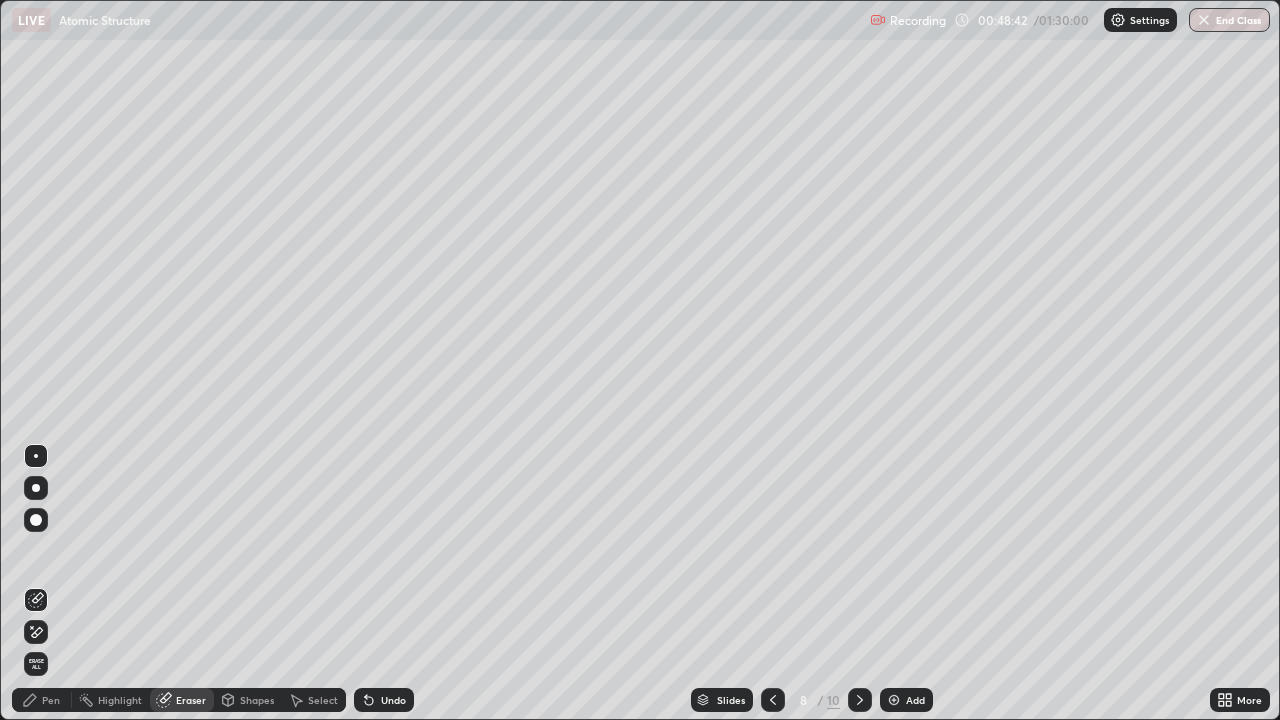 click 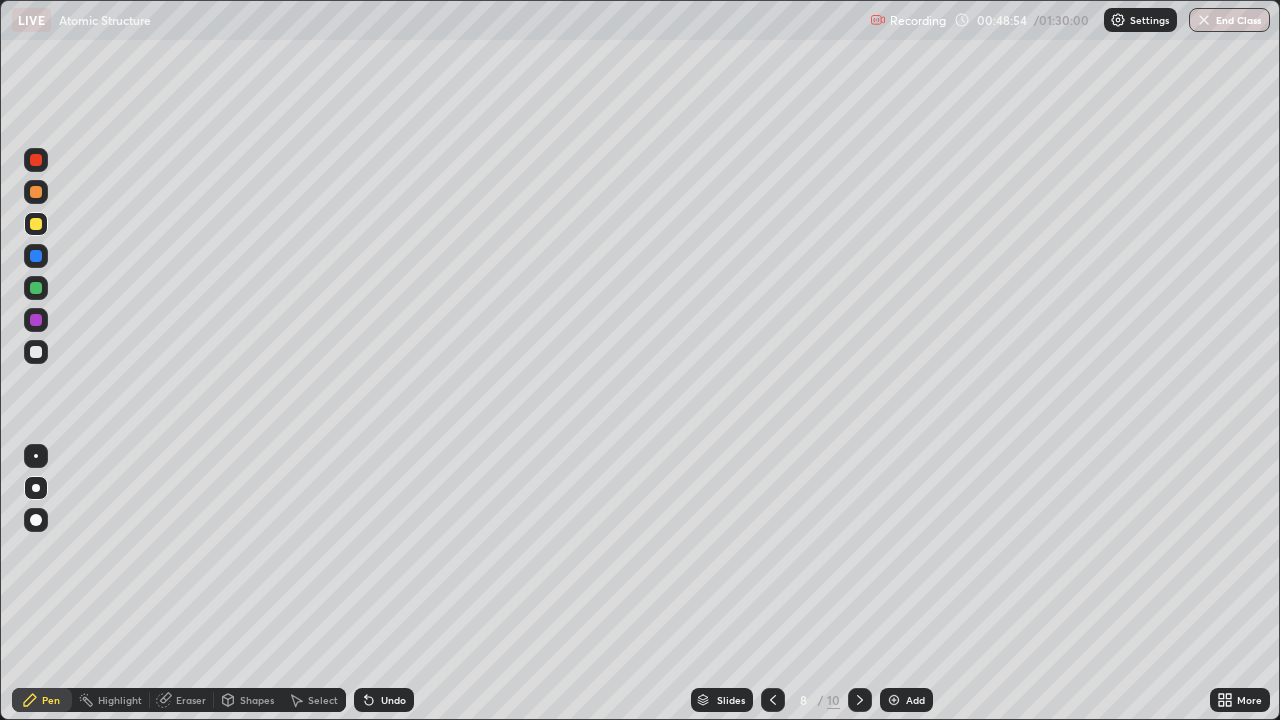 click at bounding box center [36, 352] 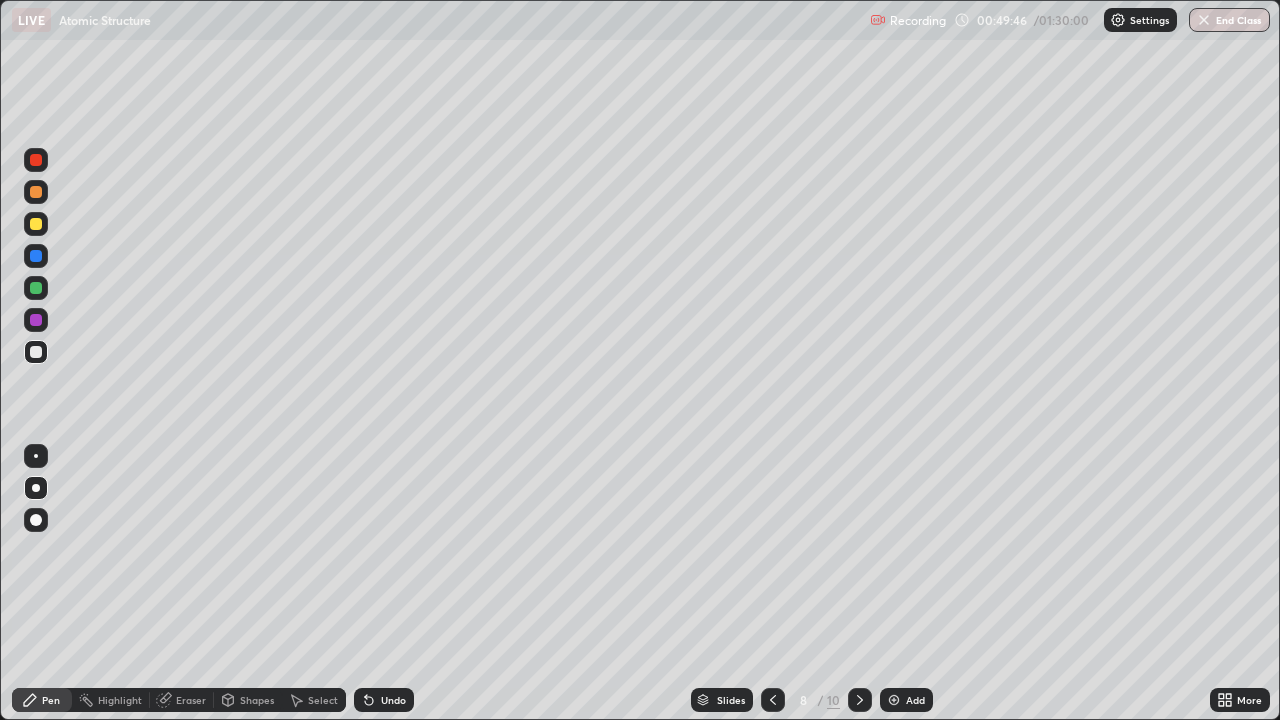 click at bounding box center (36, 320) 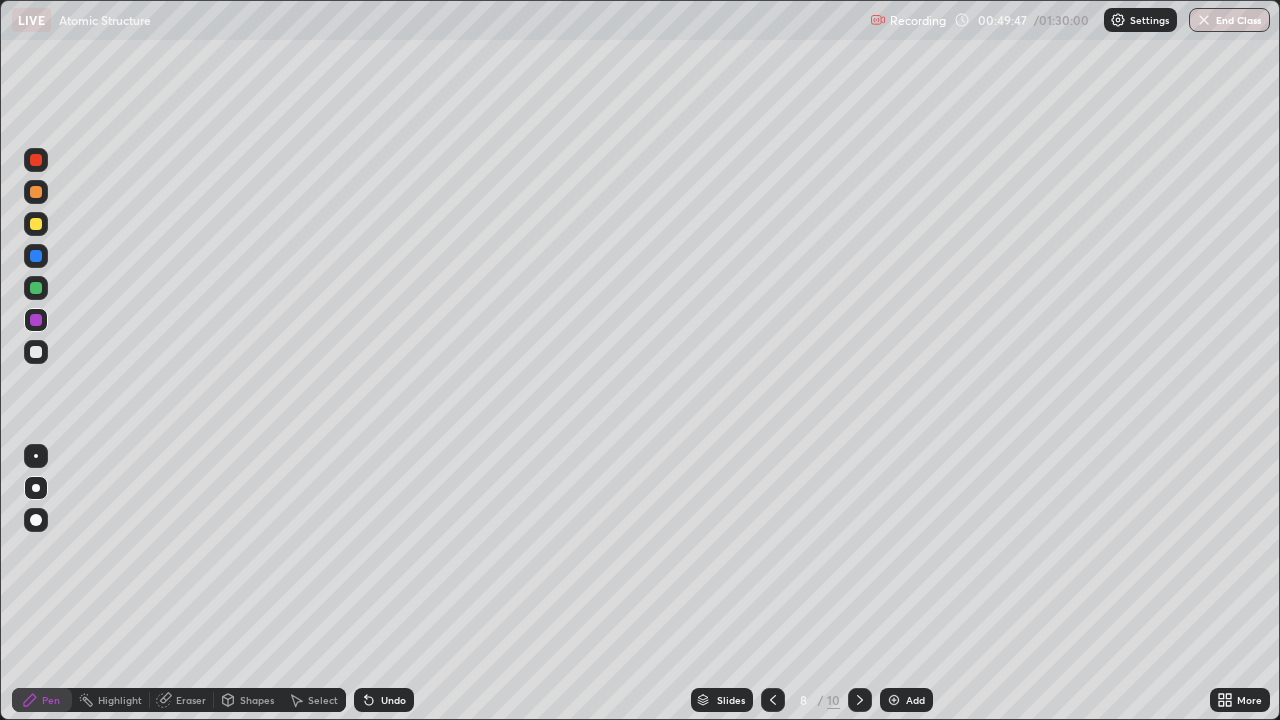 click at bounding box center (36, 352) 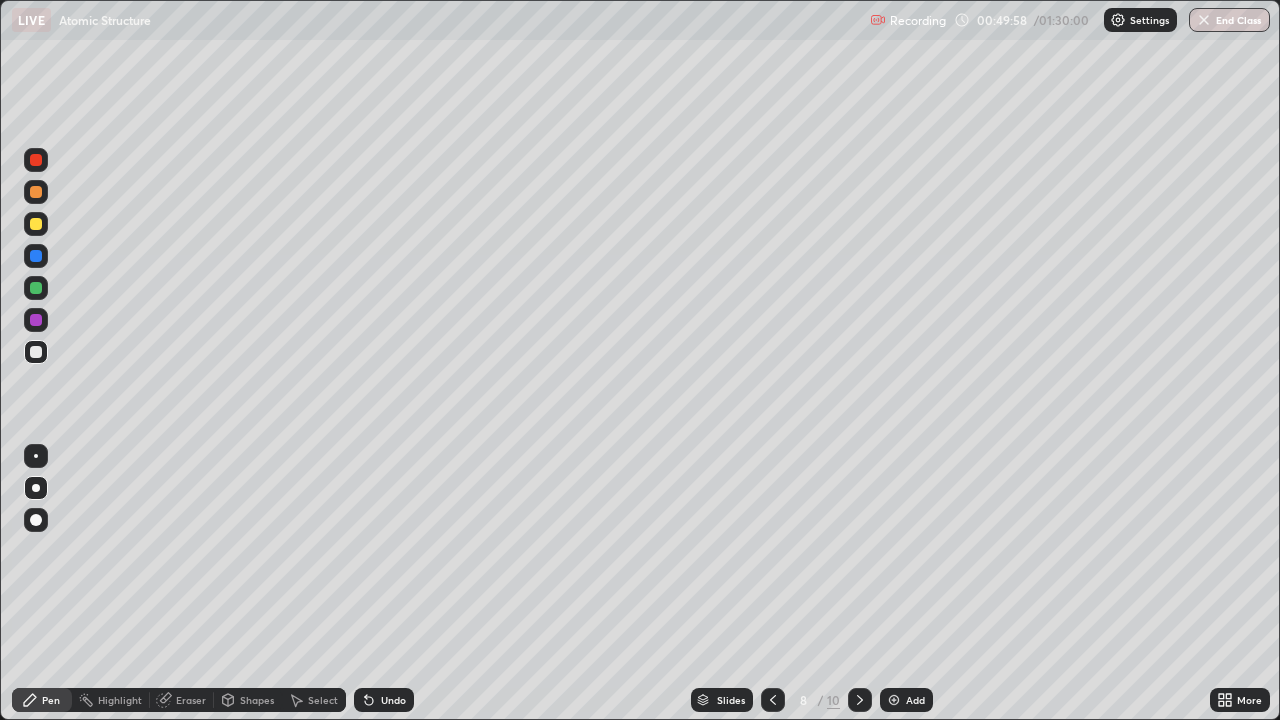 click on "Undo" at bounding box center [393, 700] 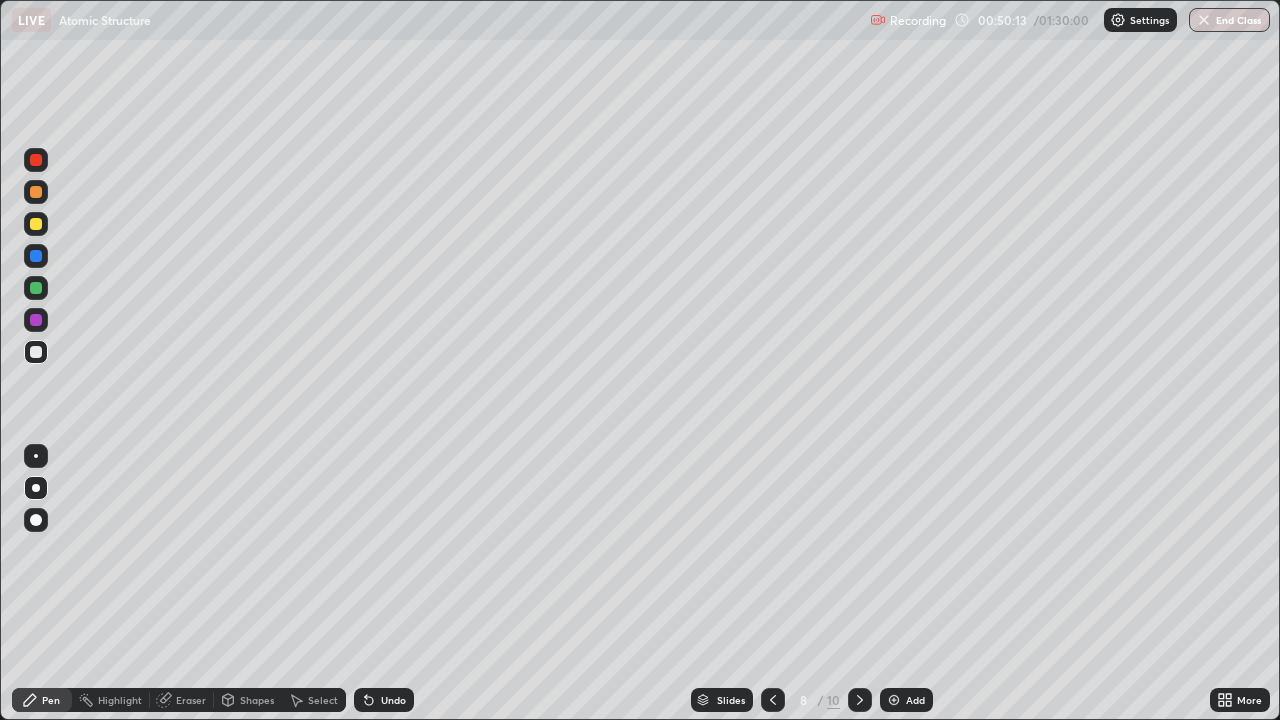click at bounding box center (36, 256) 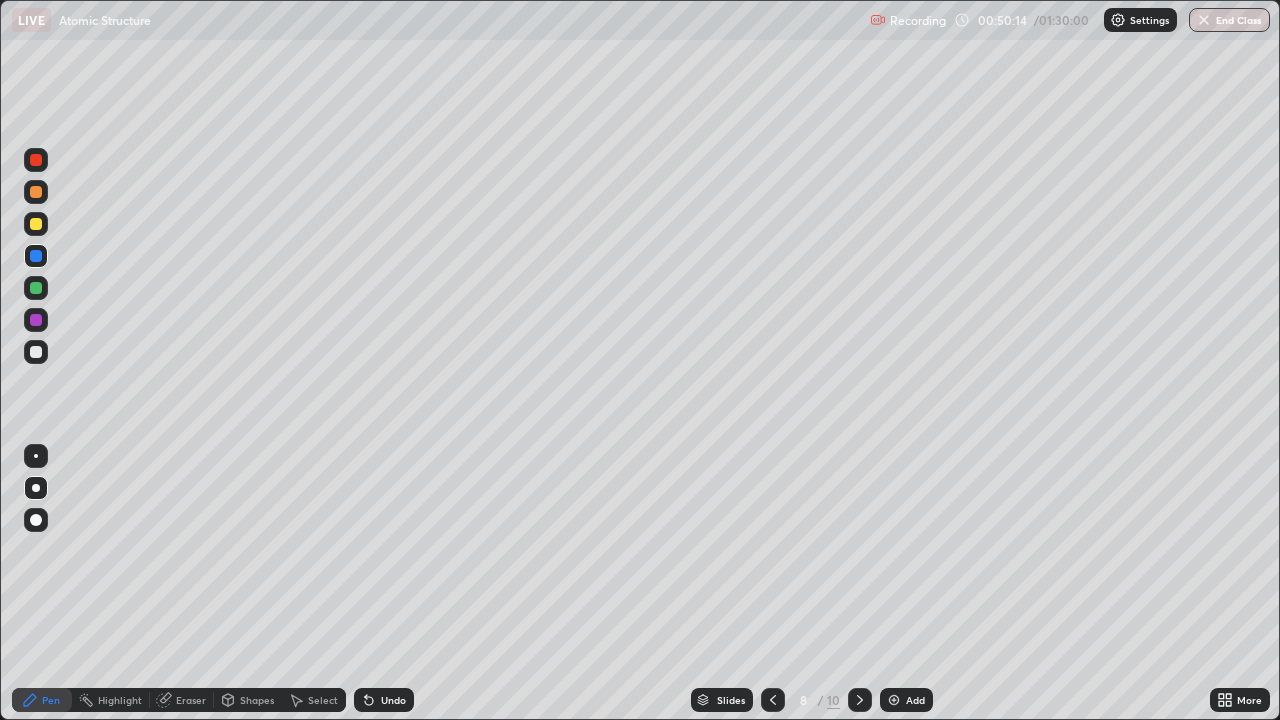 click at bounding box center [36, 320] 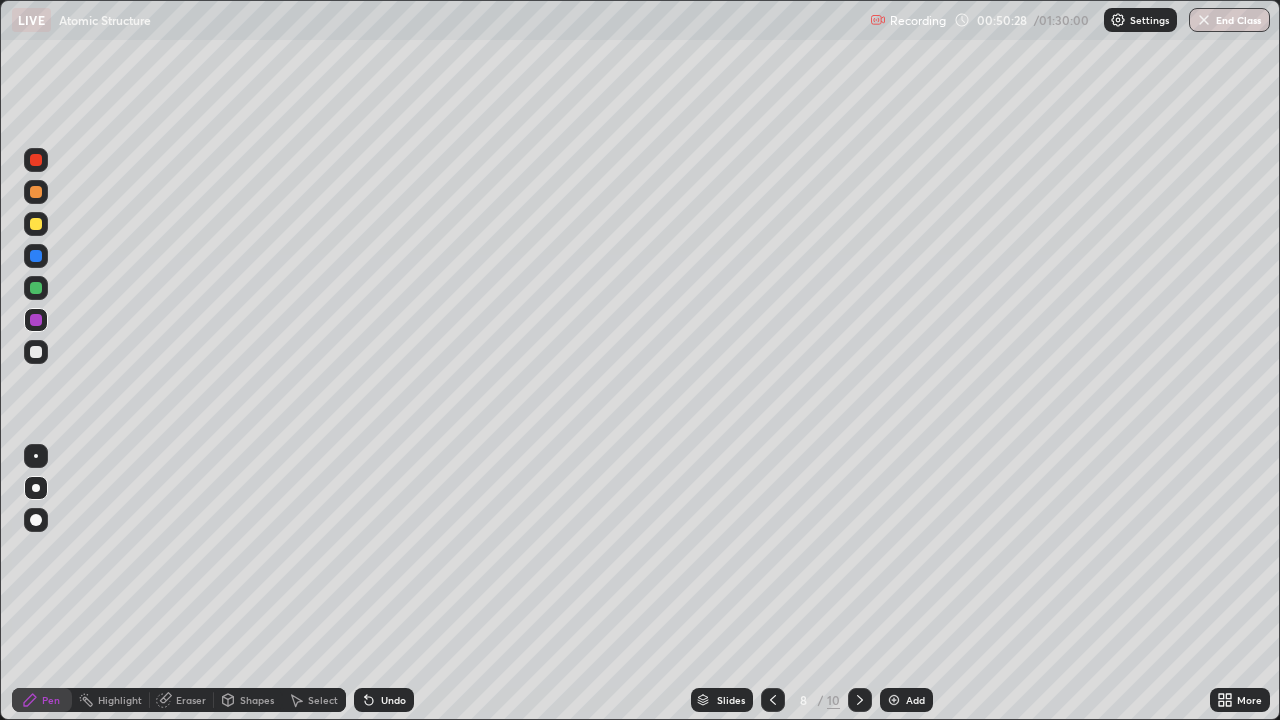click at bounding box center (36, 288) 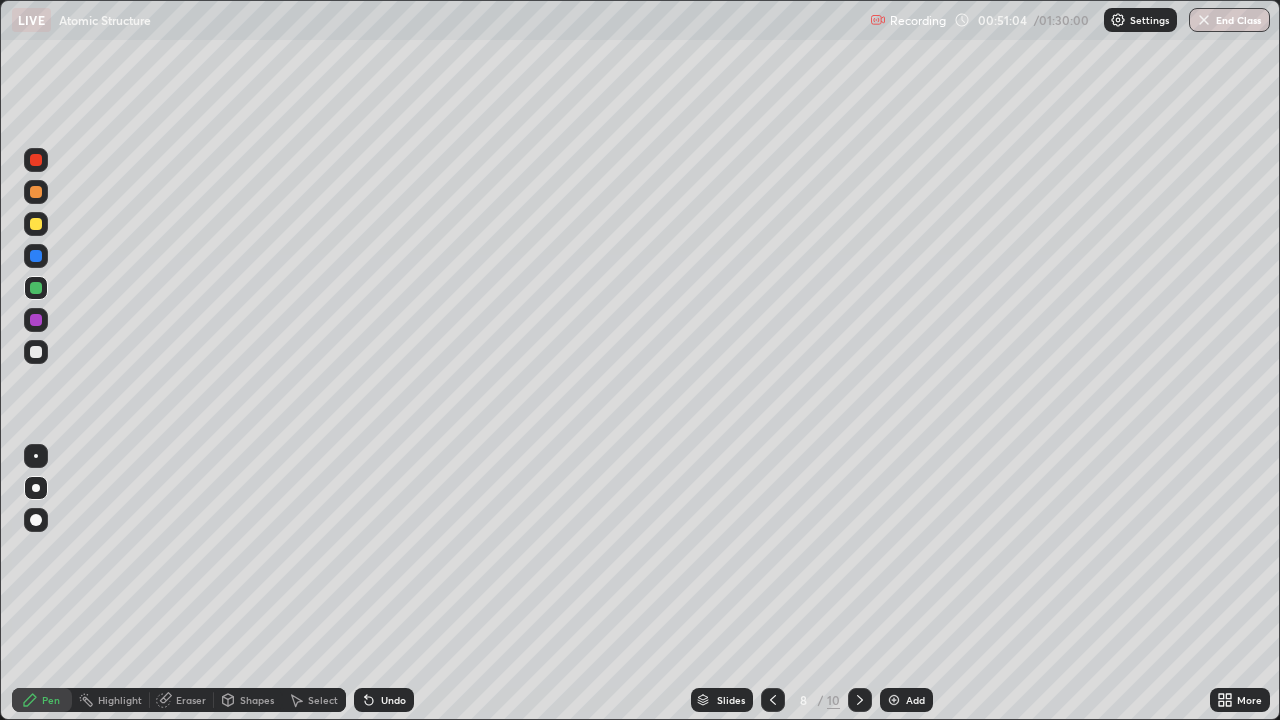 click at bounding box center (36, 352) 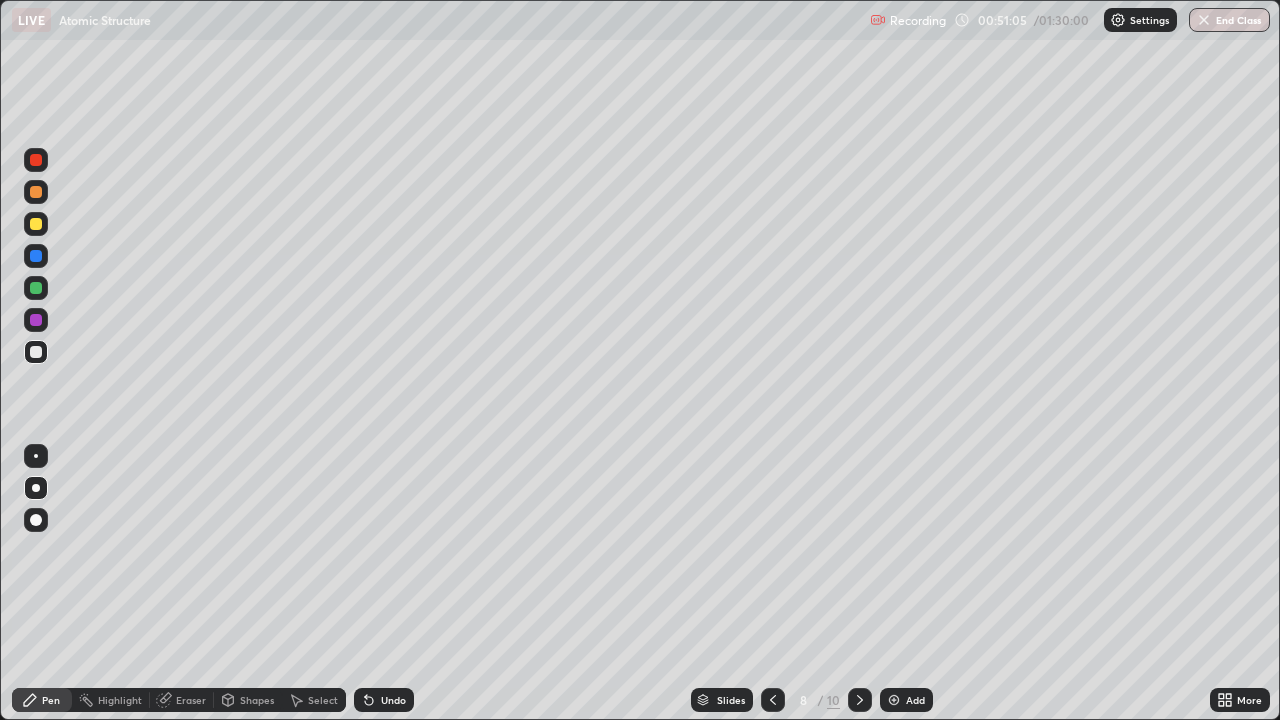 click at bounding box center [36, 256] 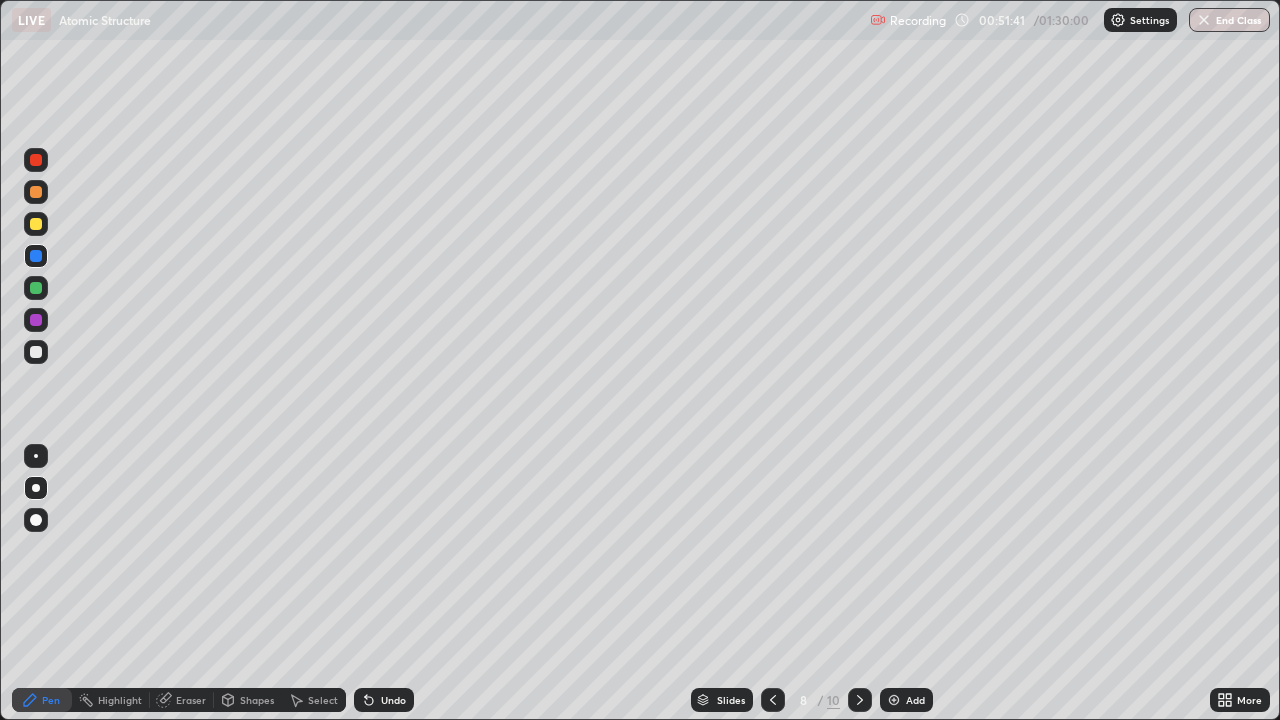 click at bounding box center (36, 352) 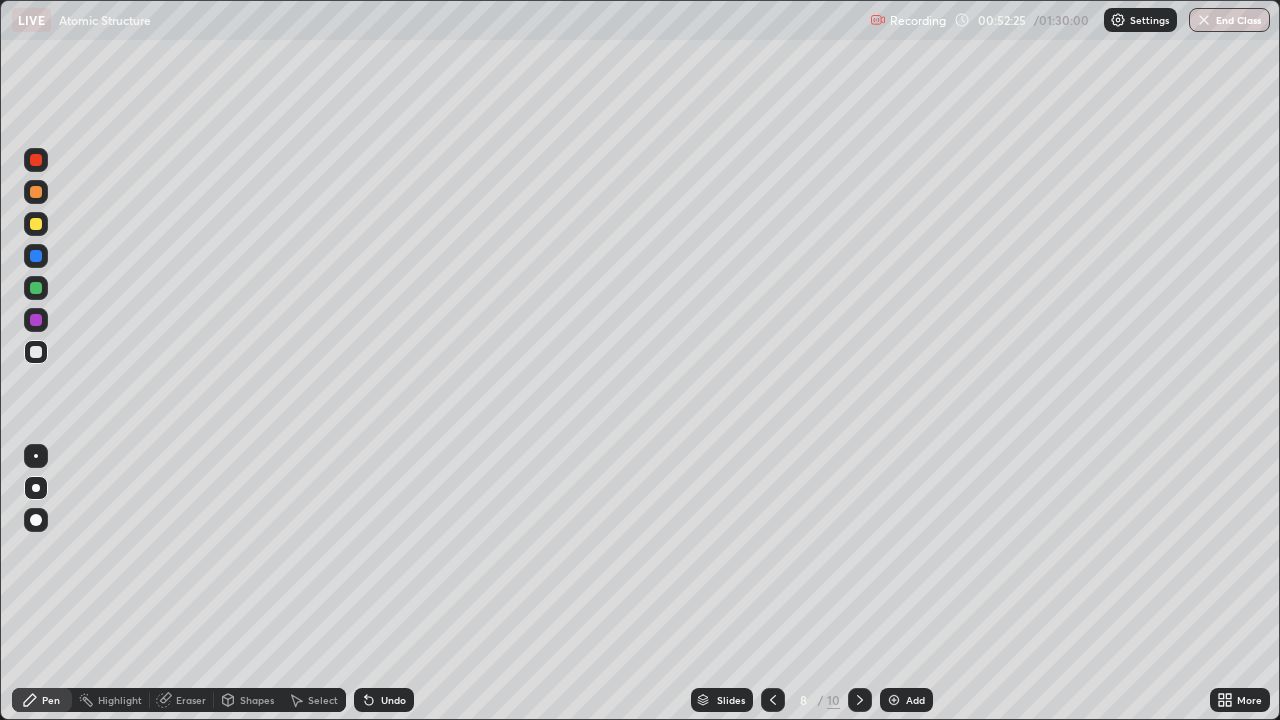 click at bounding box center (36, 160) 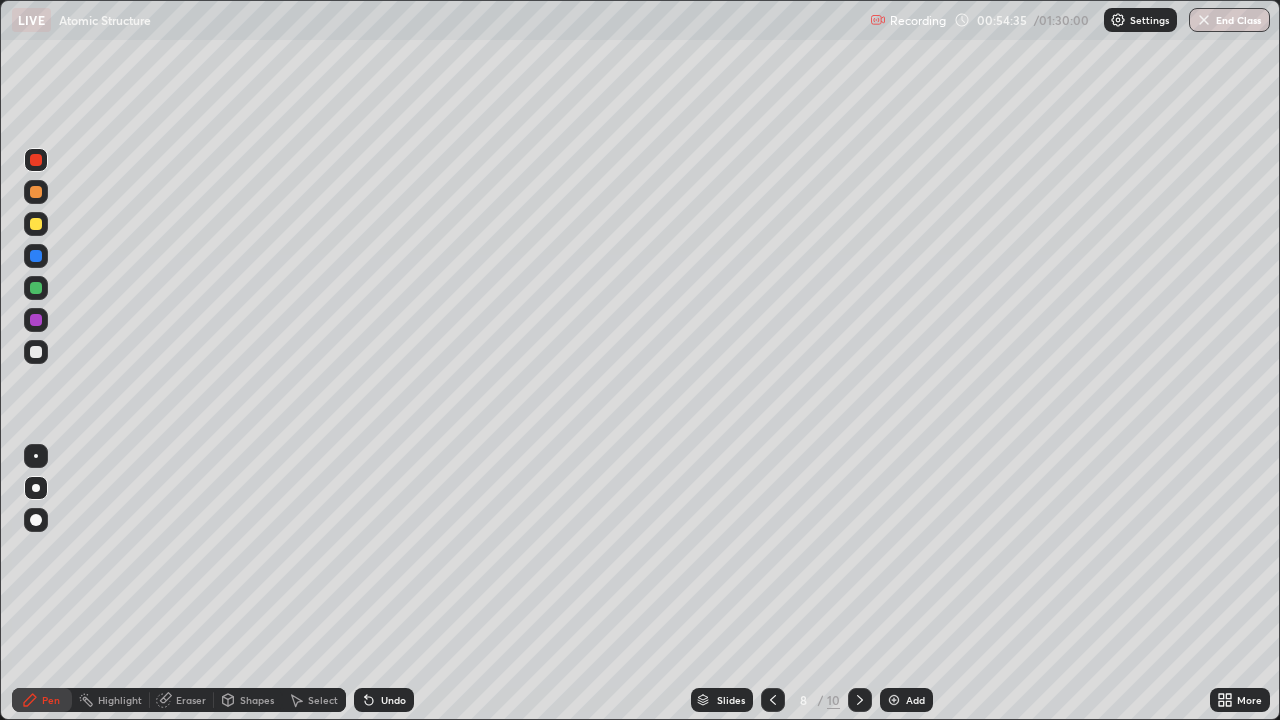 click on "Add" at bounding box center [915, 700] 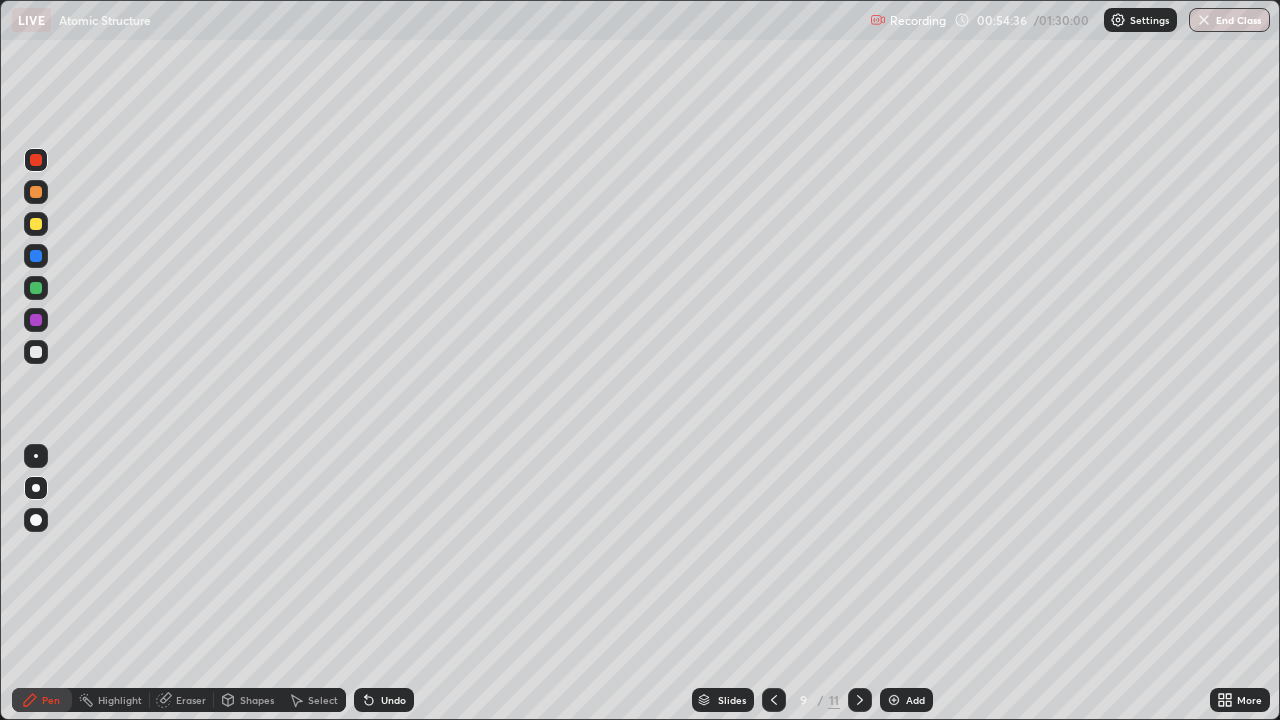 click 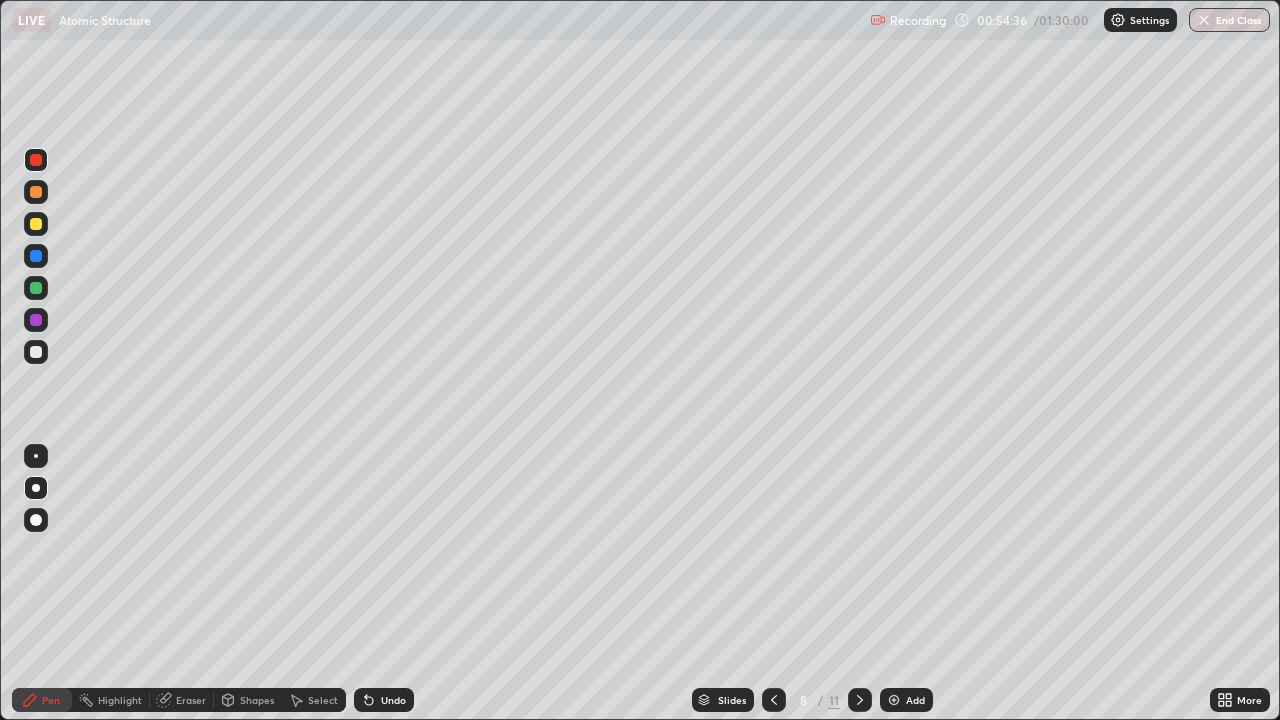 click at bounding box center [860, 700] 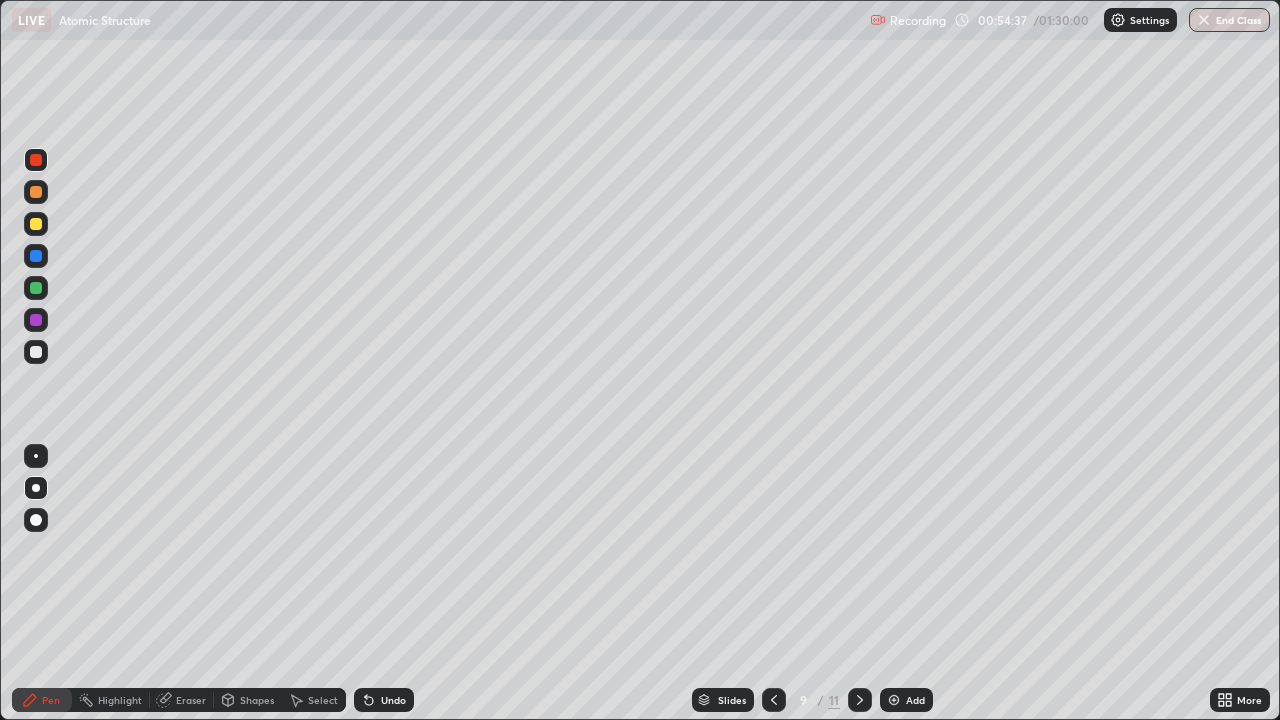 click 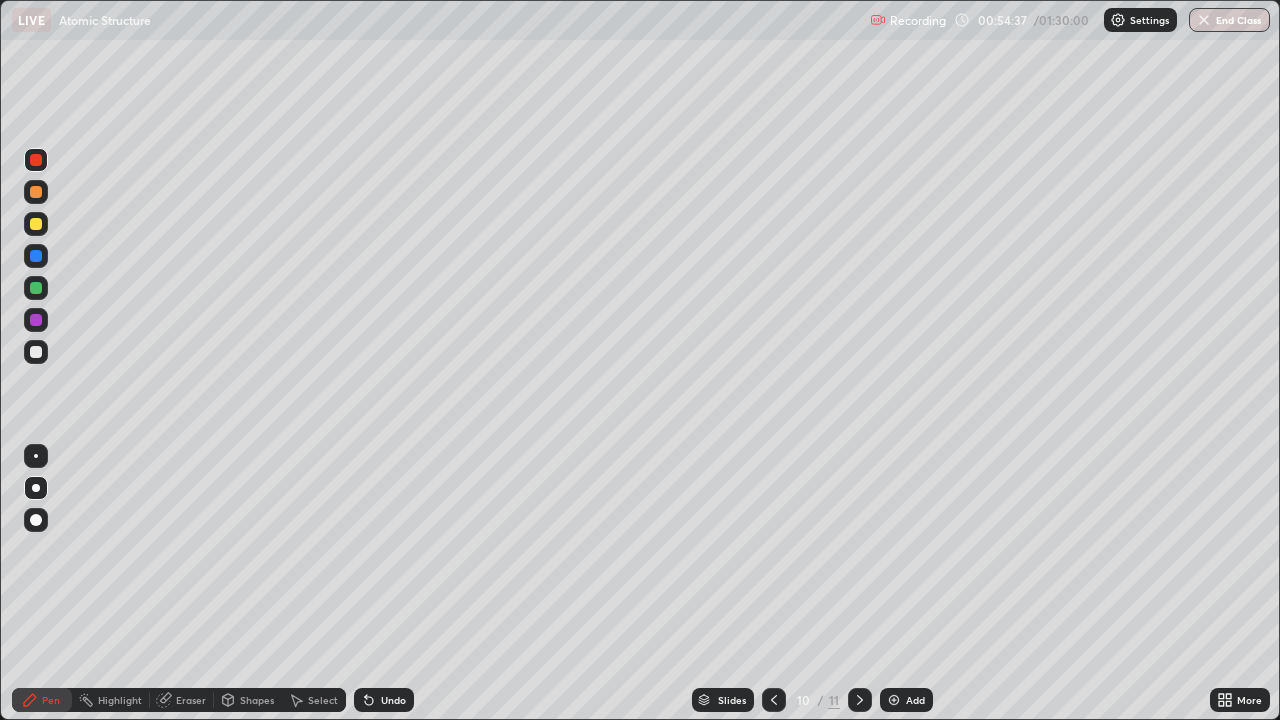 click 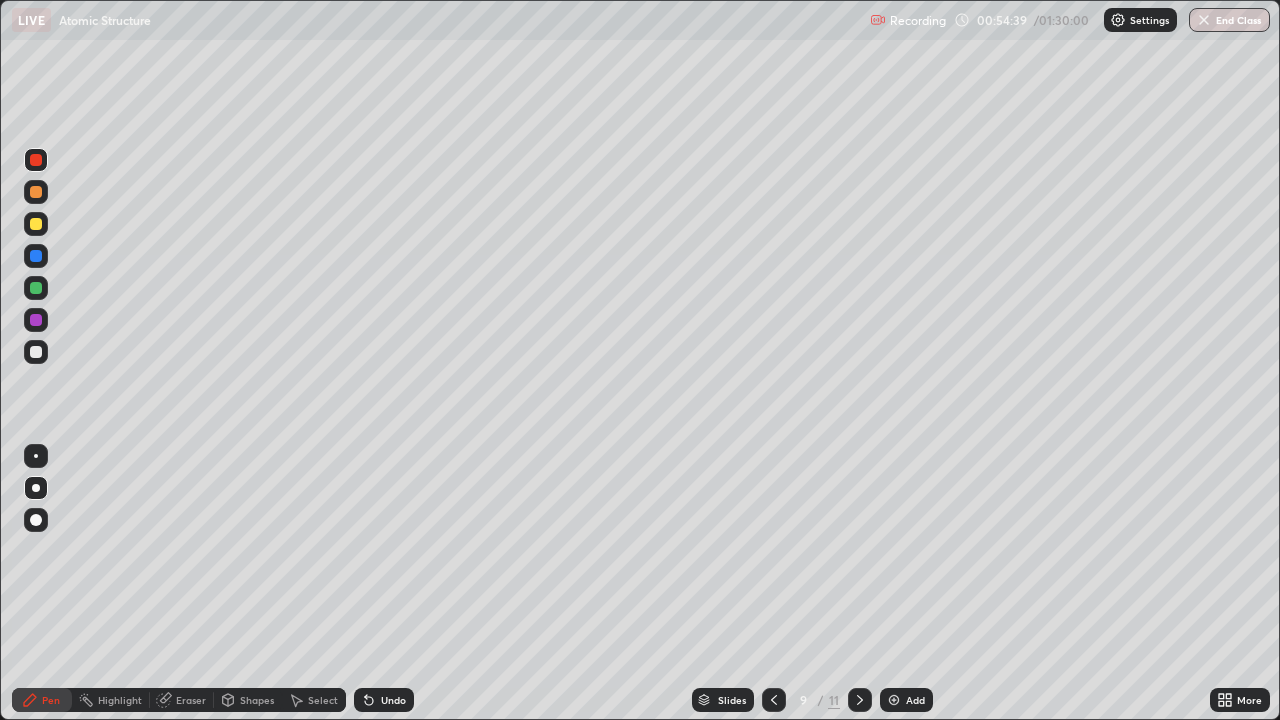 click at bounding box center (36, 160) 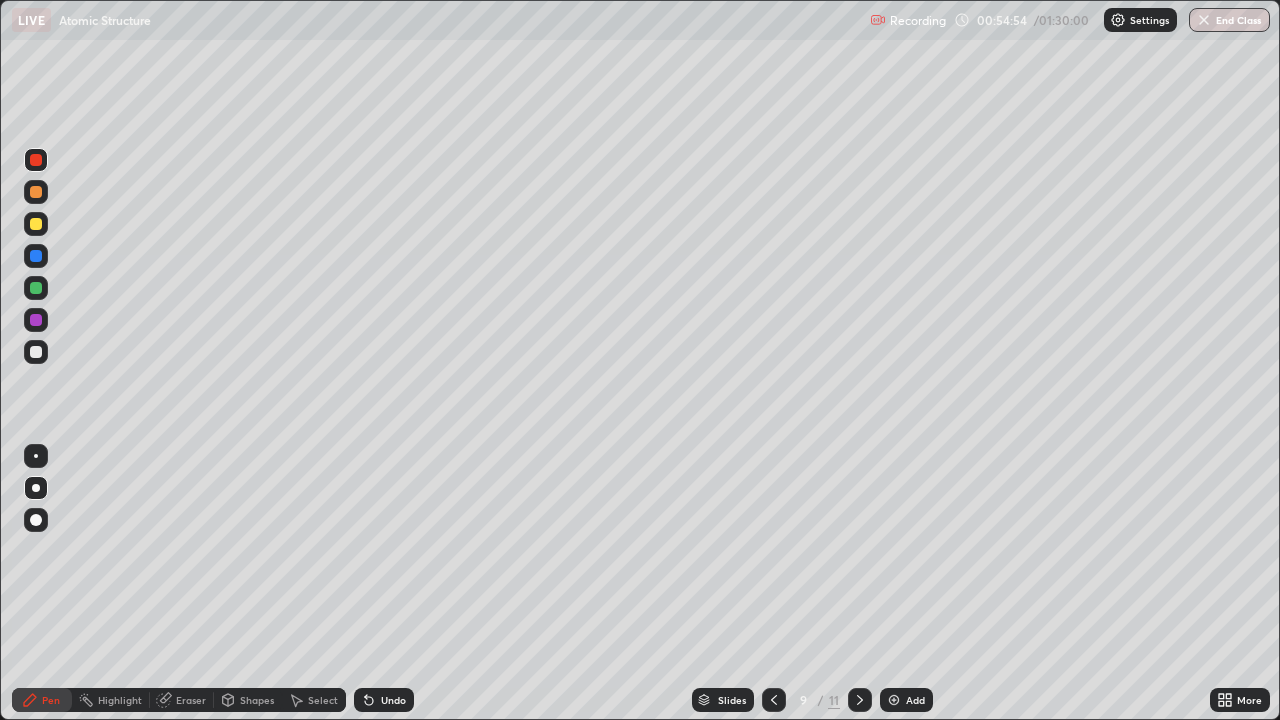 click at bounding box center (36, 160) 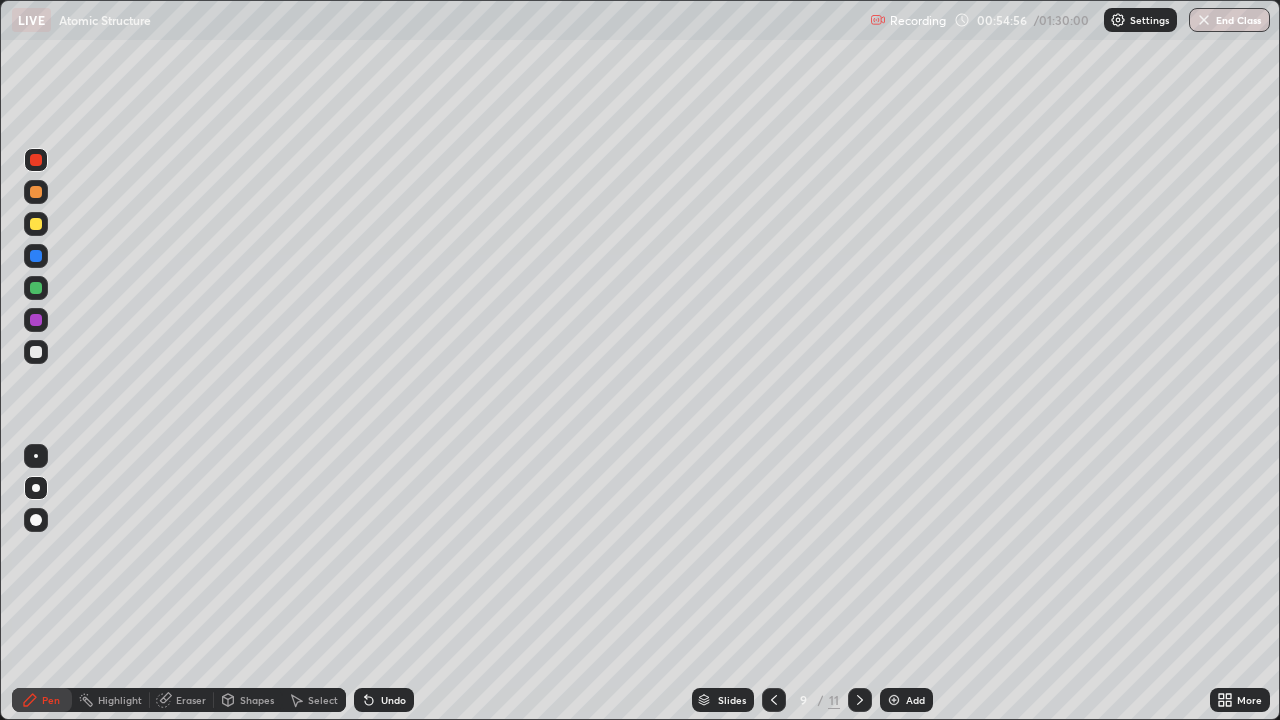 click at bounding box center (36, 160) 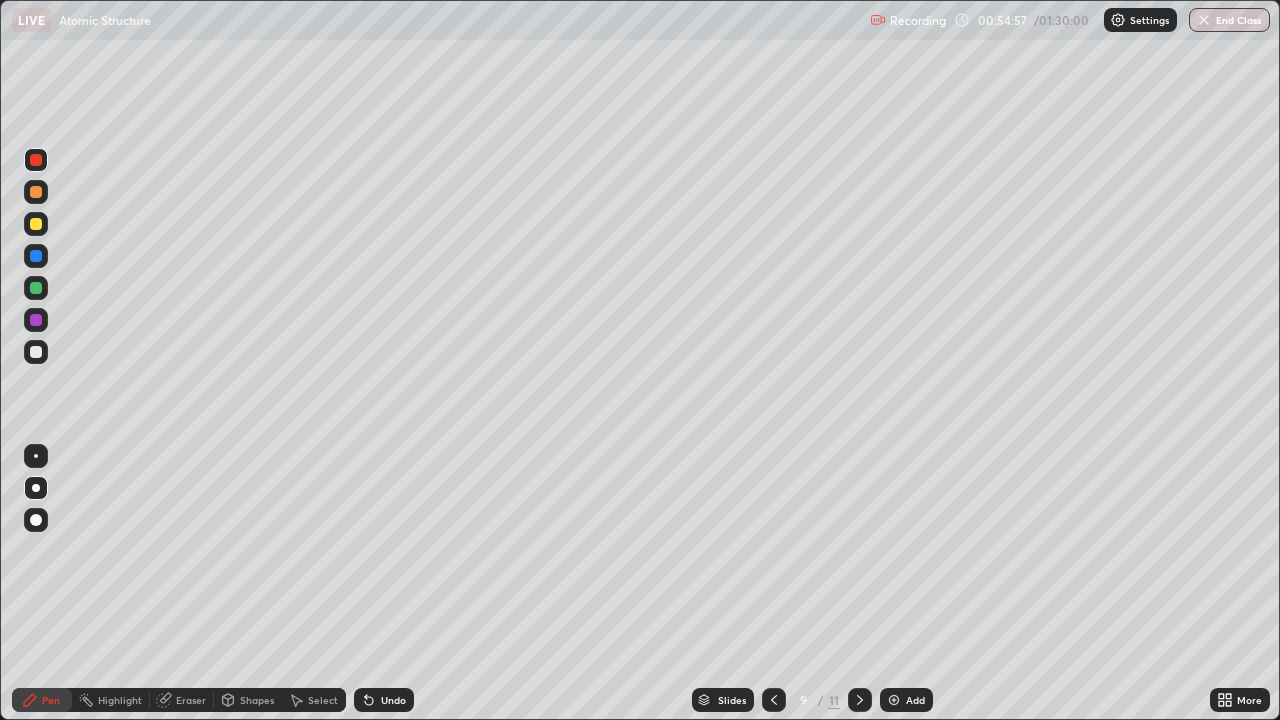 click at bounding box center (36, 192) 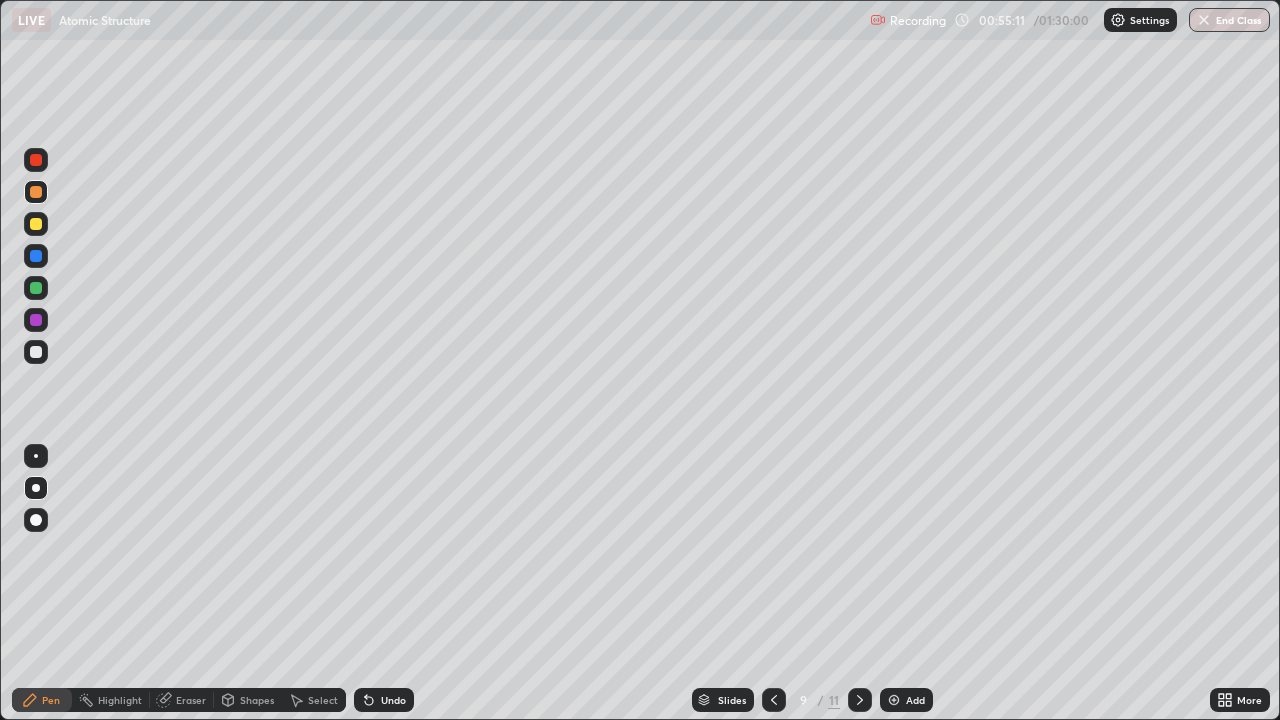 click at bounding box center [36, 352] 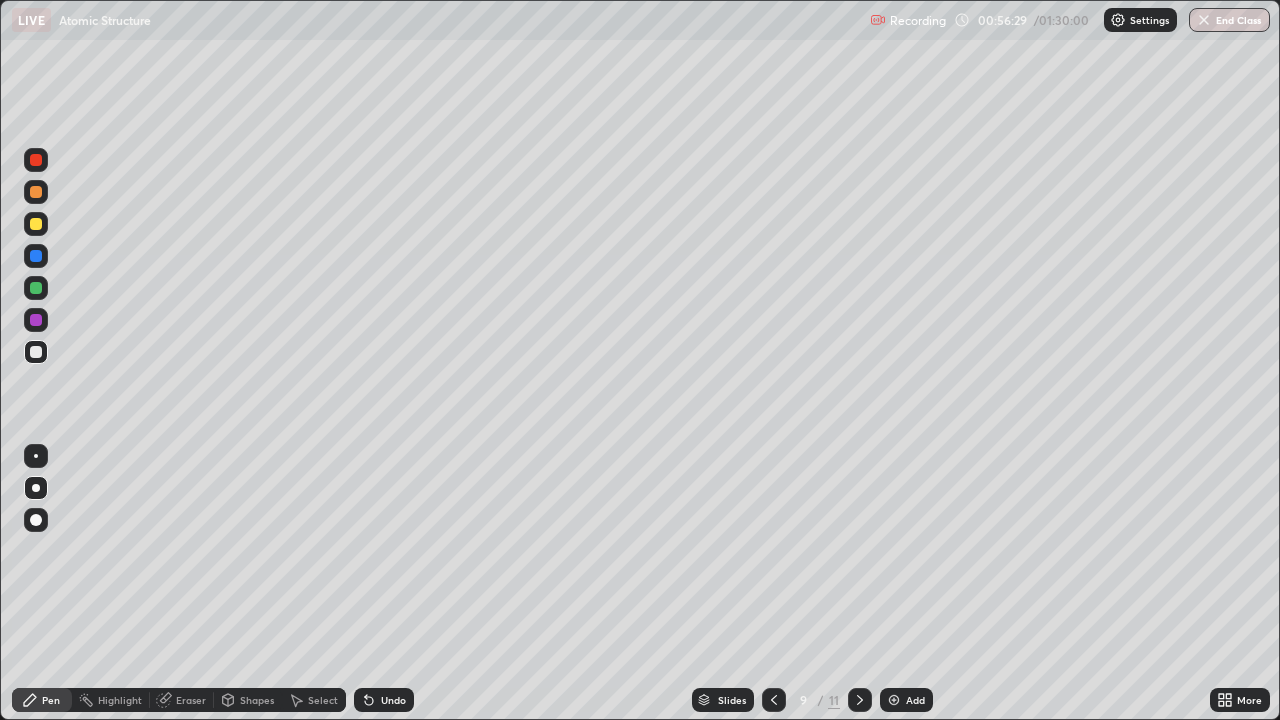 click at bounding box center [36, 320] 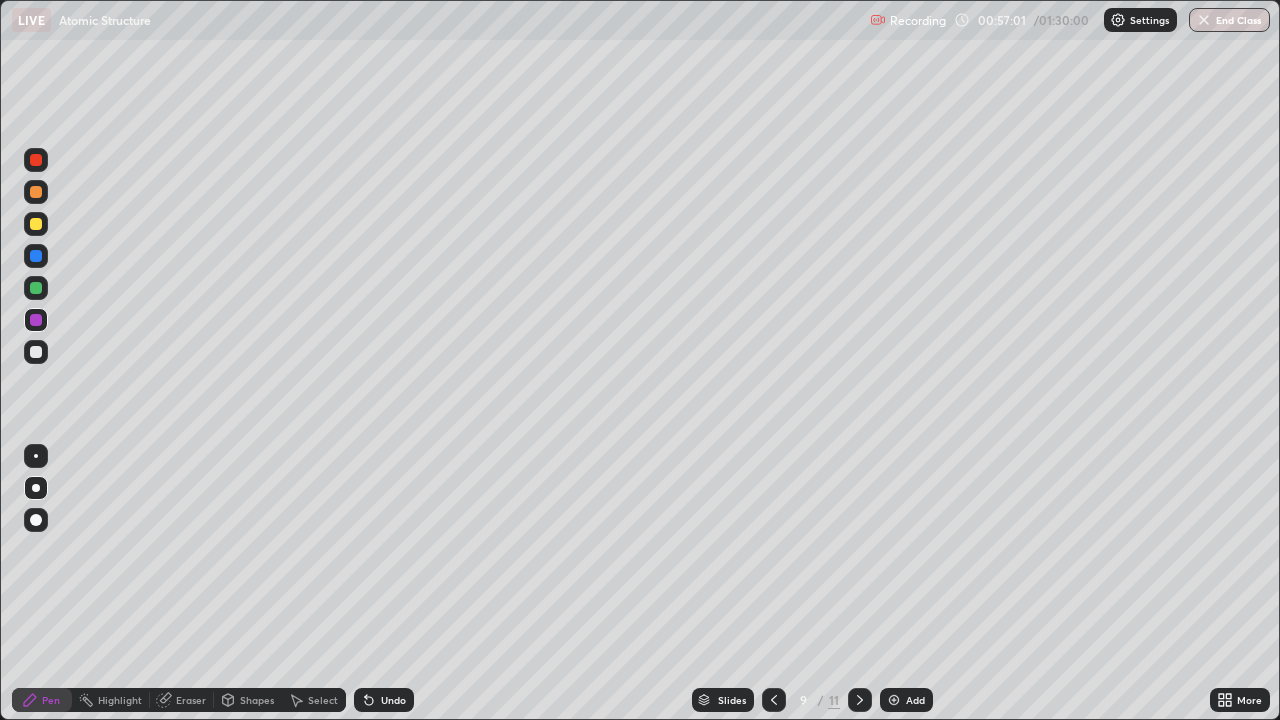 click on "Undo" at bounding box center (384, 700) 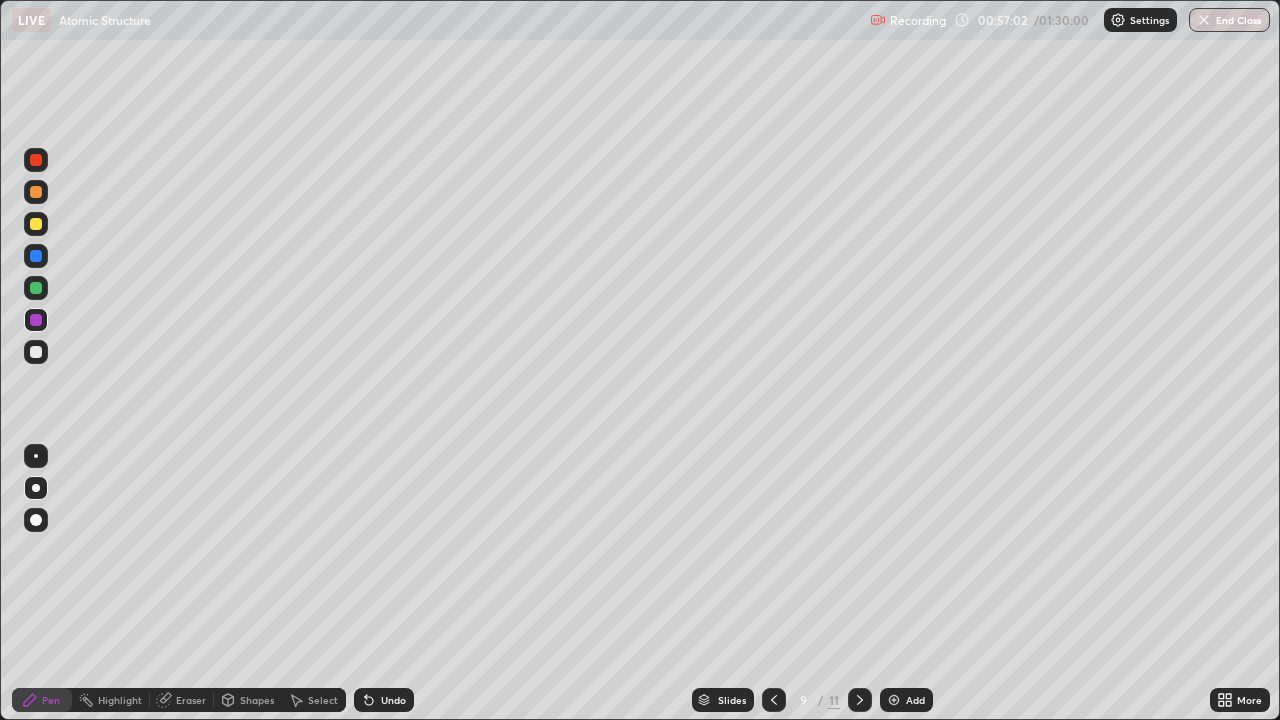 click at bounding box center [36, 192] 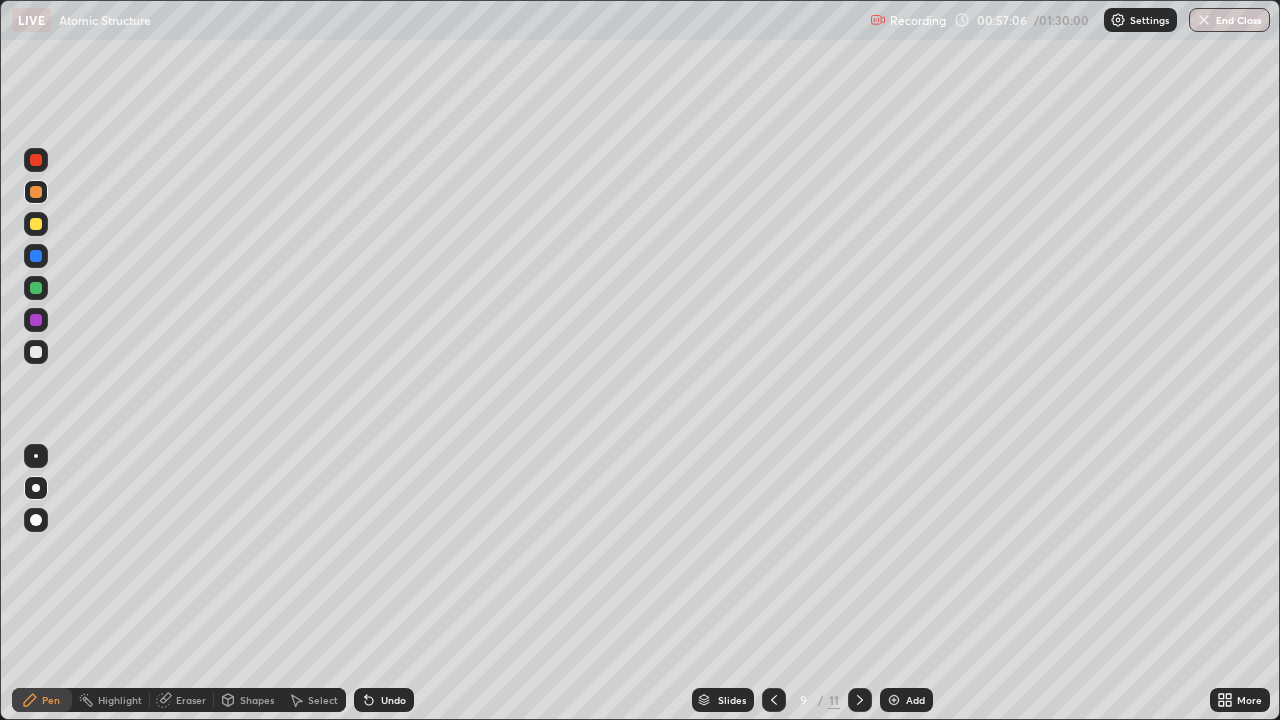 click on "Eraser" at bounding box center (191, 700) 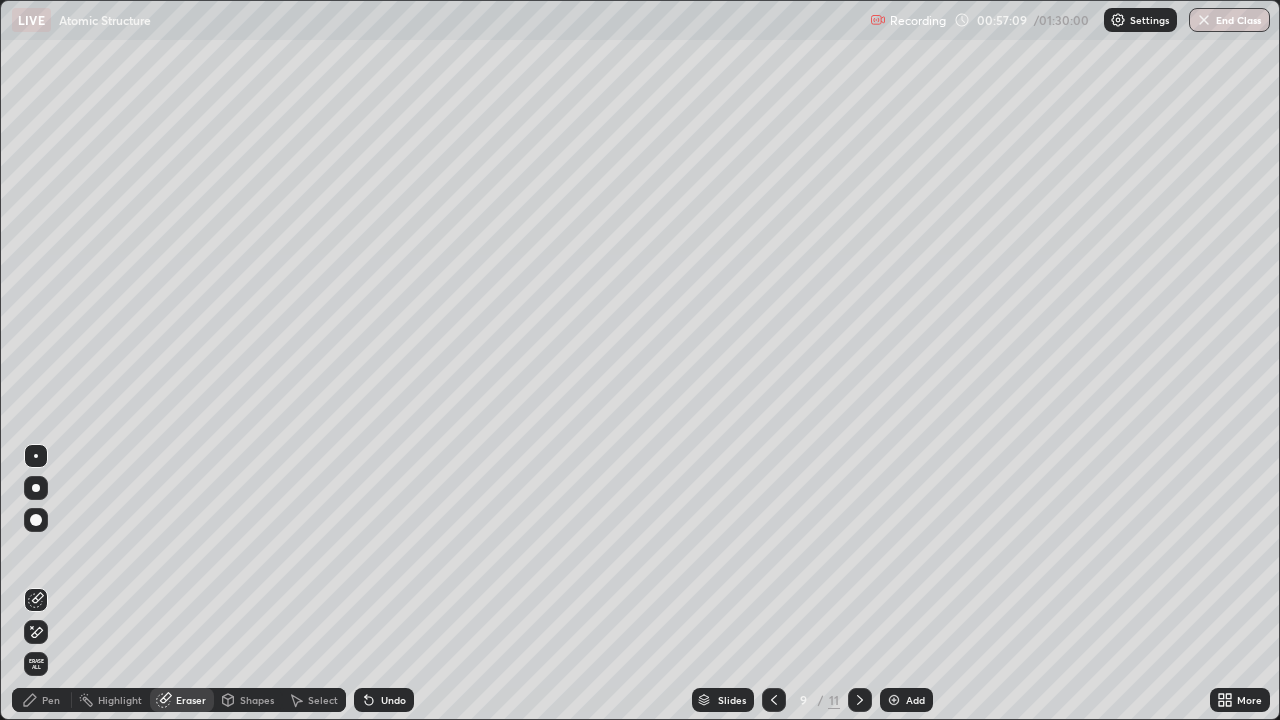 click on "Pen" at bounding box center [51, 700] 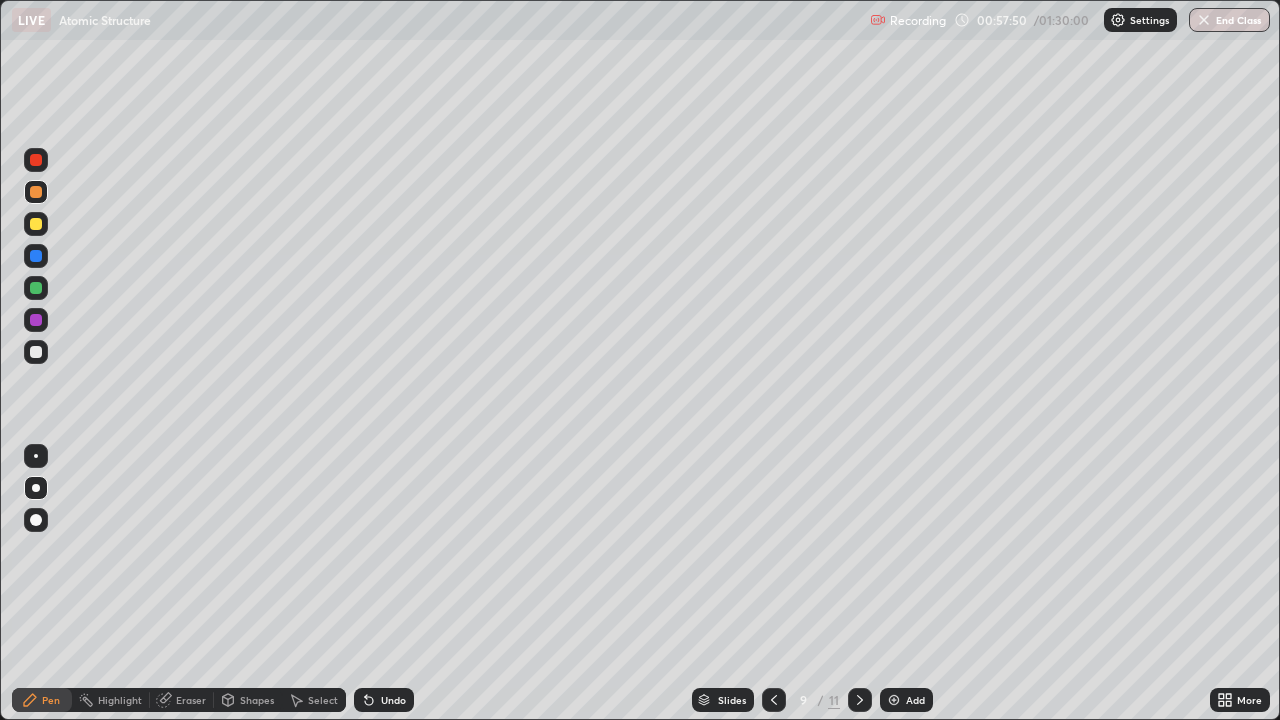 click on "Eraser" at bounding box center [191, 700] 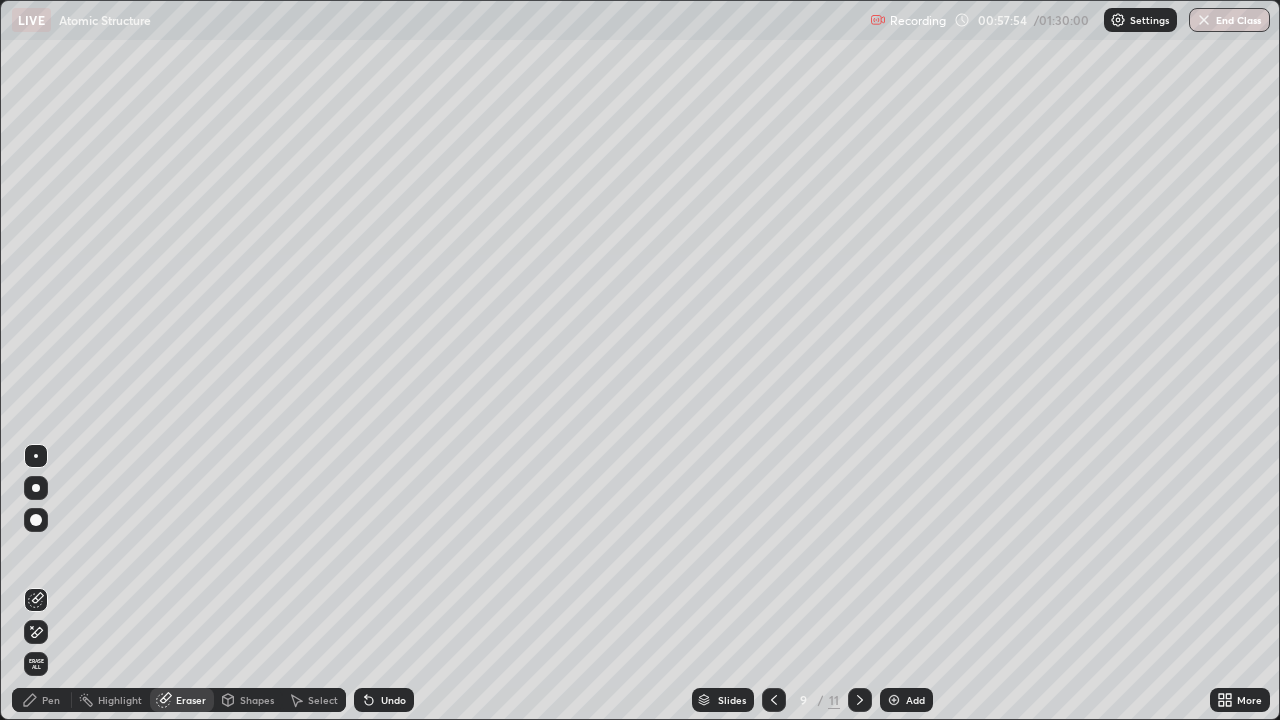 click on "Pen" at bounding box center (51, 700) 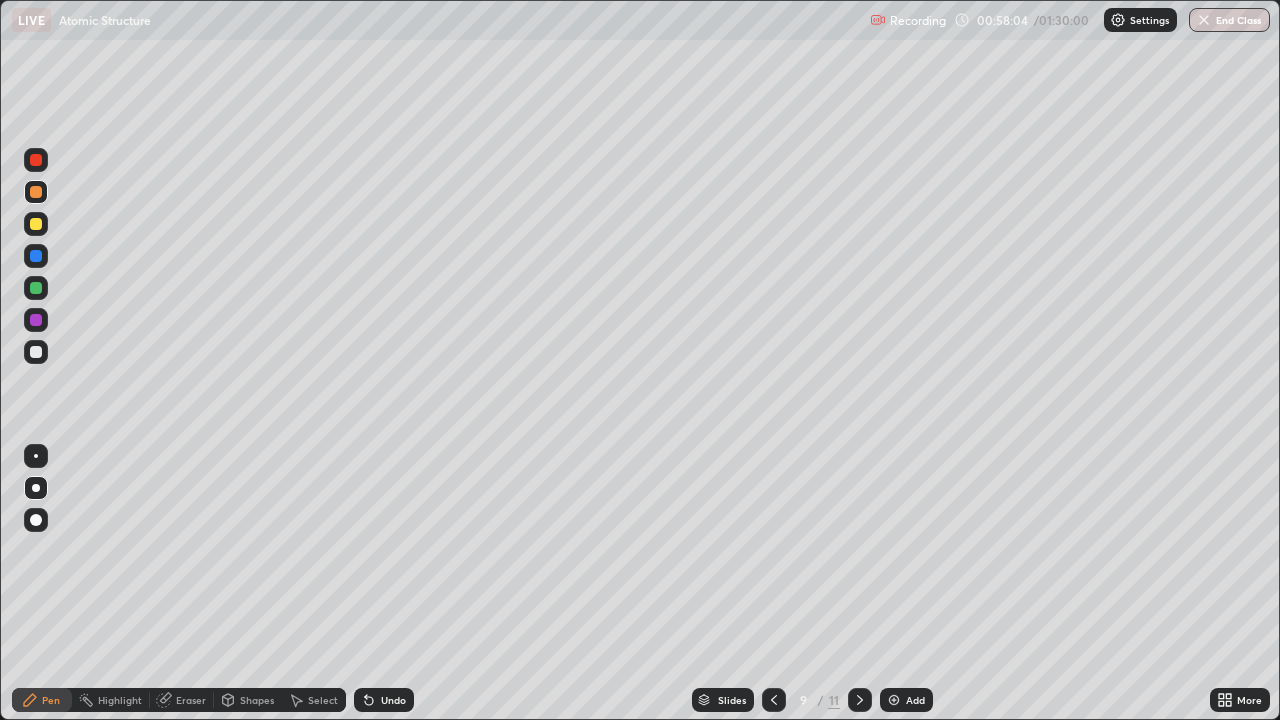 click on "Eraser" at bounding box center [191, 700] 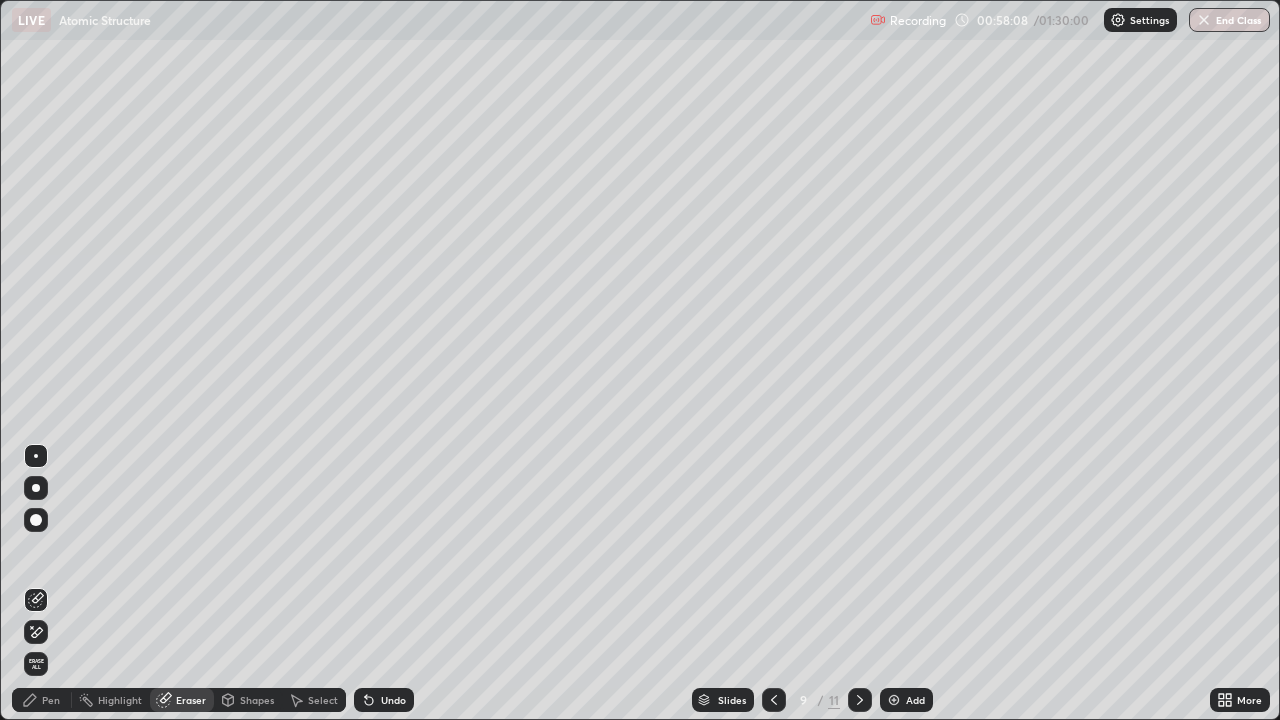 click on "Pen" at bounding box center [51, 700] 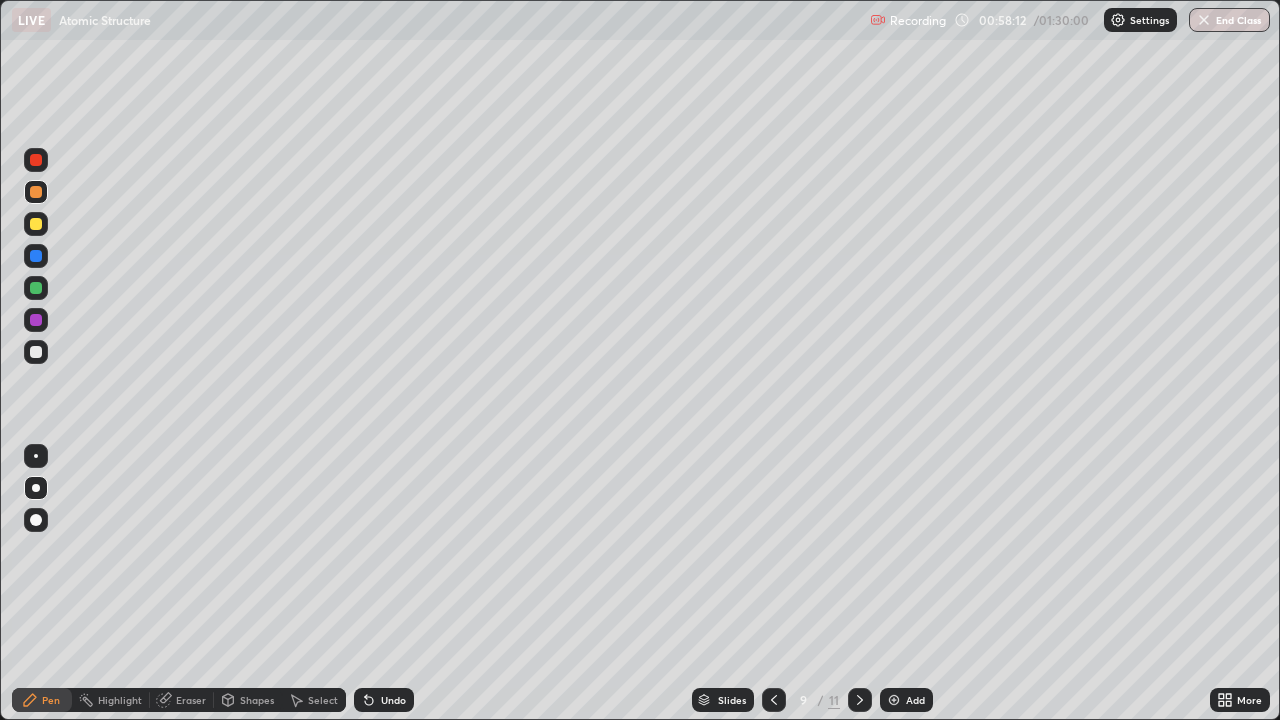 click at bounding box center (36, 288) 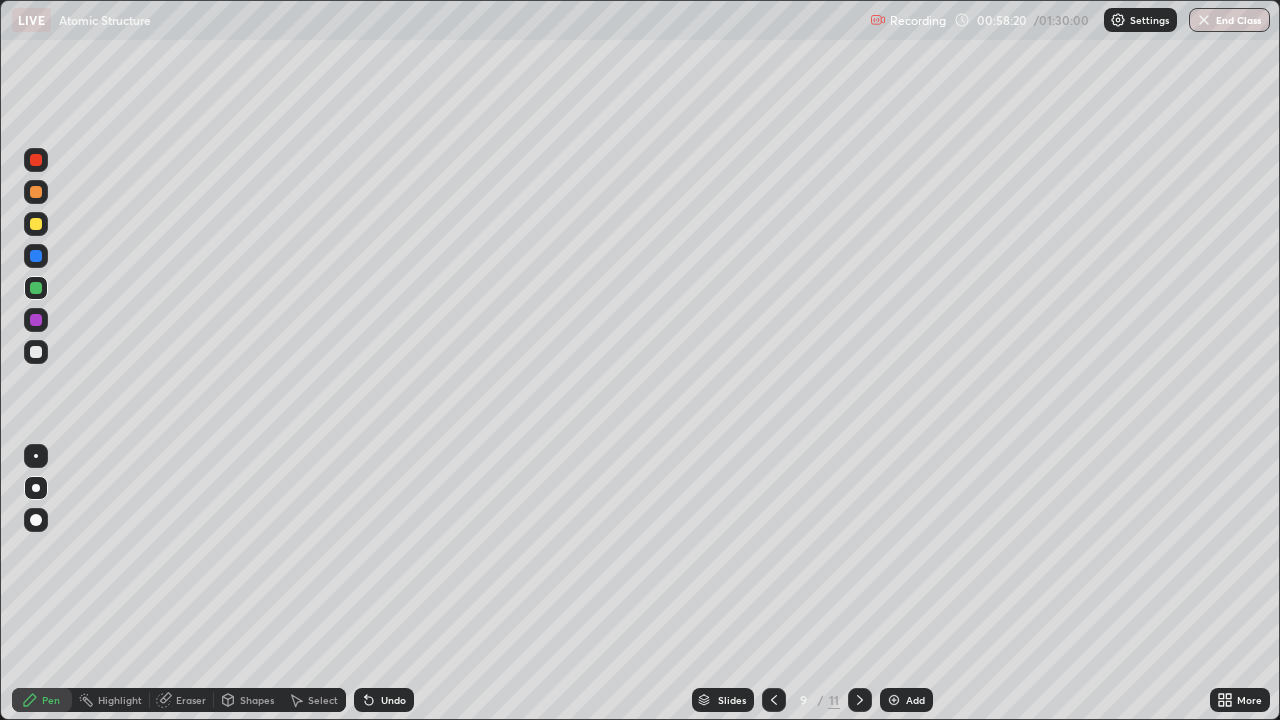 click on "Undo" at bounding box center [393, 700] 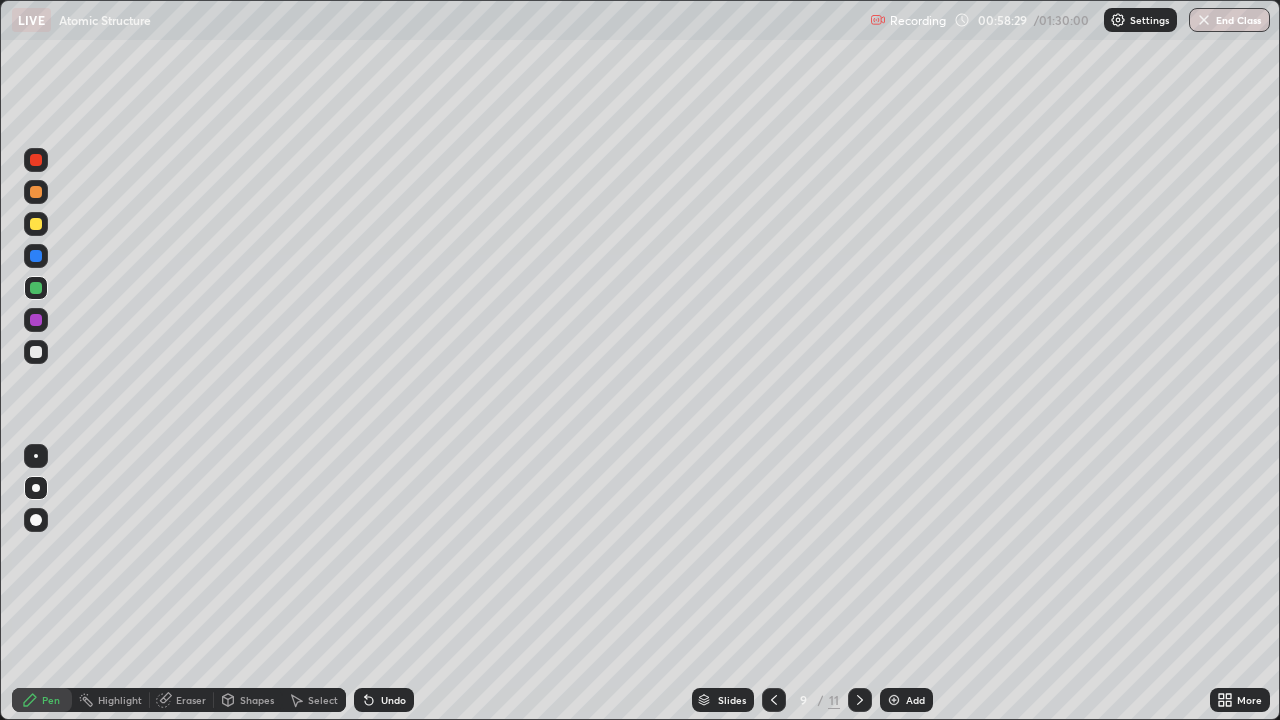 click at bounding box center [36, 352] 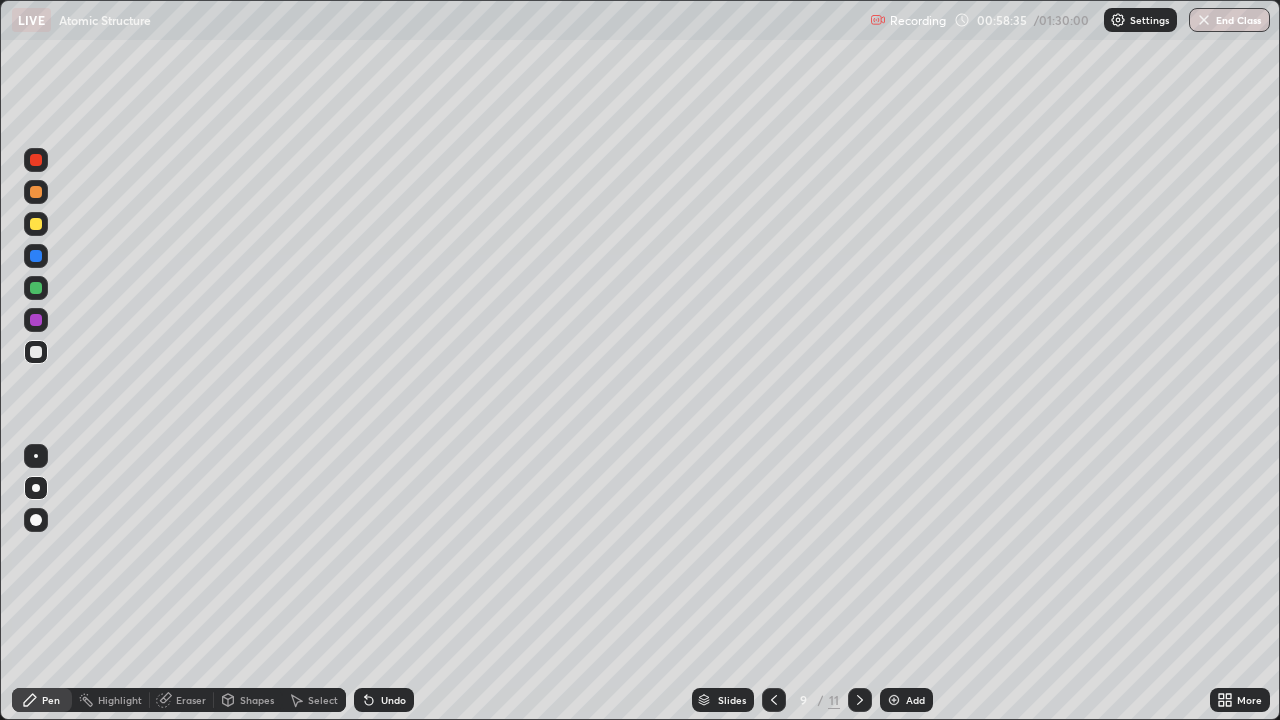 click on "Undo" at bounding box center [393, 700] 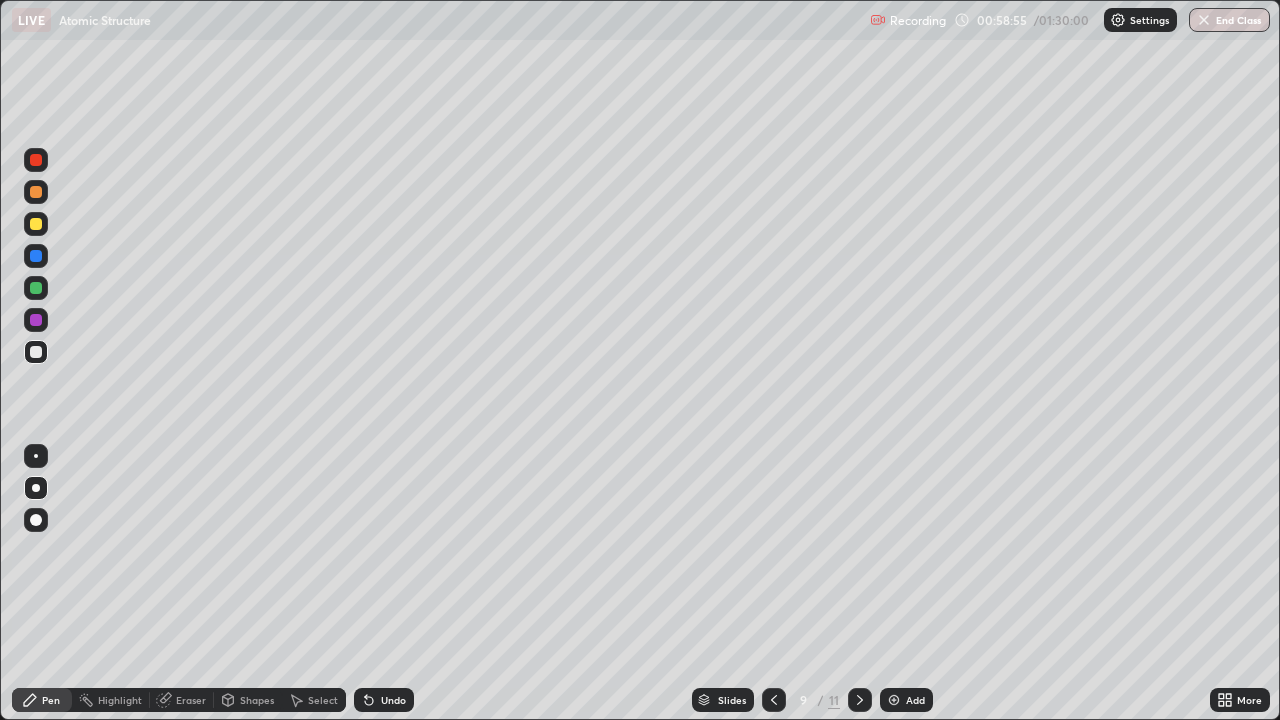 click at bounding box center [36, 288] 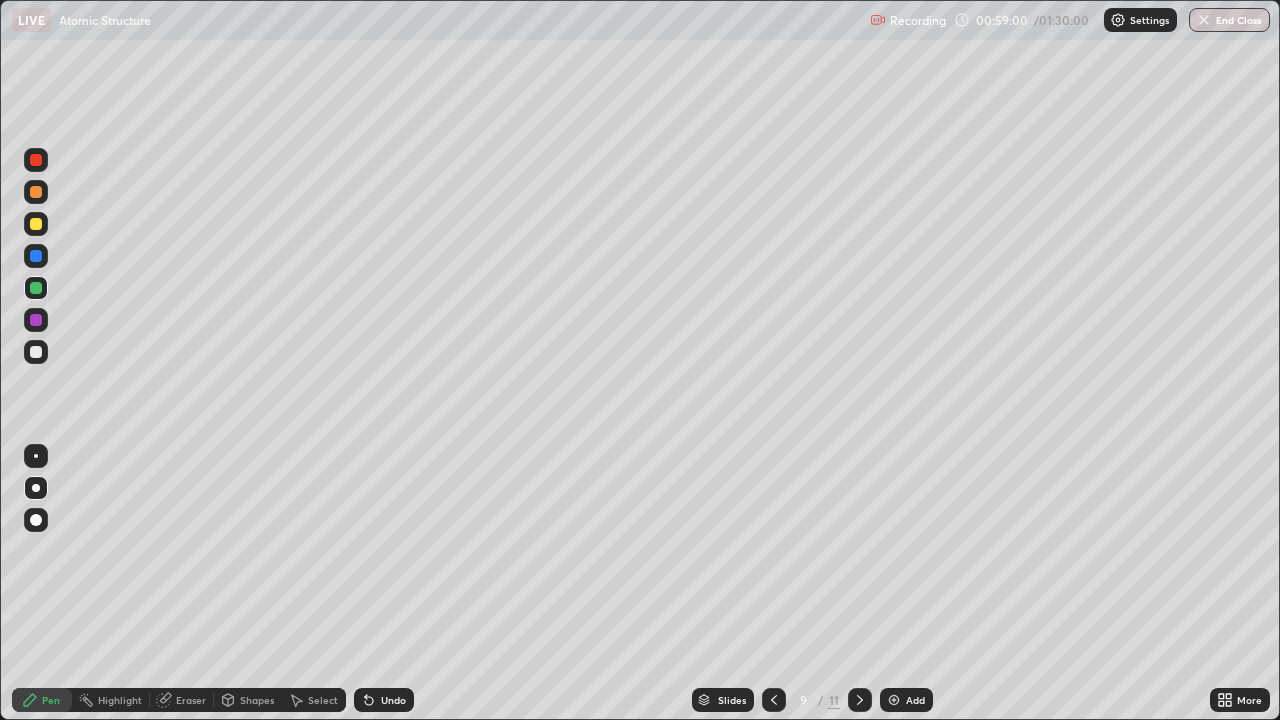 click at bounding box center (36, 288) 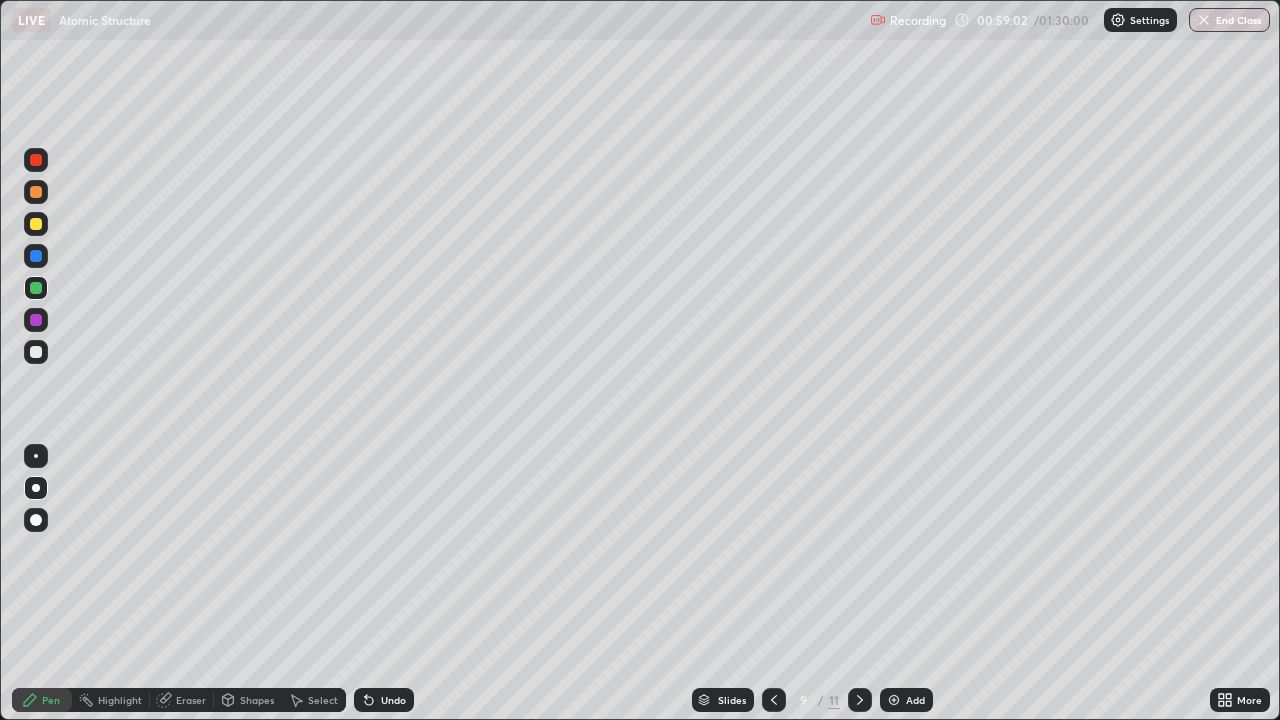 click at bounding box center [36, 320] 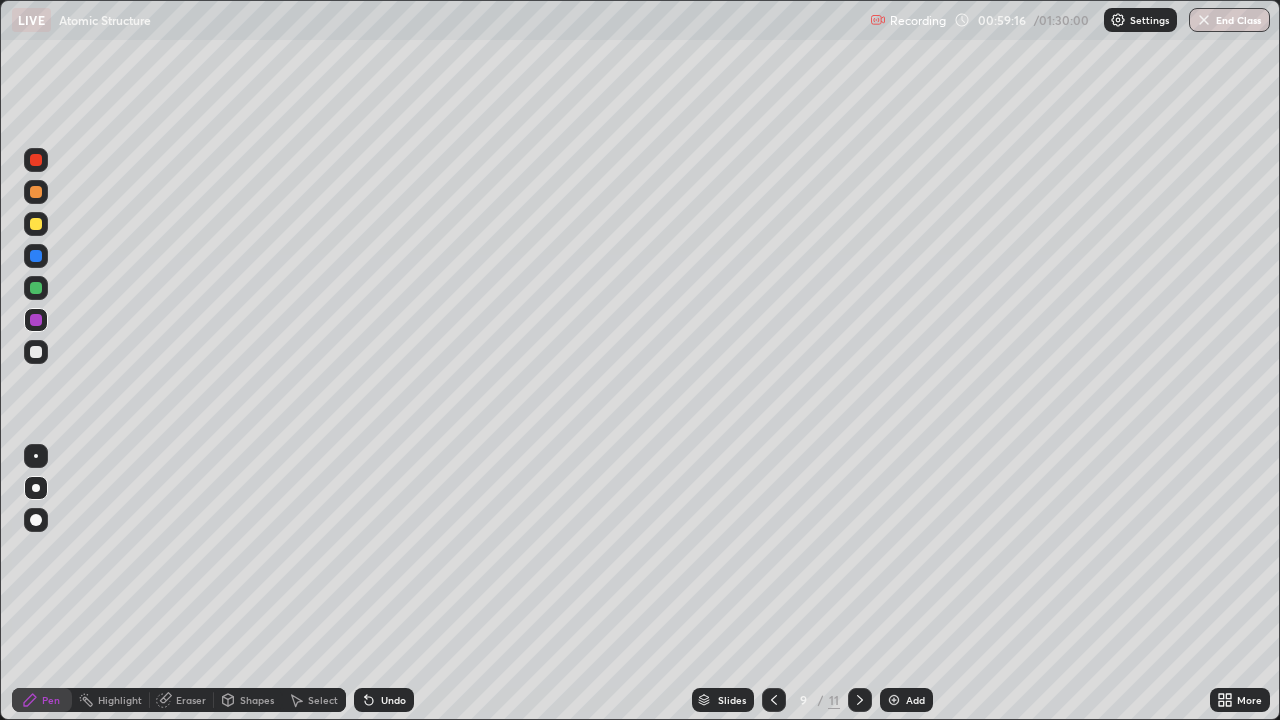click on "Undo" at bounding box center [393, 700] 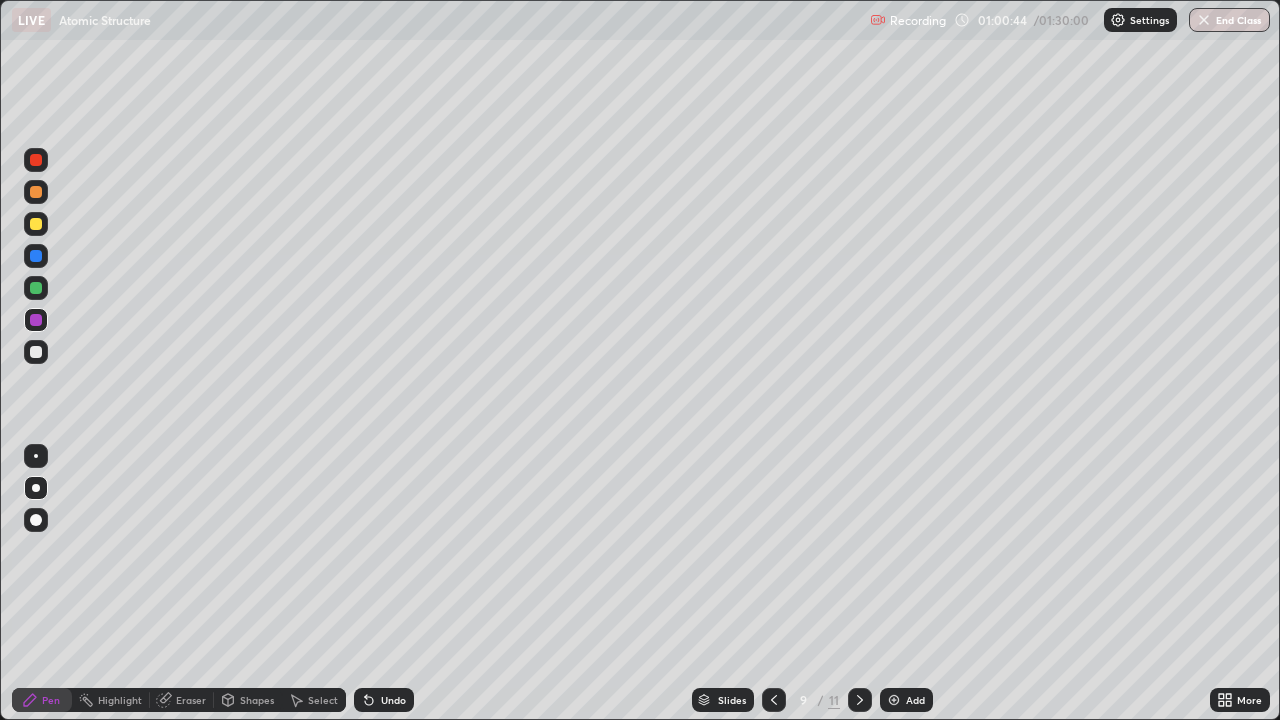 click on "Eraser" at bounding box center (182, 700) 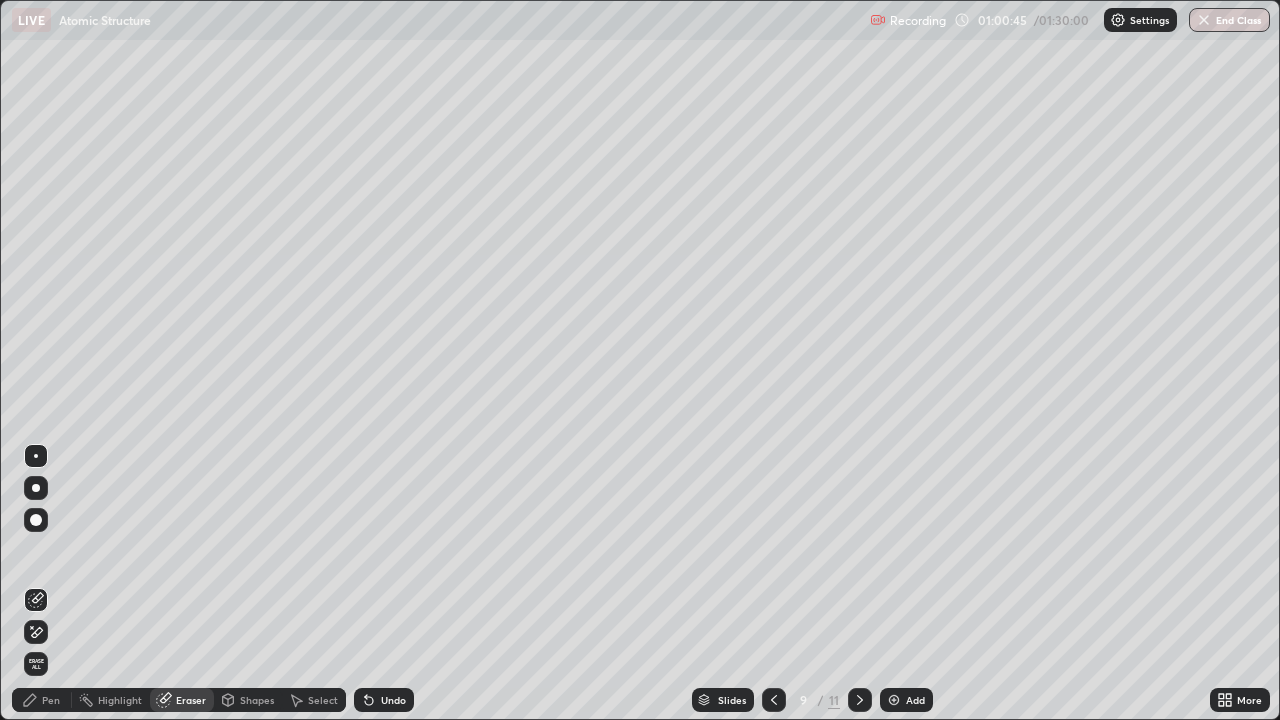 click 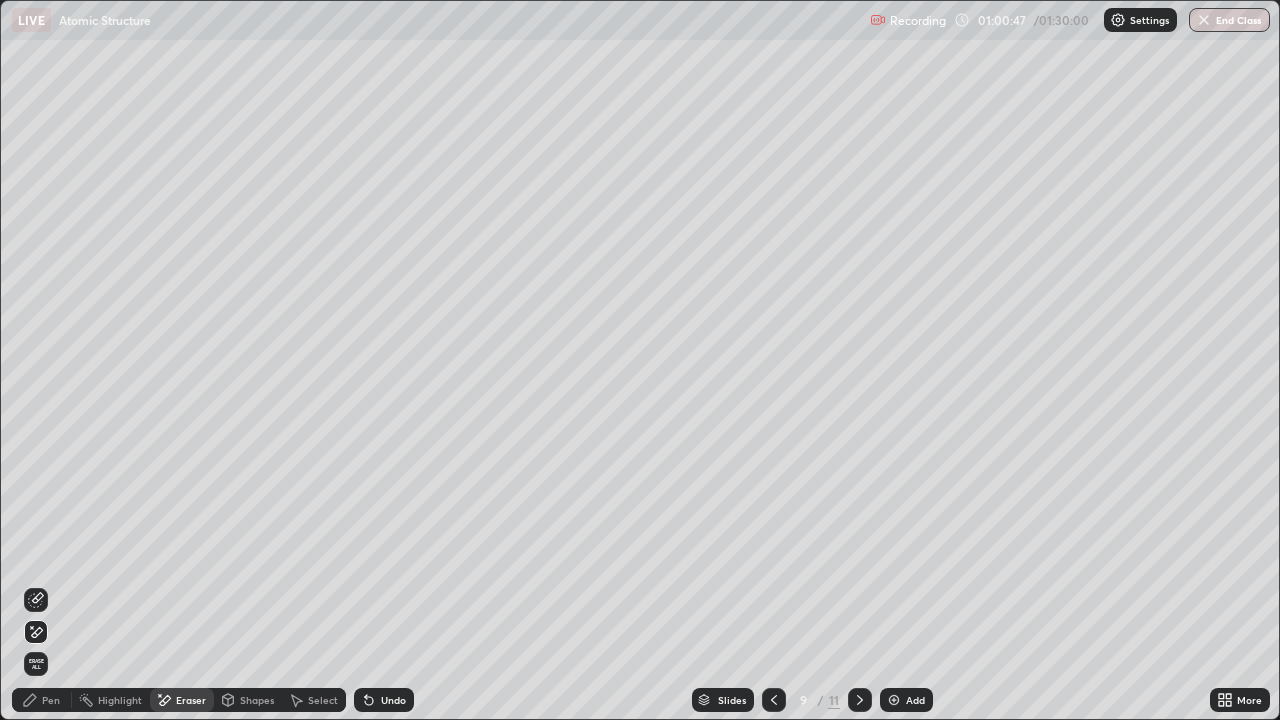 click on "Pen" at bounding box center [51, 700] 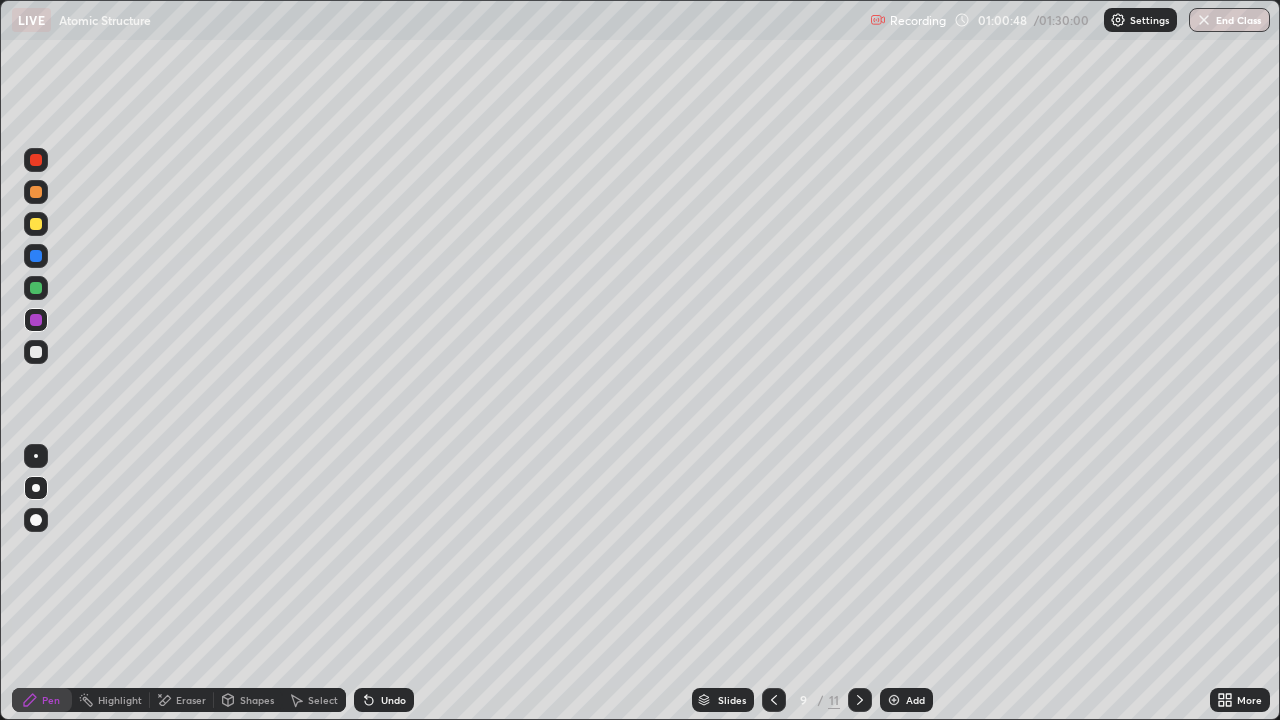 click at bounding box center [36, 224] 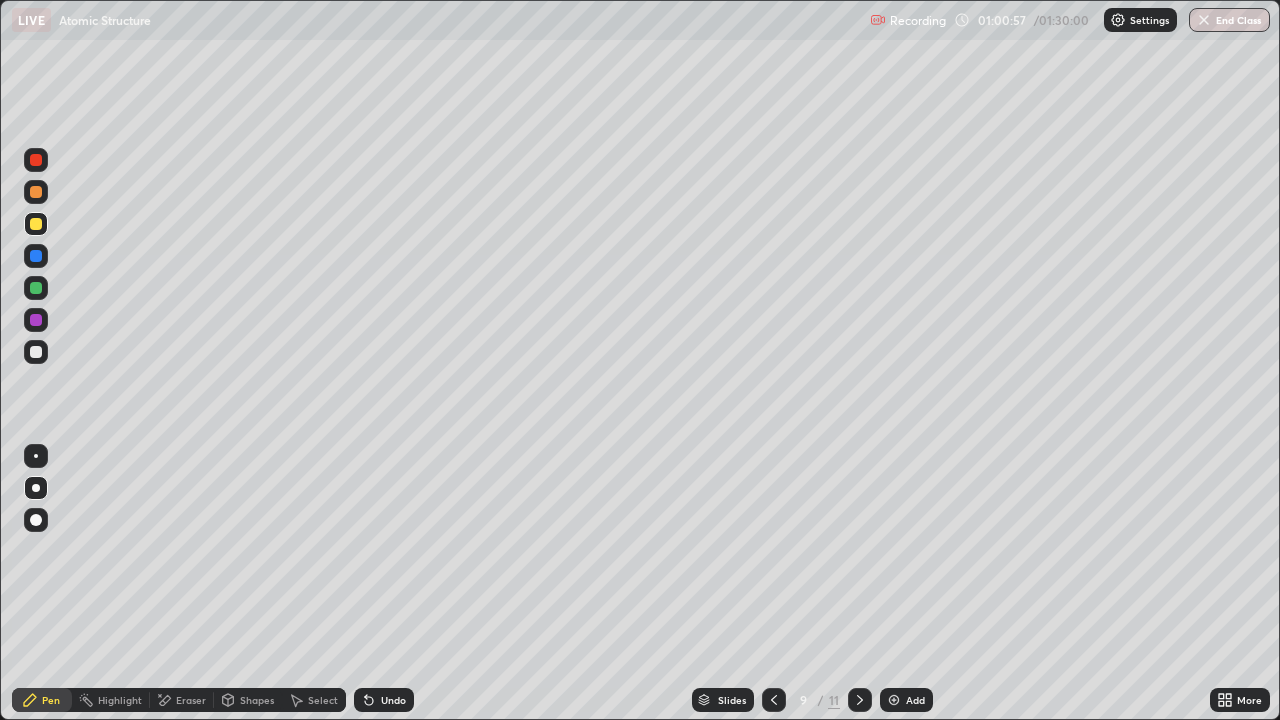 click on "Undo" at bounding box center [393, 700] 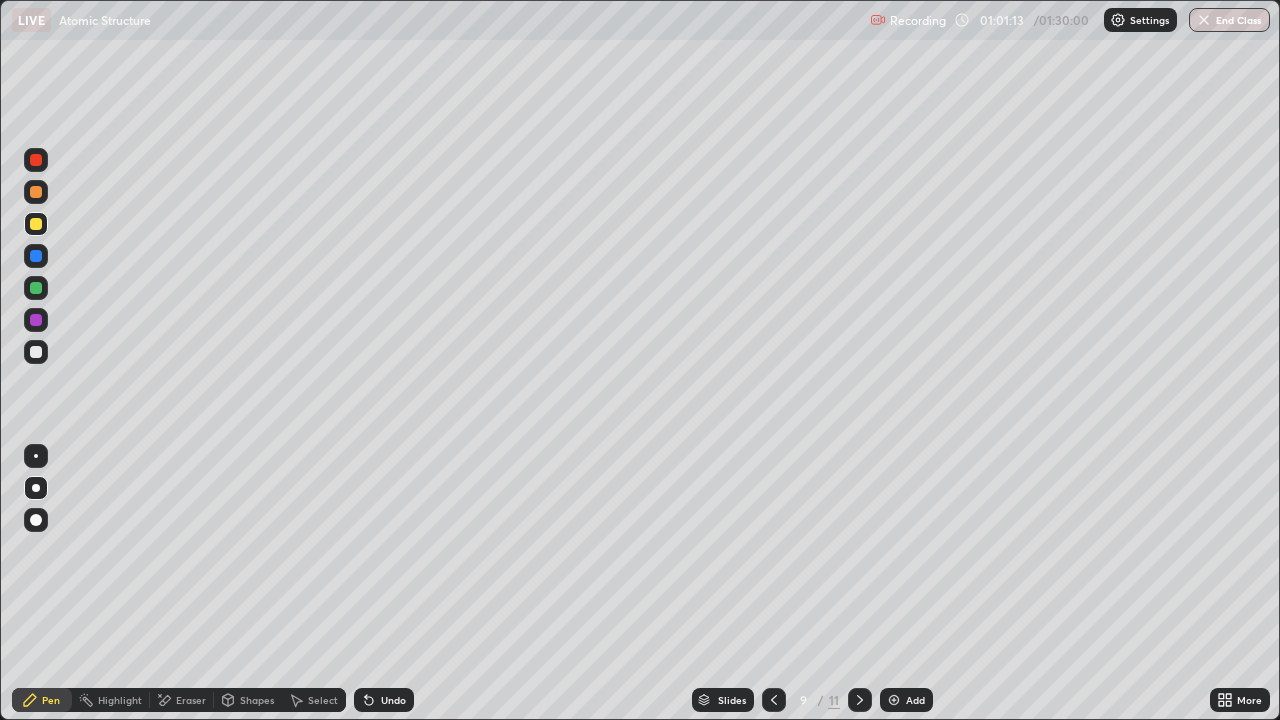 click on "Undo" at bounding box center (393, 700) 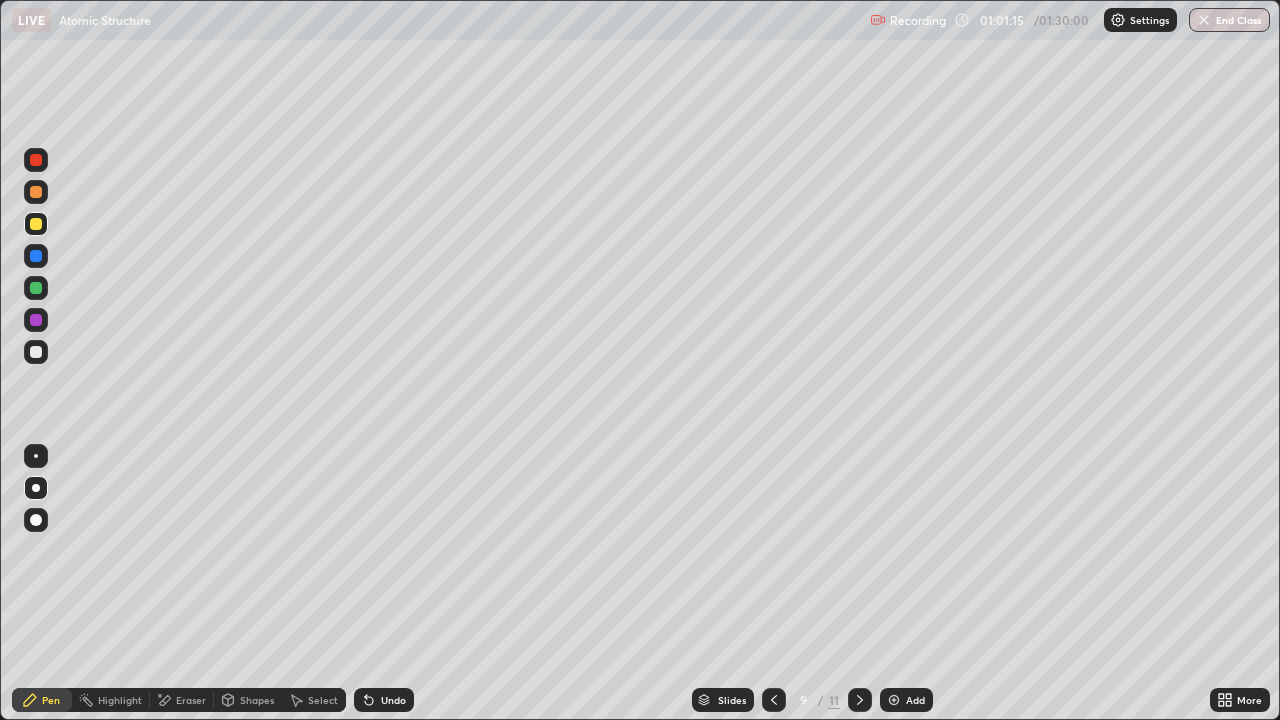 click on "Shapes" at bounding box center [257, 700] 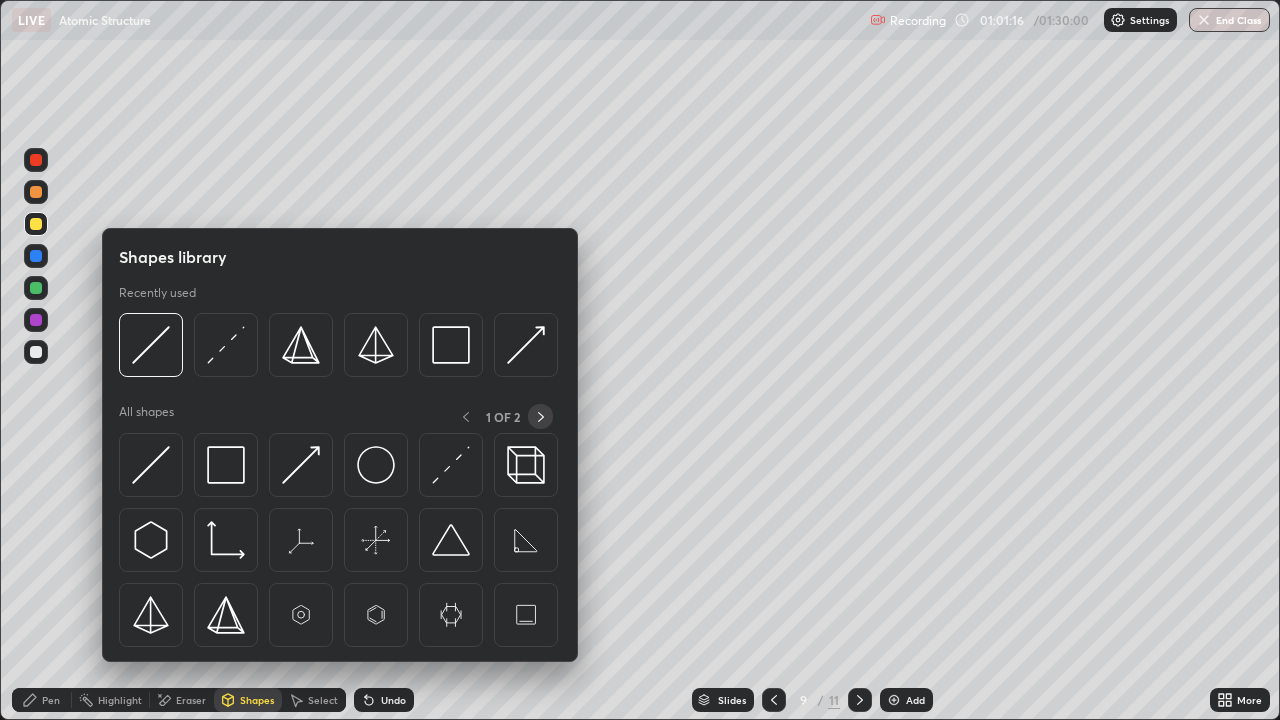 click 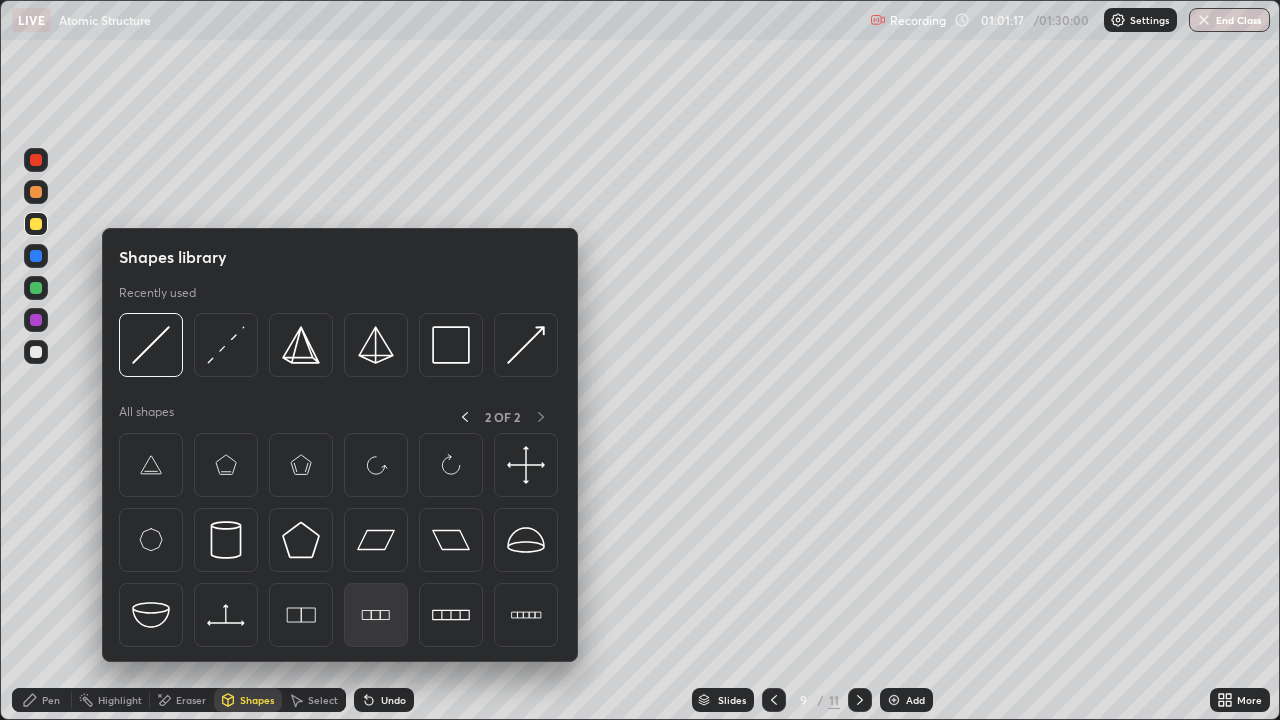 click at bounding box center (376, 615) 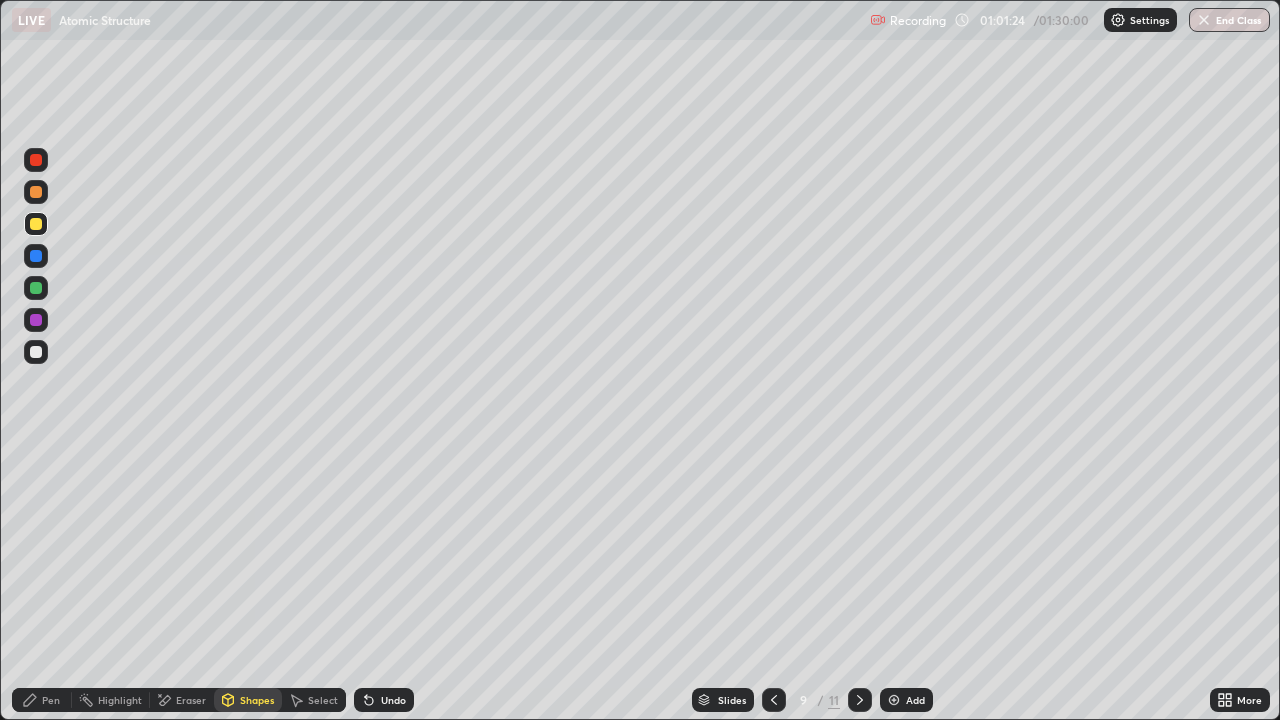 click on "Shapes" at bounding box center [257, 700] 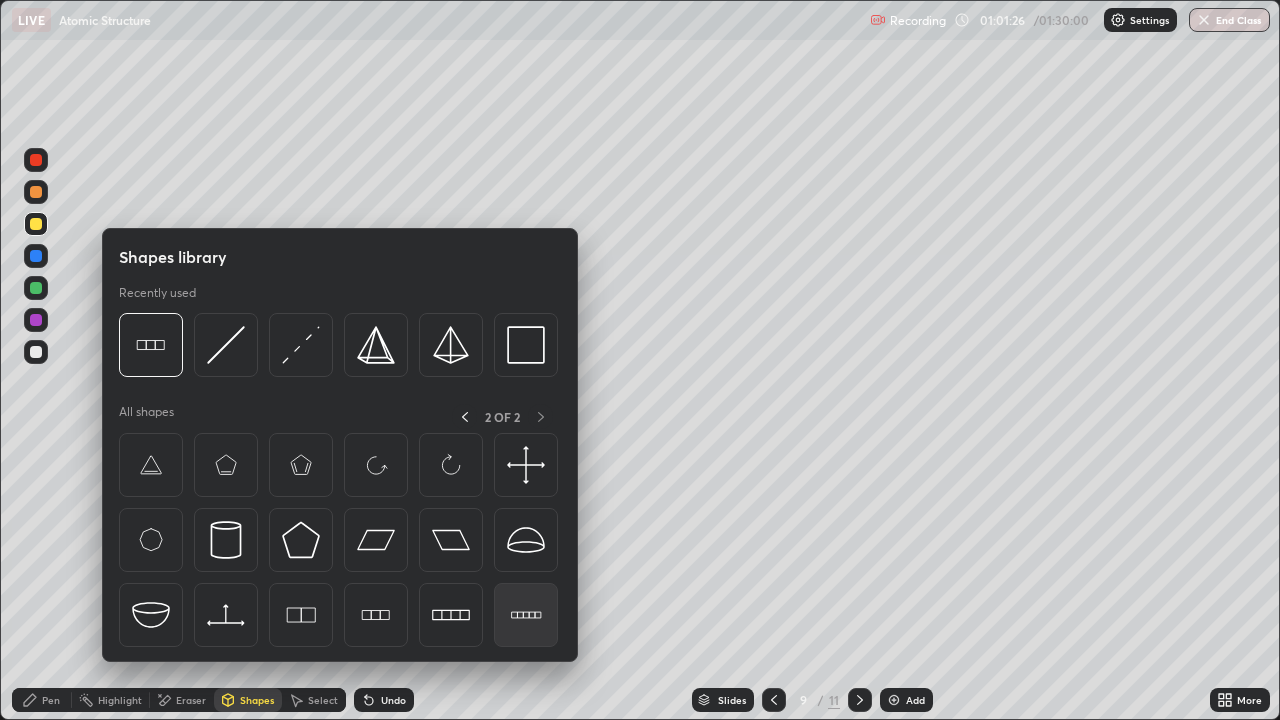 click at bounding box center (526, 615) 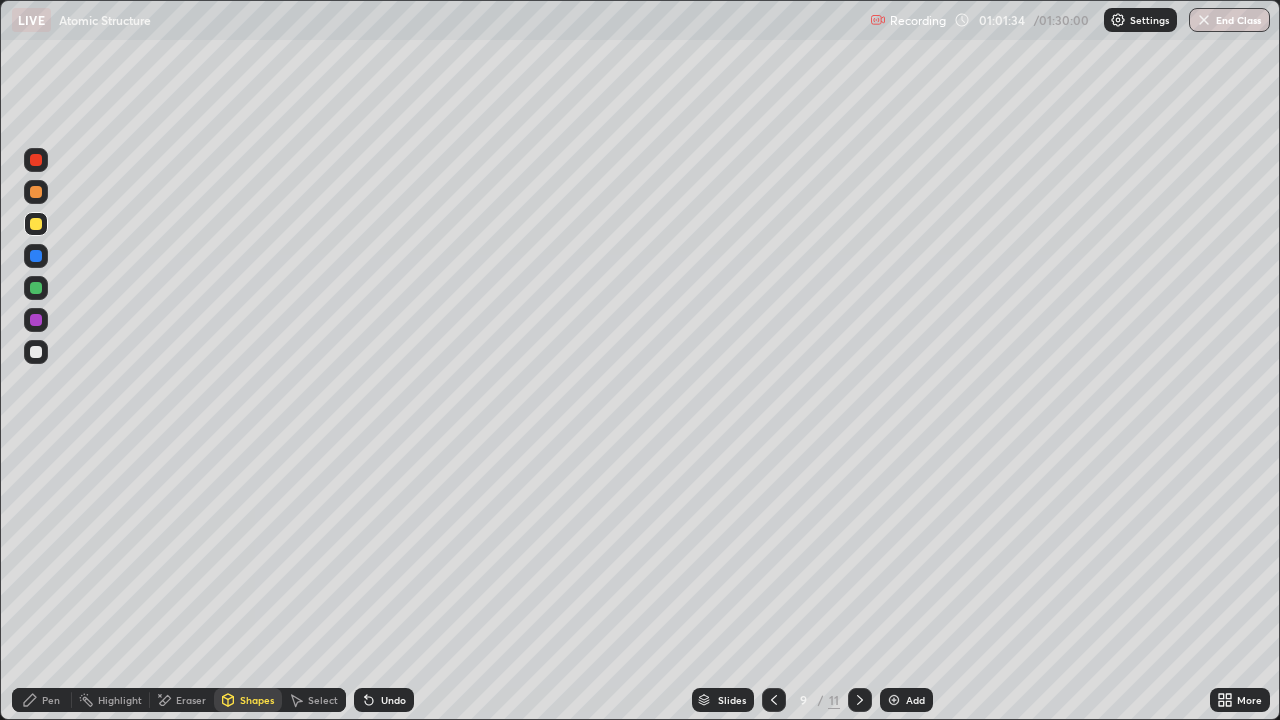 click on "Shapes" at bounding box center (257, 700) 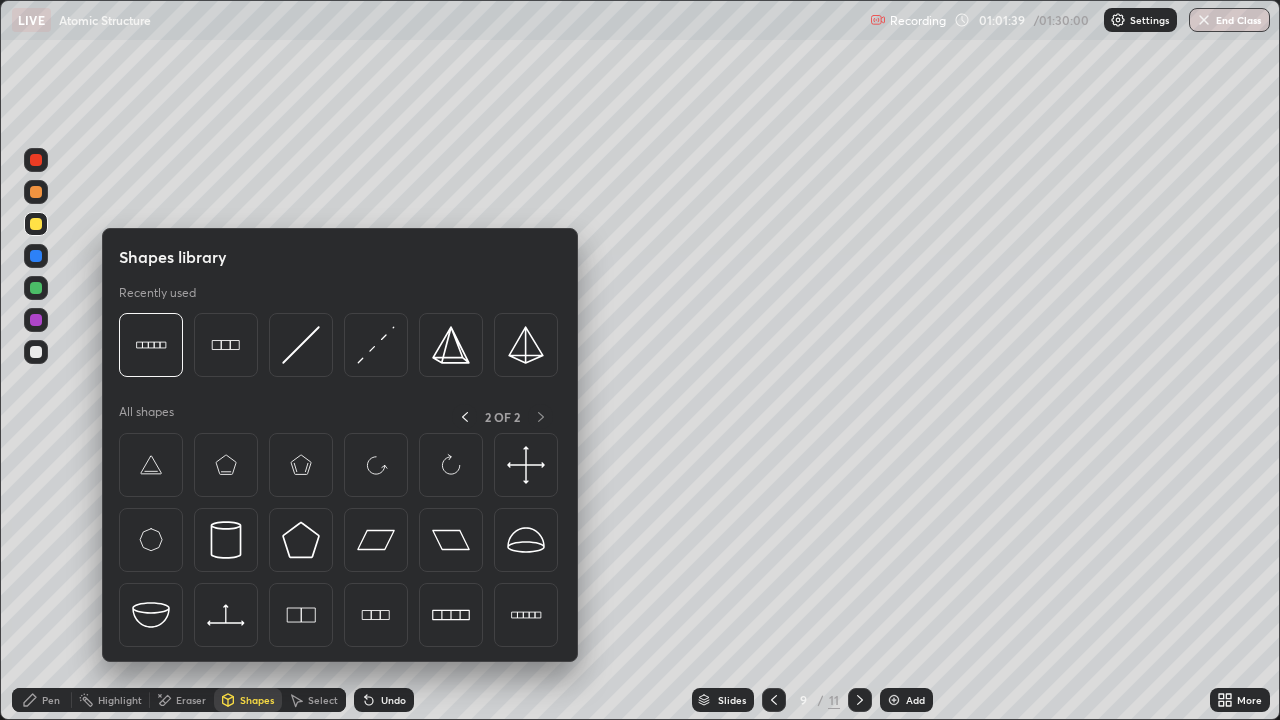 click on "Pen" at bounding box center [51, 700] 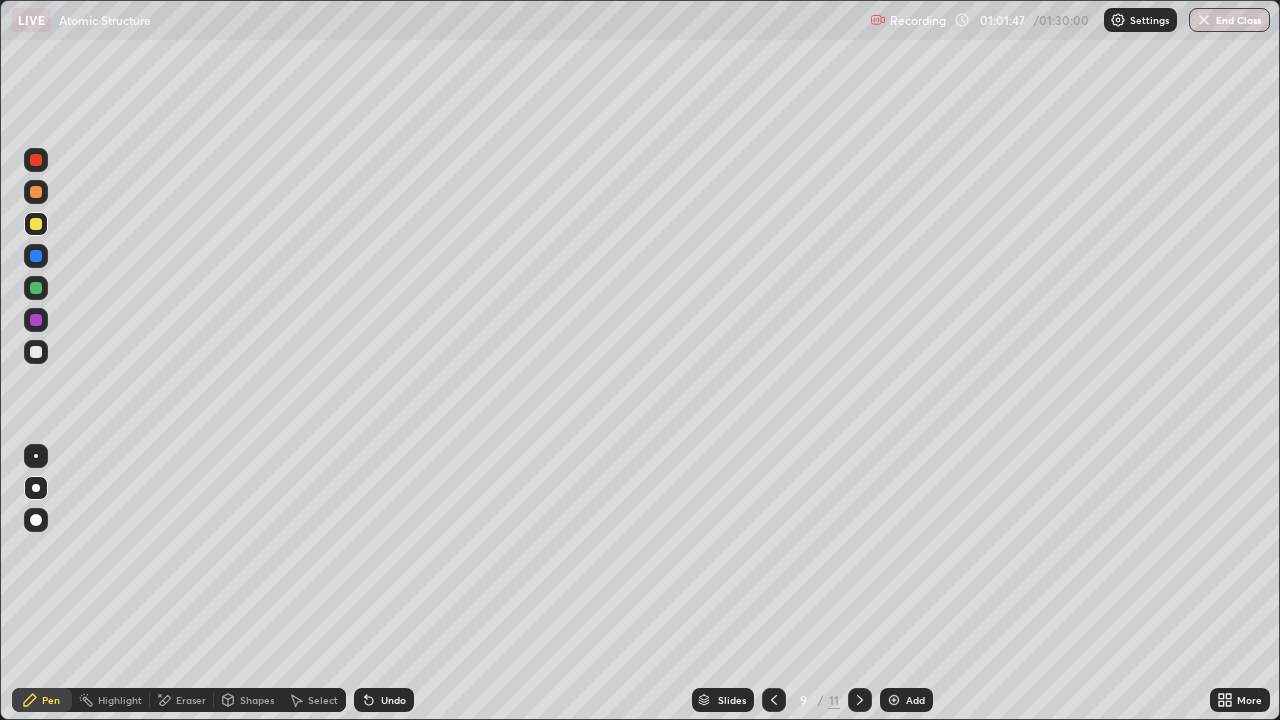 click on "Undo" at bounding box center (393, 700) 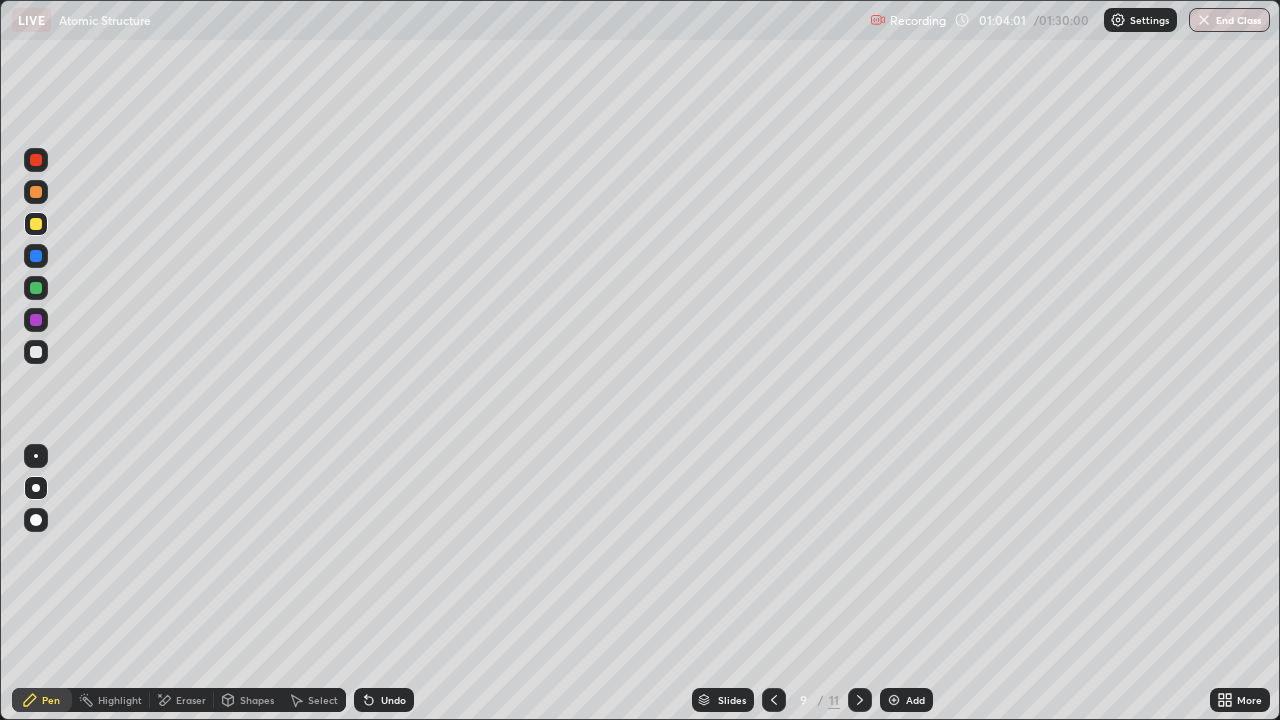 click on "Shapes" at bounding box center (257, 700) 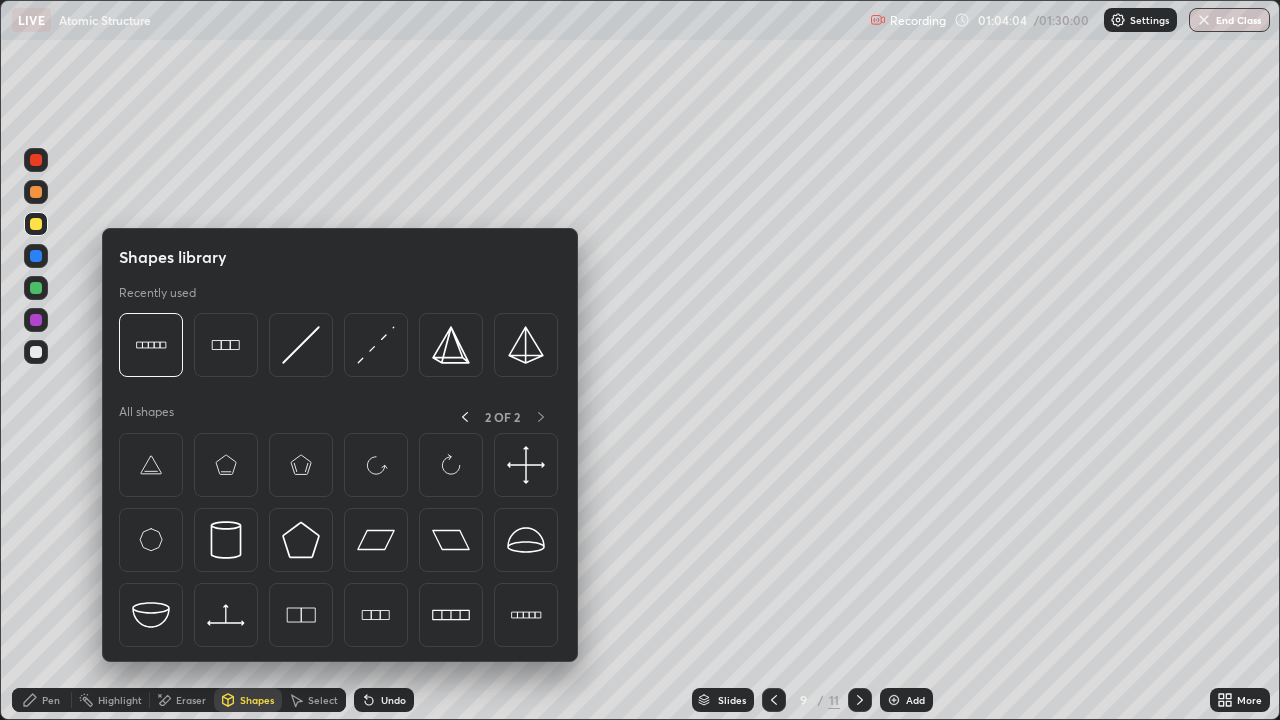 click on "Shapes" at bounding box center [257, 700] 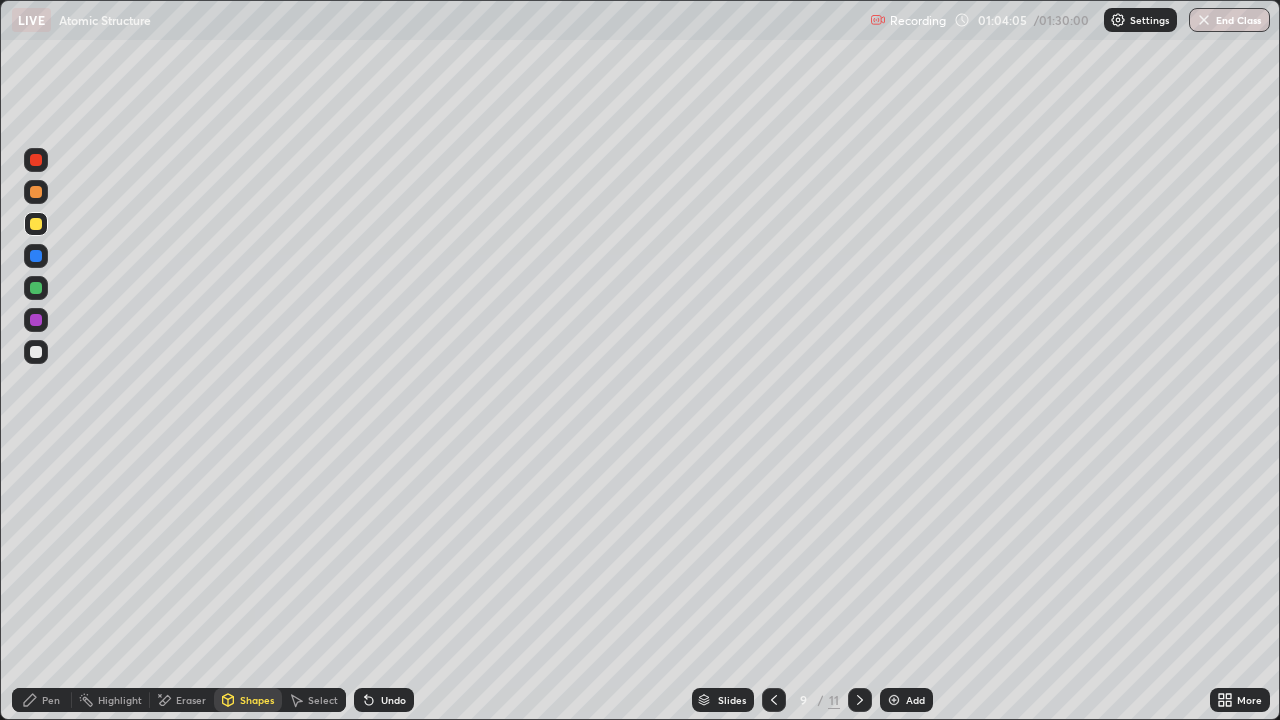 click on "Shapes" at bounding box center [257, 700] 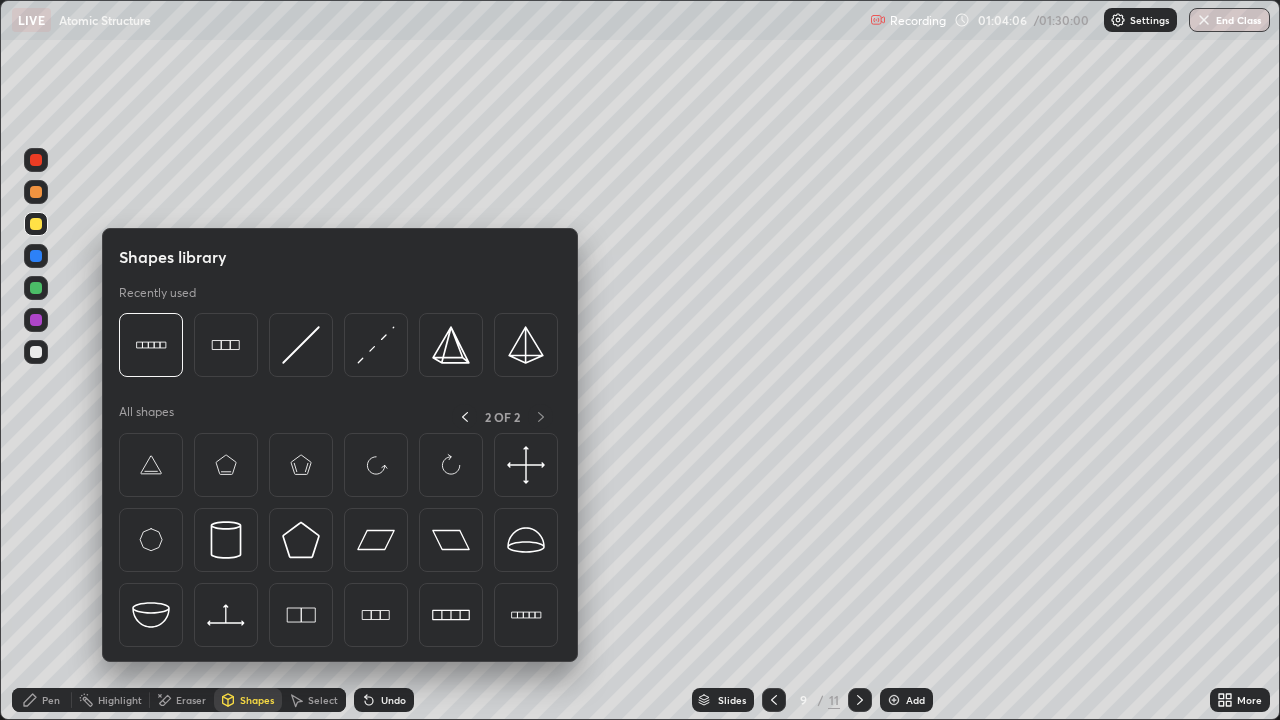 click on "Shapes" at bounding box center [257, 700] 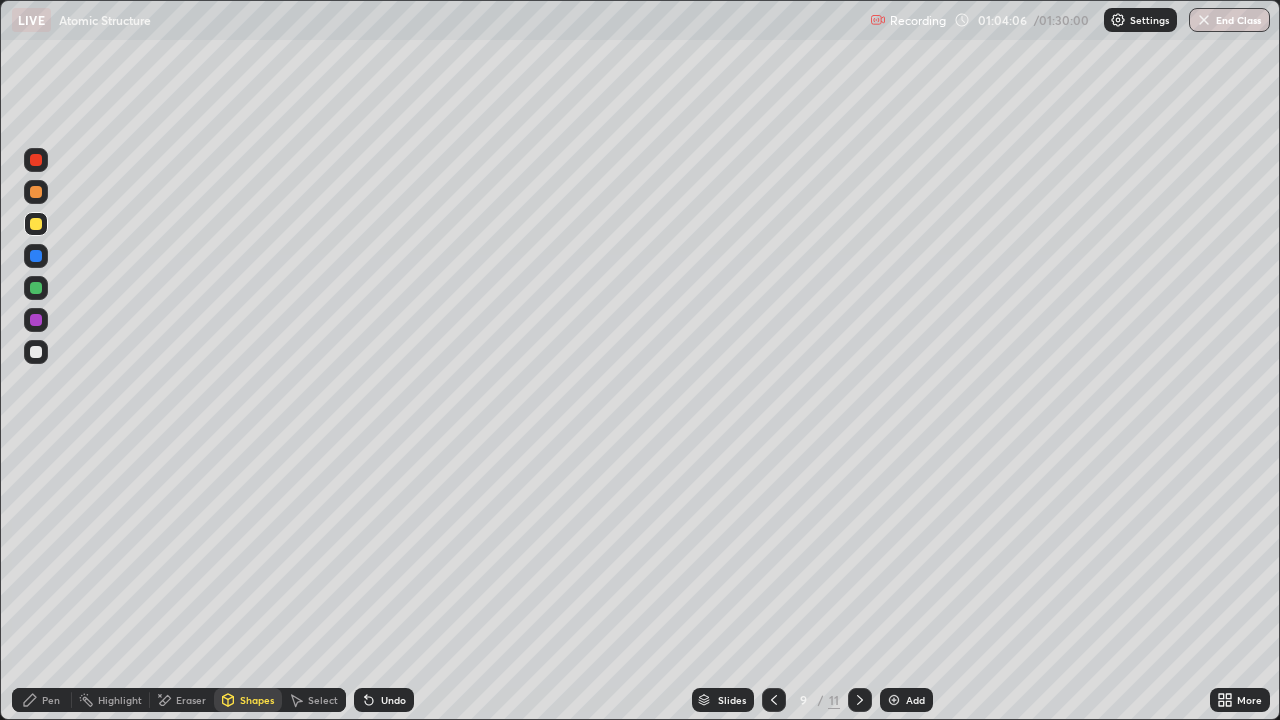 click on "Shapes" at bounding box center (257, 700) 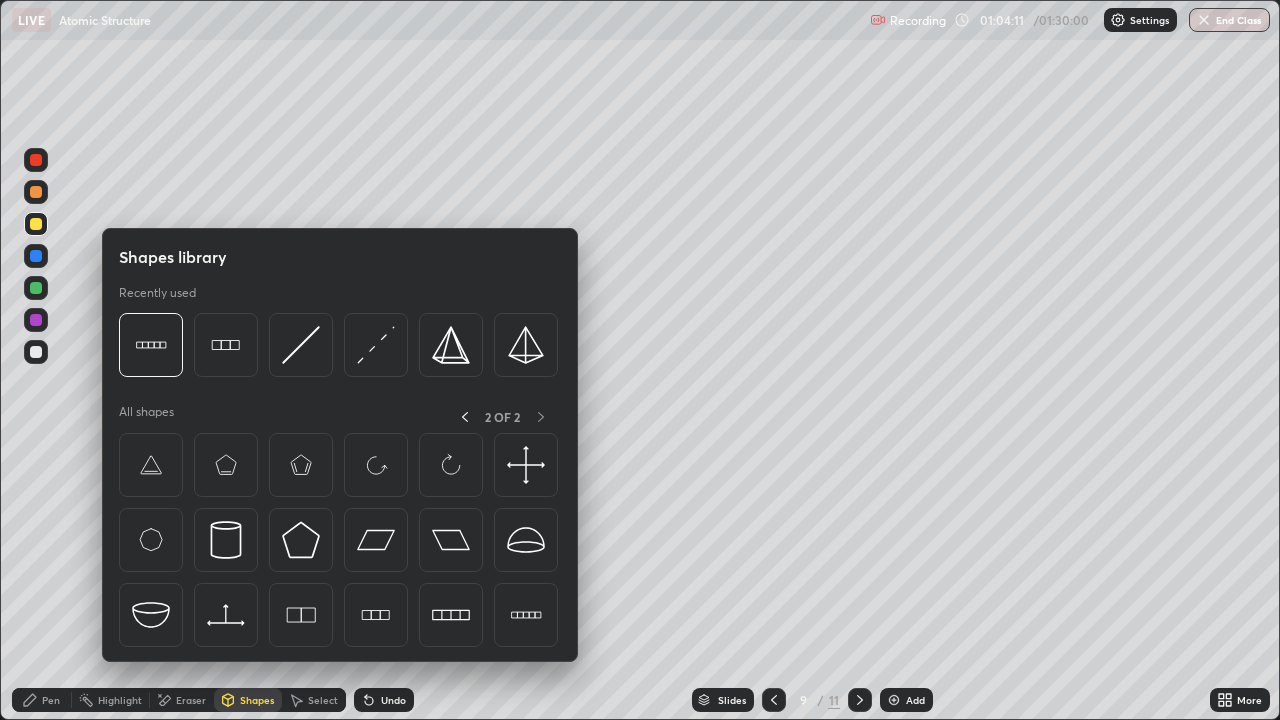 click on "Shapes" at bounding box center [257, 700] 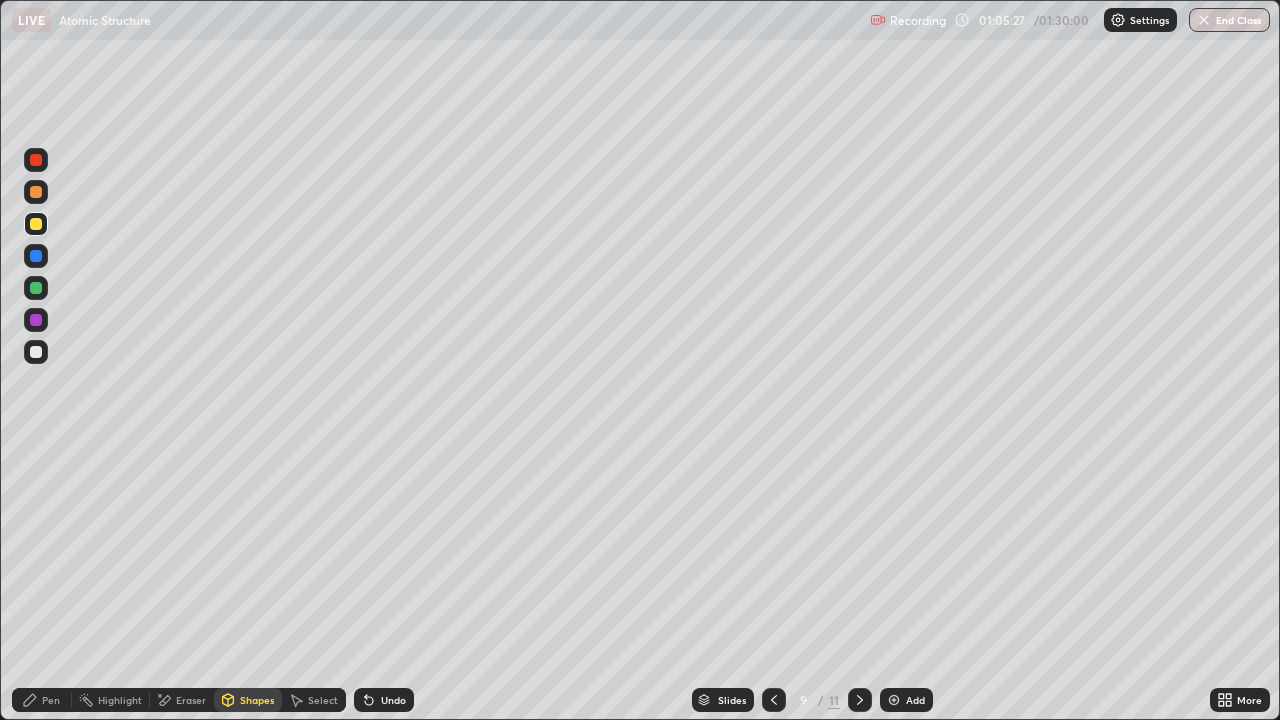 click 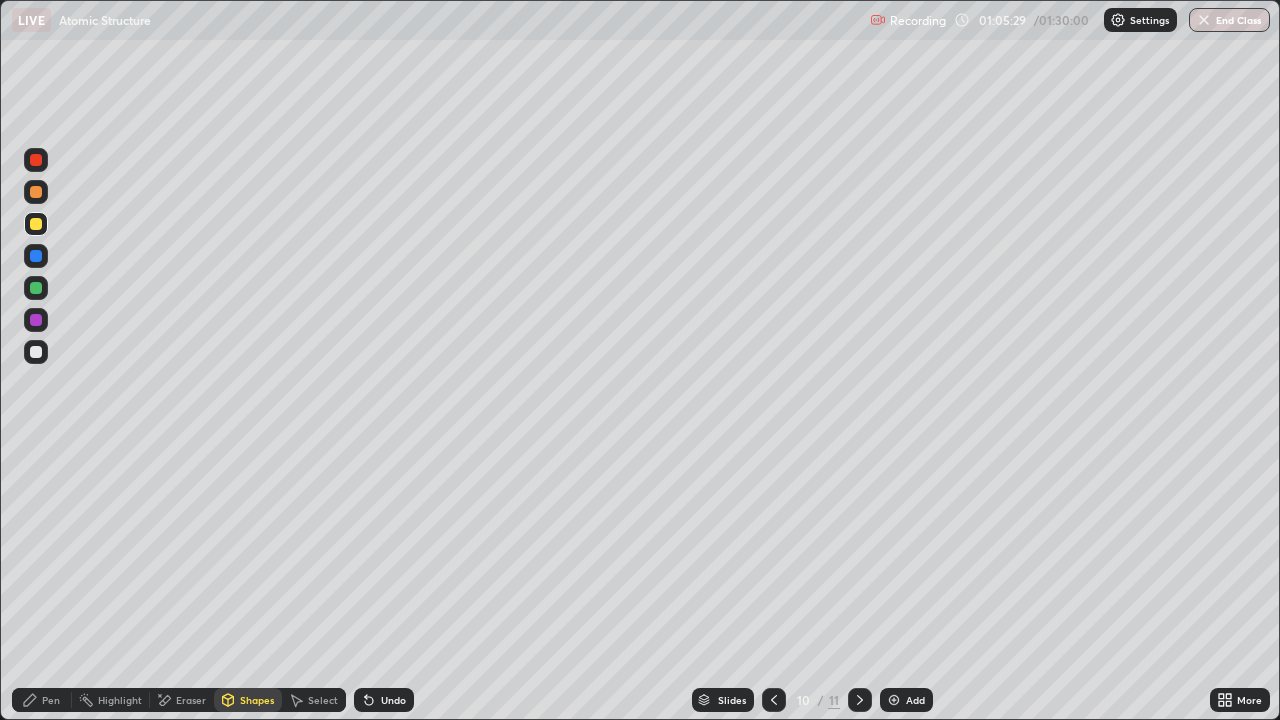 click at bounding box center (36, 288) 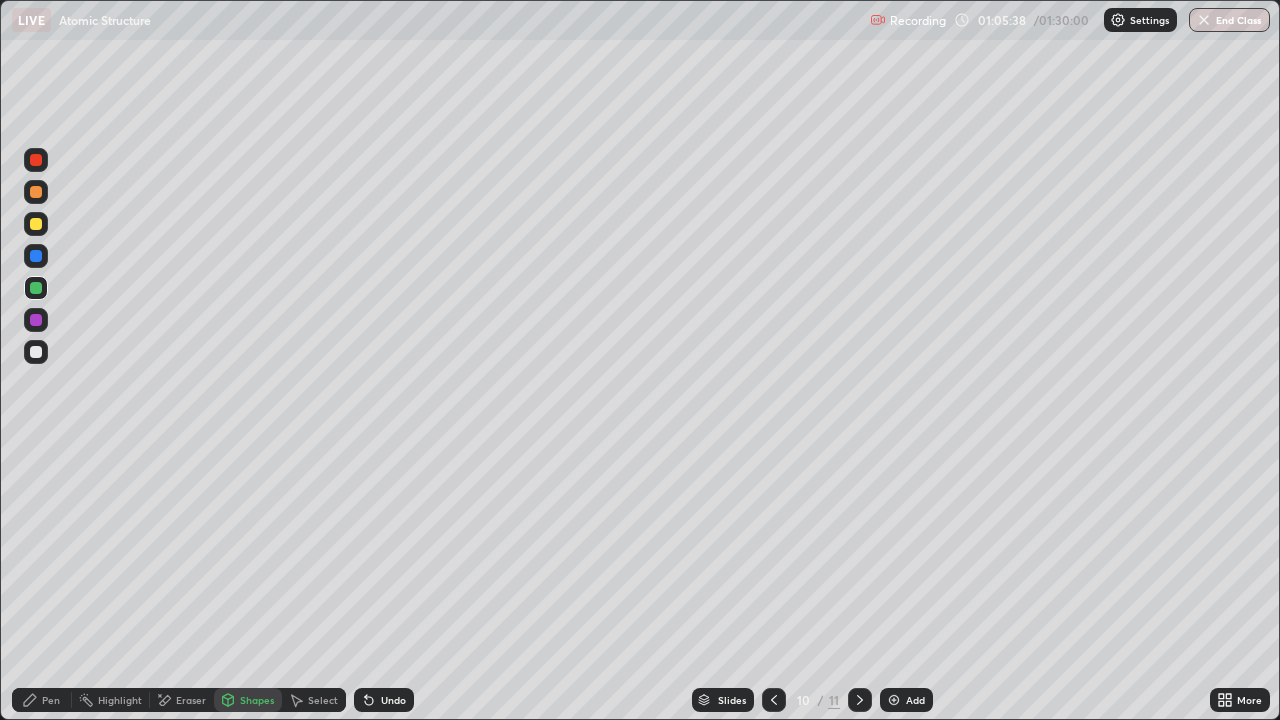 click on "Undo" at bounding box center (384, 700) 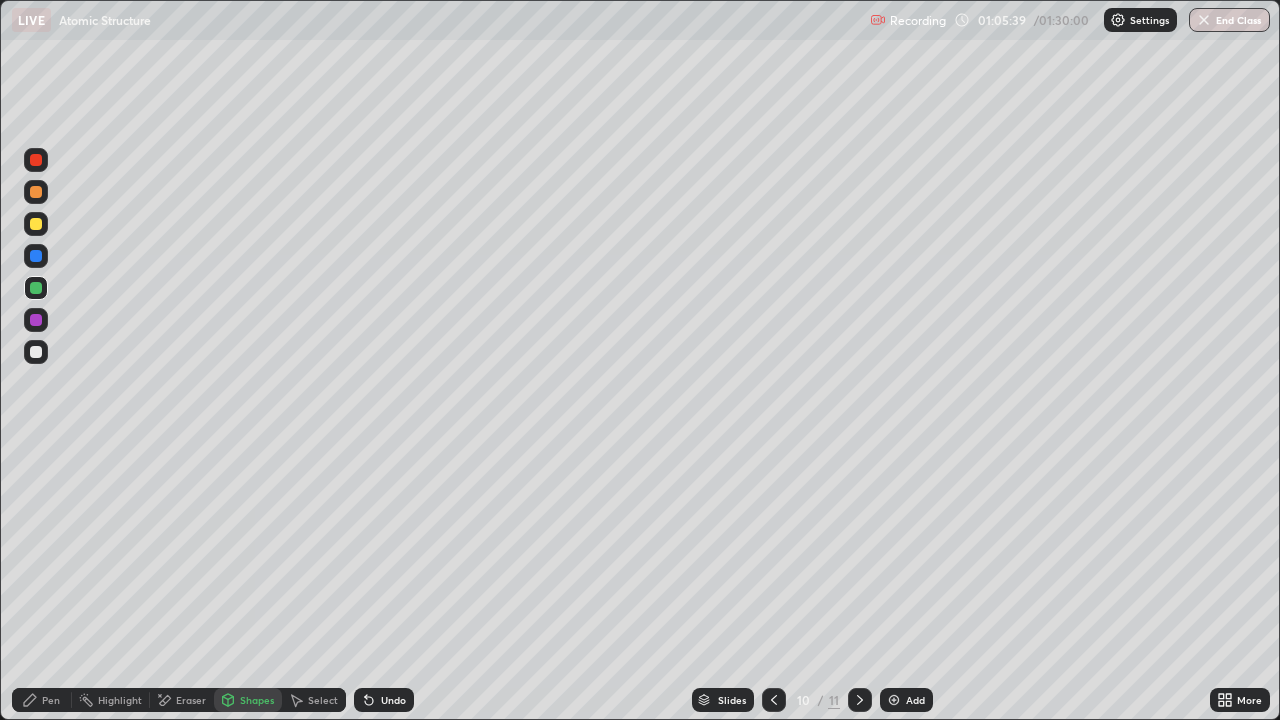 click on "Pen" at bounding box center [51, 700] 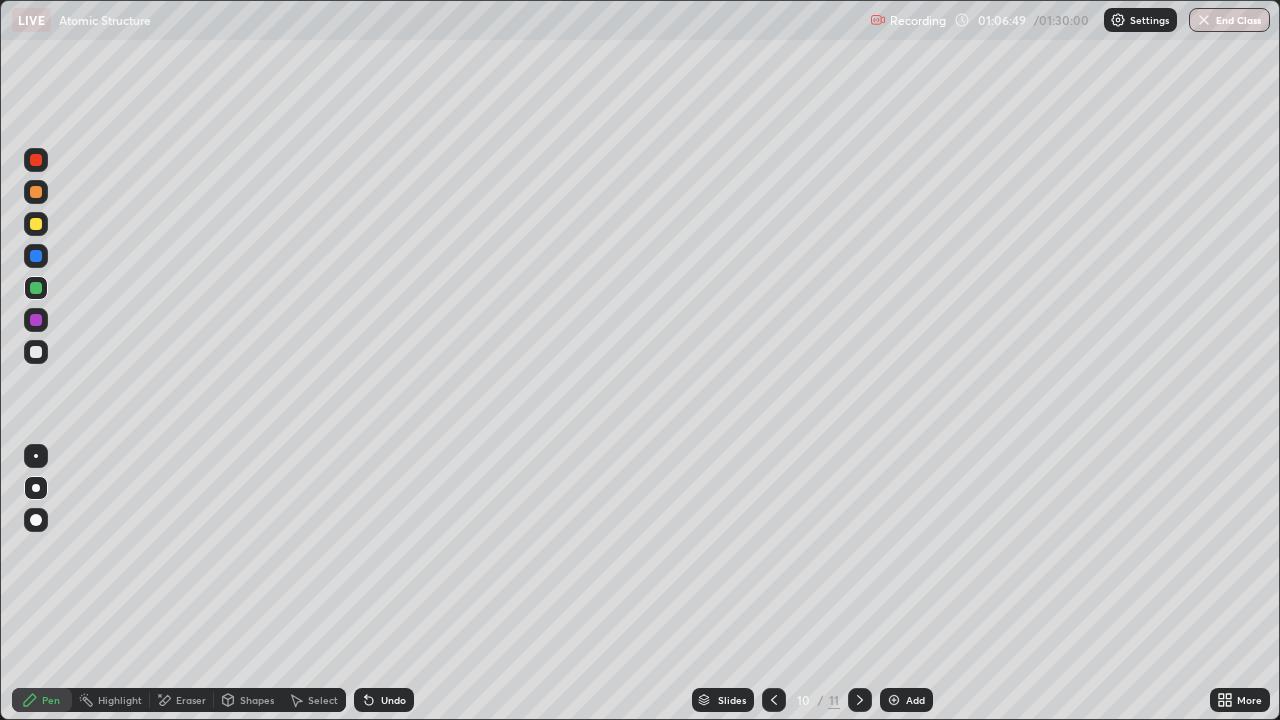 click at bounding box center (36, 256) 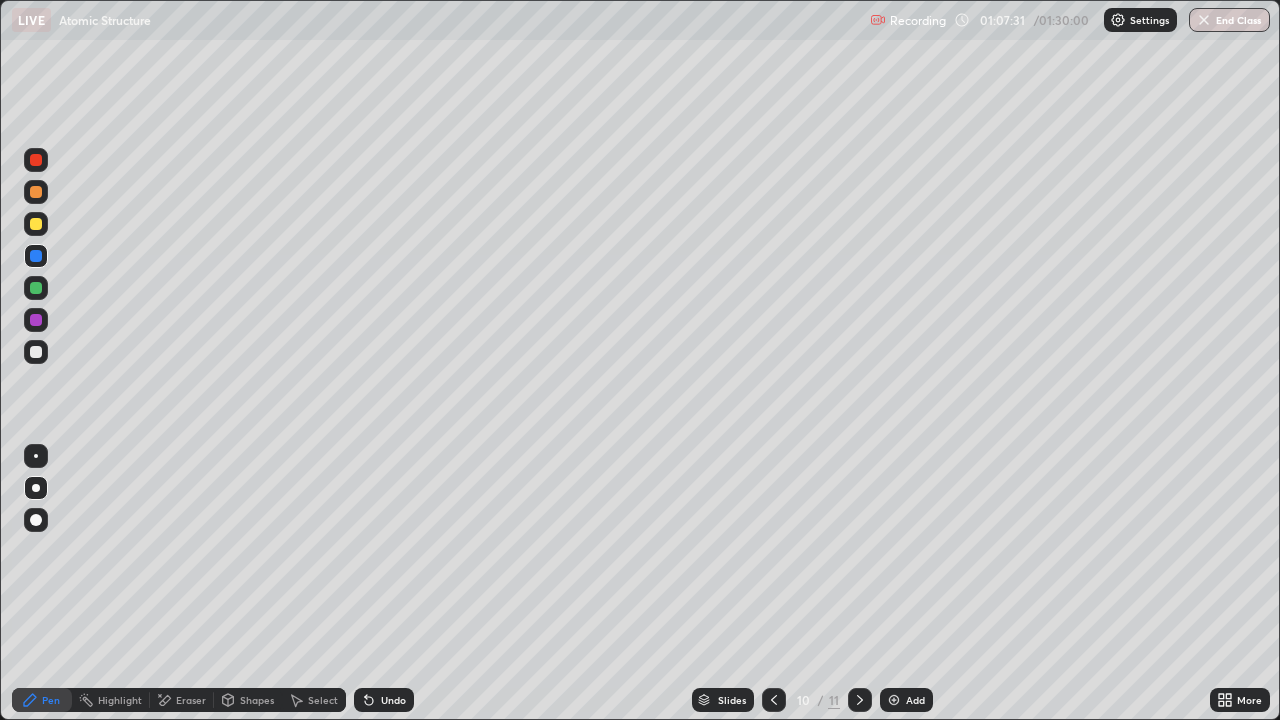 click 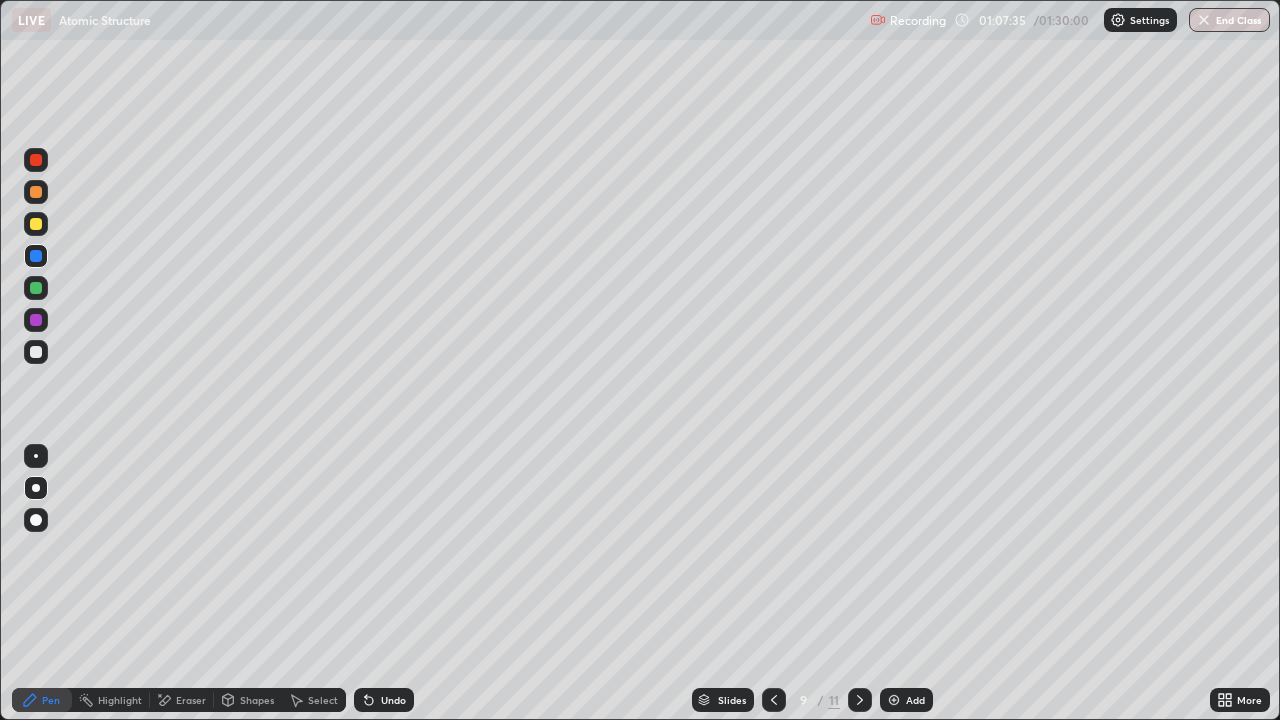 click on "Add" at bounding box center (915, 700) 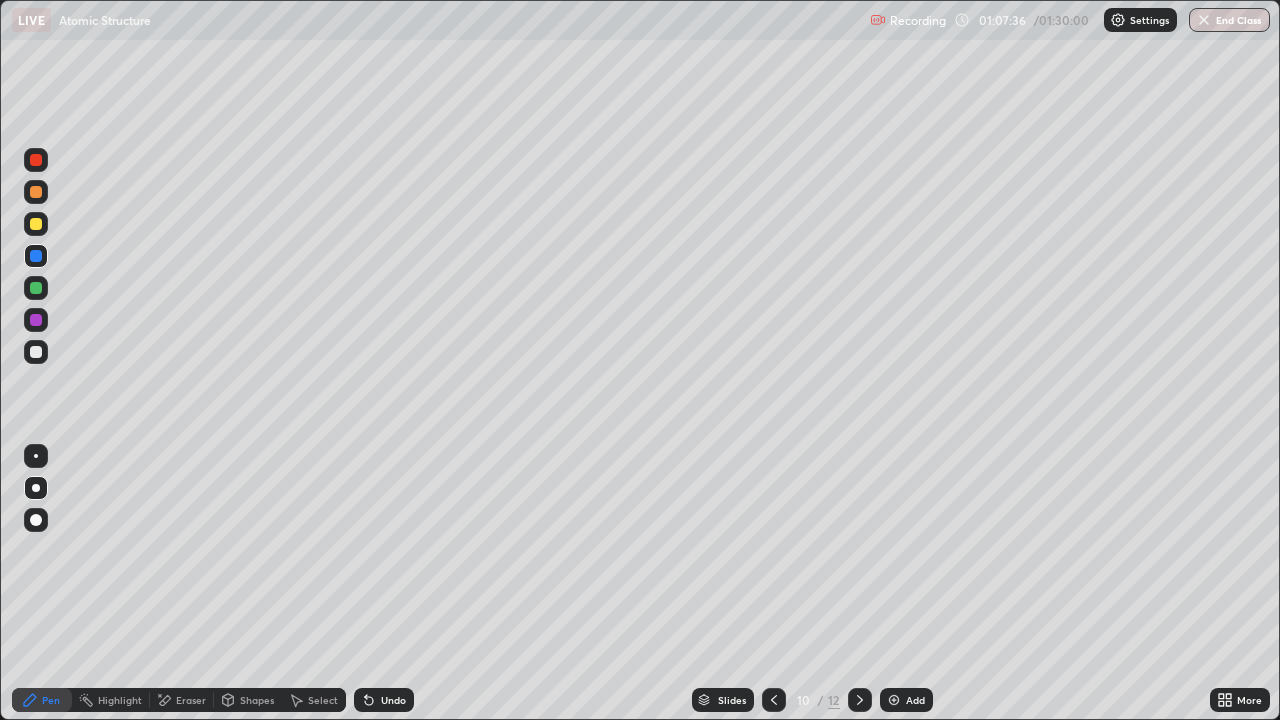 click at bounding box center [36, 352] 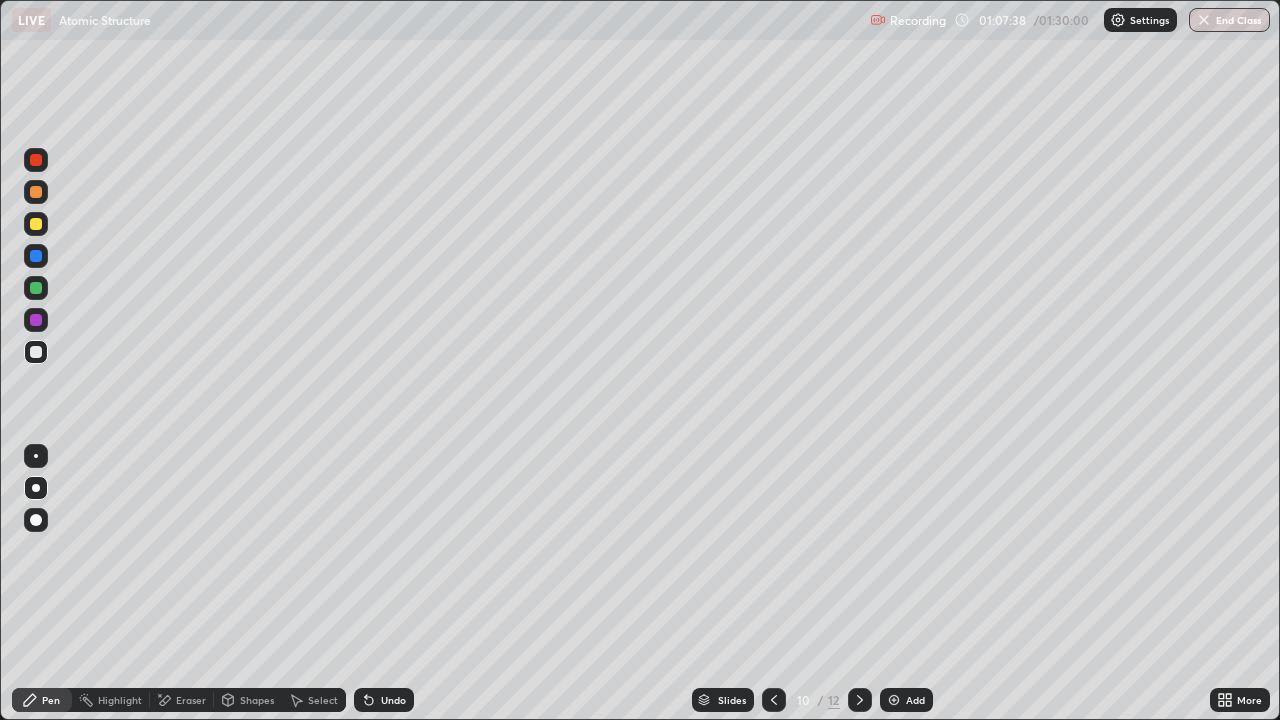 click at bounding box center (36, 192) 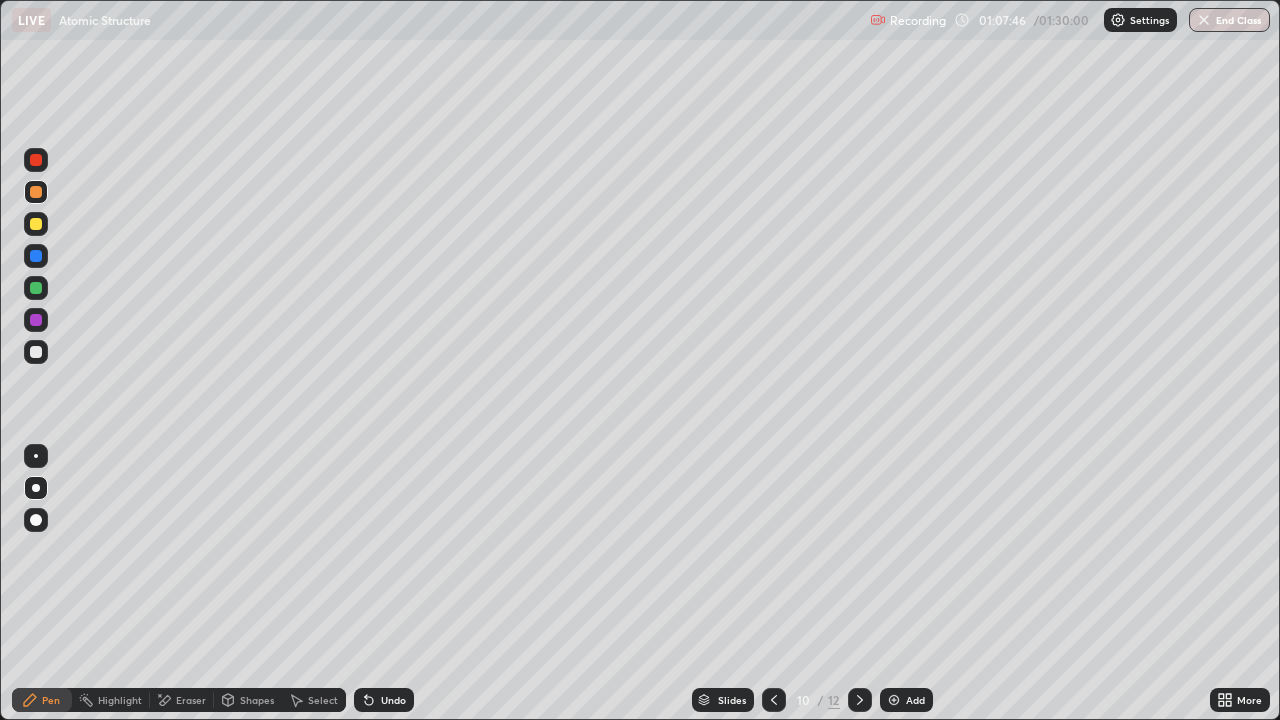click at bounding box center [36, 352] 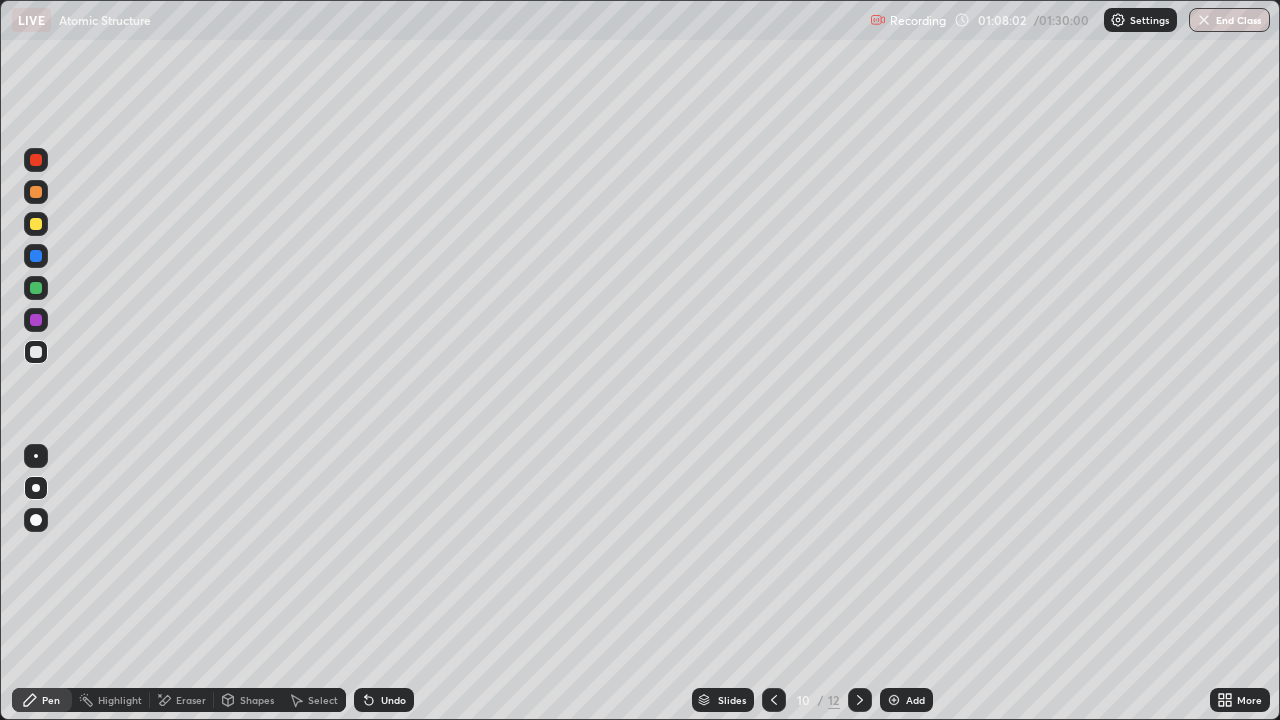 click at bounding box center (36, 224) 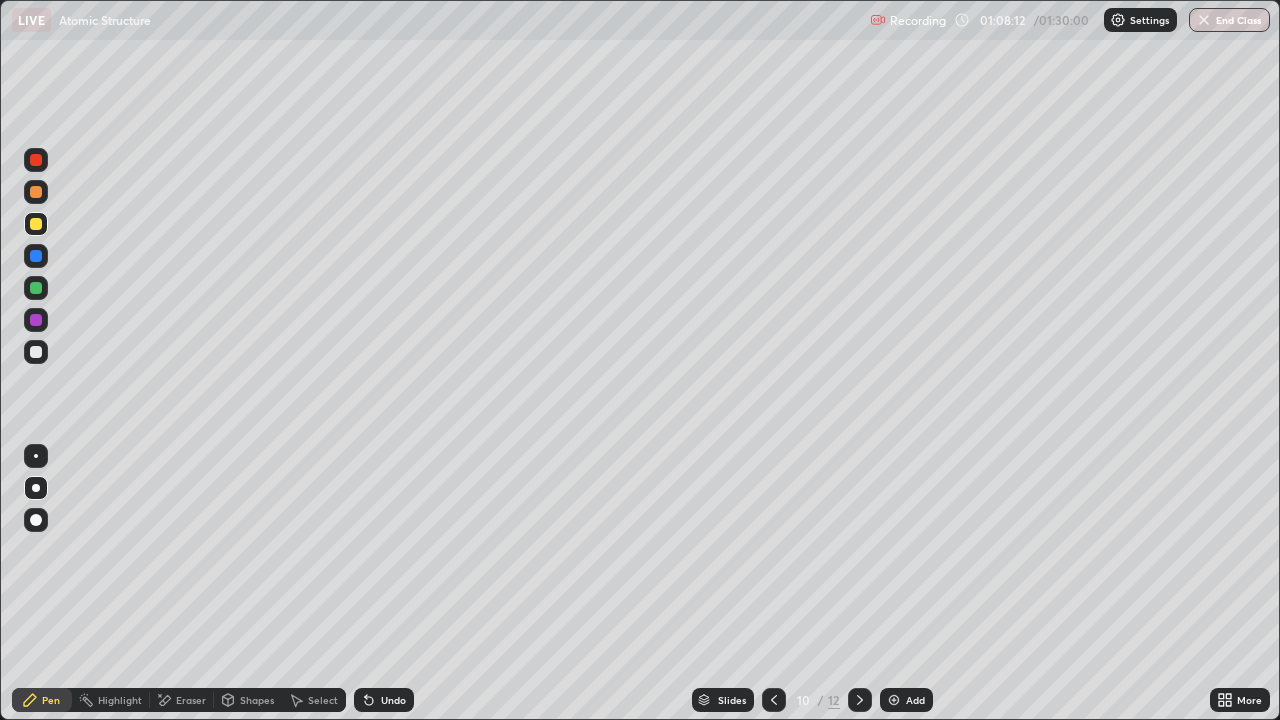 click at bounding box center [36, 352] 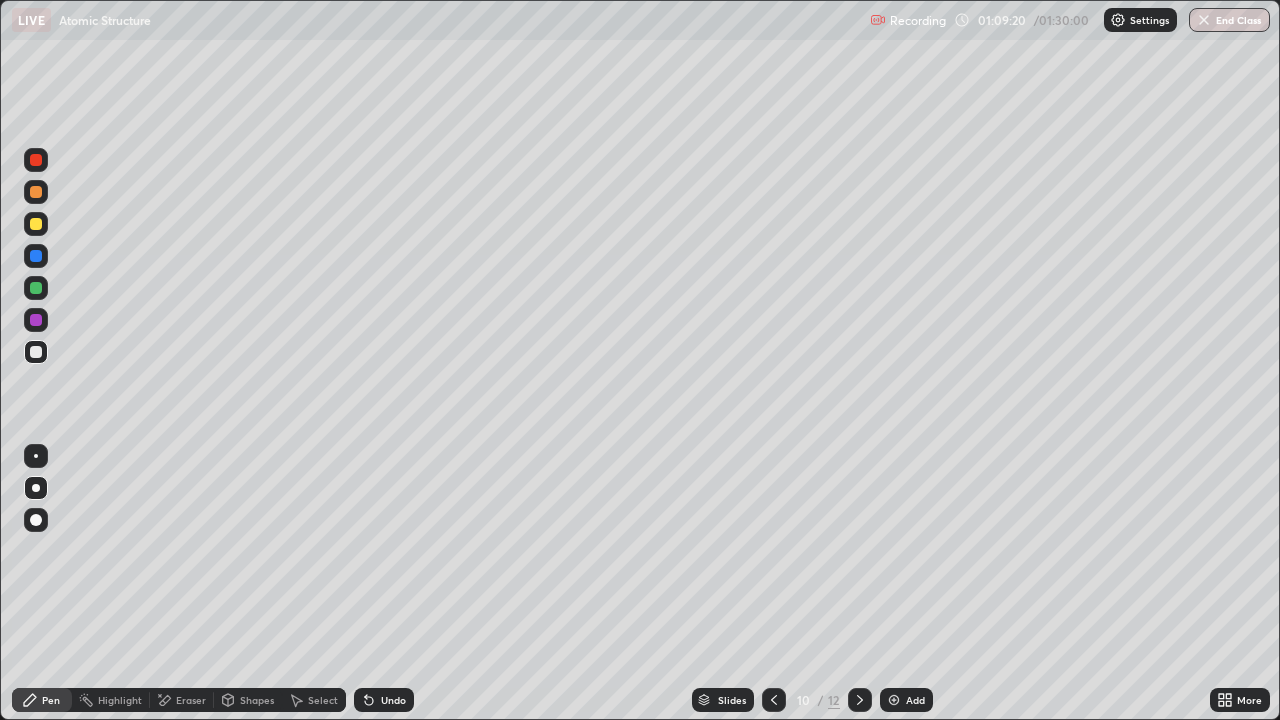 click at bounding box center (36, 320) 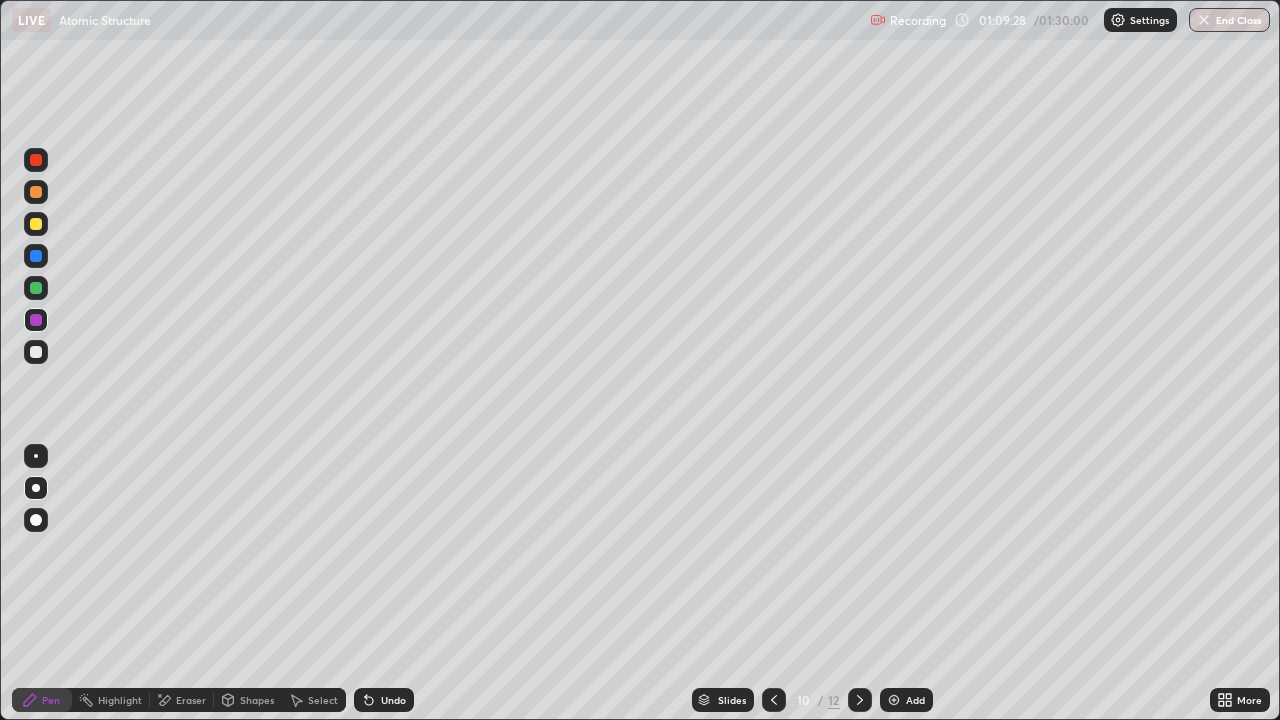 click at bounding box center [36, 288] 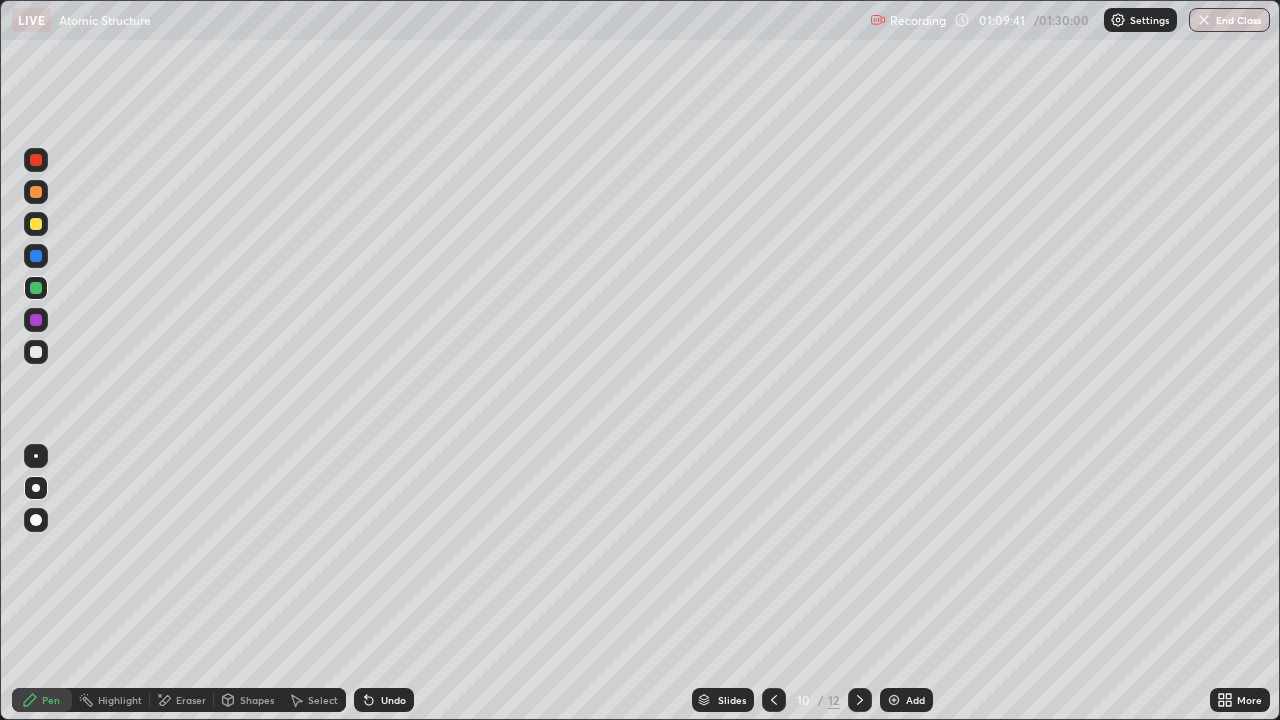 click at bounding box center [36, 352] 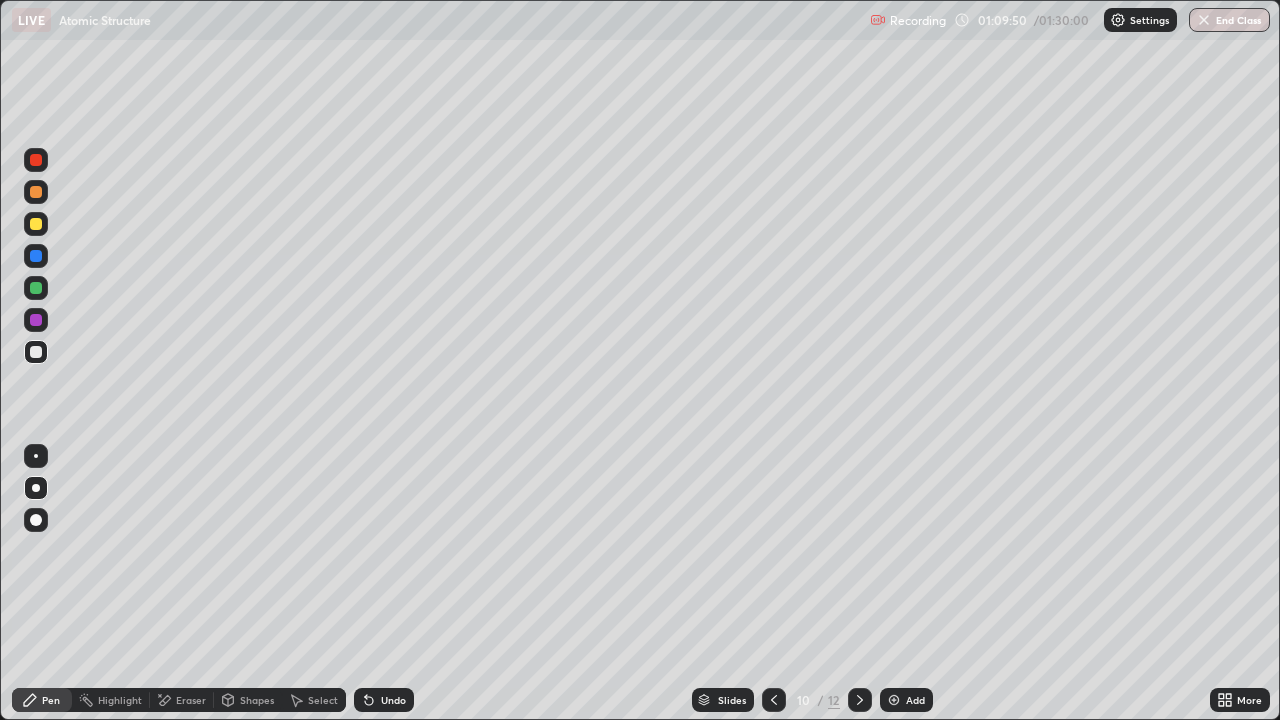 click at bounding box center [36, 288] 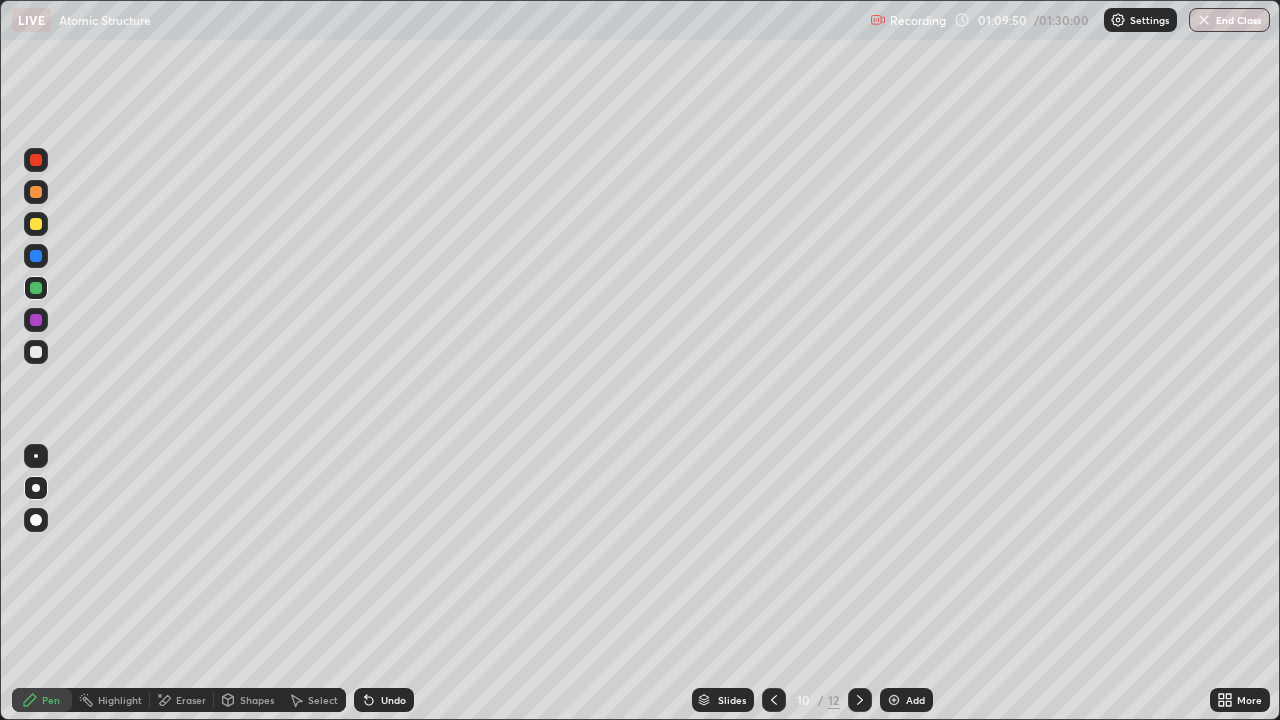 click at bounding box center [36, 256] 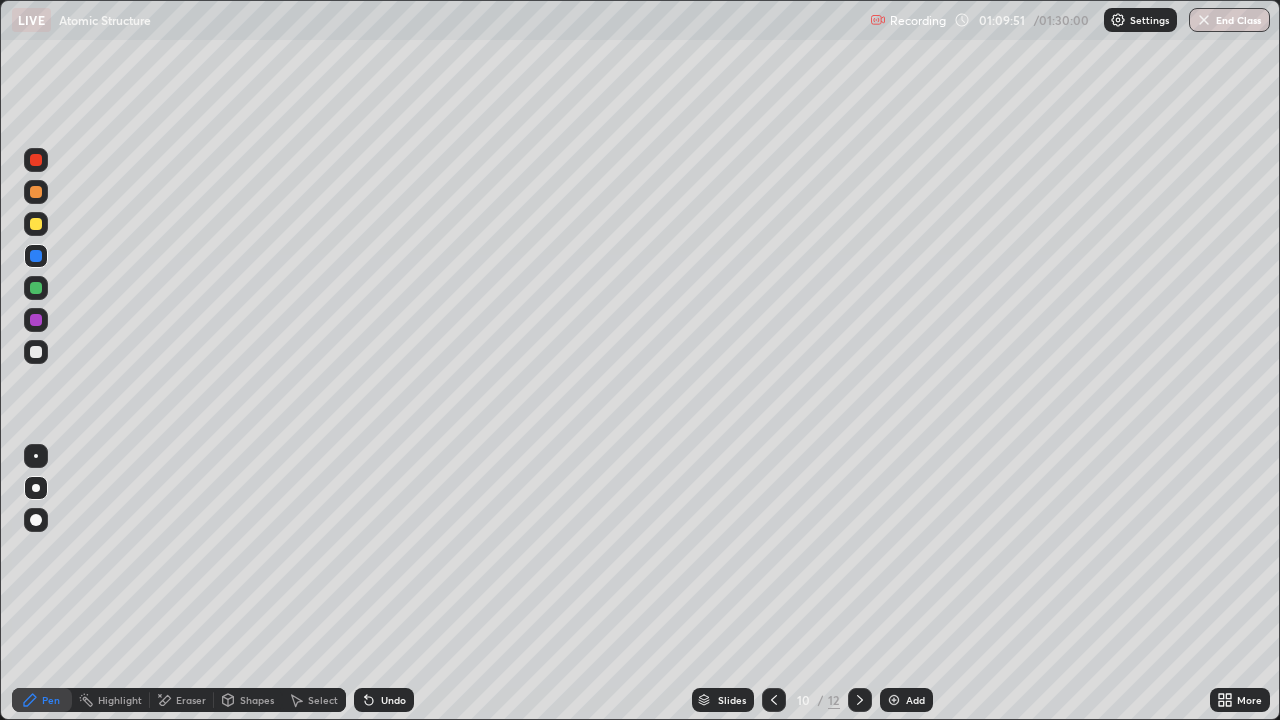 click on "Shapes" at bounding box center (257, 700) 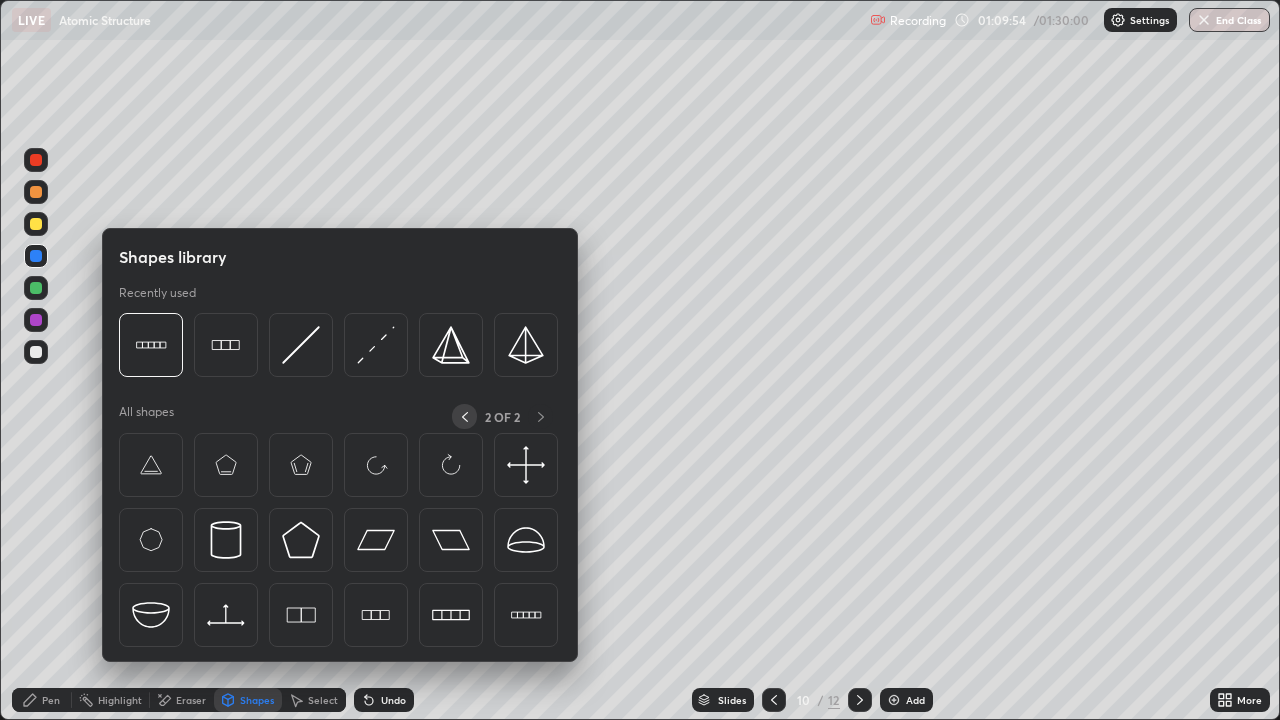 click 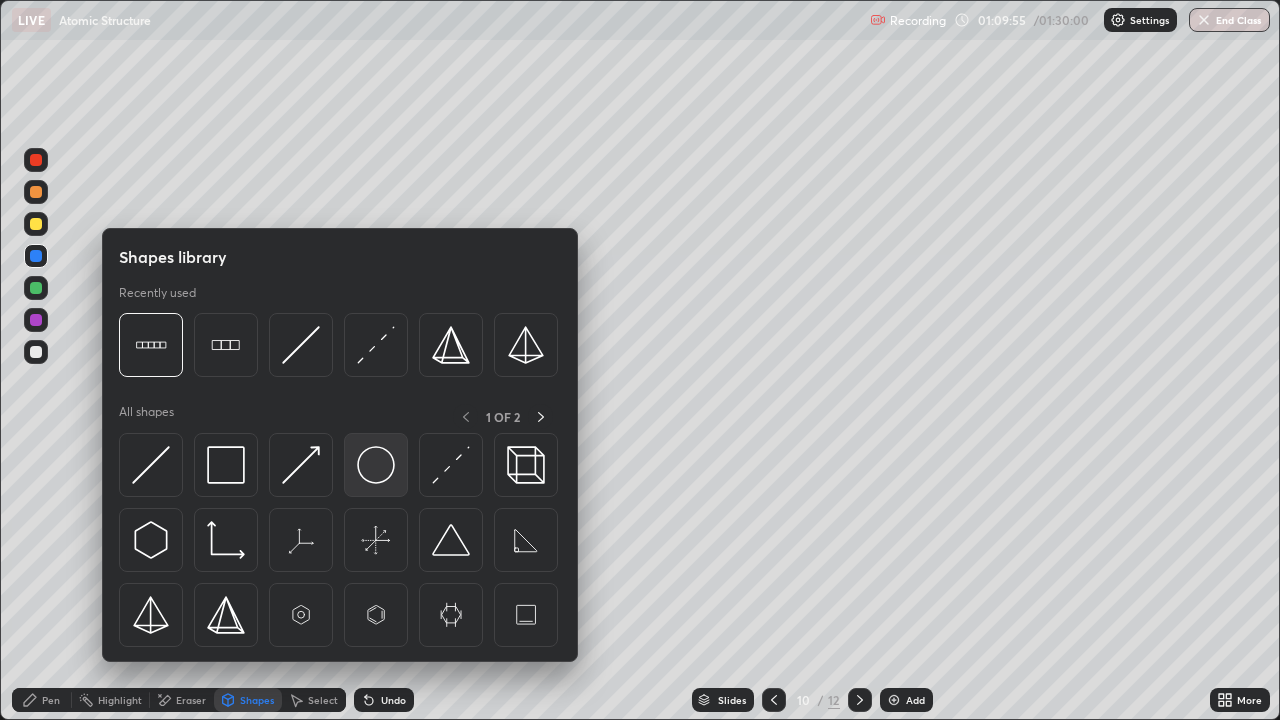 click at bounding box center (376, 465) 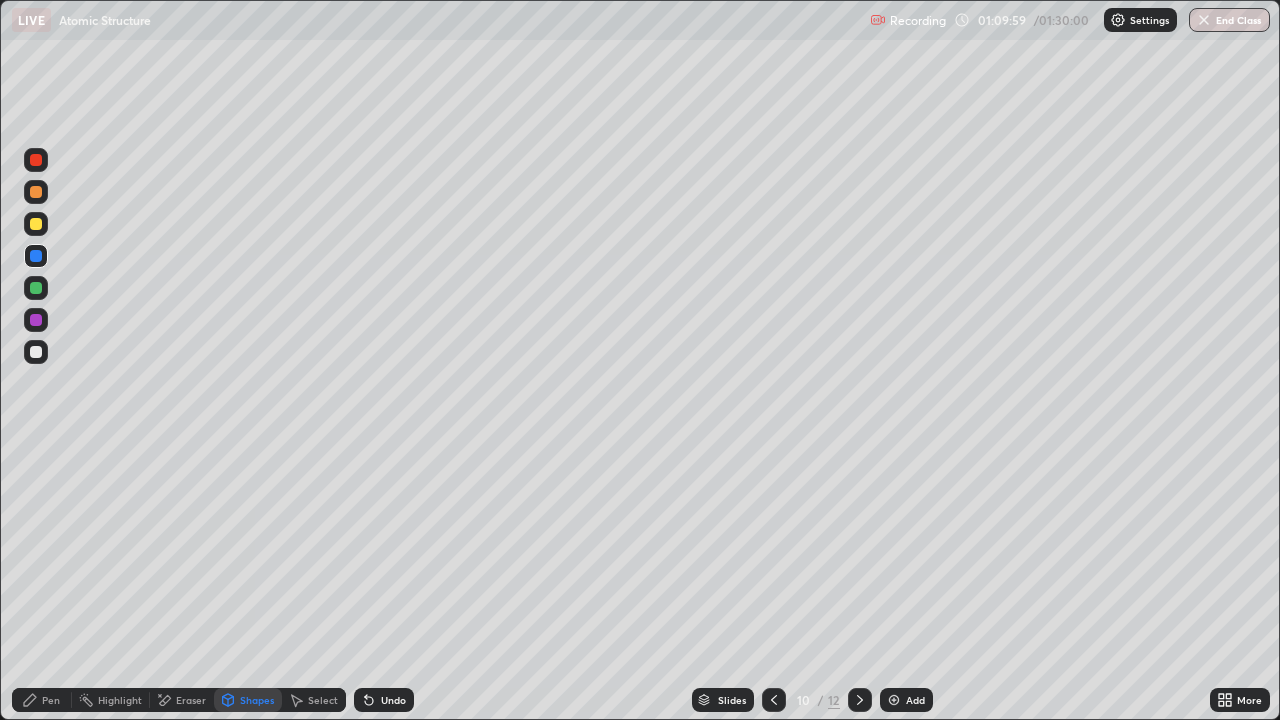 click on "Undo" at bounding box center (393, 700) 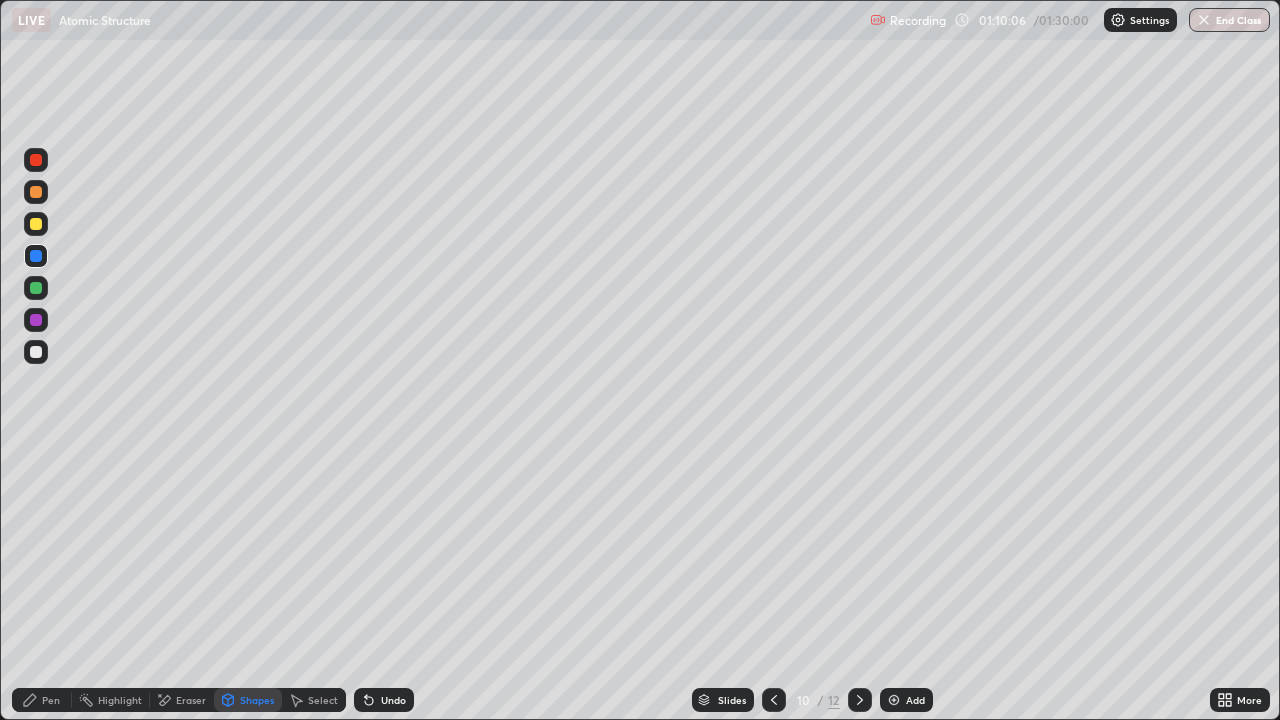 click at bounding box center (36, 352) 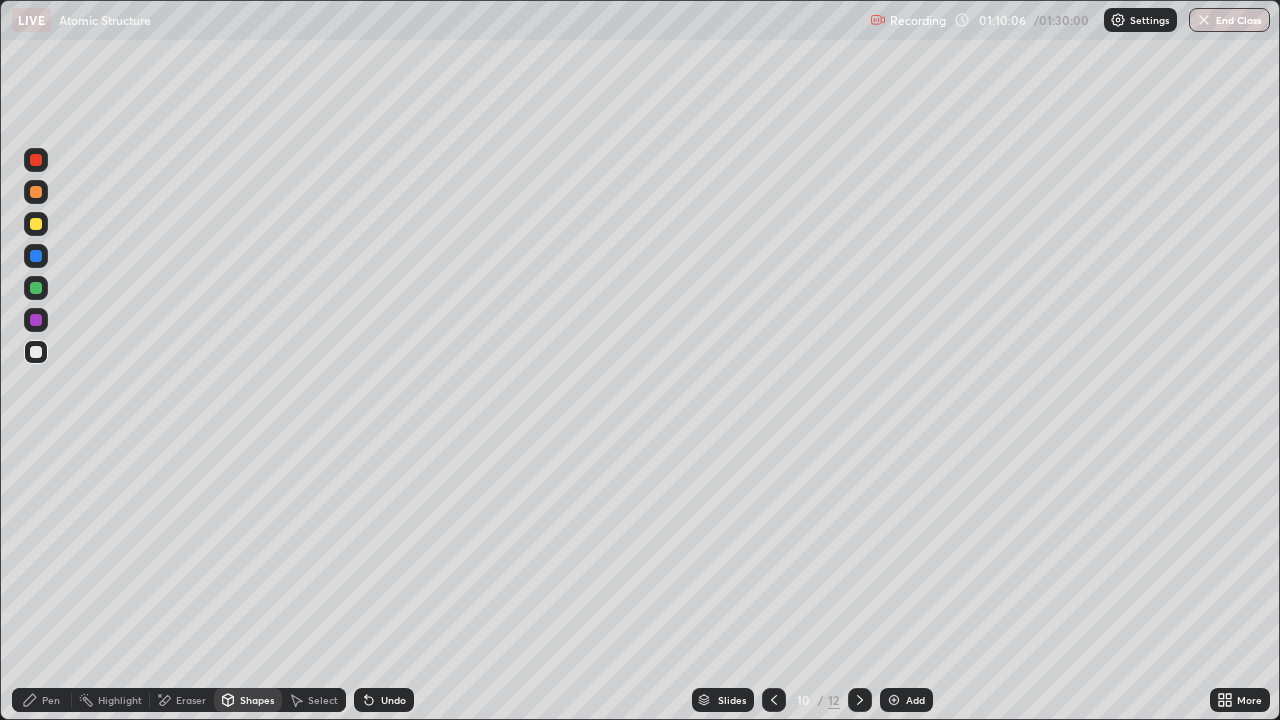 click on "Pen" at bounding box center [51, 700] 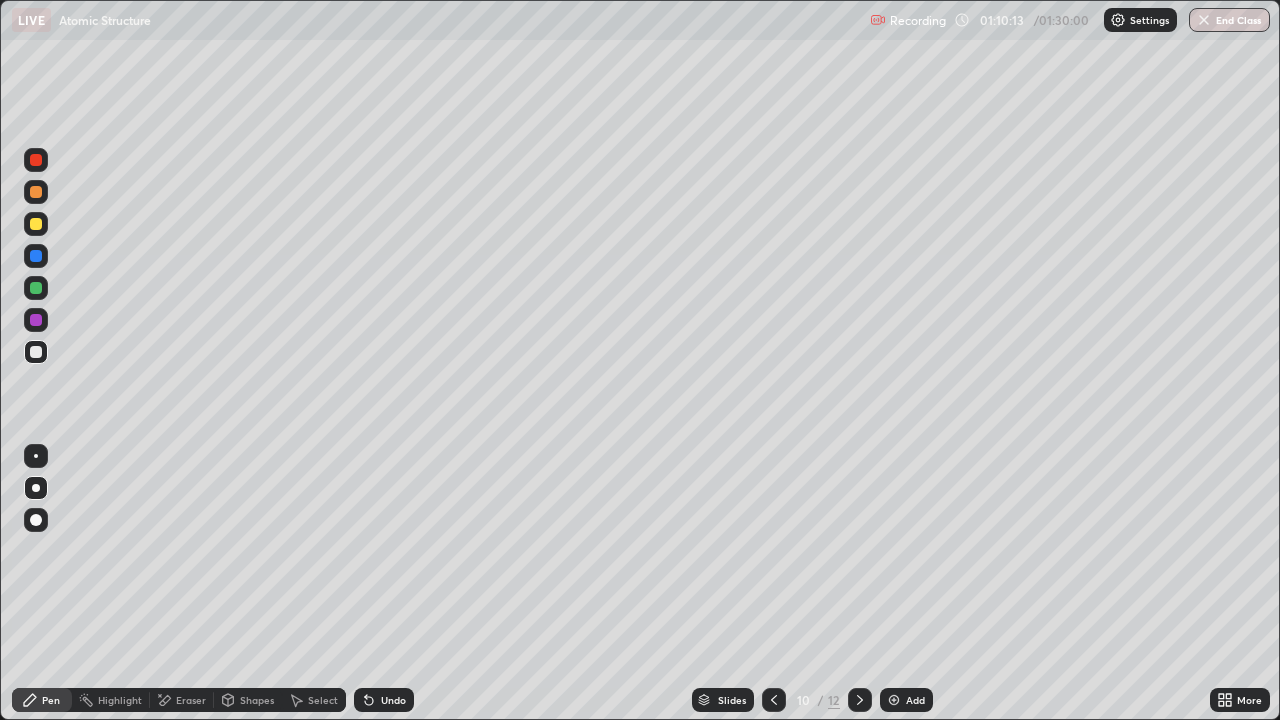 click at bounding box center [36, 320] 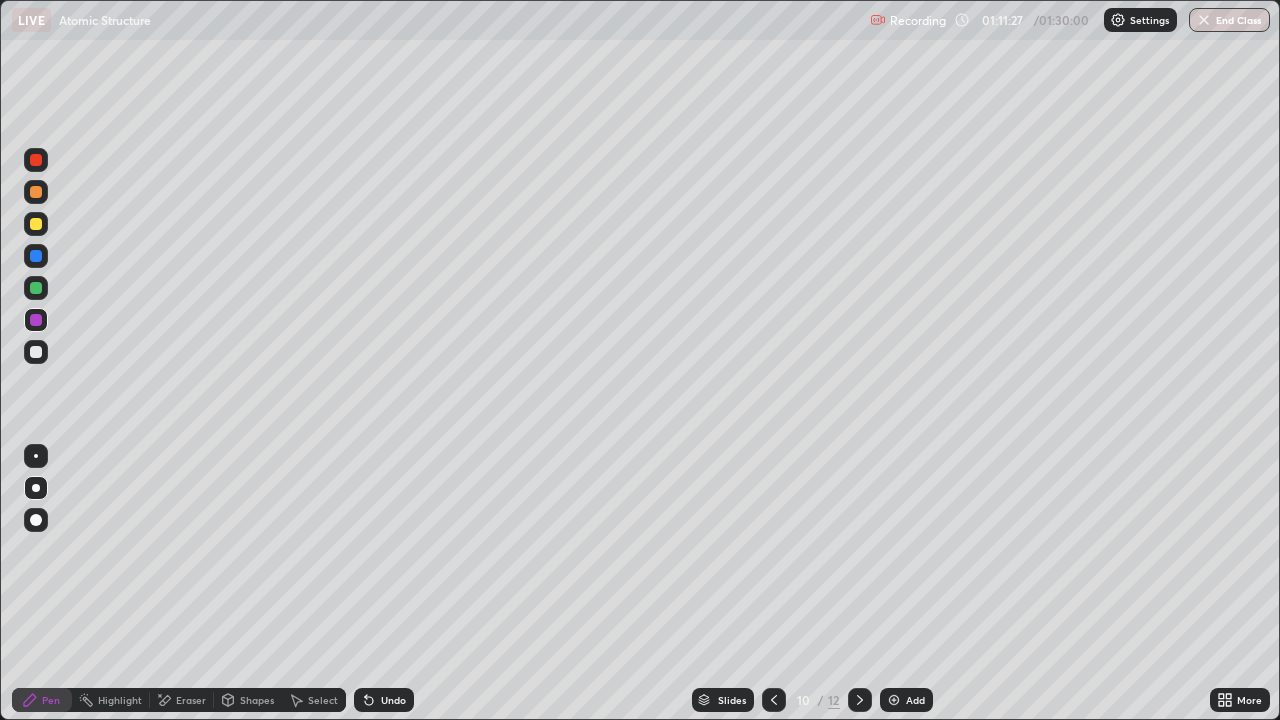 click at bounding box center (36, 288) 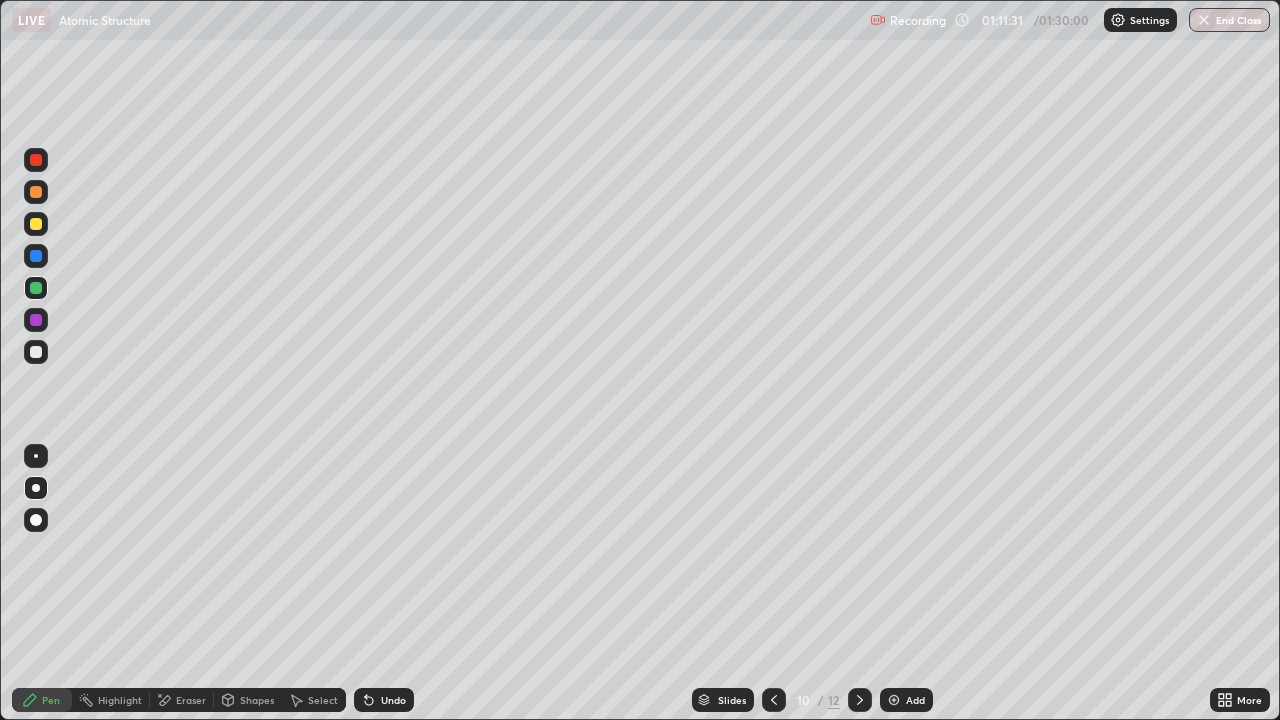 click at bounding box center (36, 256) 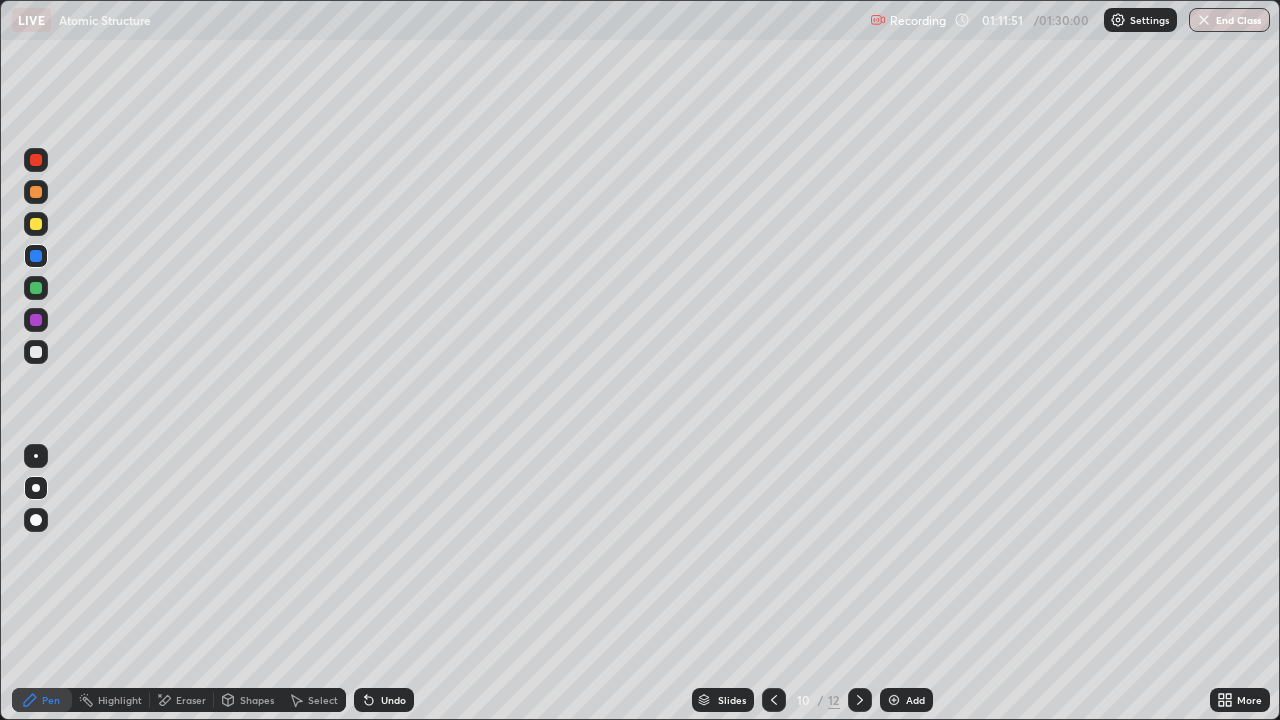 click on "Shapes" at bounding box center [257, 700] 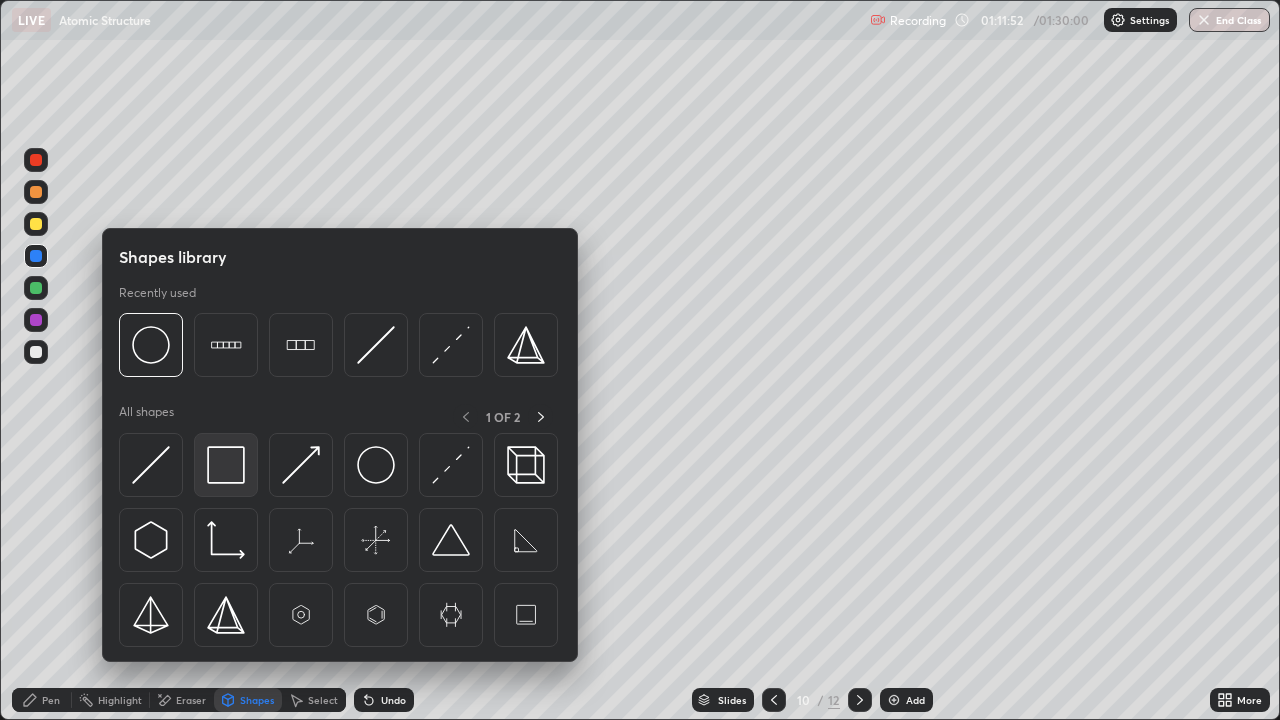 click at bounding box center [226, 465] 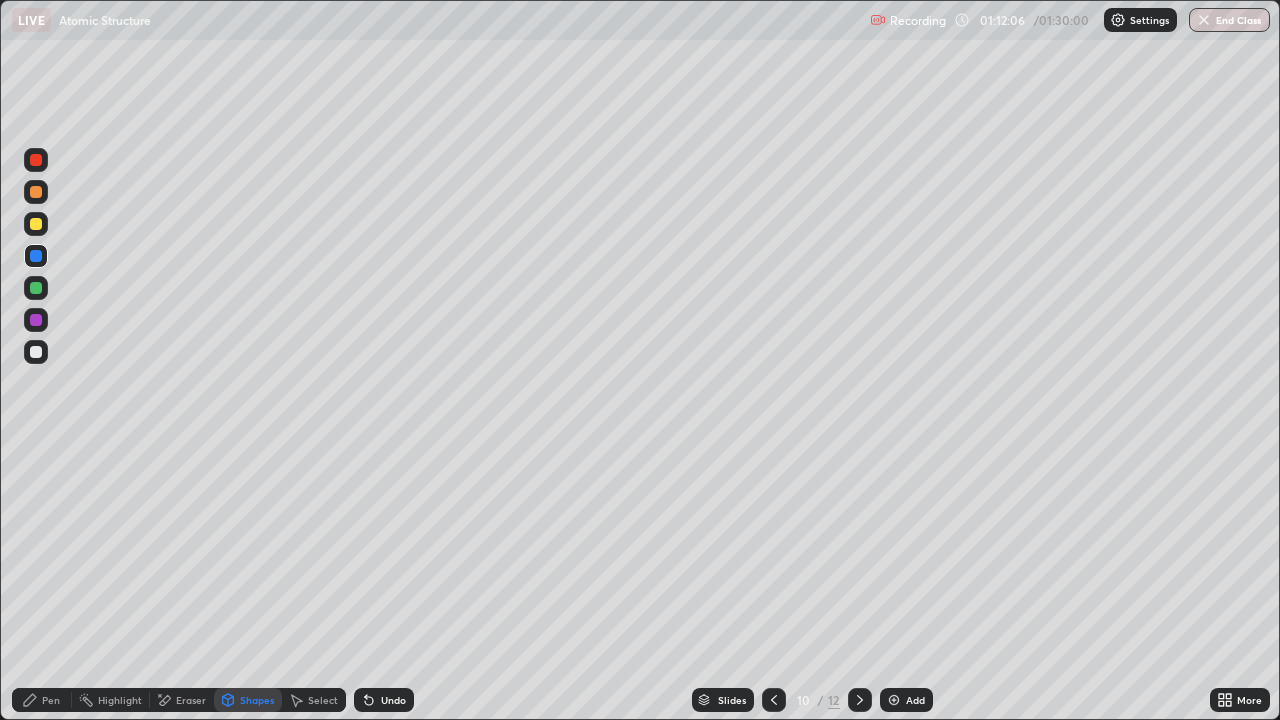 click on "Undo" at bounding box center [384, 700] 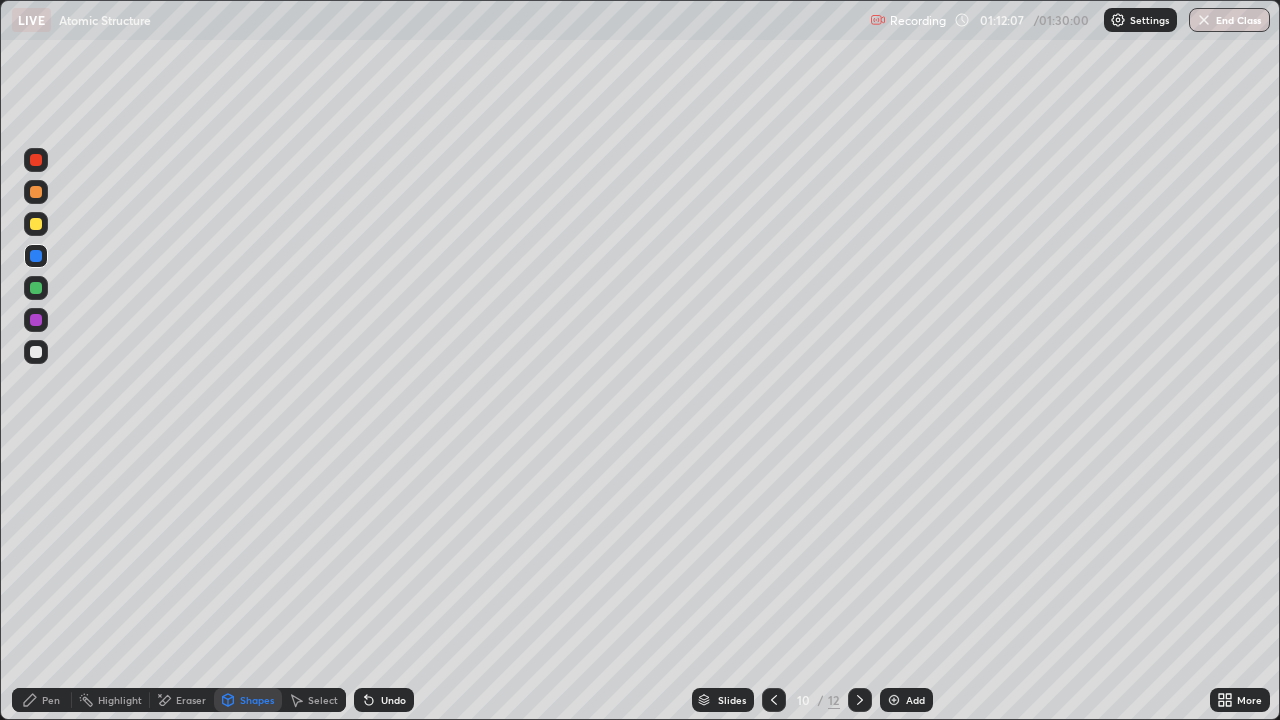 click on "Undo" at bounding box center (384, 700) 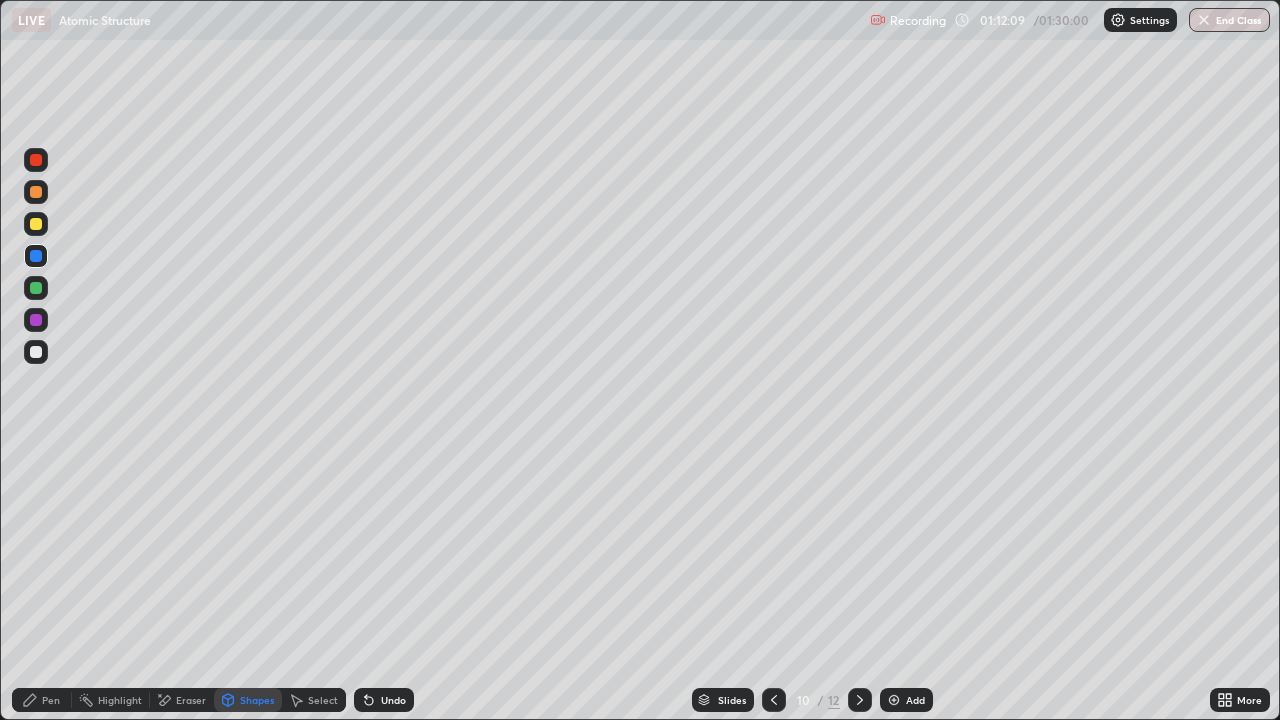 click on "Undo" at bounding box center (393, 700) 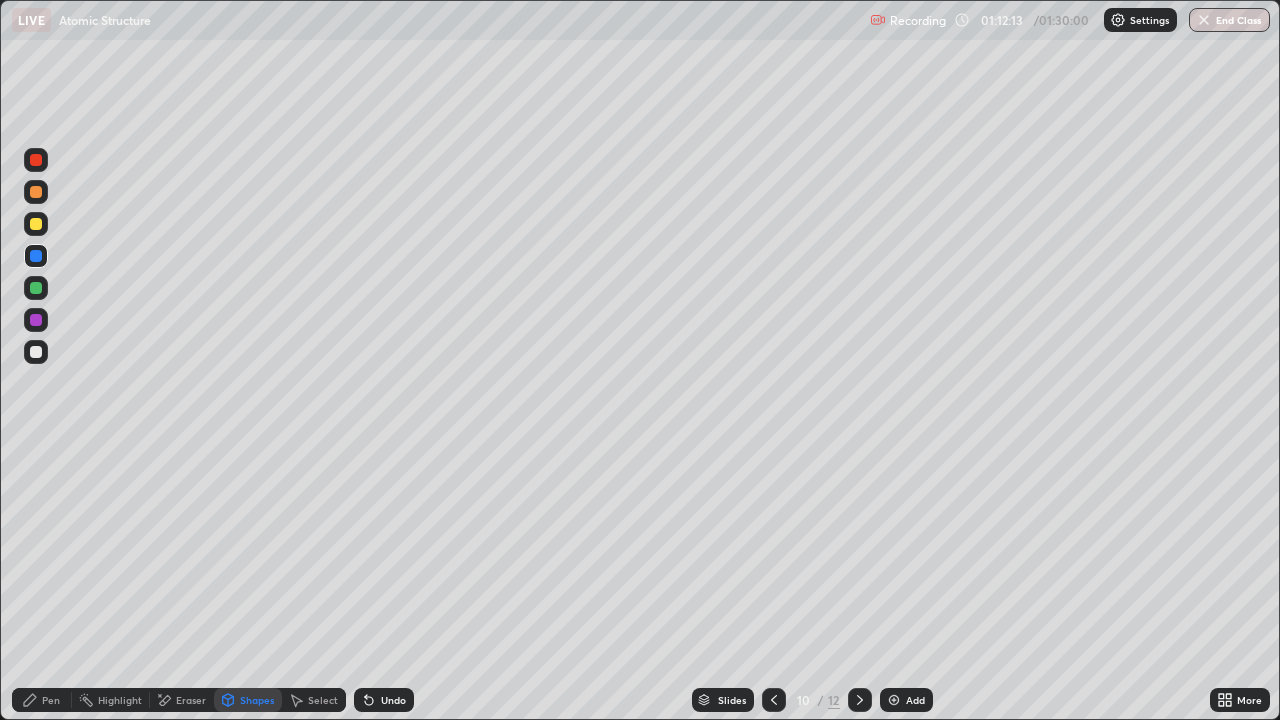 click on "Undo" at bounding box center (393, 700) 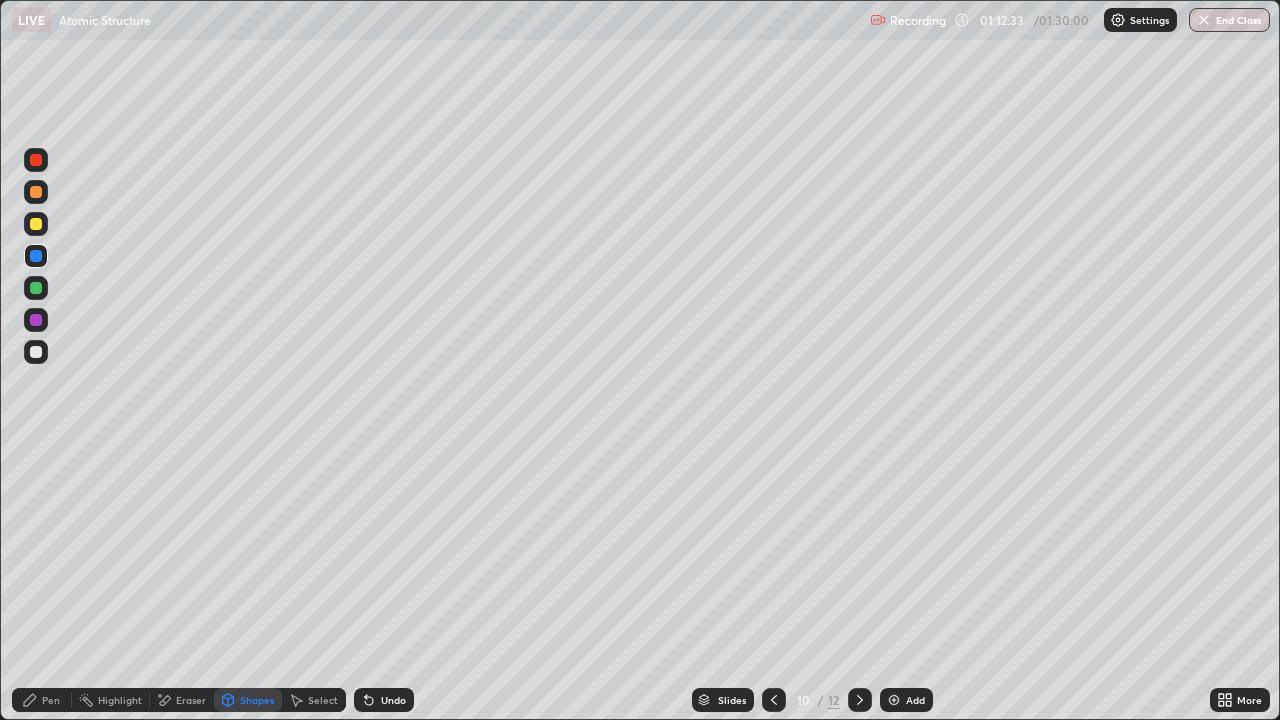 click at bounding box center [36, 224] 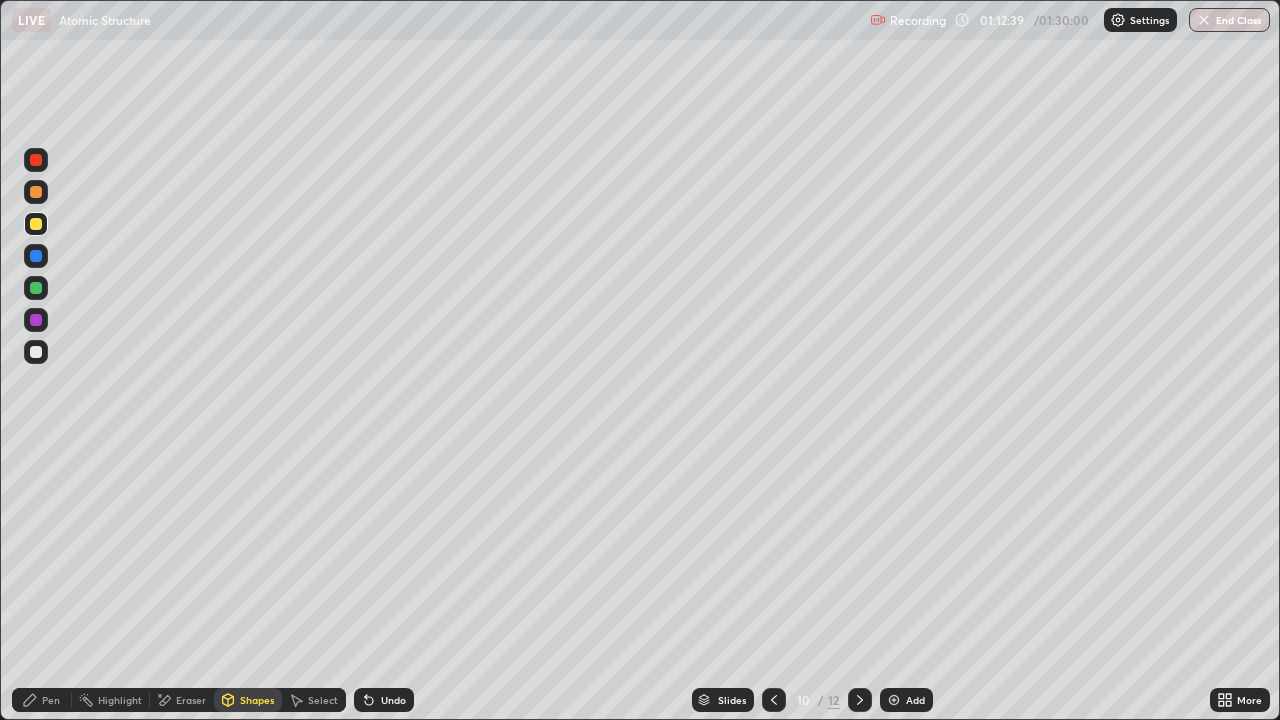 click on "Undo" at bounding box center [393, 700] 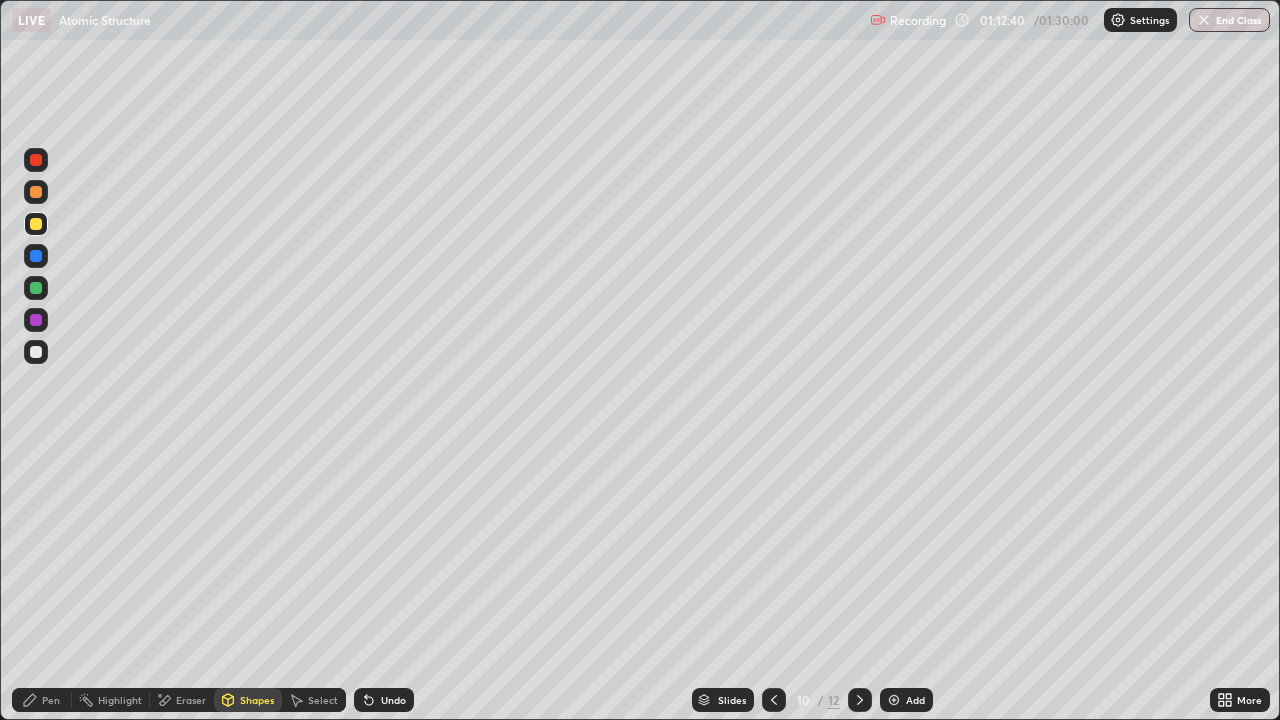 click on "Undo" at bounding box center [384, 700] 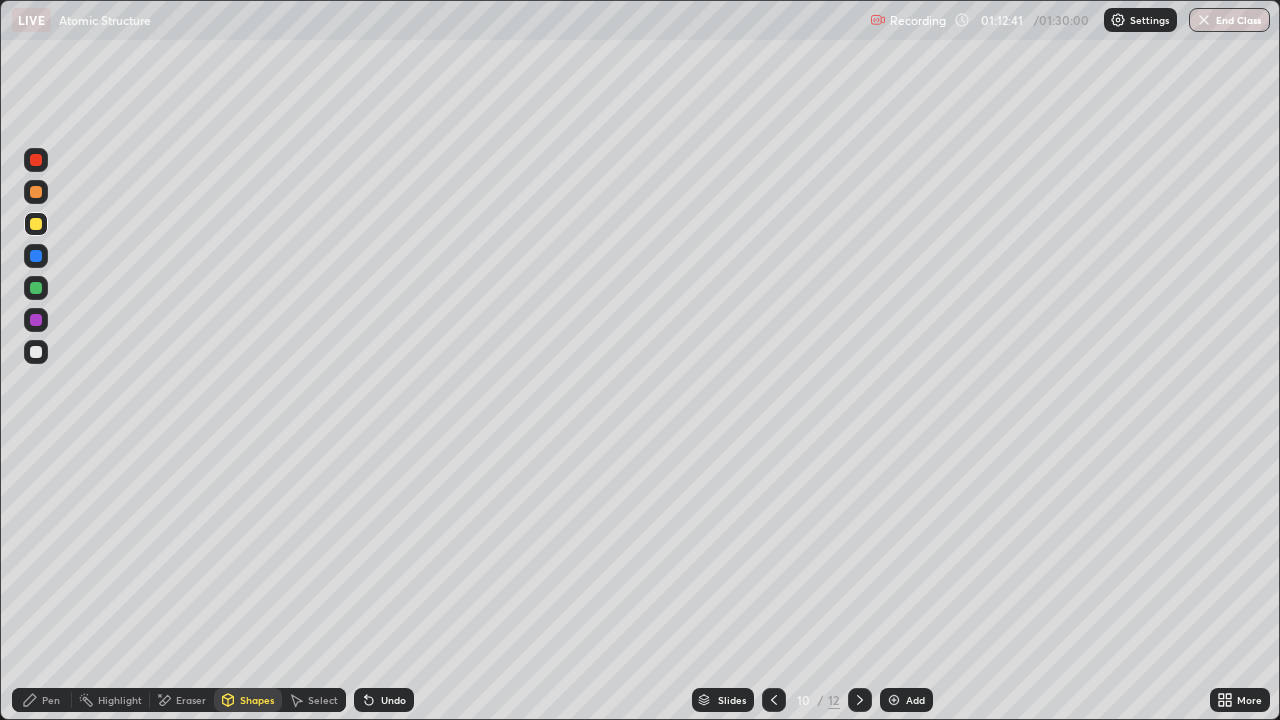 click on "Undo" at bounding box center (384, 700) 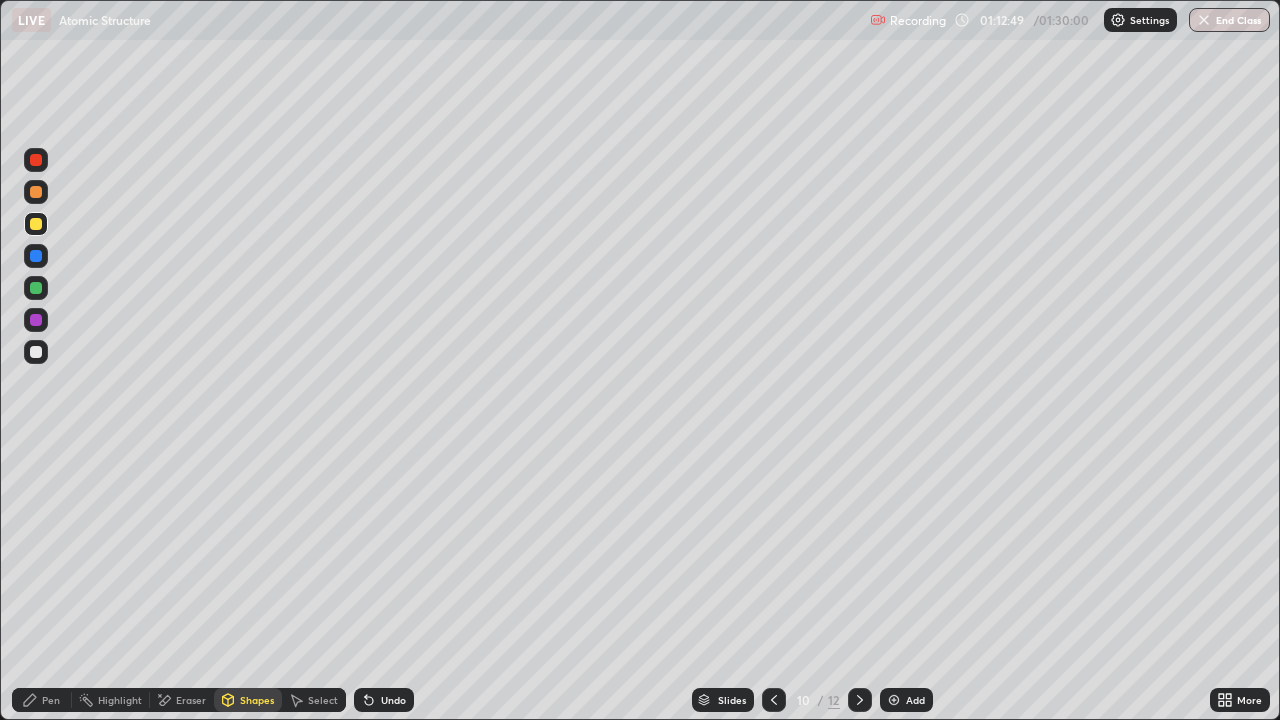 click on "Undo" at bounding box center (393, 700) 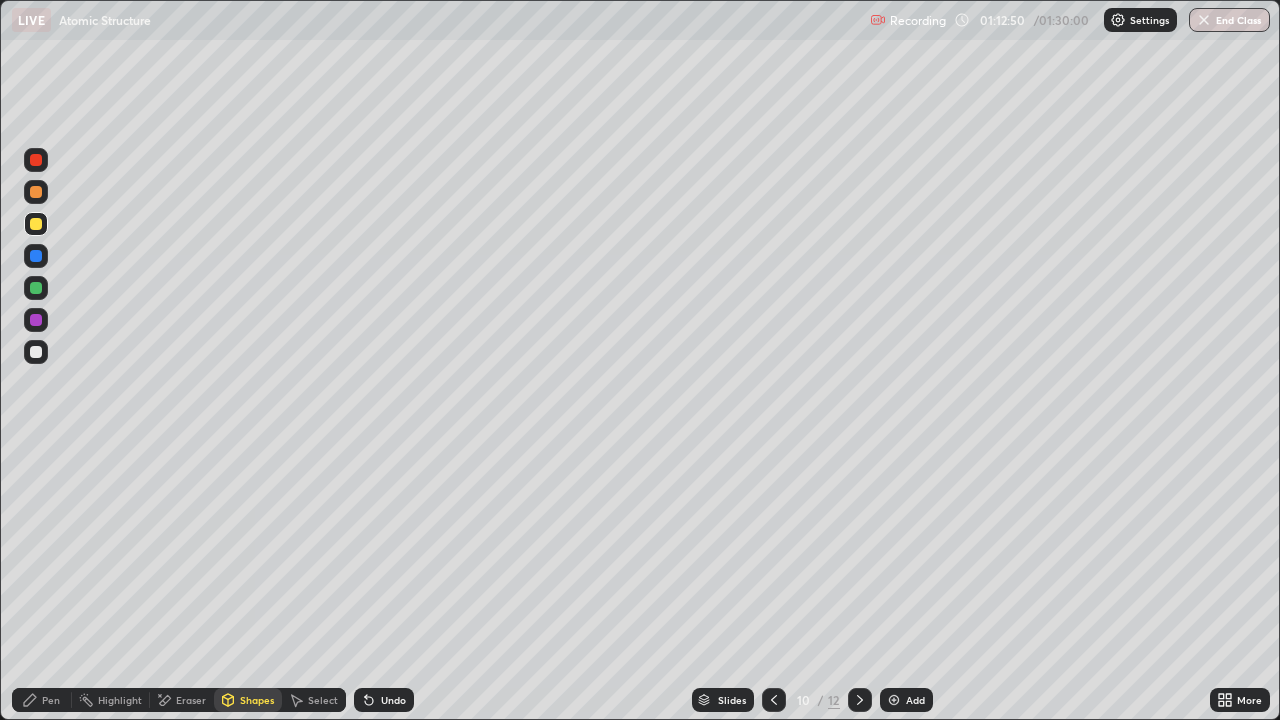 click on "Undo" at bounding box center (393, 700) 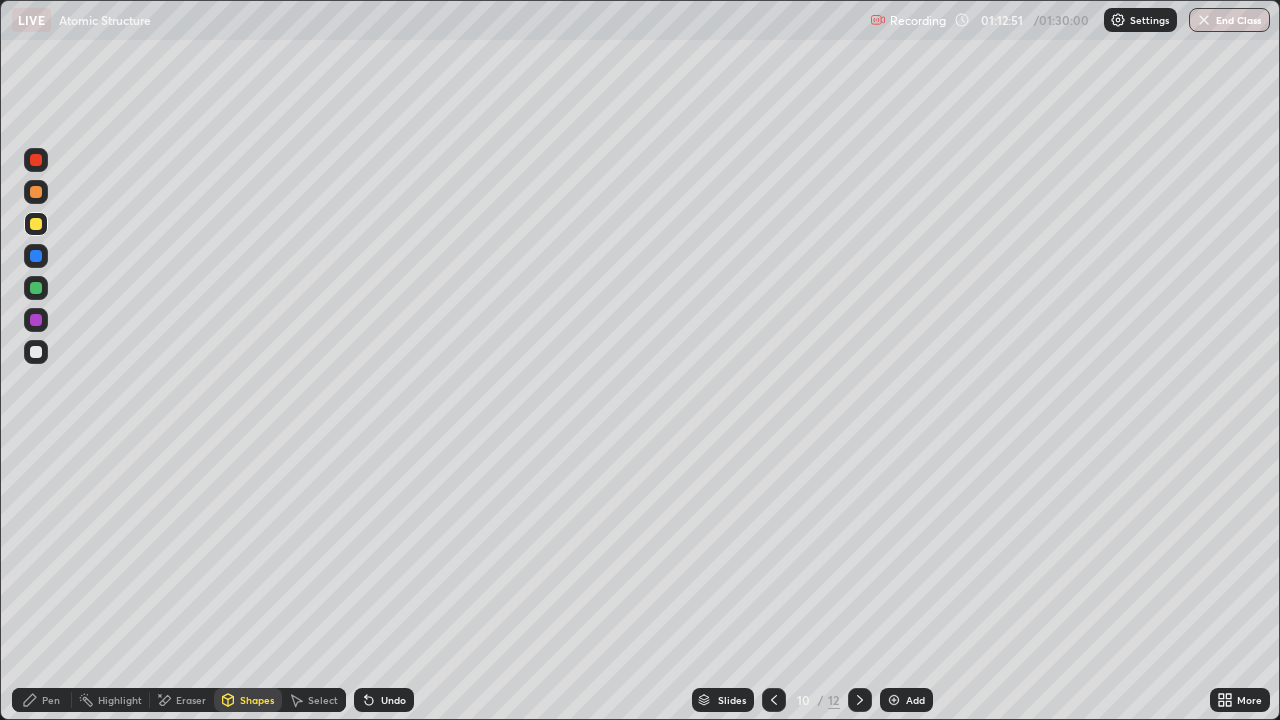 click on "Undo" at bounding box center (393, 700) 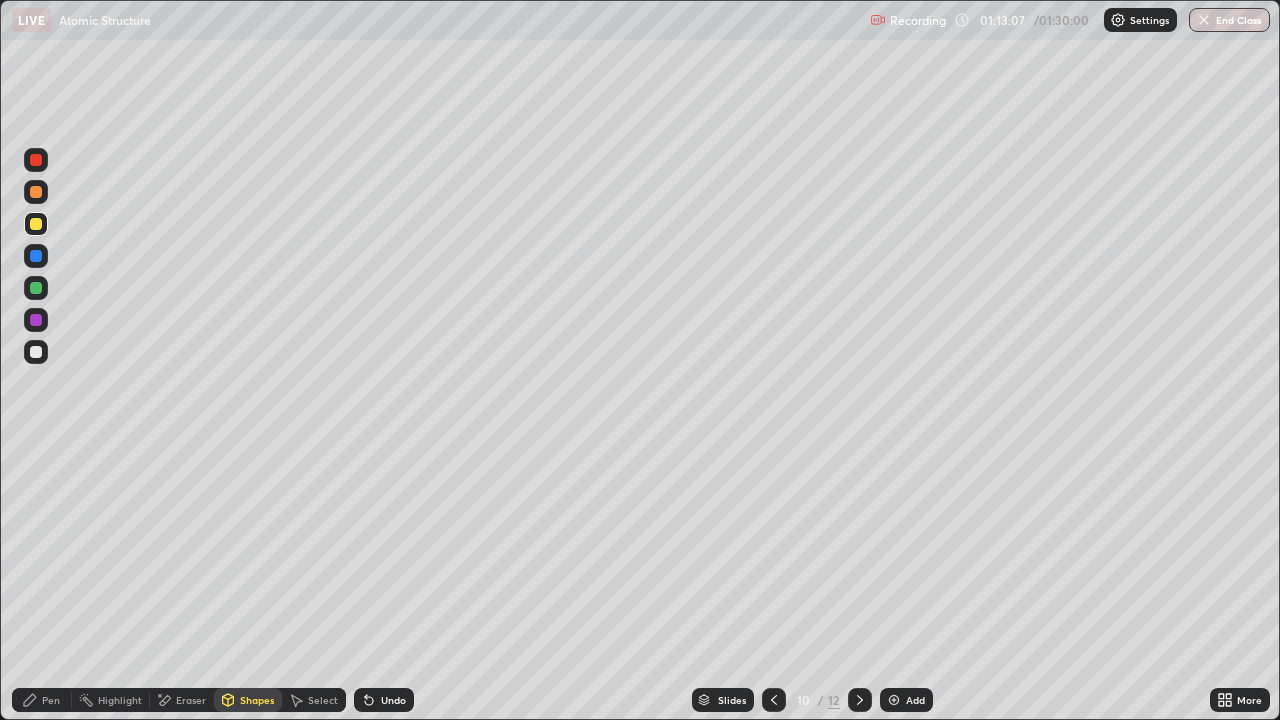 click on "Undo" at bounding box center (384, 700) 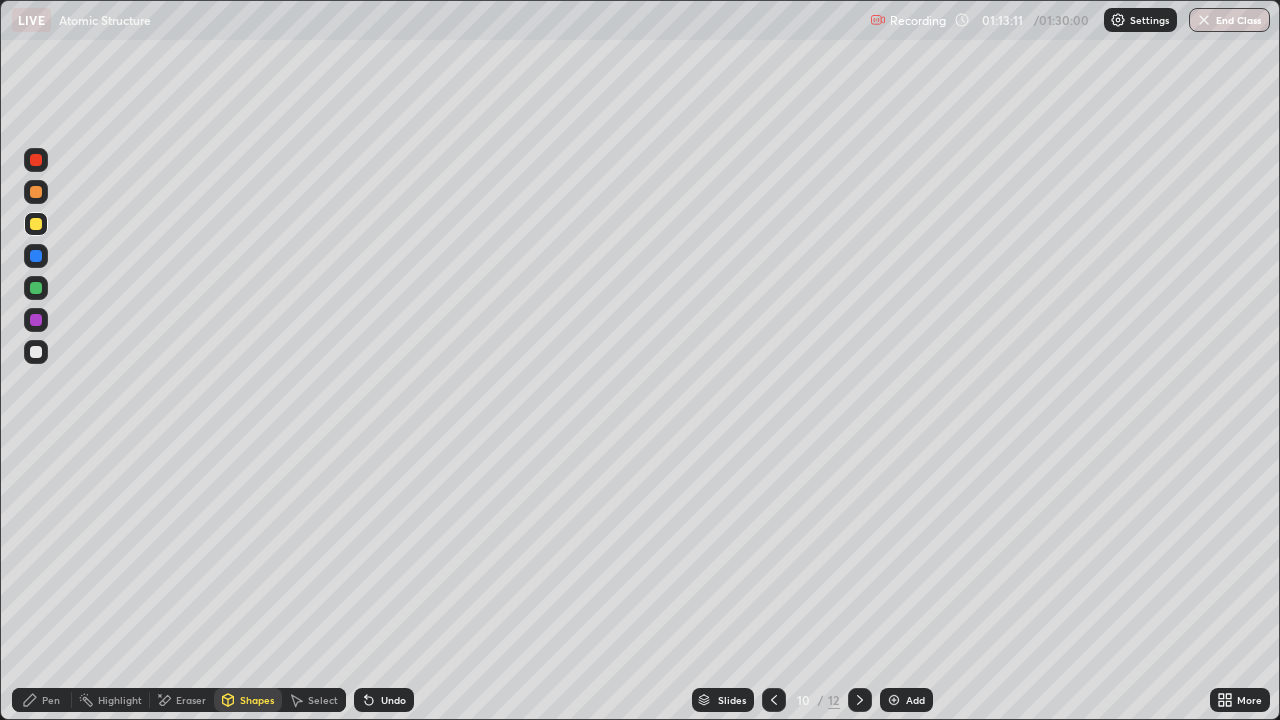 click at bounding box center (36, 192) 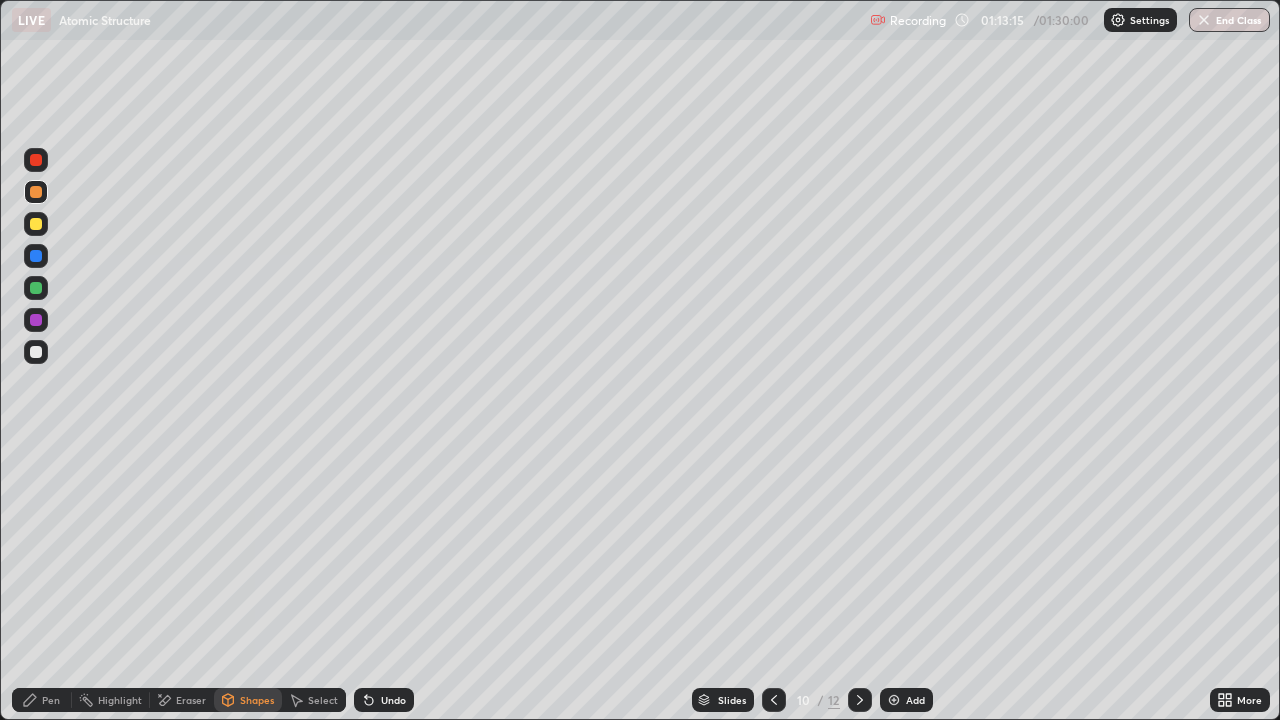 click on "Pen" at bounding box center (51, 700) 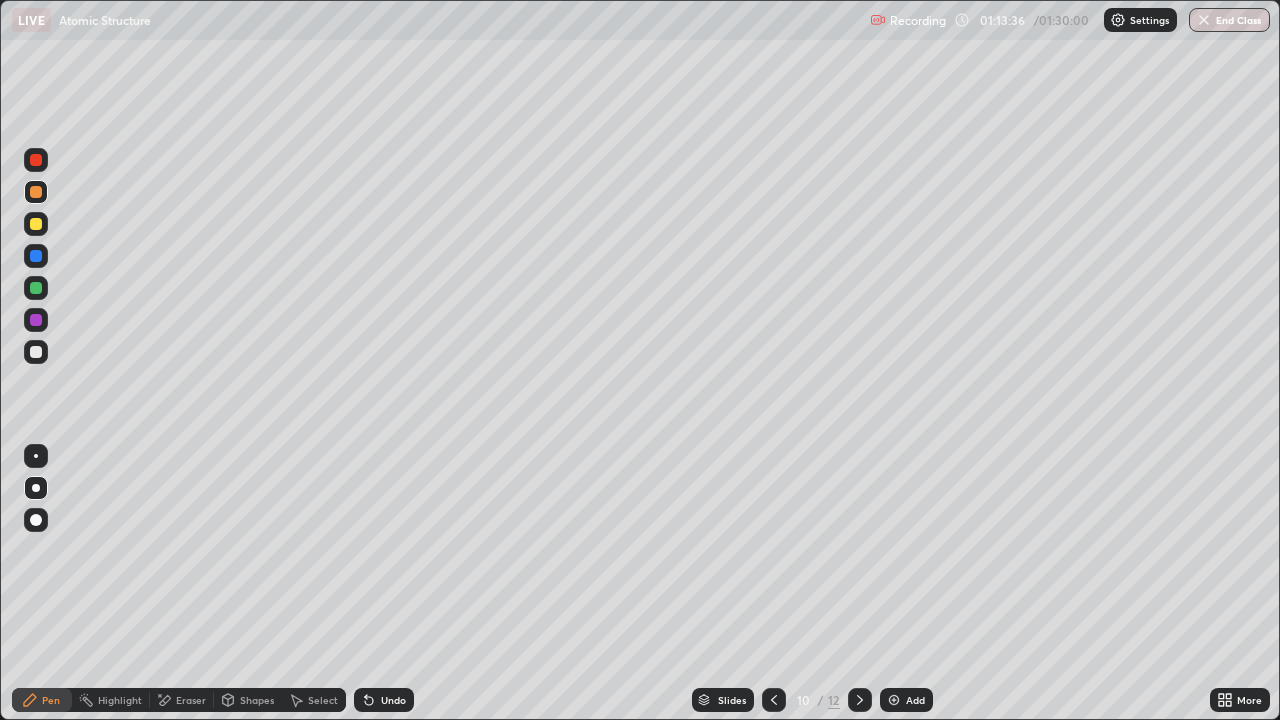 click on "Eraser" at bounding box center (191, 700) 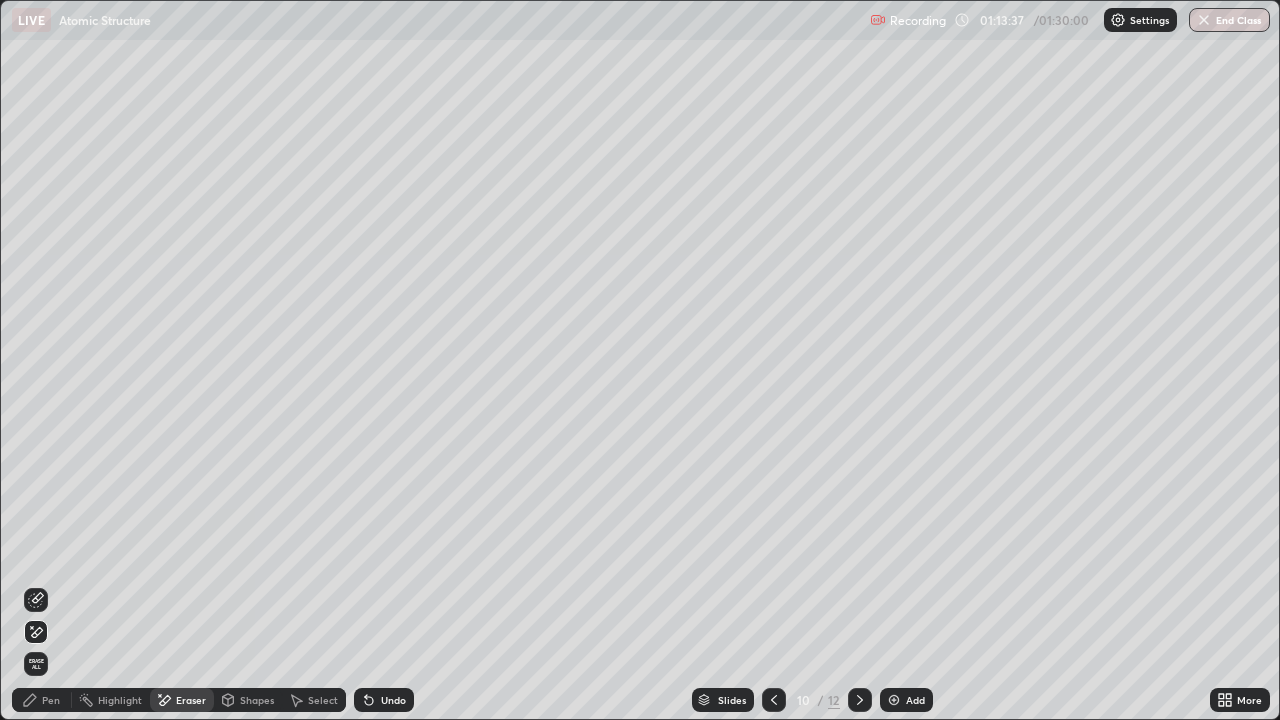 click on "Pen" at bounding box center (51, 700) 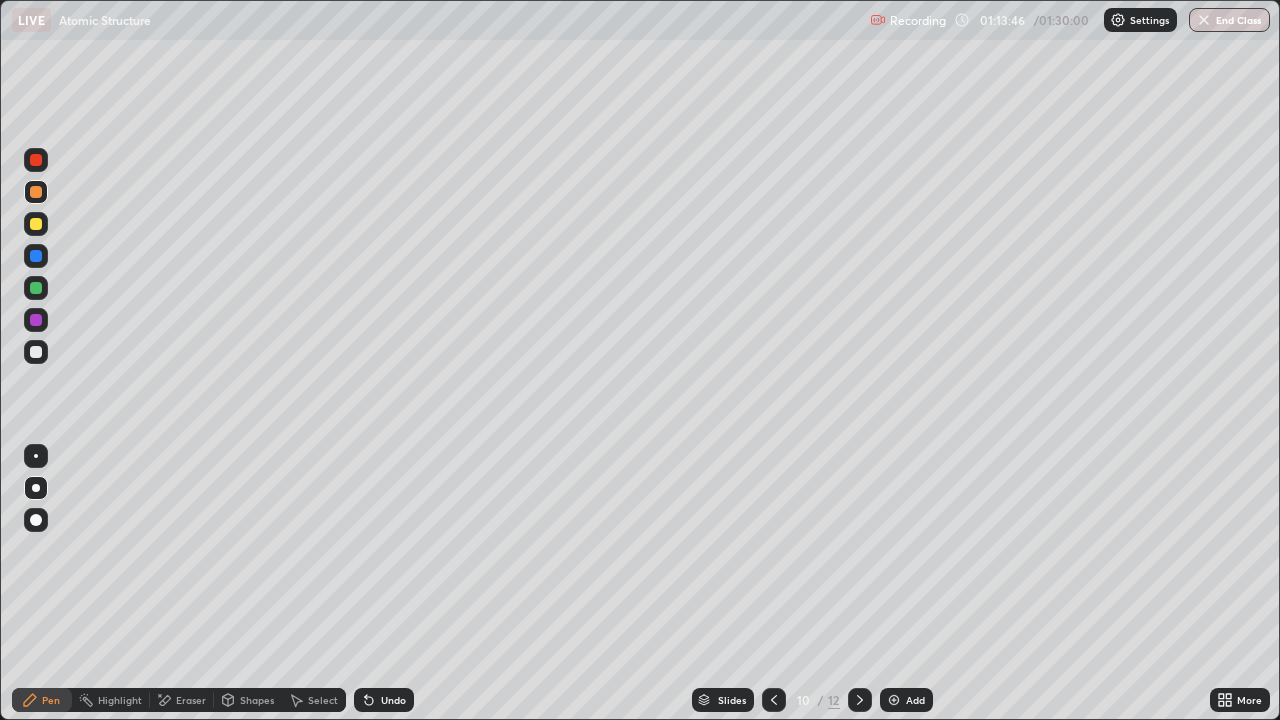 click at bounding box center (36, 352) 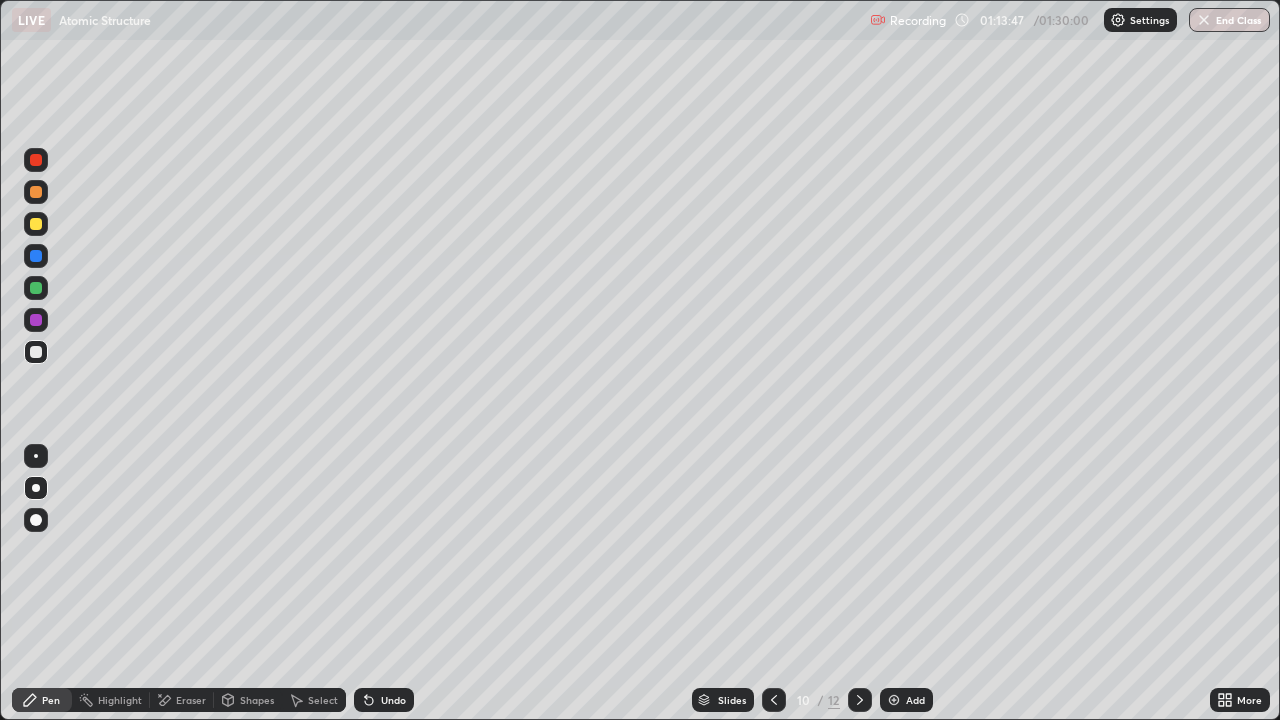 click at bounding box center (36, 320) 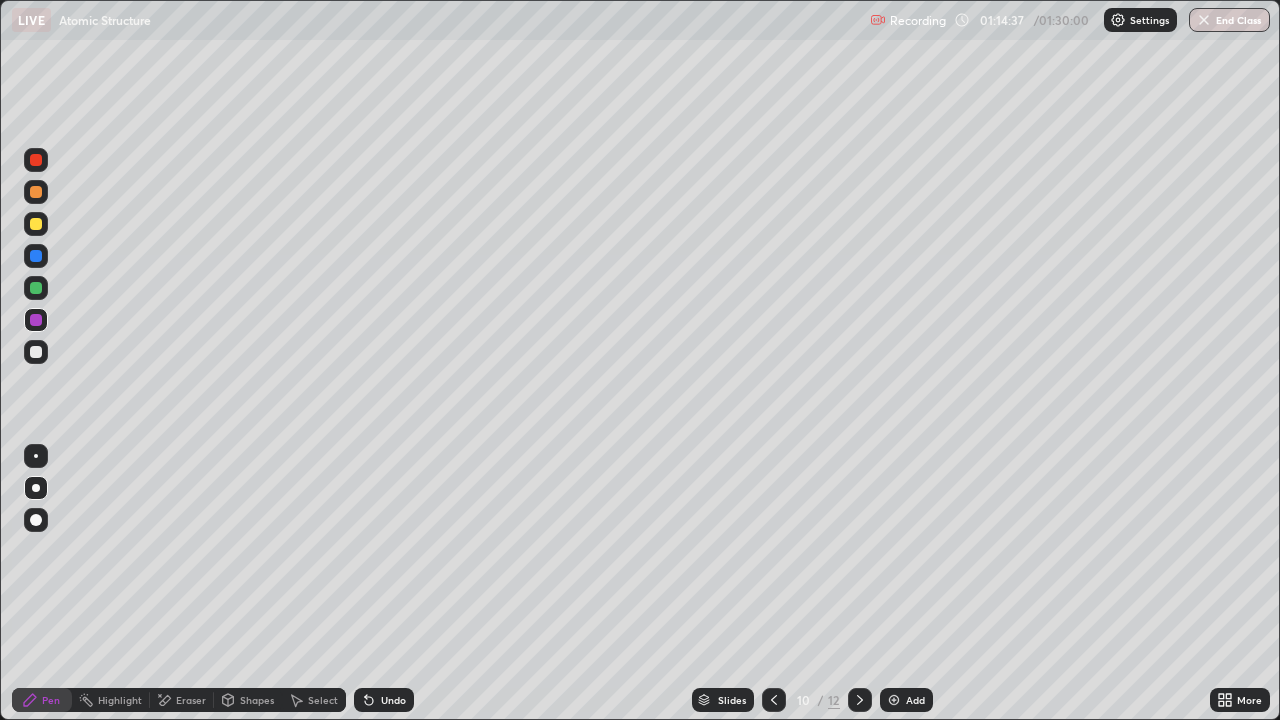 click at bounding box center (36, 352) 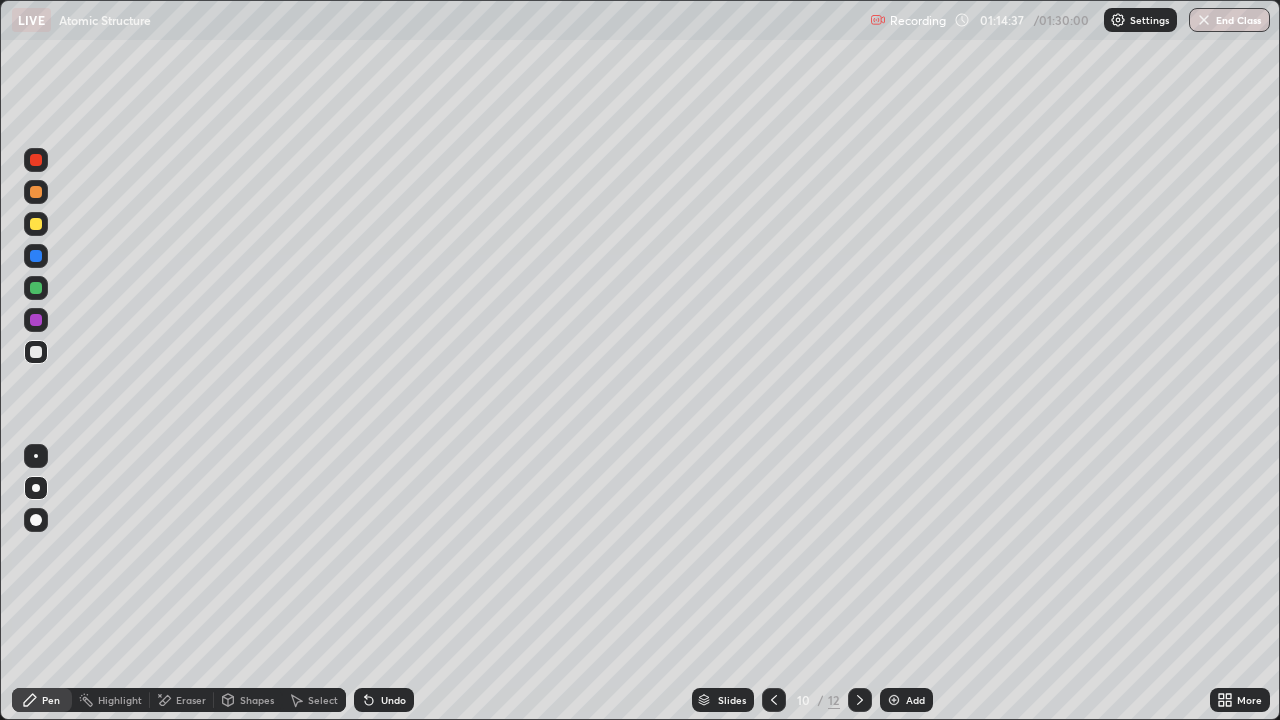 click at bounding box center [36, 256] 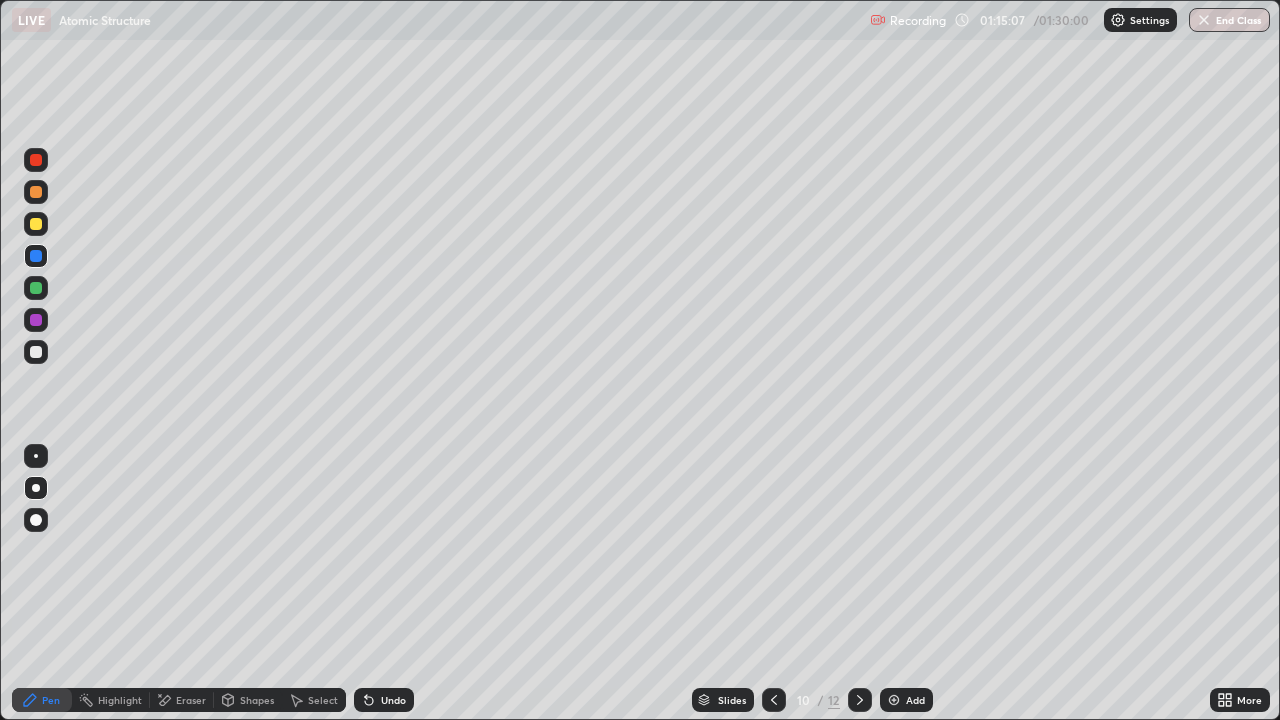 click on "Undo" at bounding box center (384, 700) 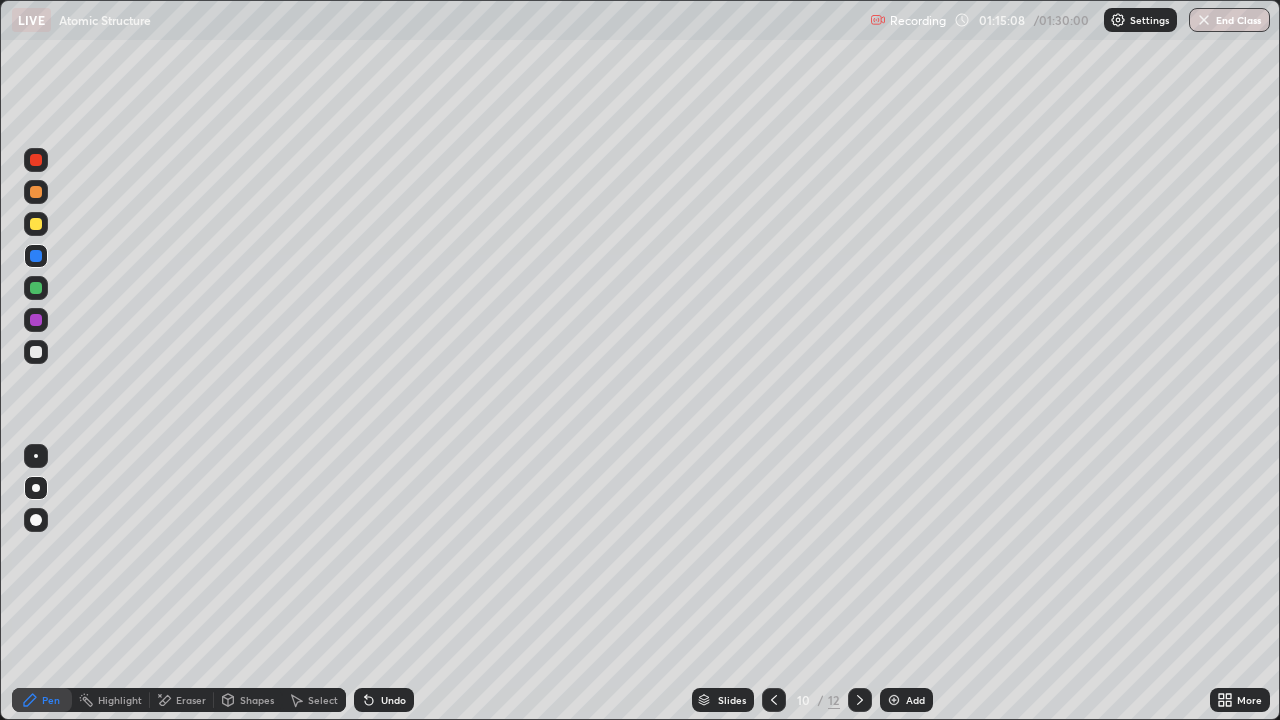 click on "Undo" at bounding box center (384, 700) 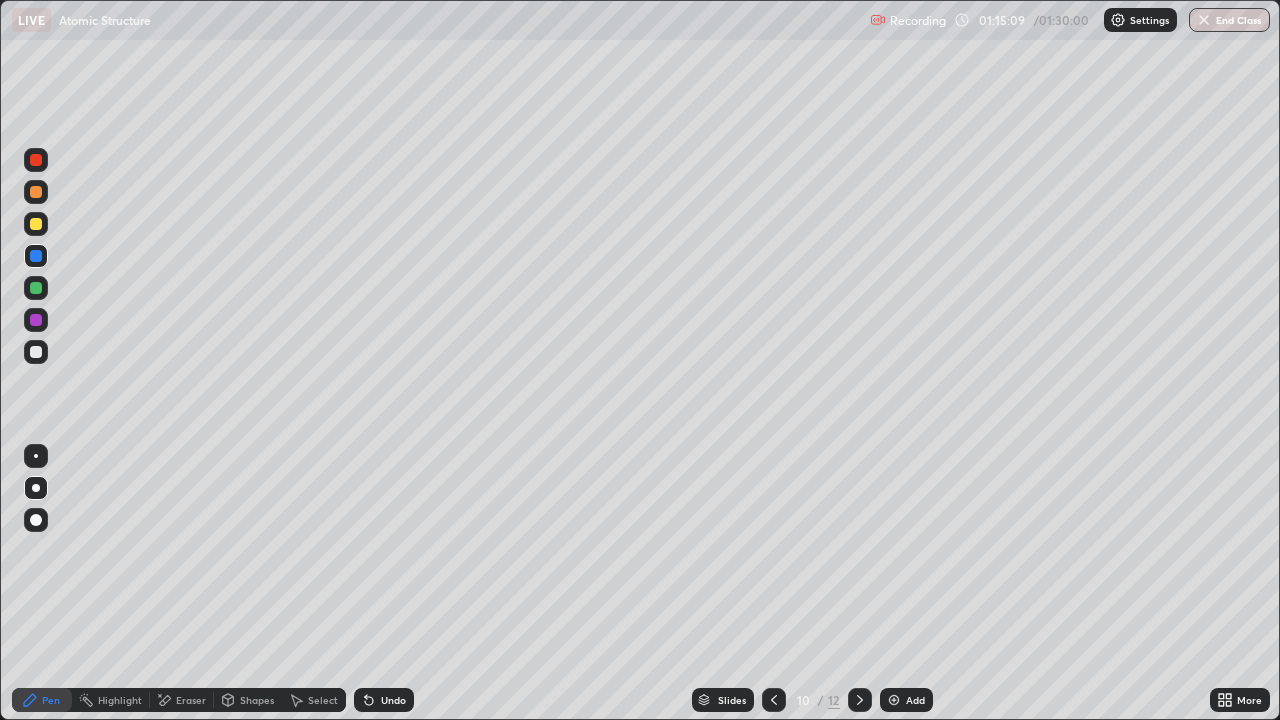 click on "Undo" at bounding box center (384, 700) 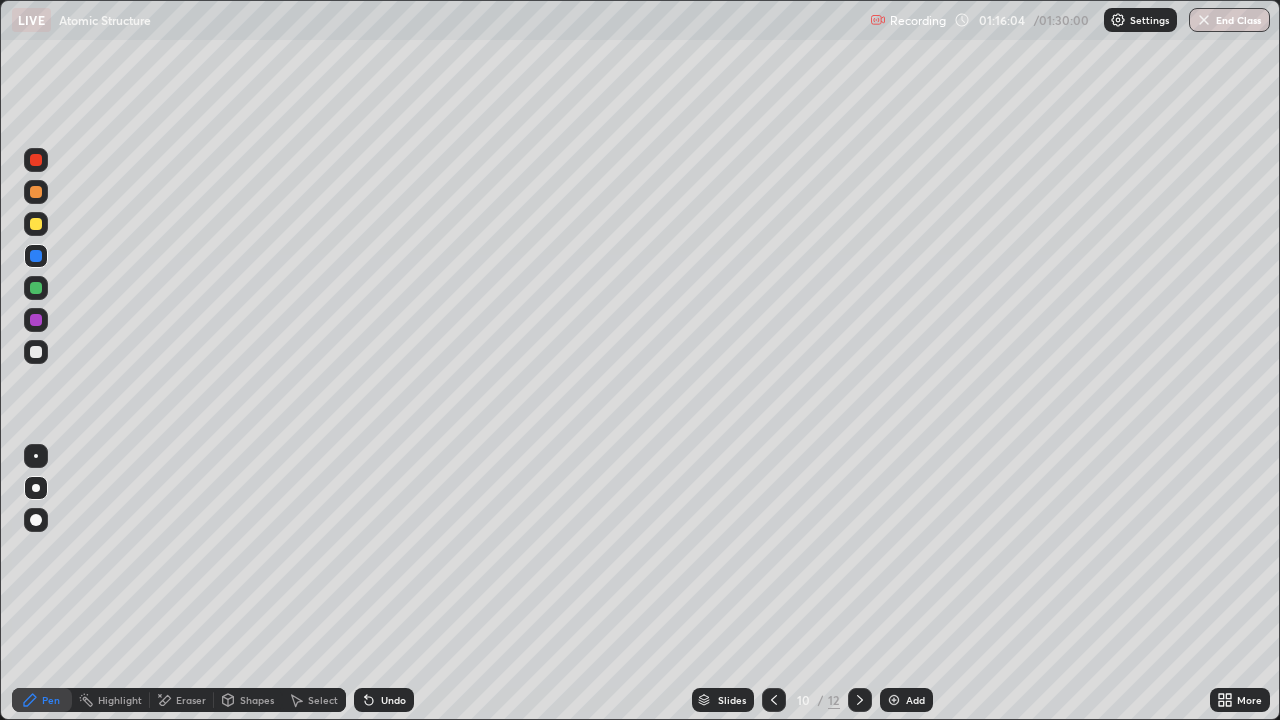 click on "Eraser" at bounding box center (191, 700) 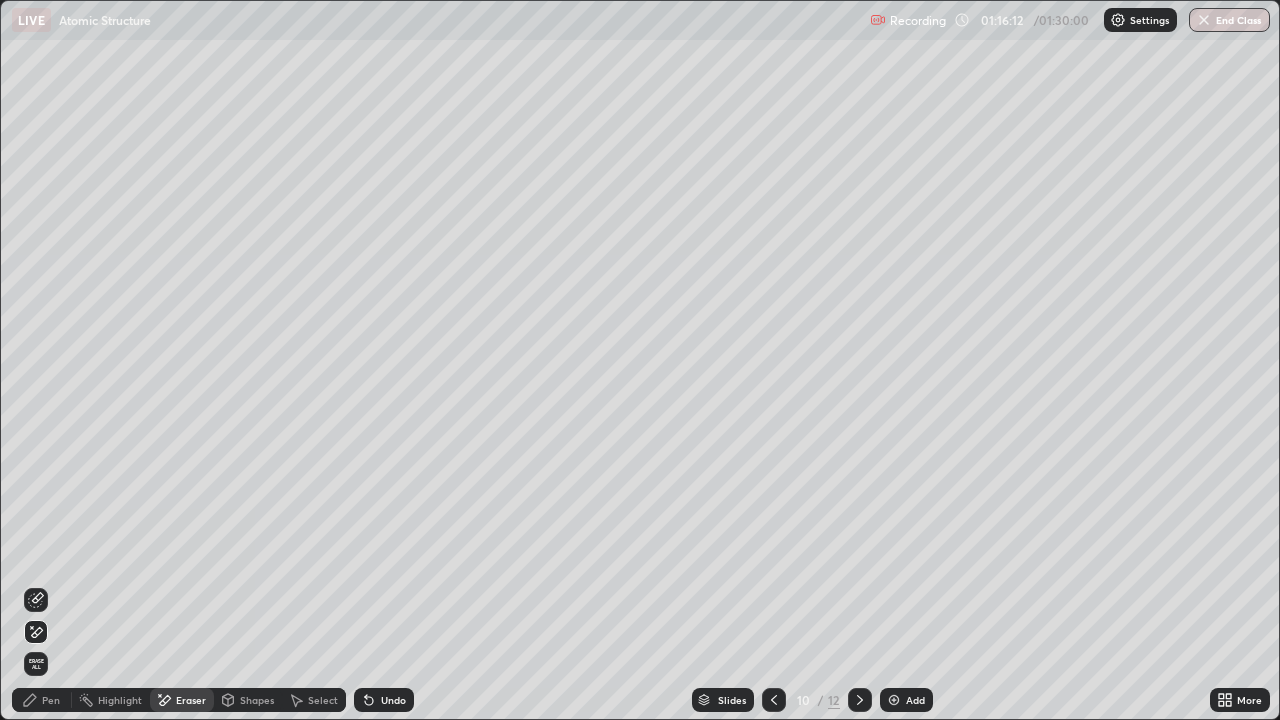 click on "Pen" at bounding box center (51, 700) 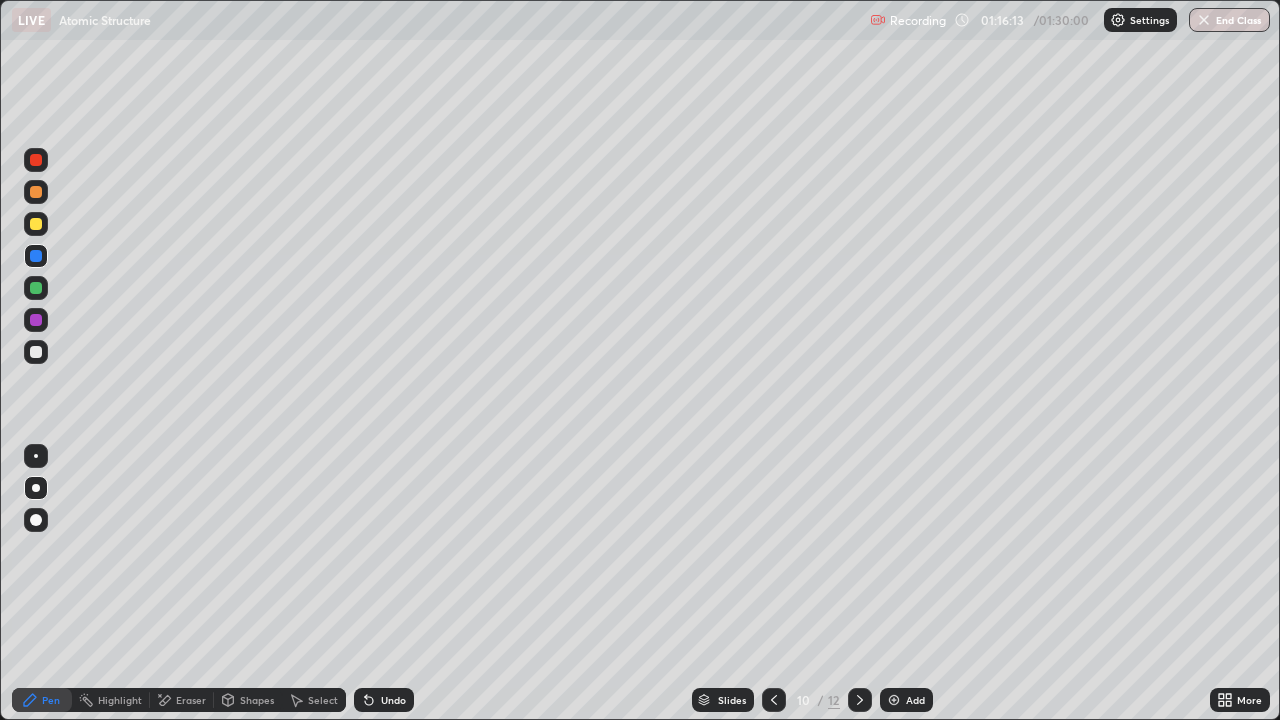 click at bounding box center (36, 352) 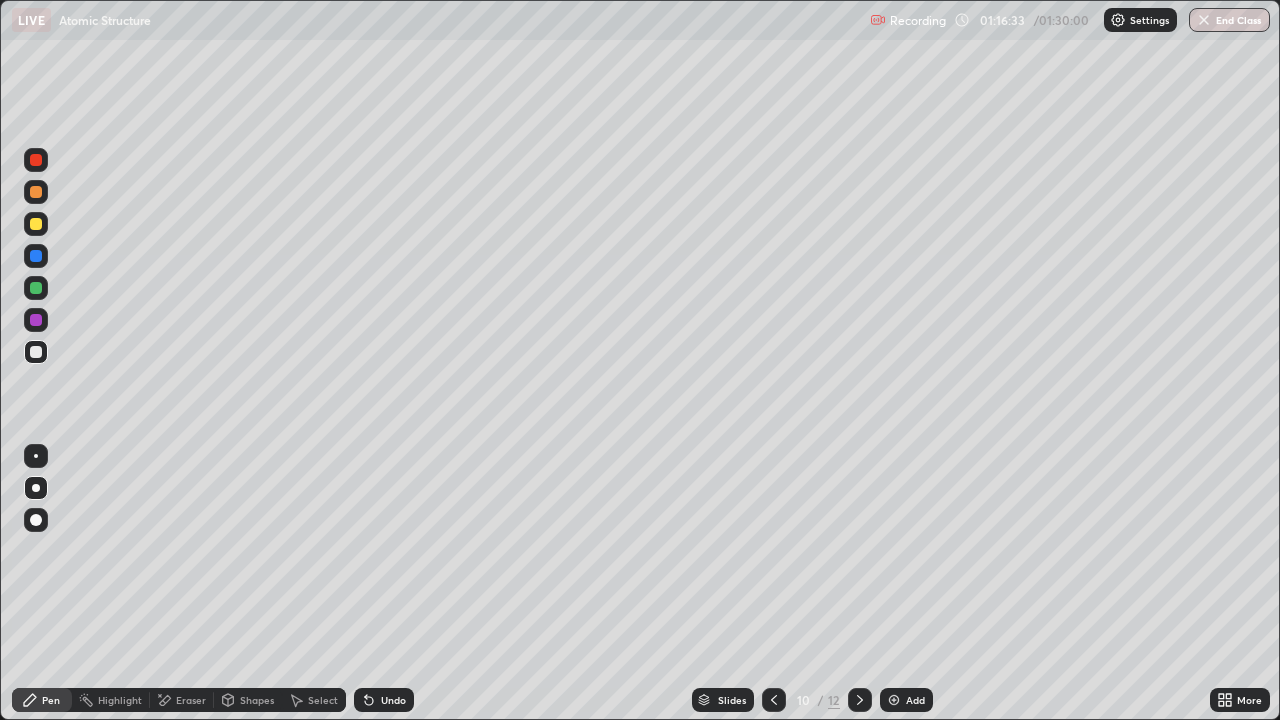 click at bounding box center (36, 224) 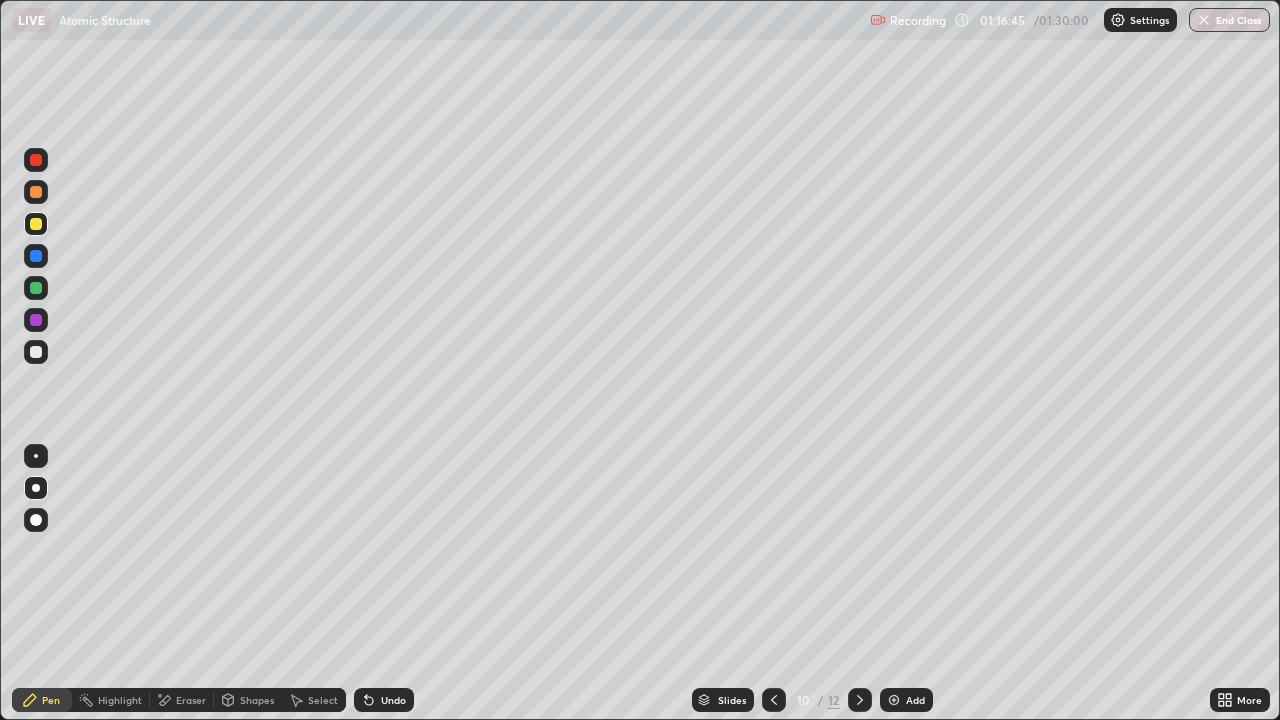 click on "Undo" at bounding box center [393, 700] 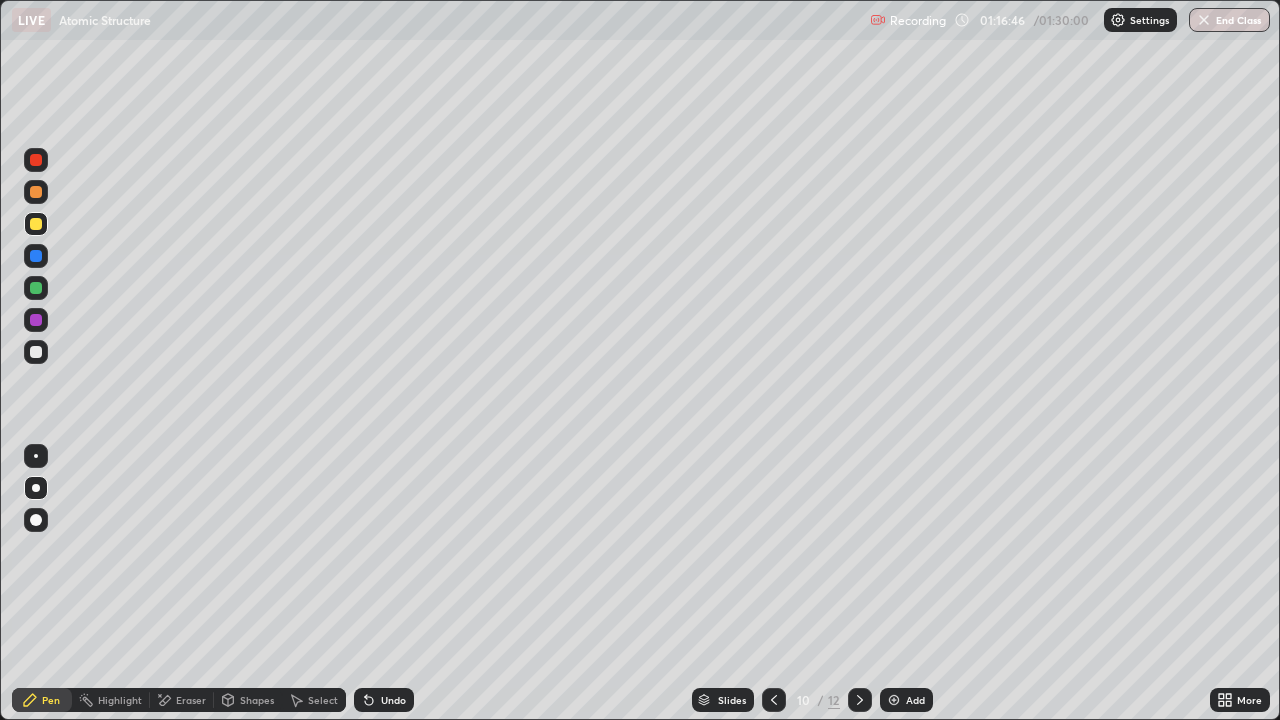 click on "Undo" at bounding box center [393, 700] 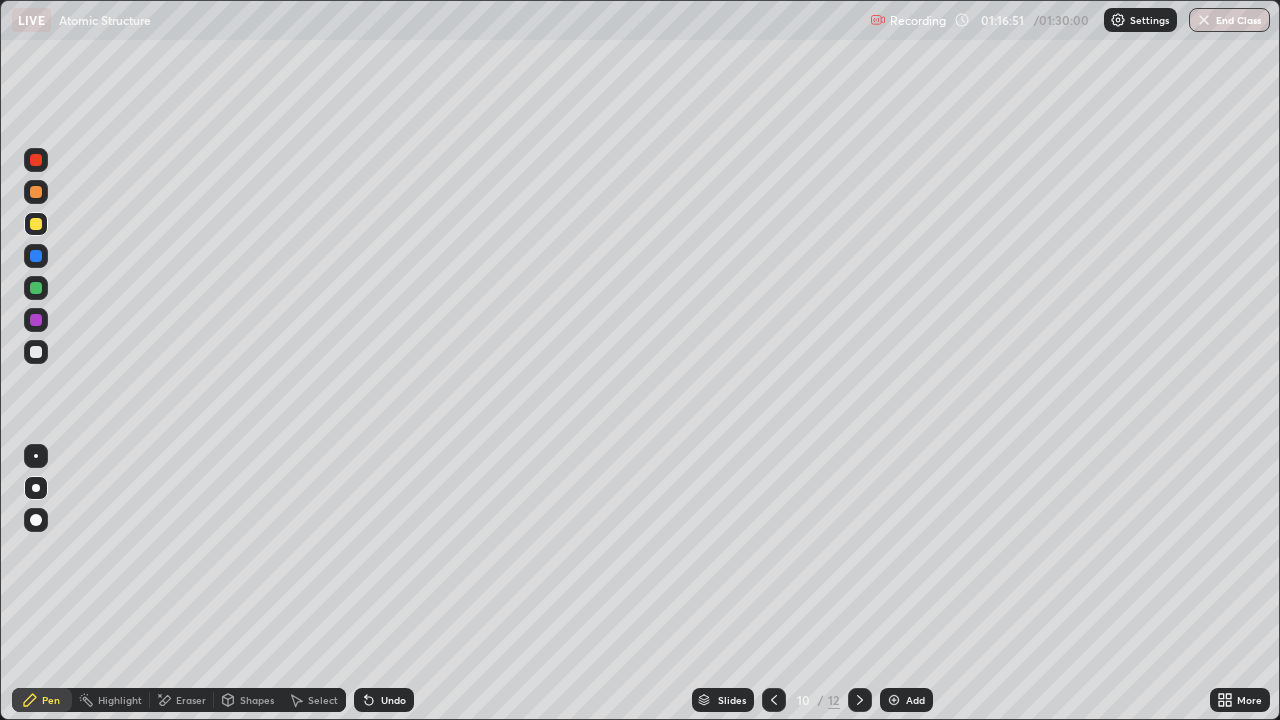 click at bounding box center (36, 192) 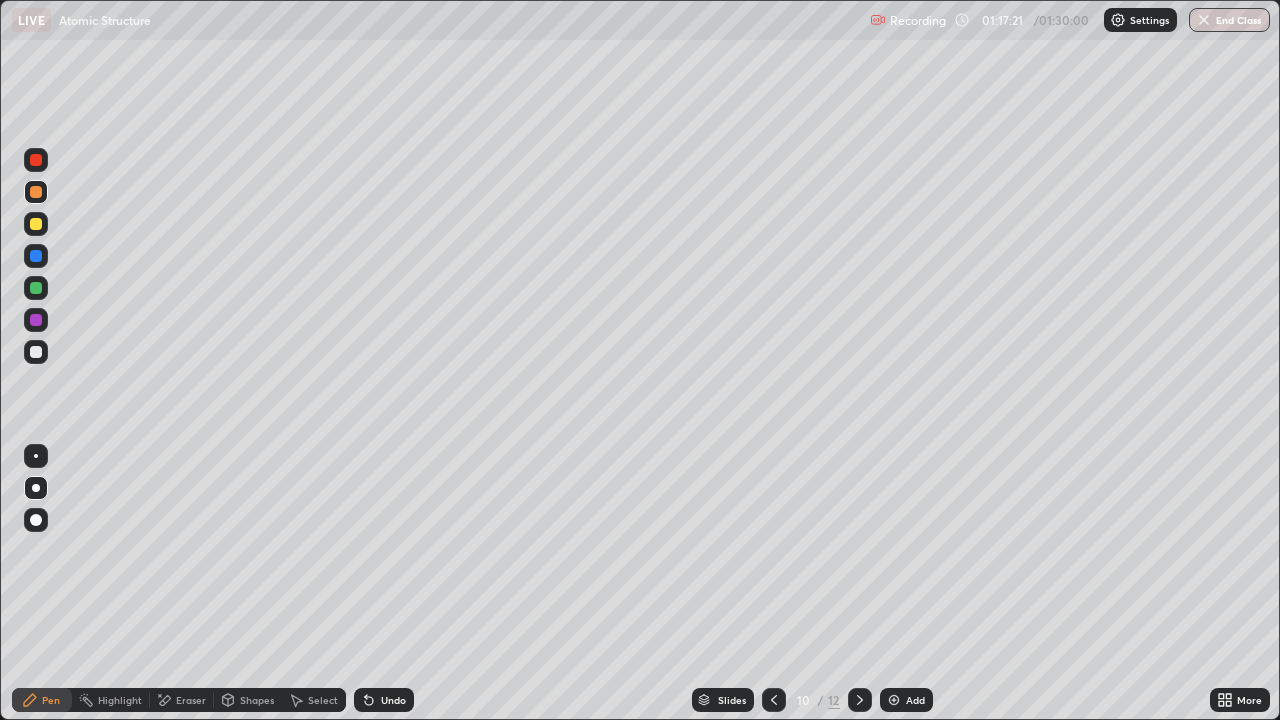 click at bounding box center (36, 256) 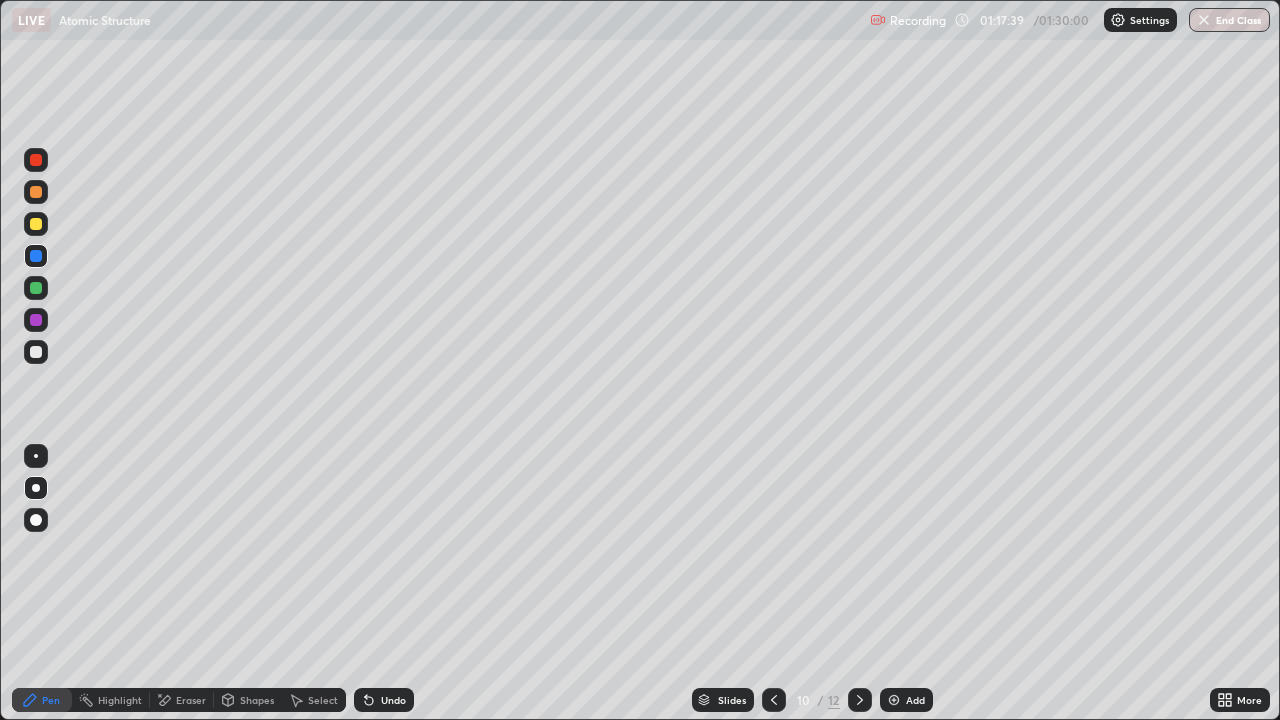 click on "Undo" at bounding box center (384, 700) 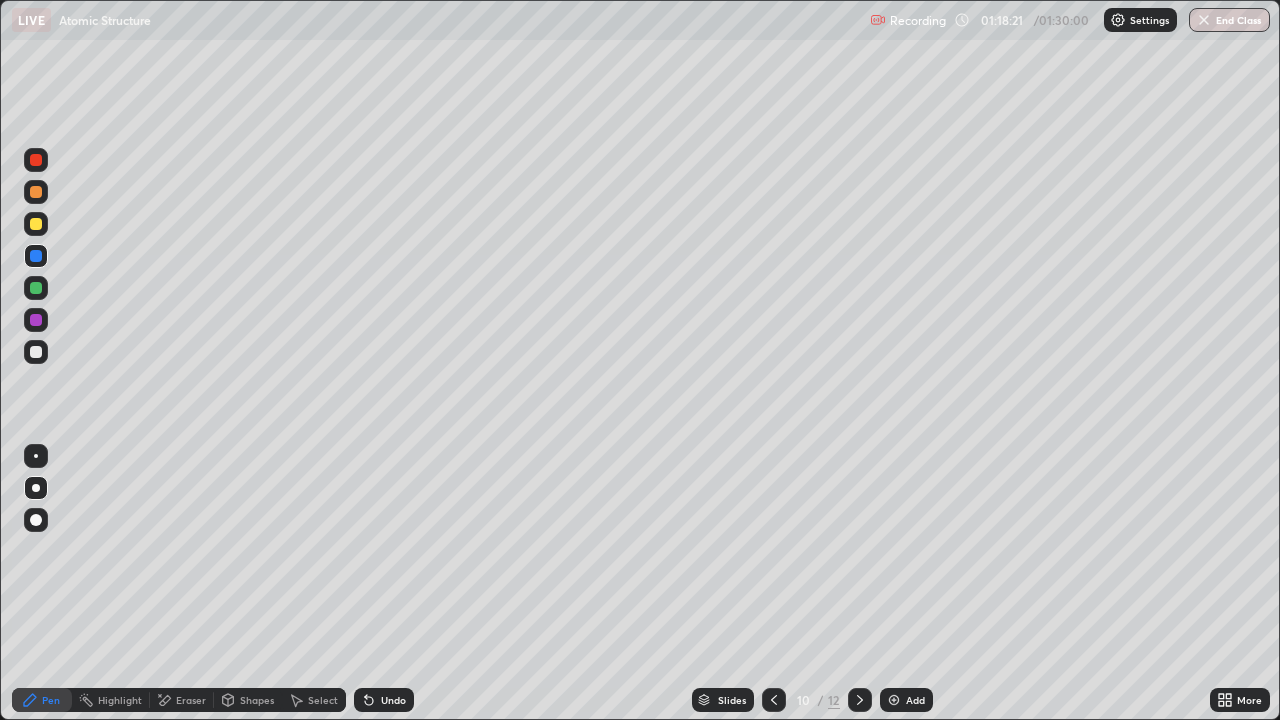 click at bounding box center [36, 352] 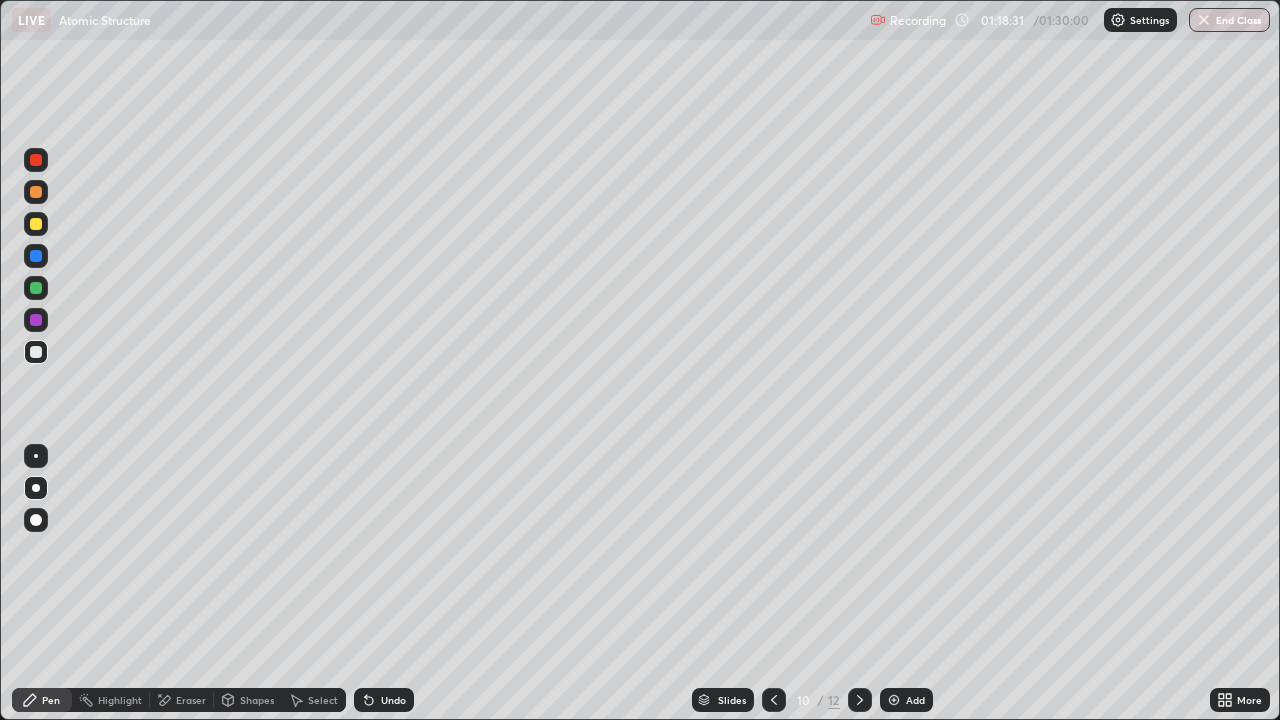 click on "Undo" at bounding box center (384, 700) 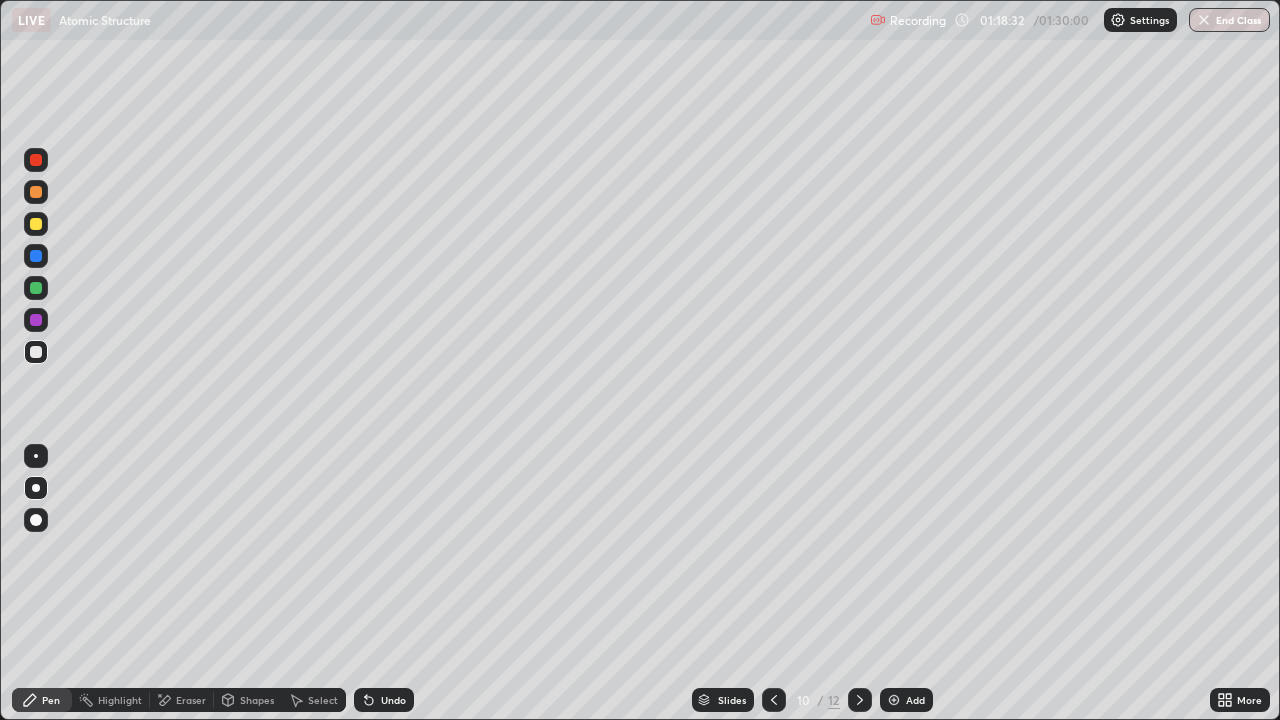 click at bounding box center [36, 224] 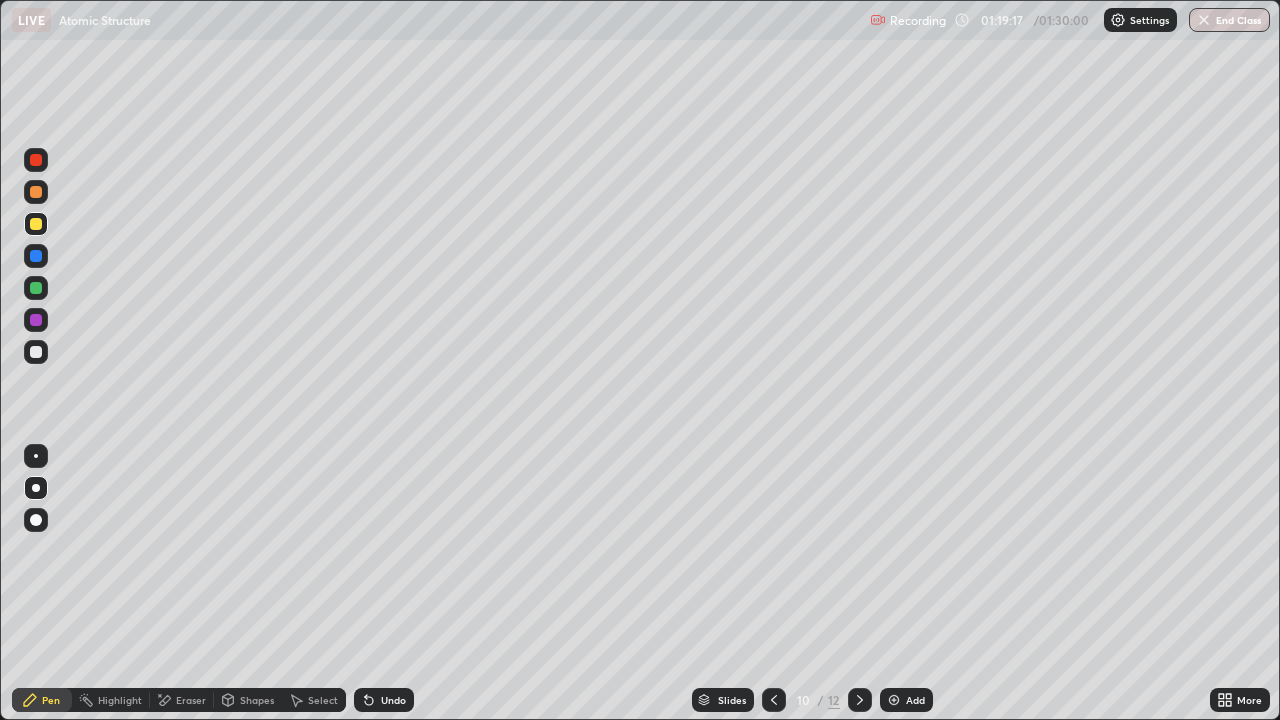 click at bounding box center [36, 352] 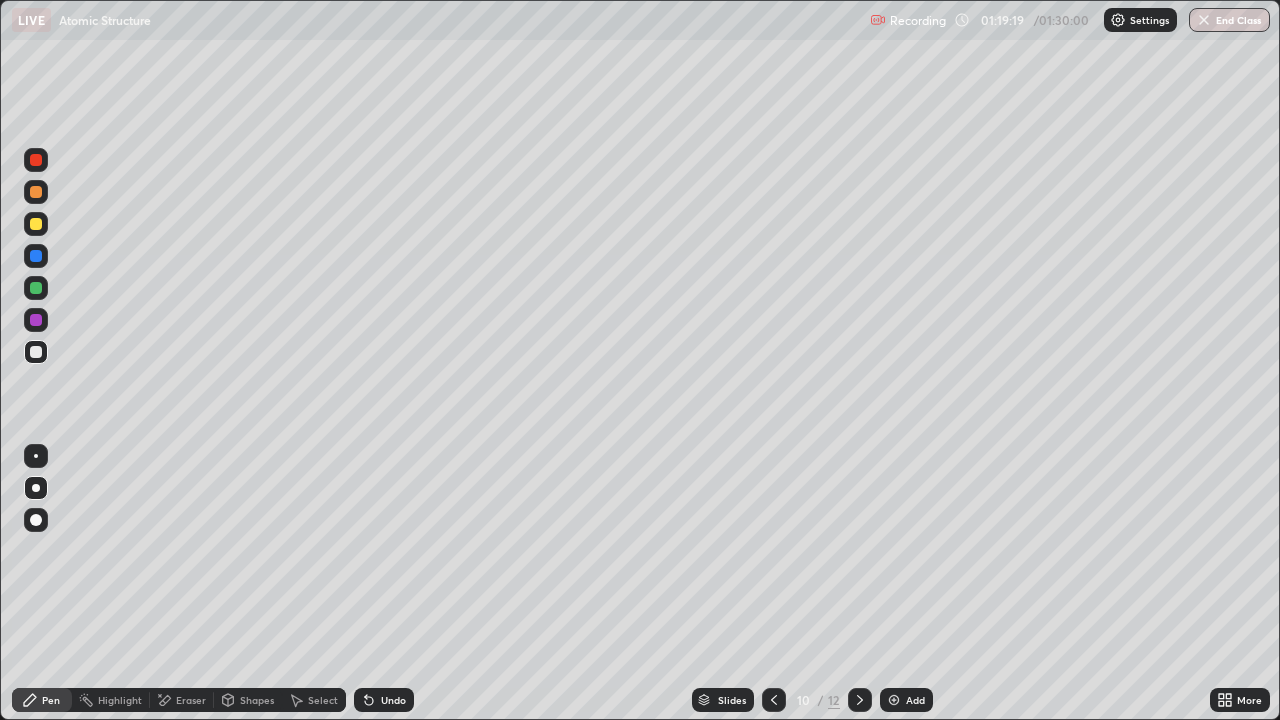 click at bounding box center [36, 192] 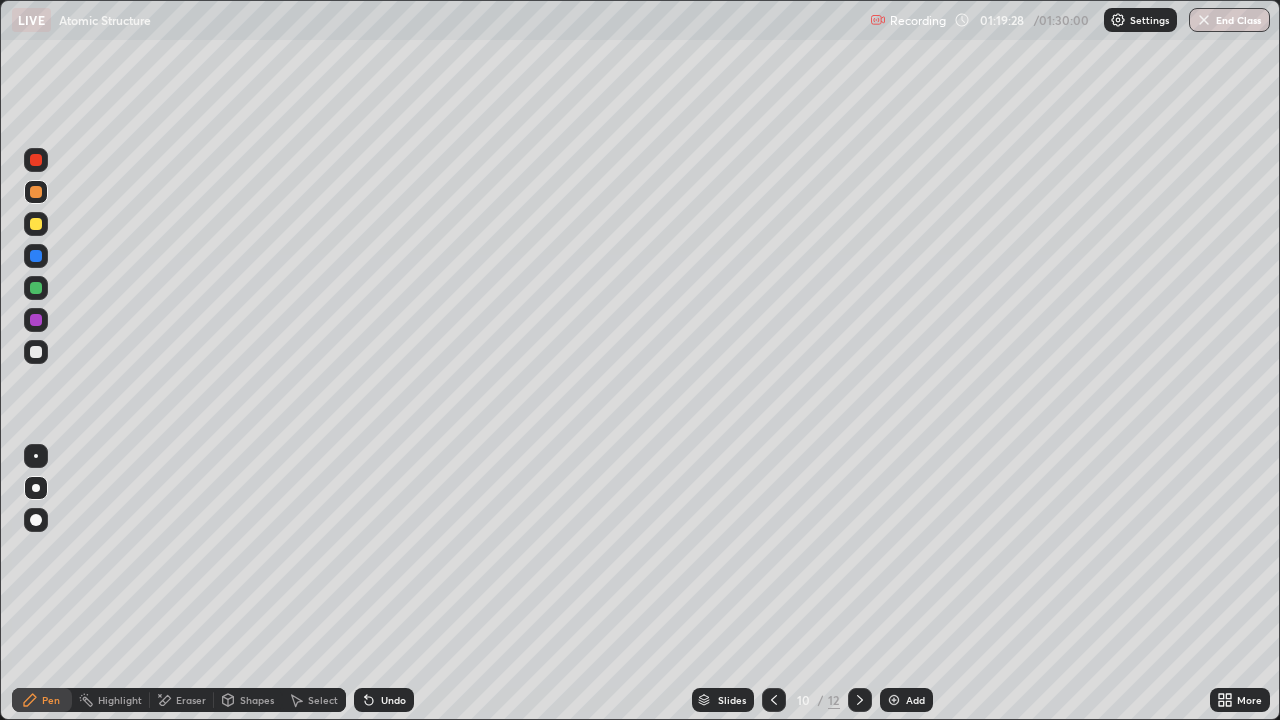click at bounding box center (36, 352) 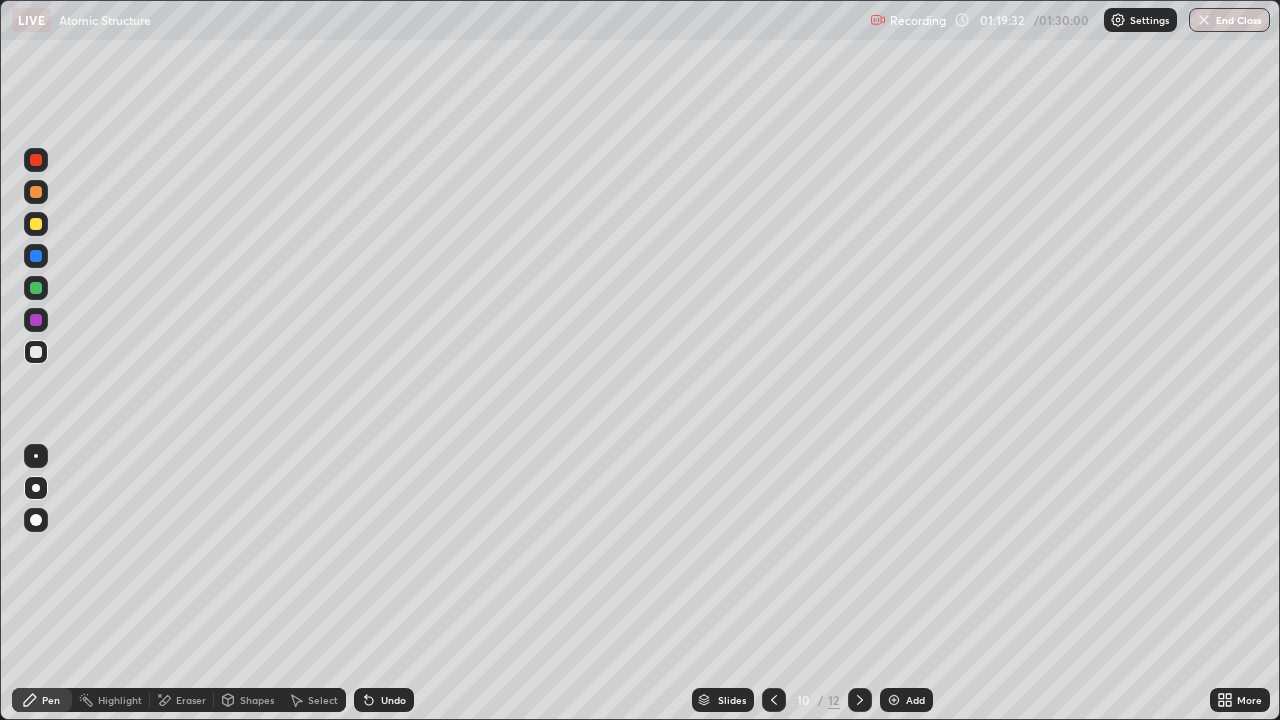click at bounding box center [36, 256] 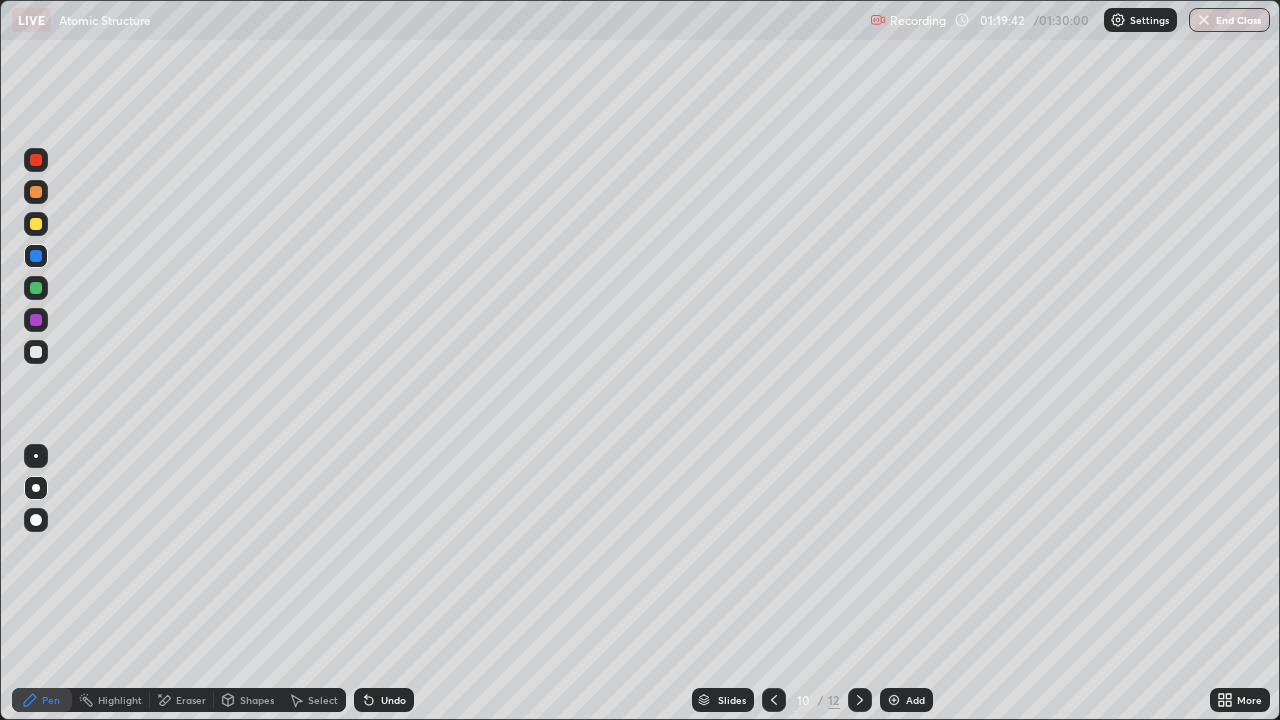 click on "Undo" at bounding box center [384, 700] 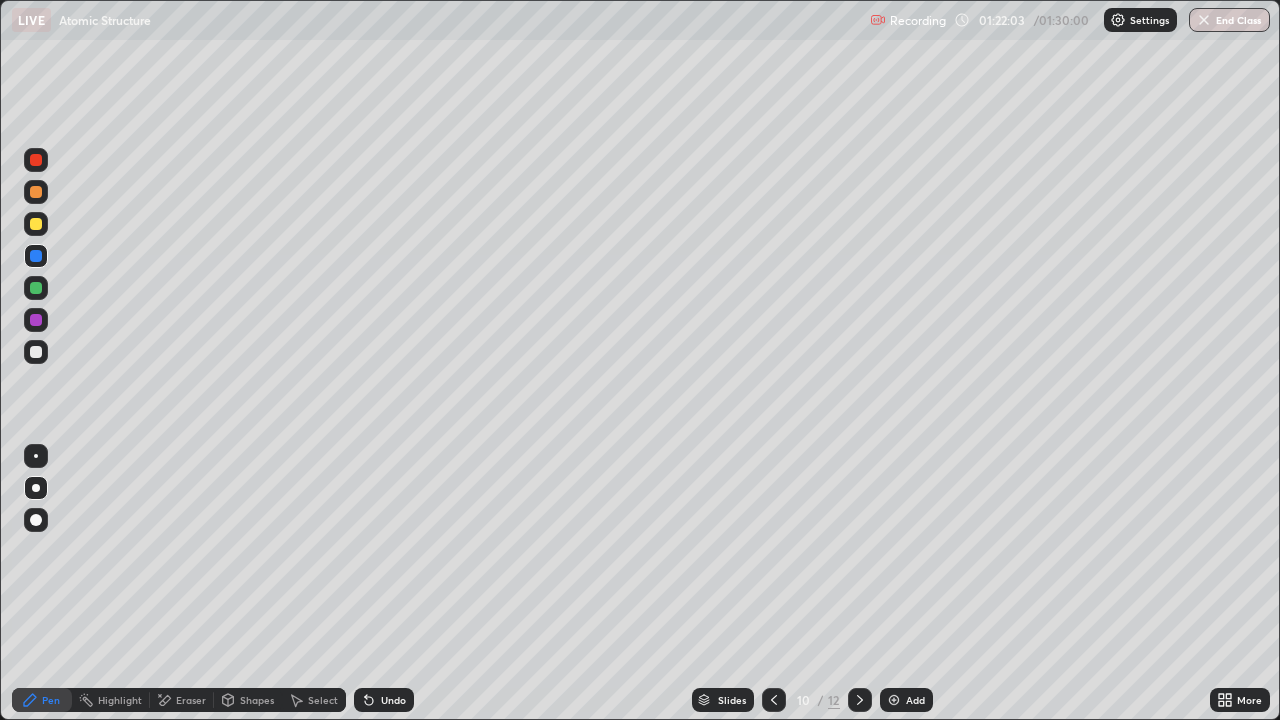 click on "Add" at bounding box center [915, 700] 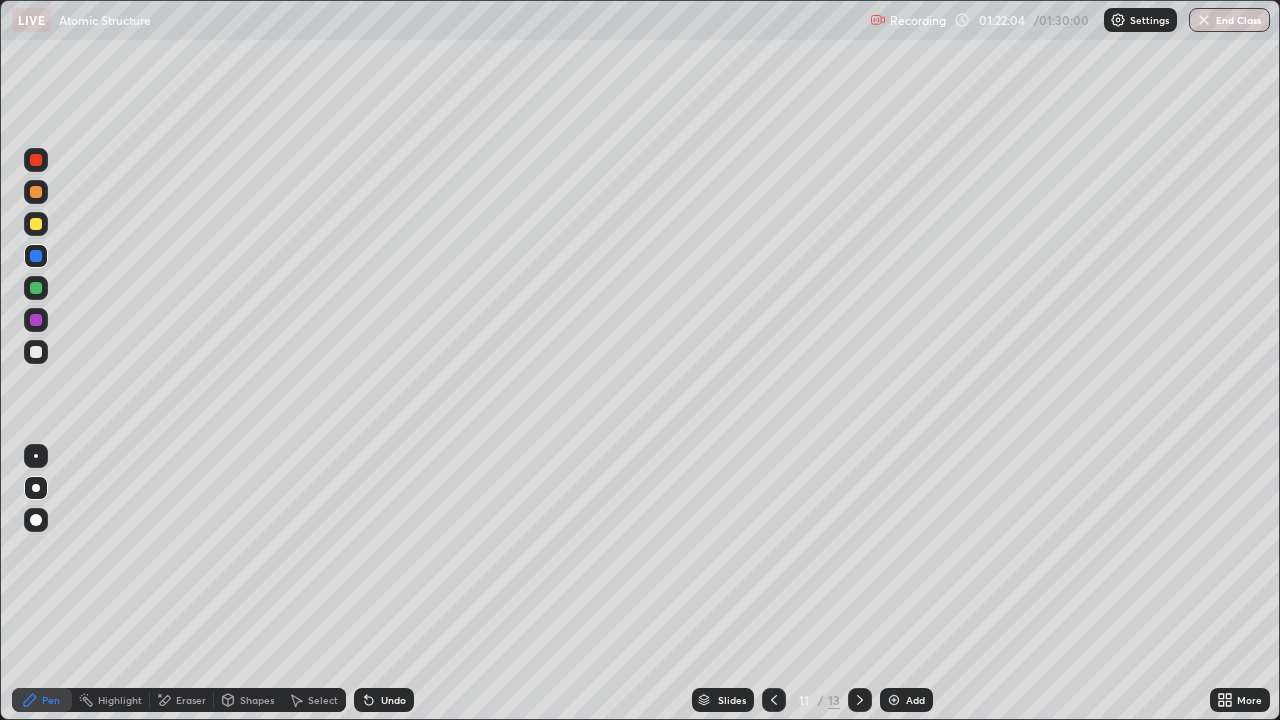 click at bounding box center [36, 352] 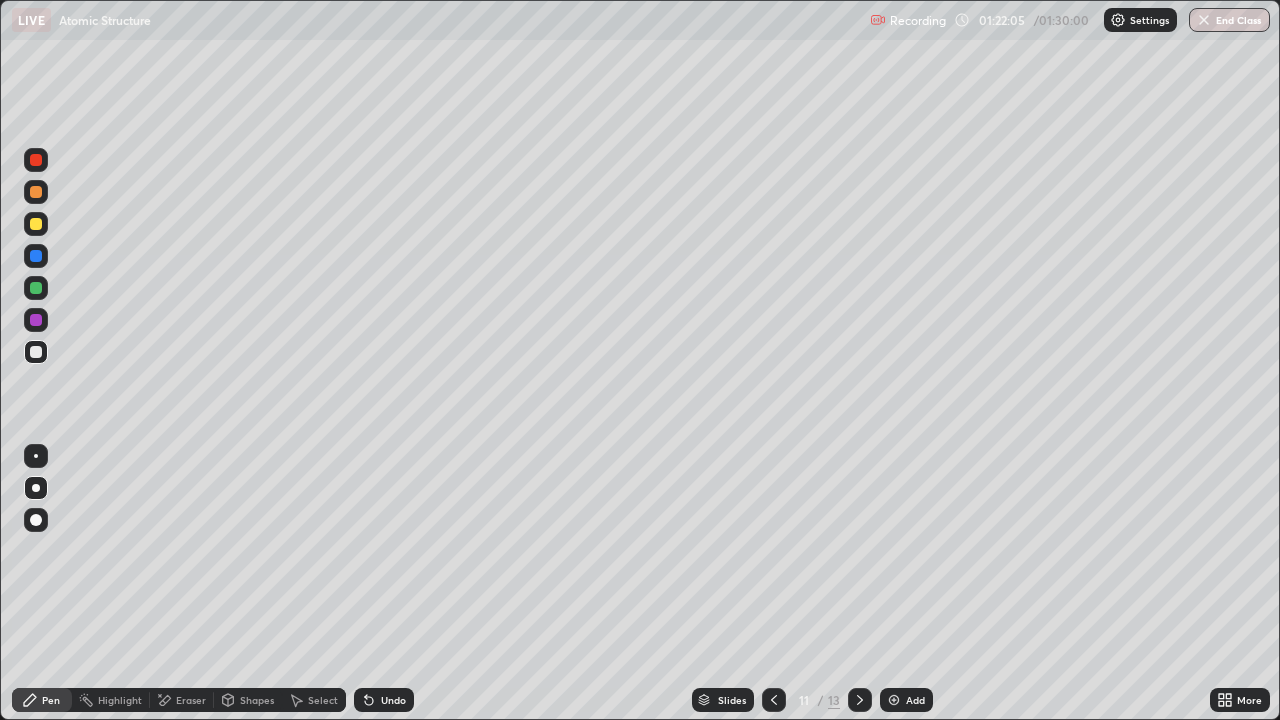 click at bounding box center [36, 352] 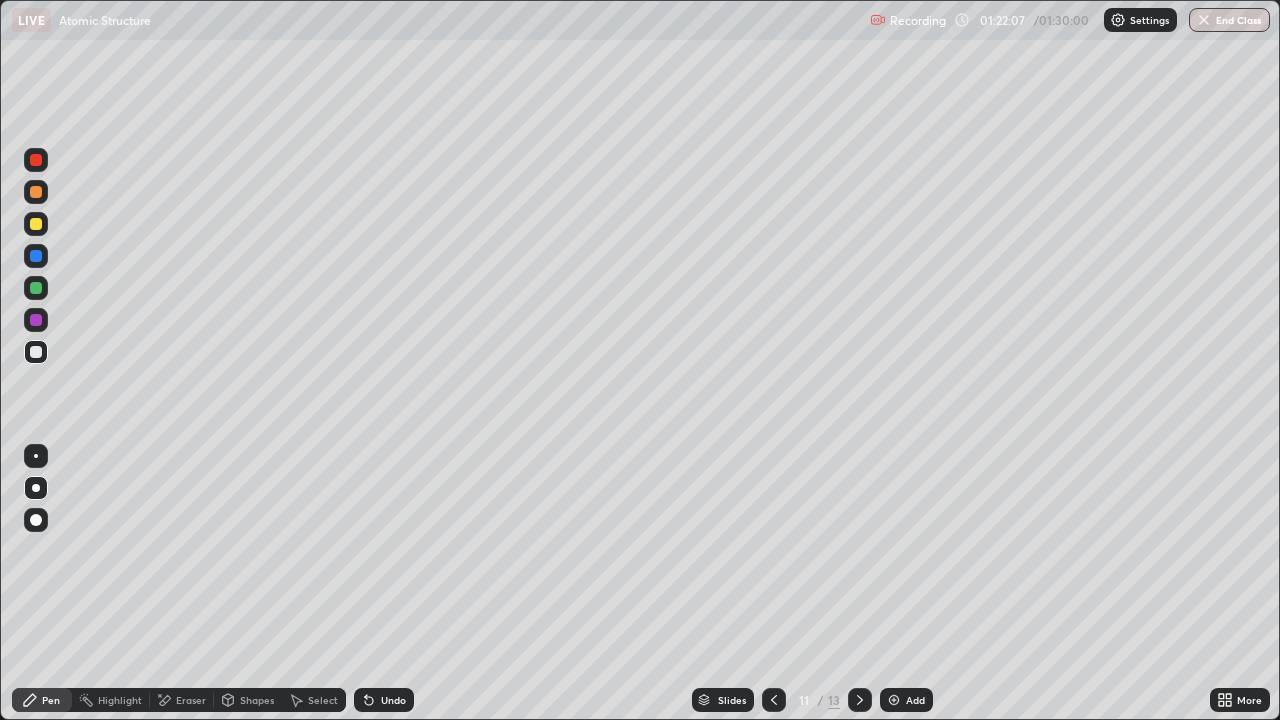 click 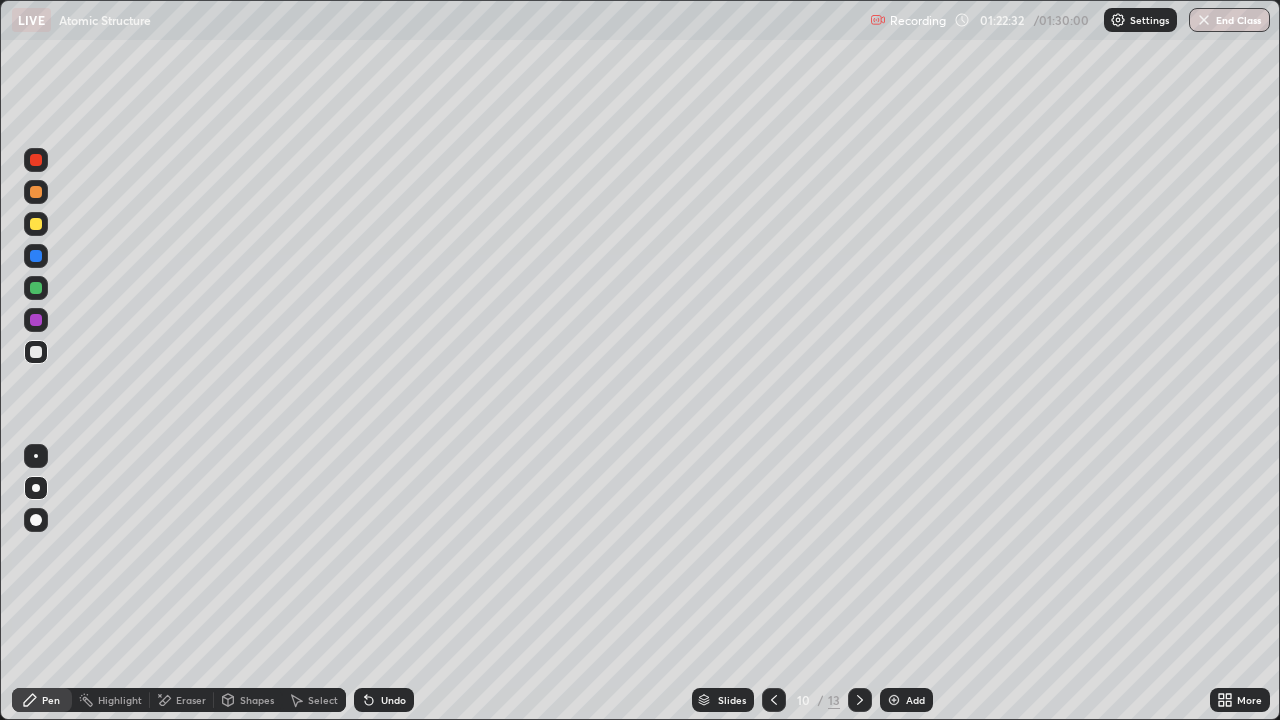 click 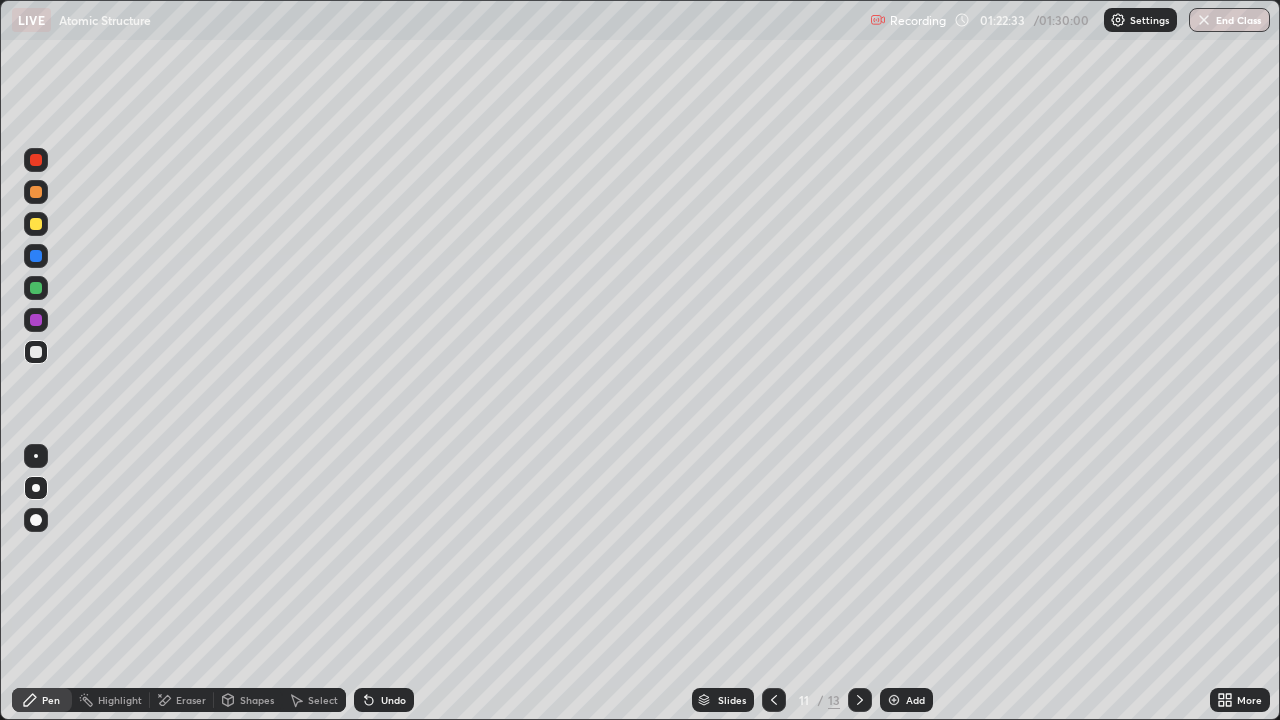 click at bounding box center [36, 352] 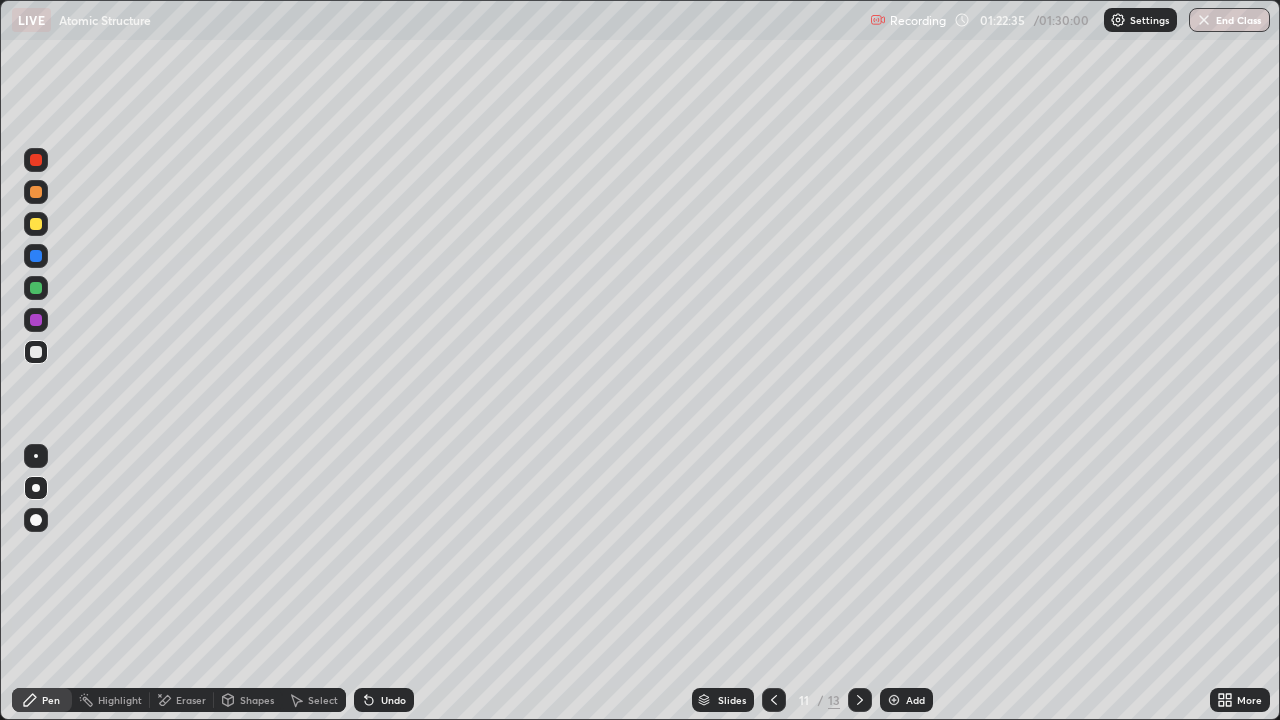 click at bounding box center (36, 224) 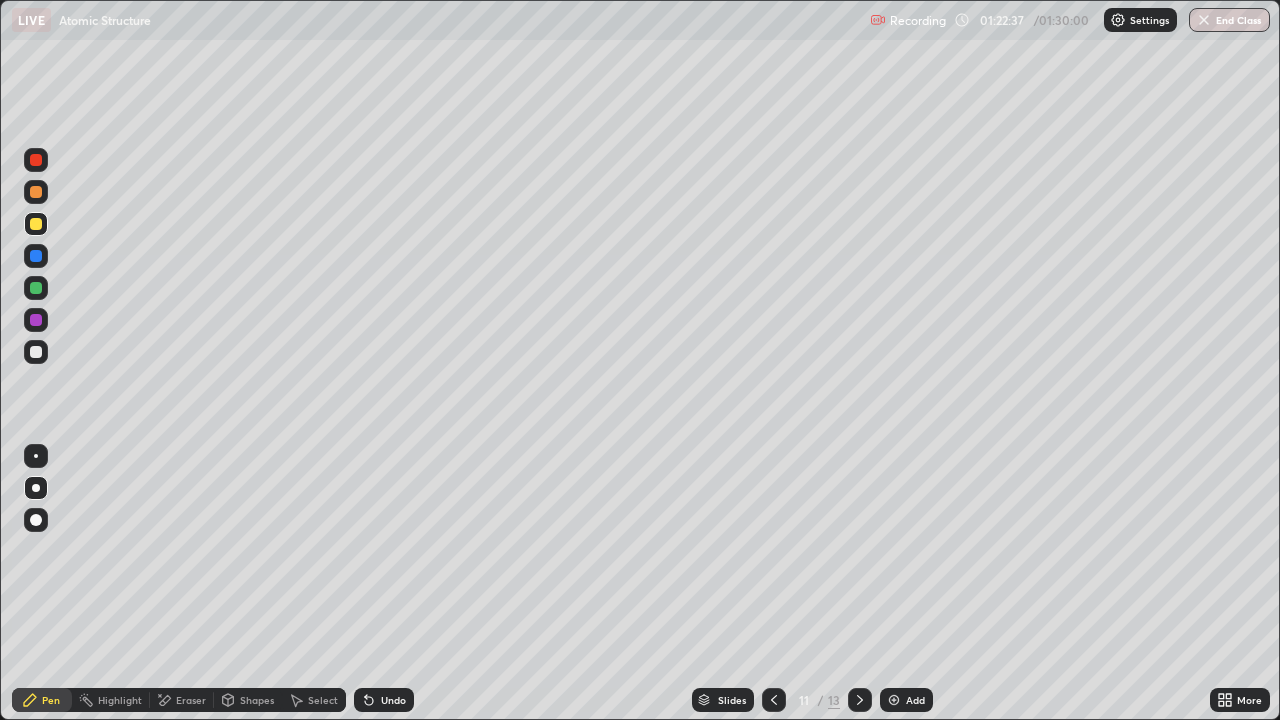 click at bounding box center (36, 352) 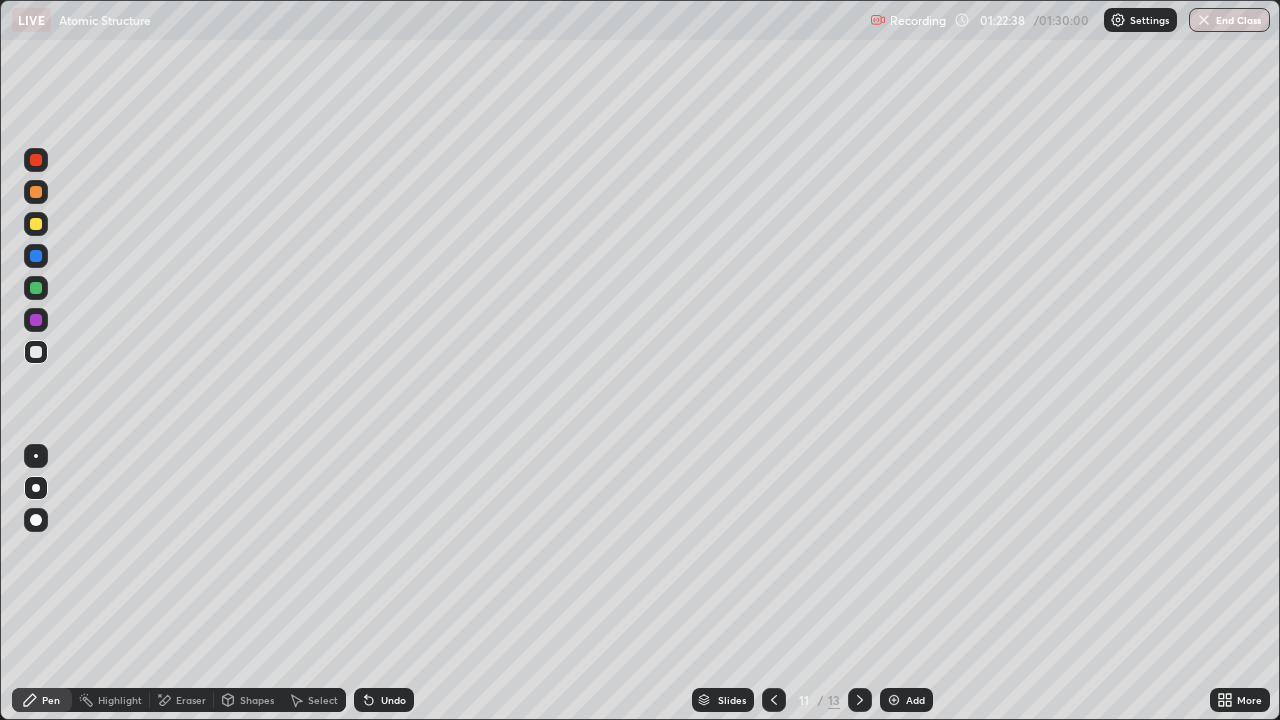 click on "Shapes" at bounding box center [248, 700] 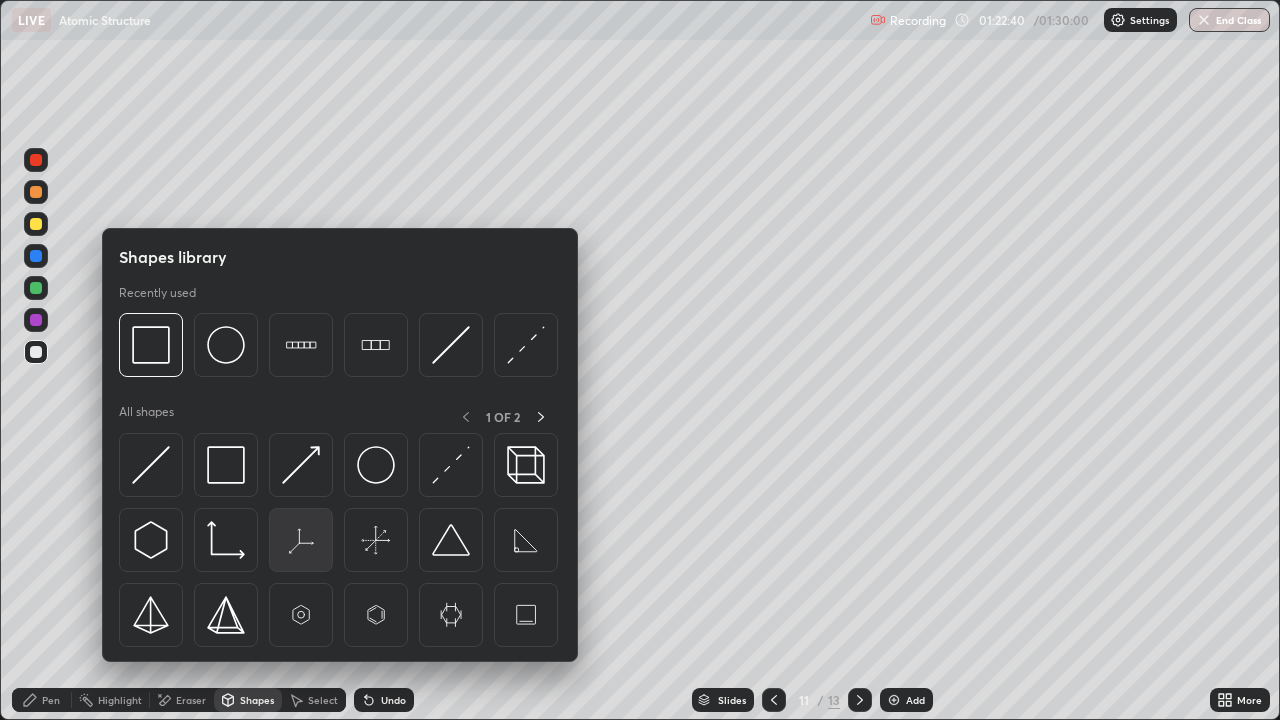 click at bounding box center (301, 540) 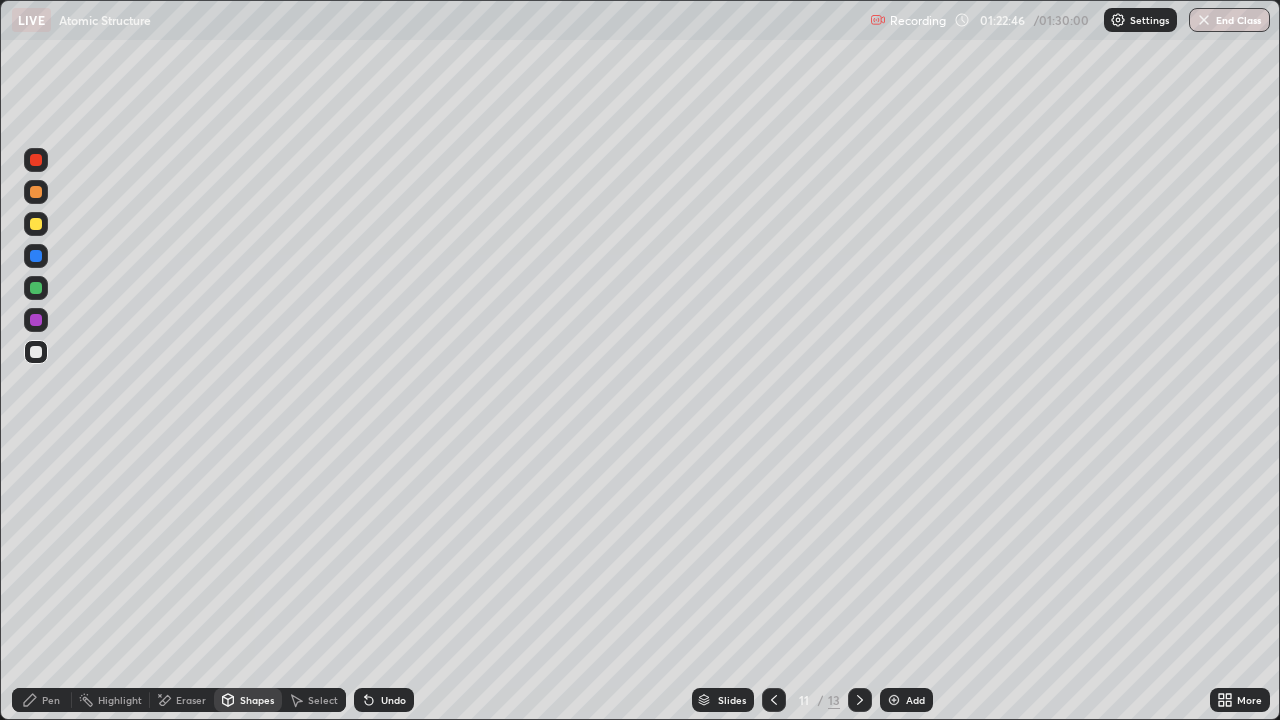 click on "Pen" at bounding box center (51, 700) 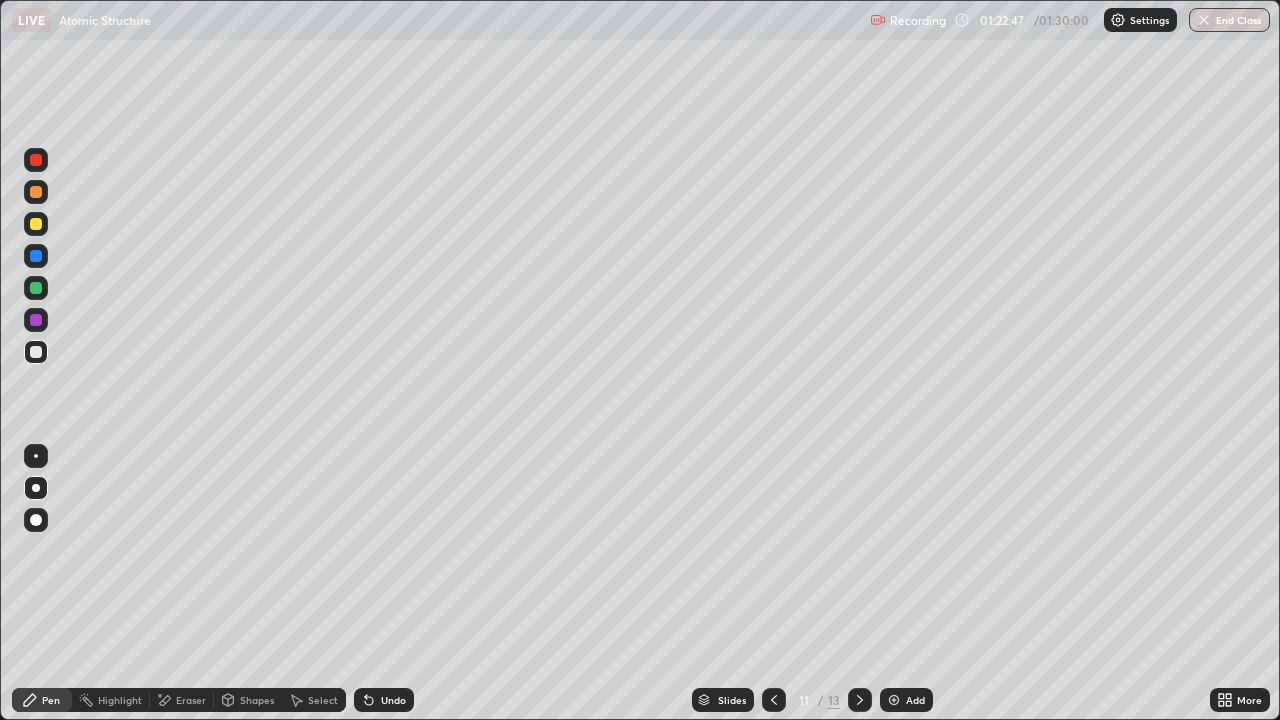 click at bounding box center [36, 224] 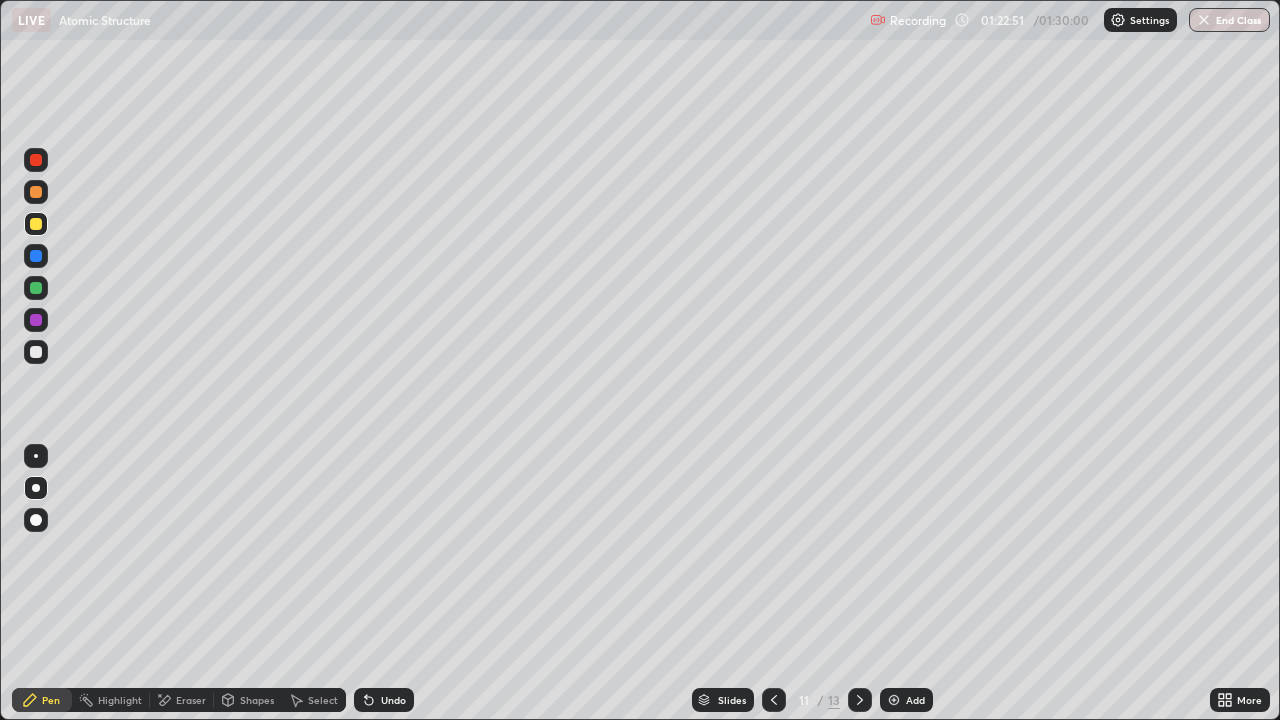 click on "Slides 11 / 13 Add" at bounding box center (812, 700) 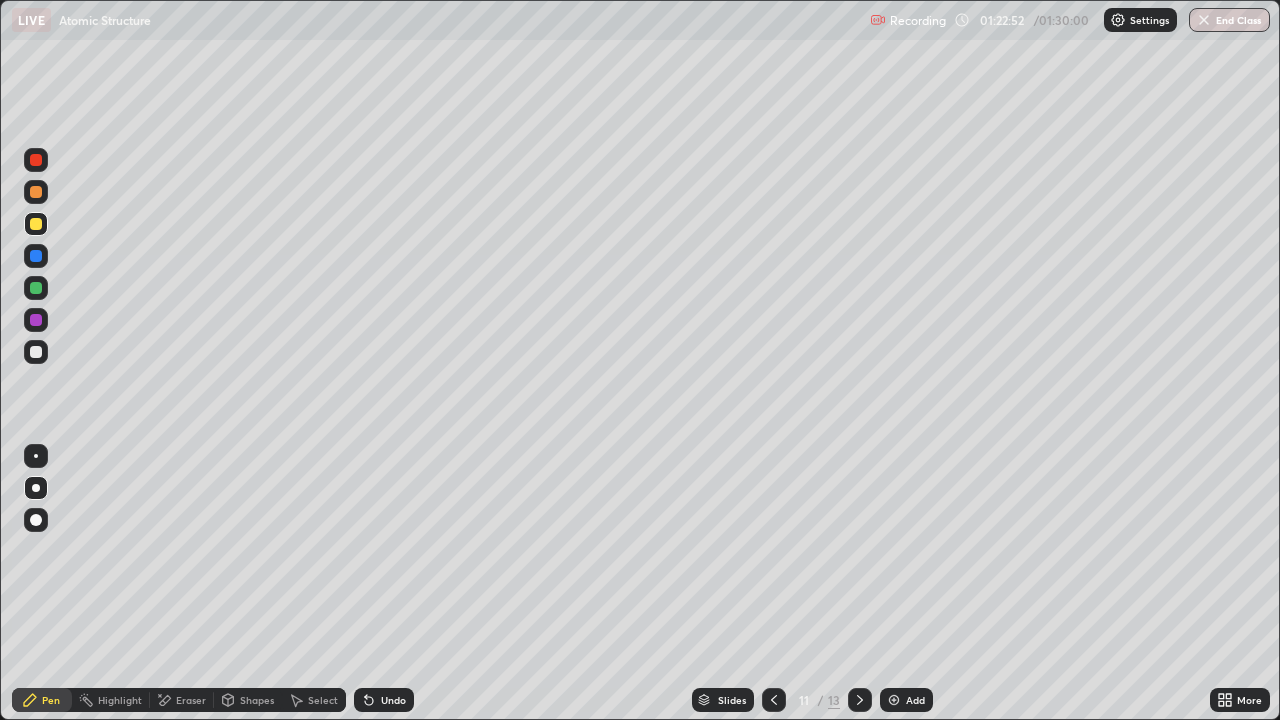 click at bounding box center (36, 352) 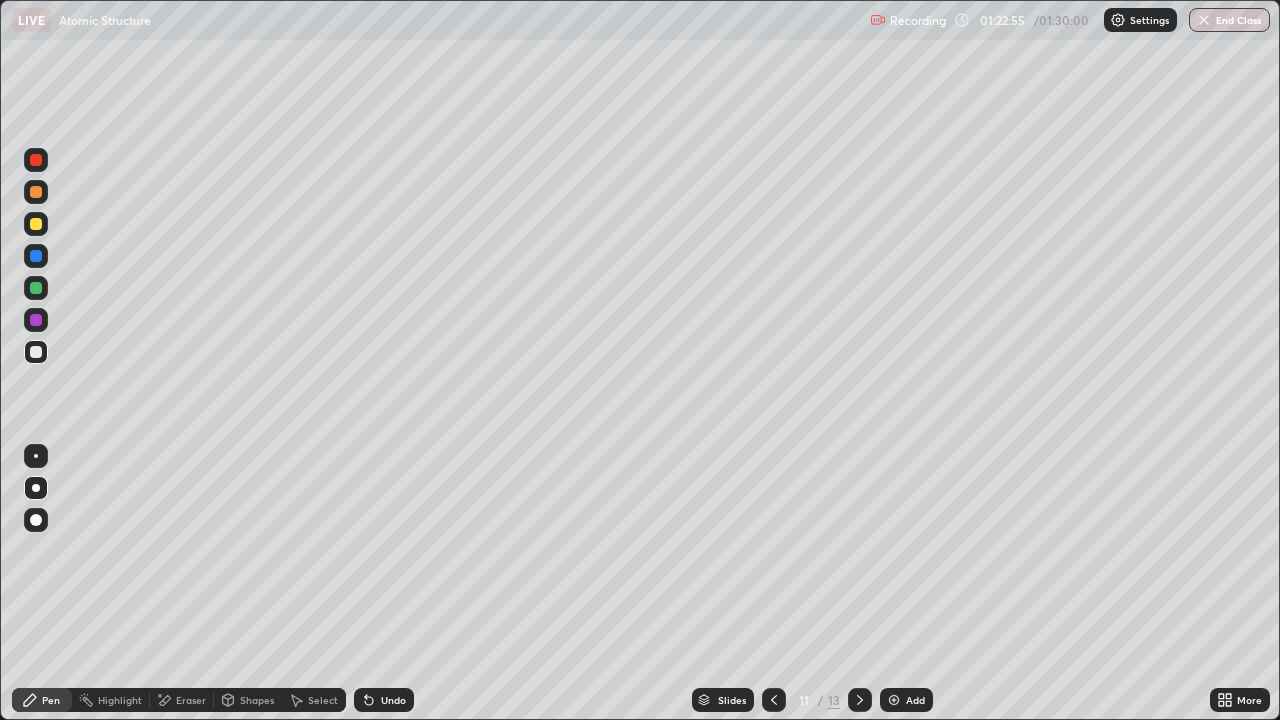 click on "Shapes" at bounding box center [257, 700] 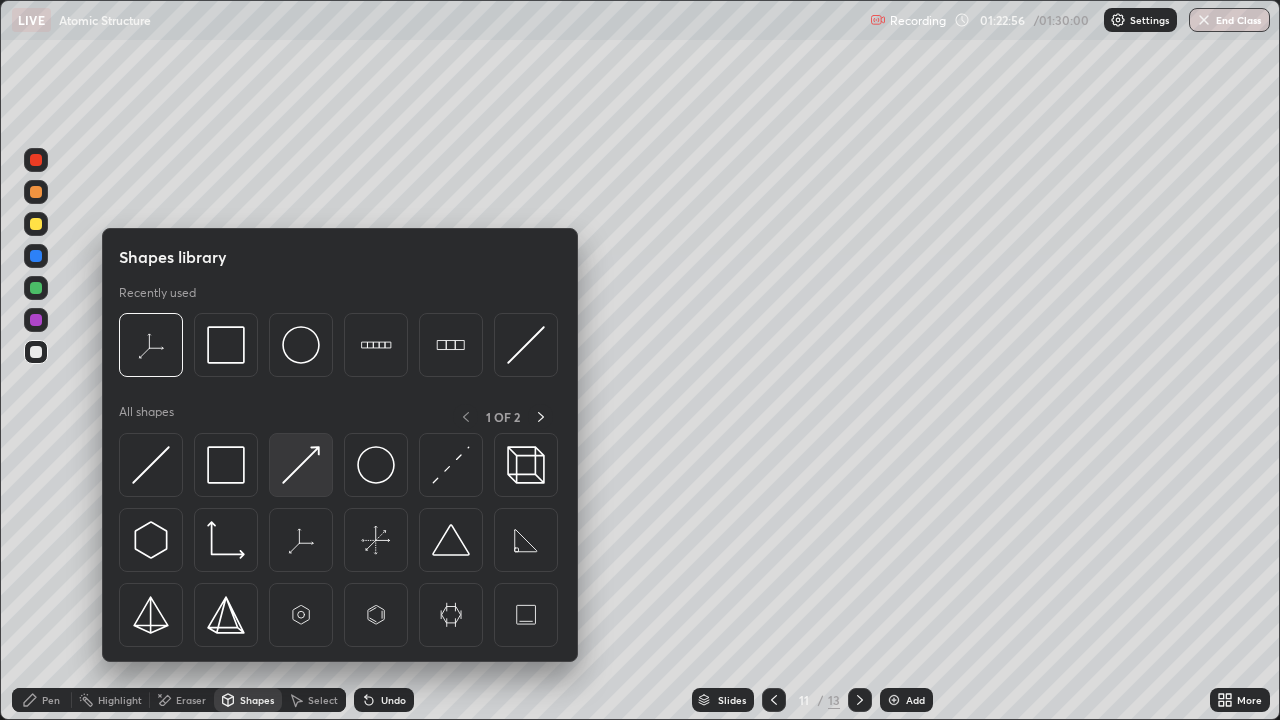 click at bounding box center (301, 465) 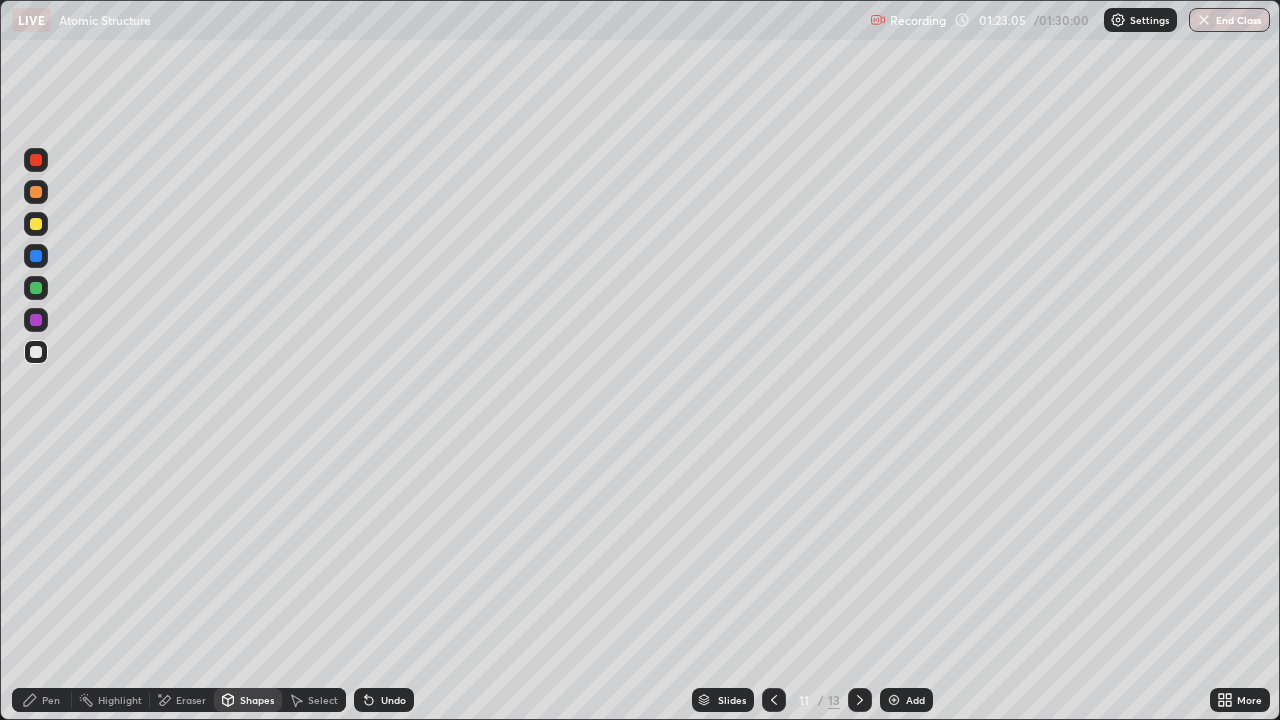 click at bounding box center (36, 224) 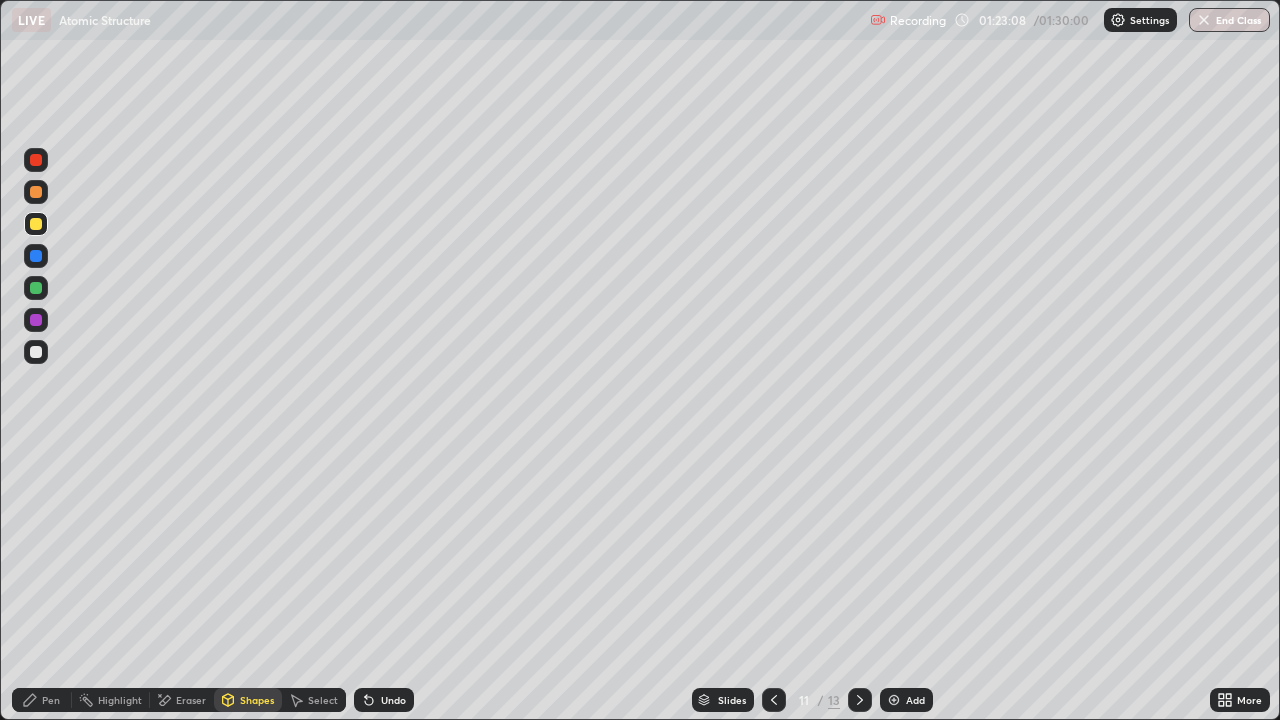click on "Undo" at bounding box center [393, 700] 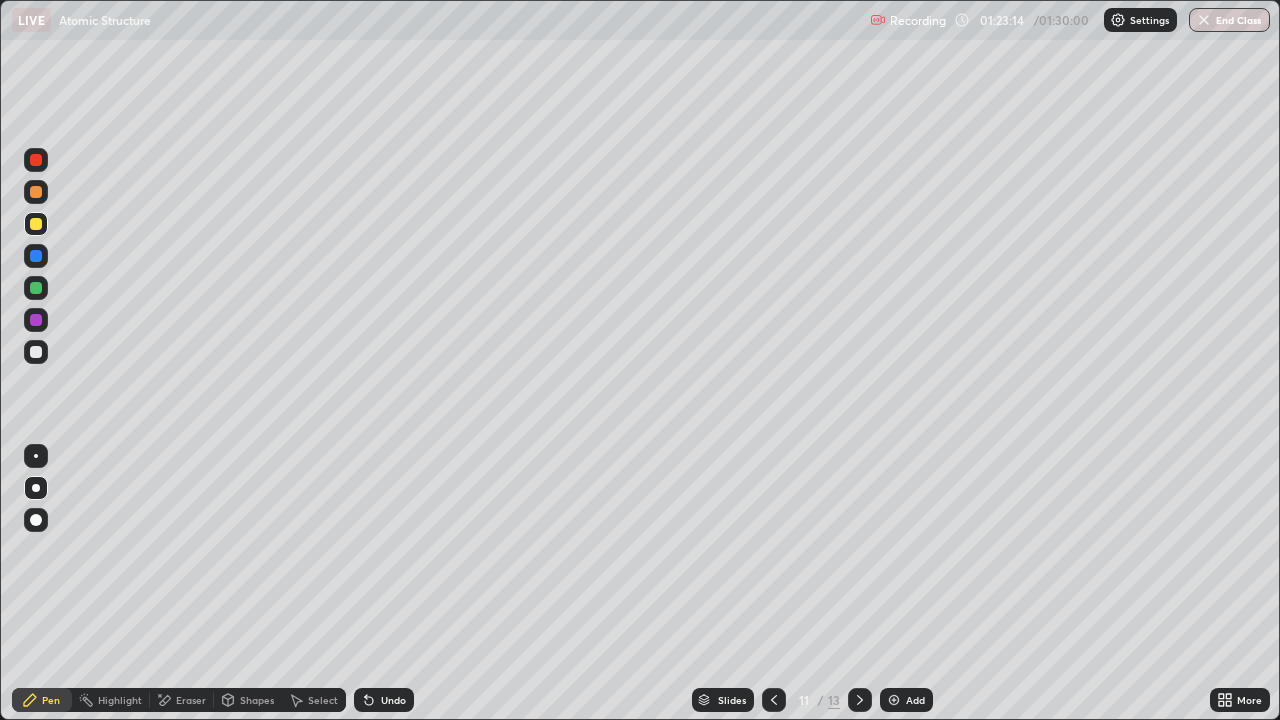 click on "Undo" at bounding box center [393, 700] 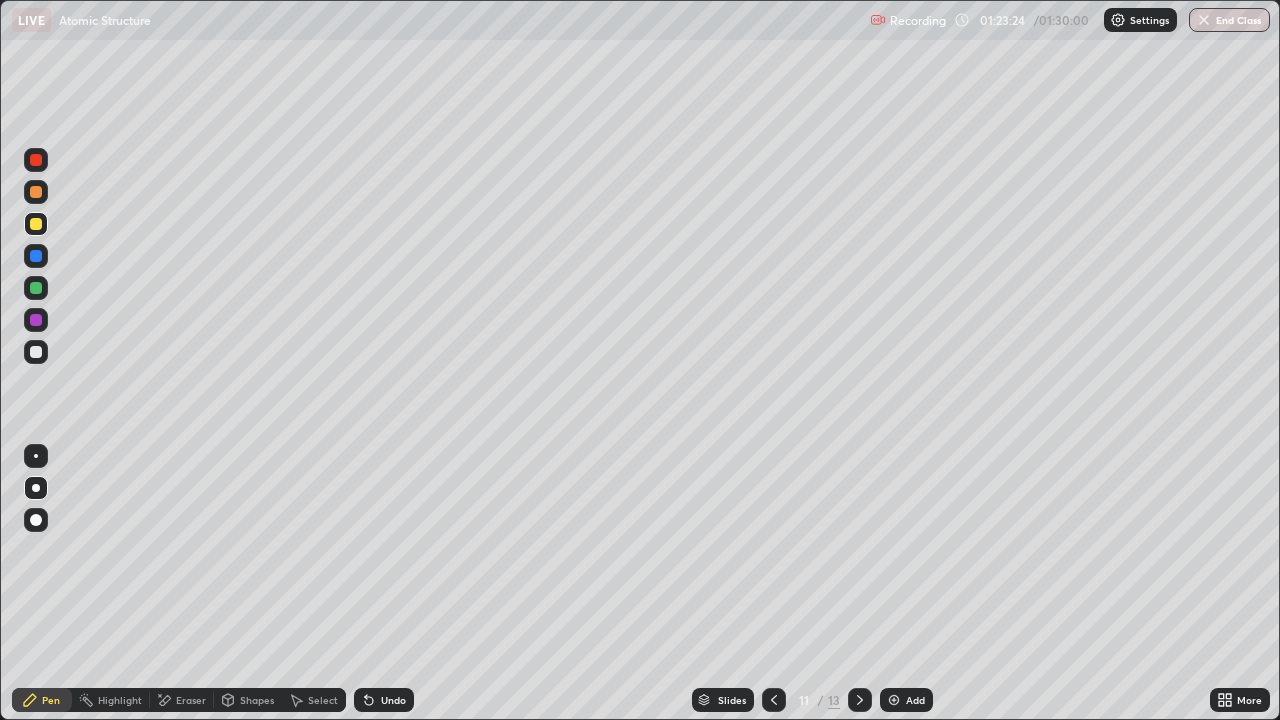 click at bounding box center [36, 192] 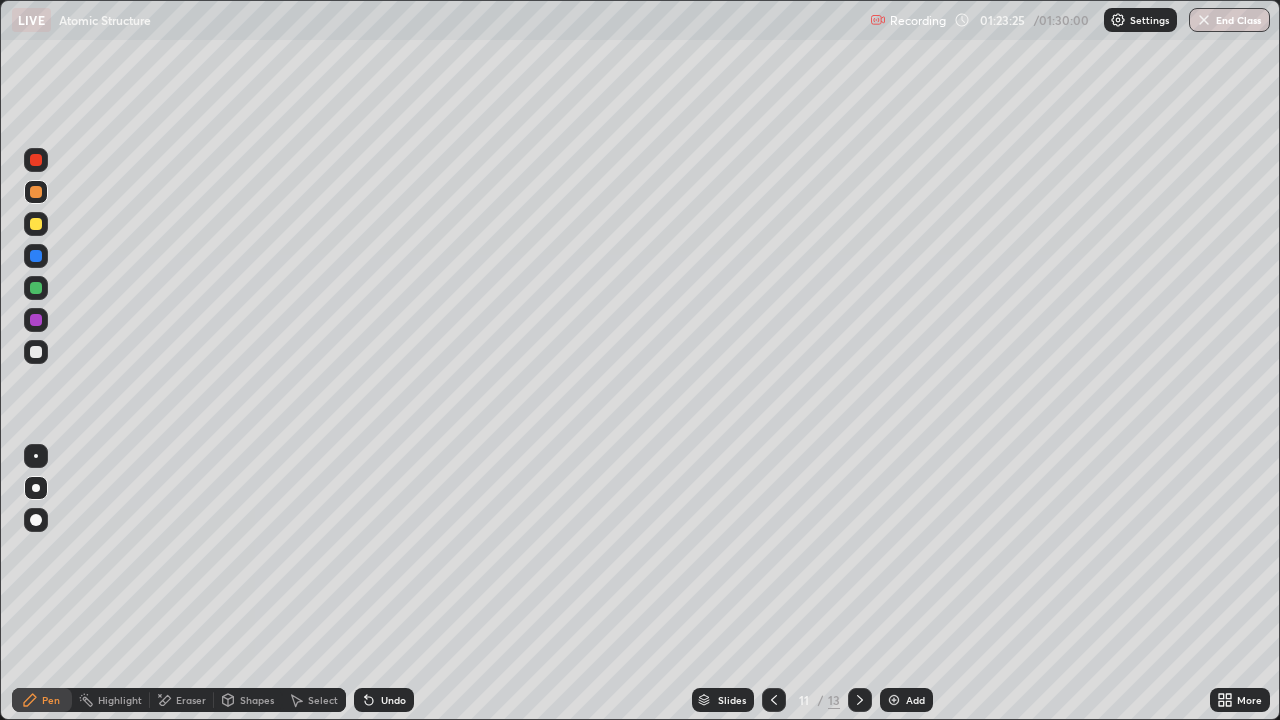 click at bounding box center (36, 224) 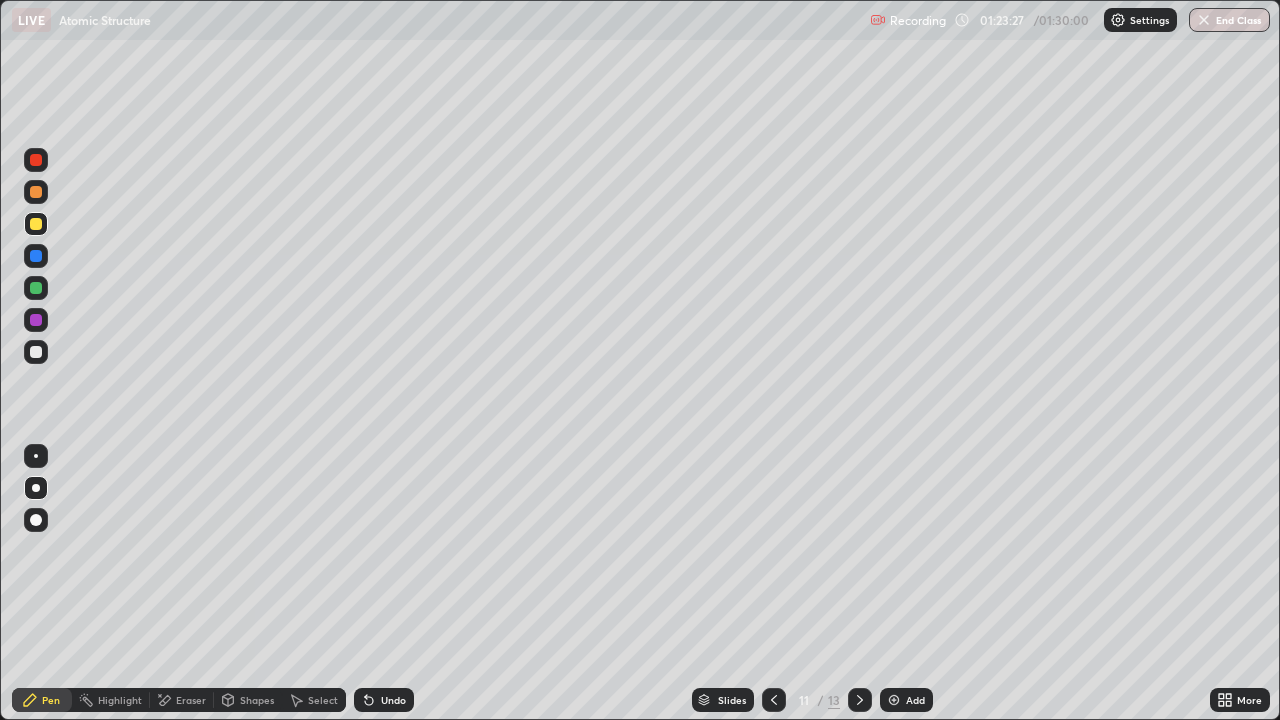 click at bounding box center (36, 192) 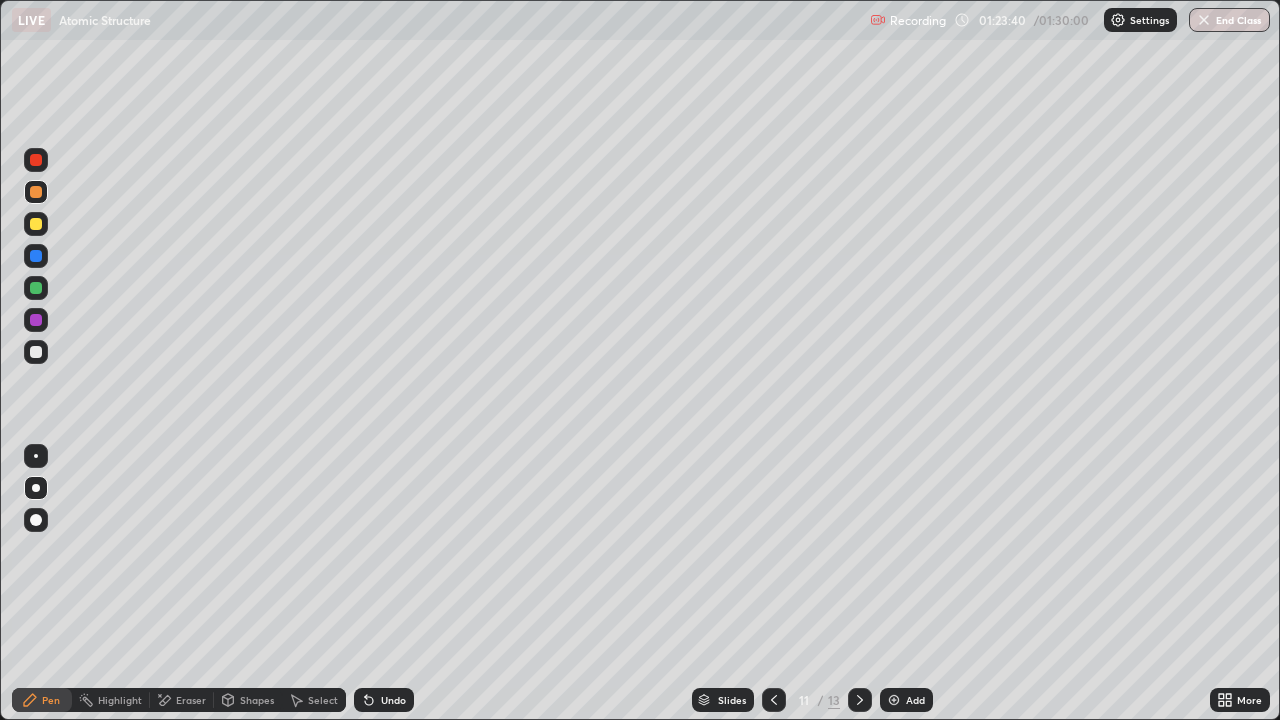 click at bounding box center (36, 256) 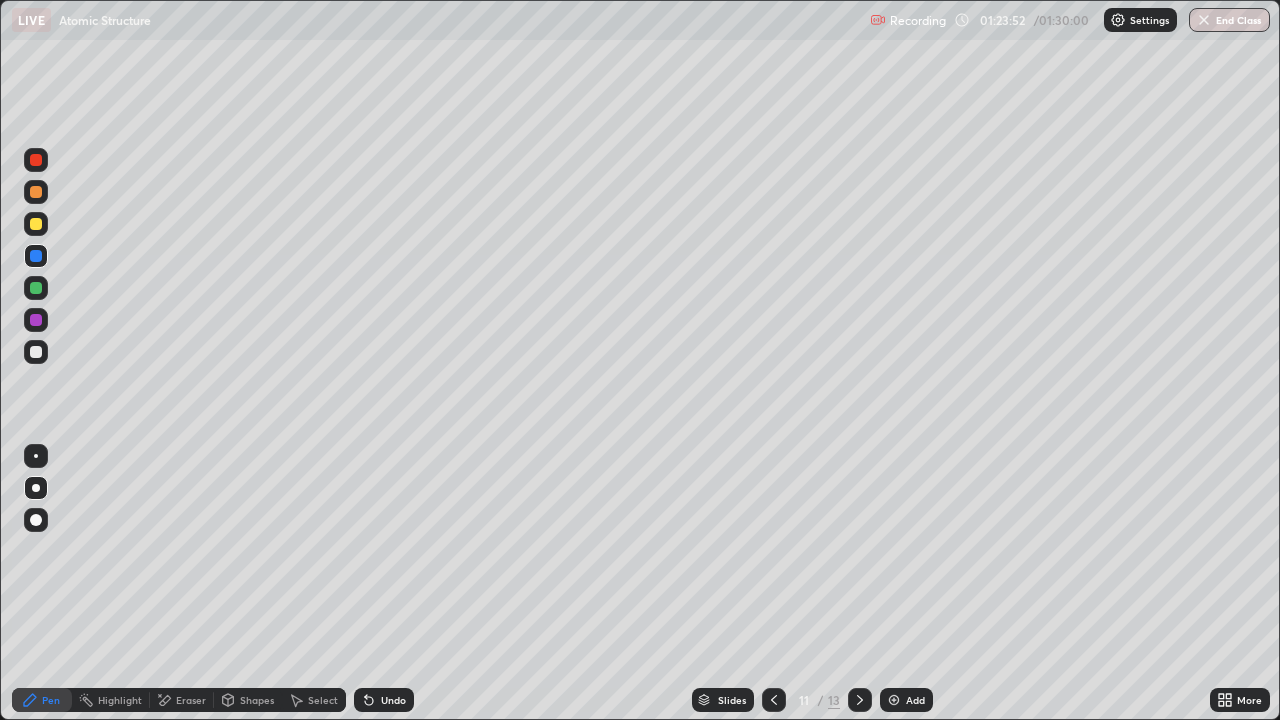 click at bounding box center (36, 352) 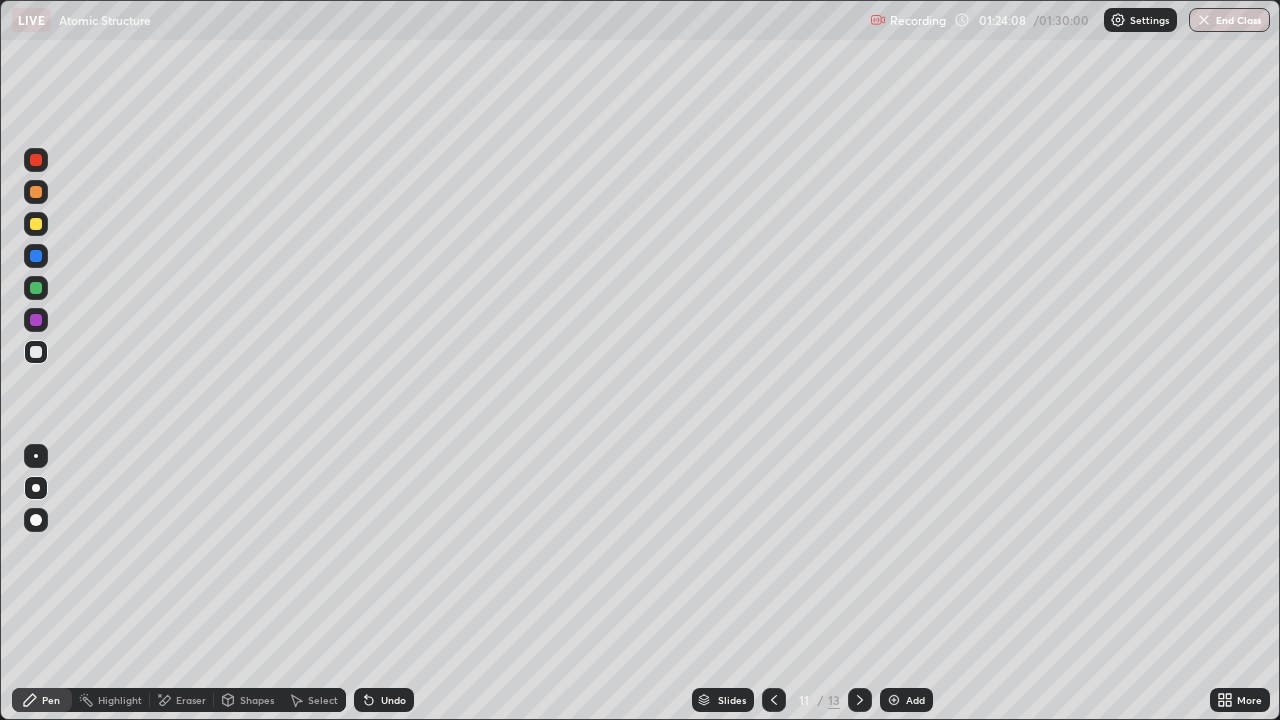click at bounding box center [774, 700] 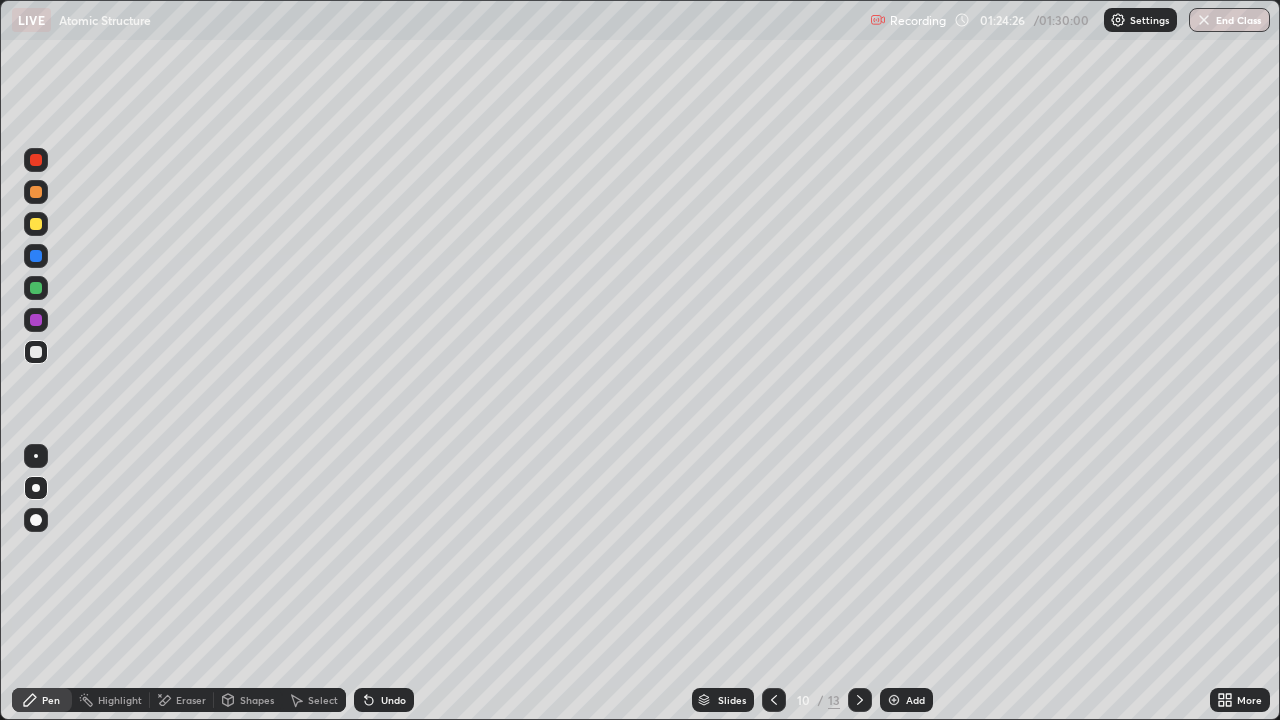 click 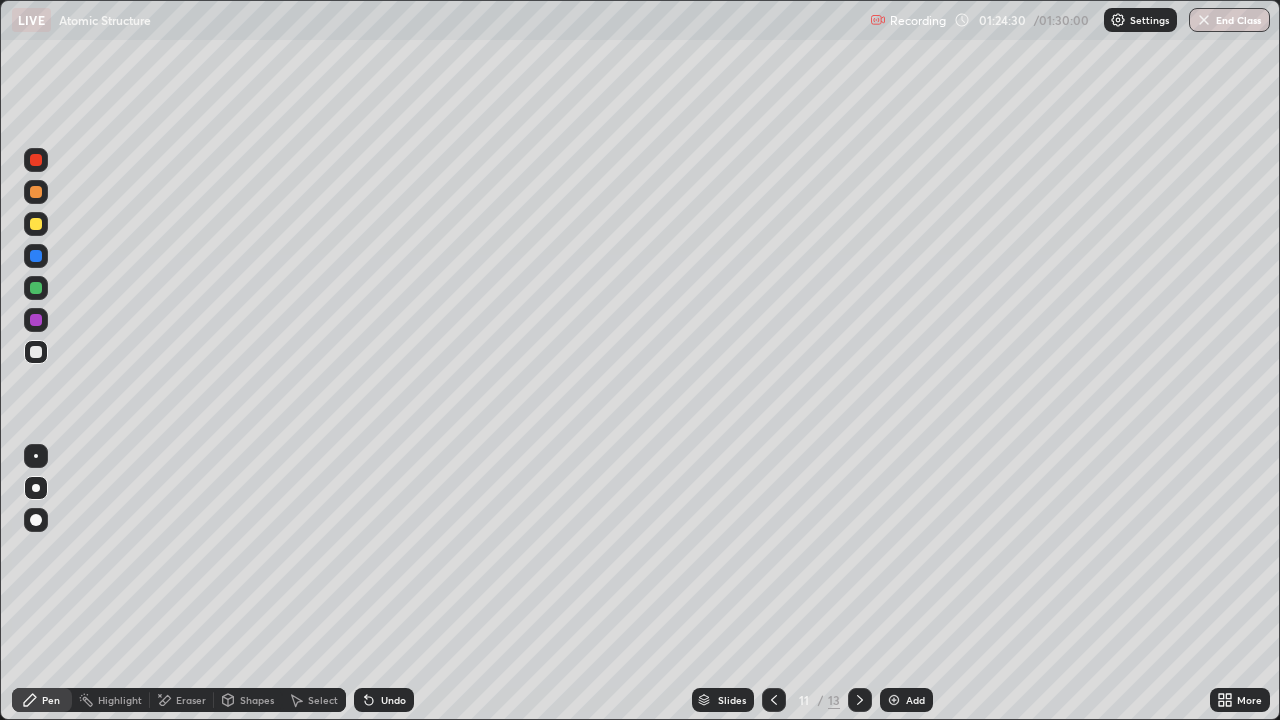 click at bounding box center [774, 700] 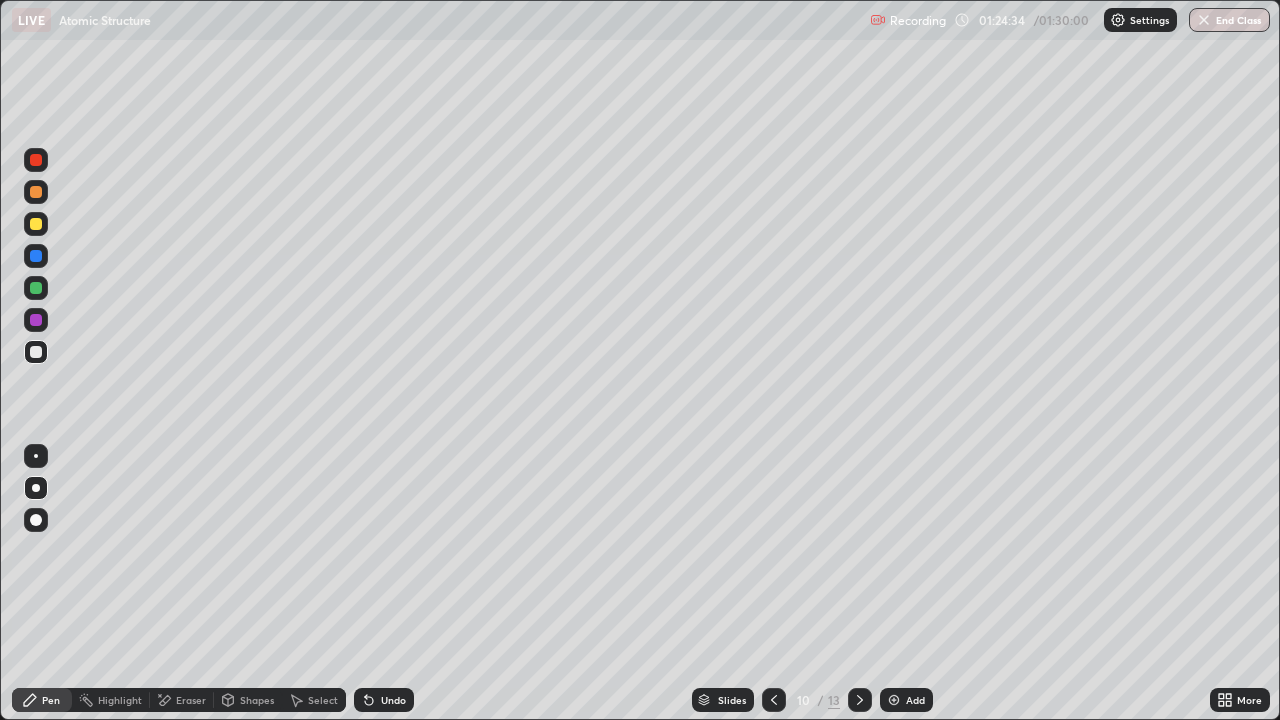 click at bounding box center [36, 288] 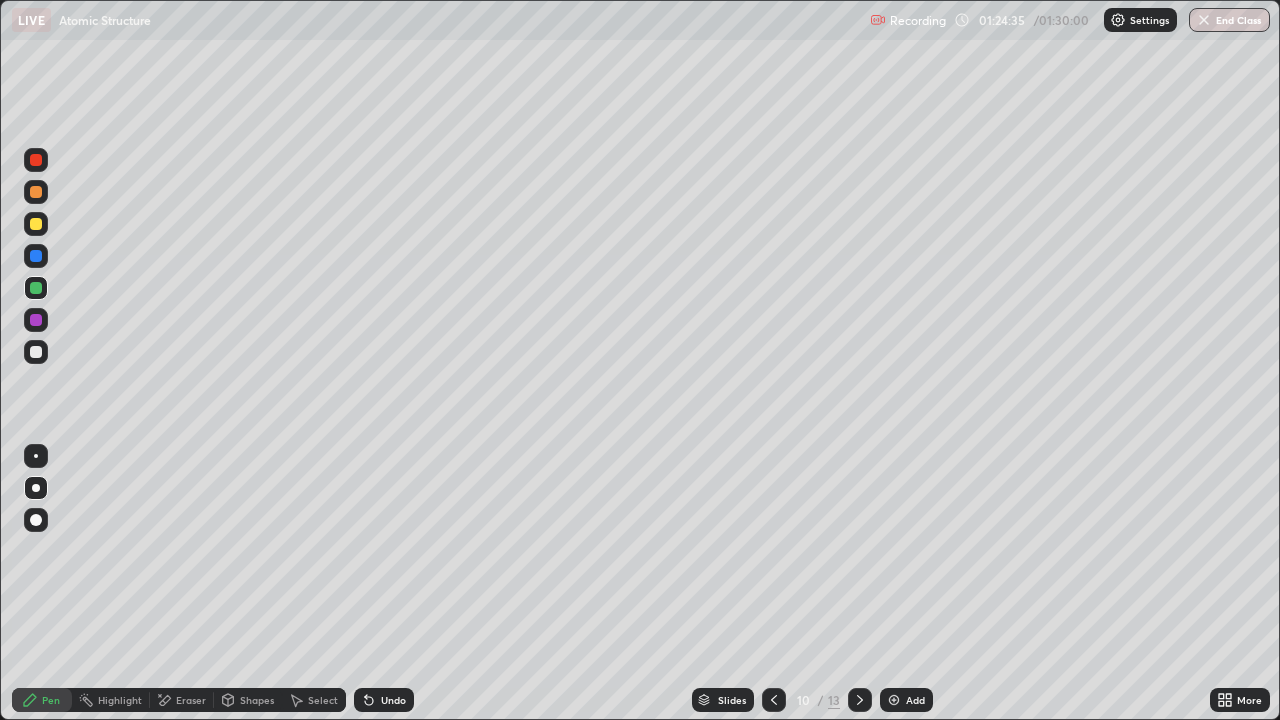 click at bounding box center [36, 160] 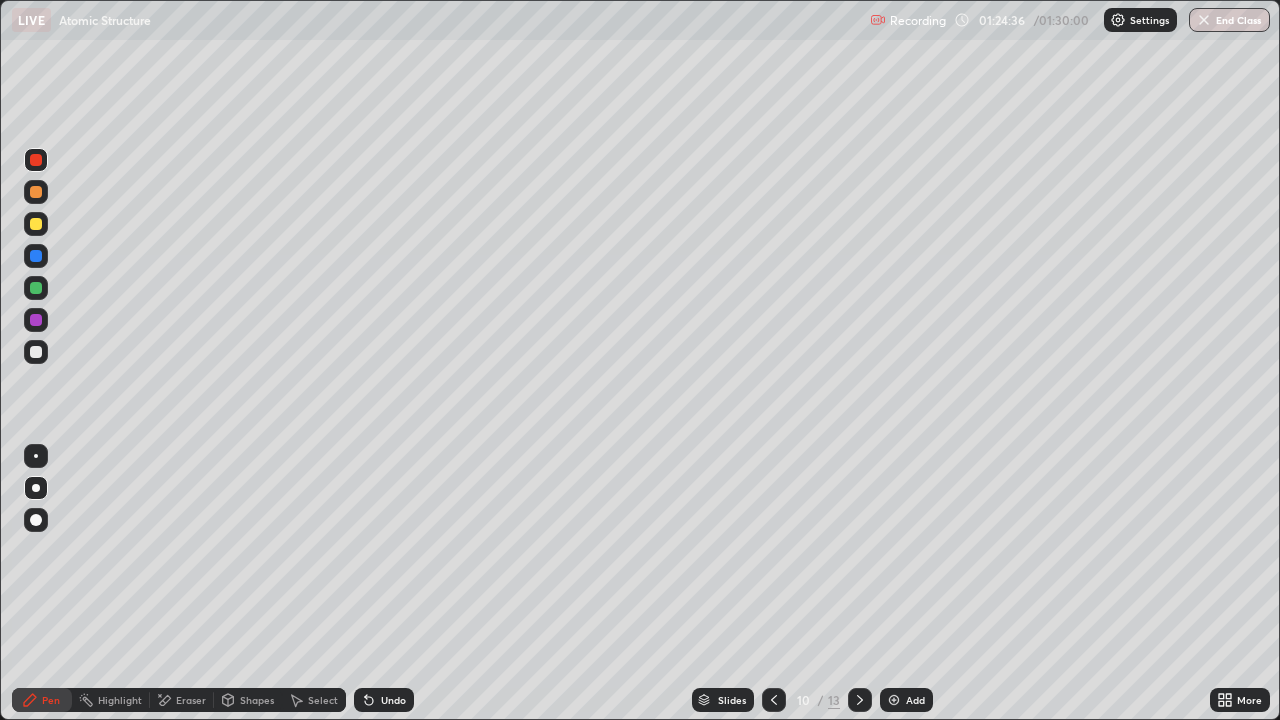 click at bounding box center [36, 288] 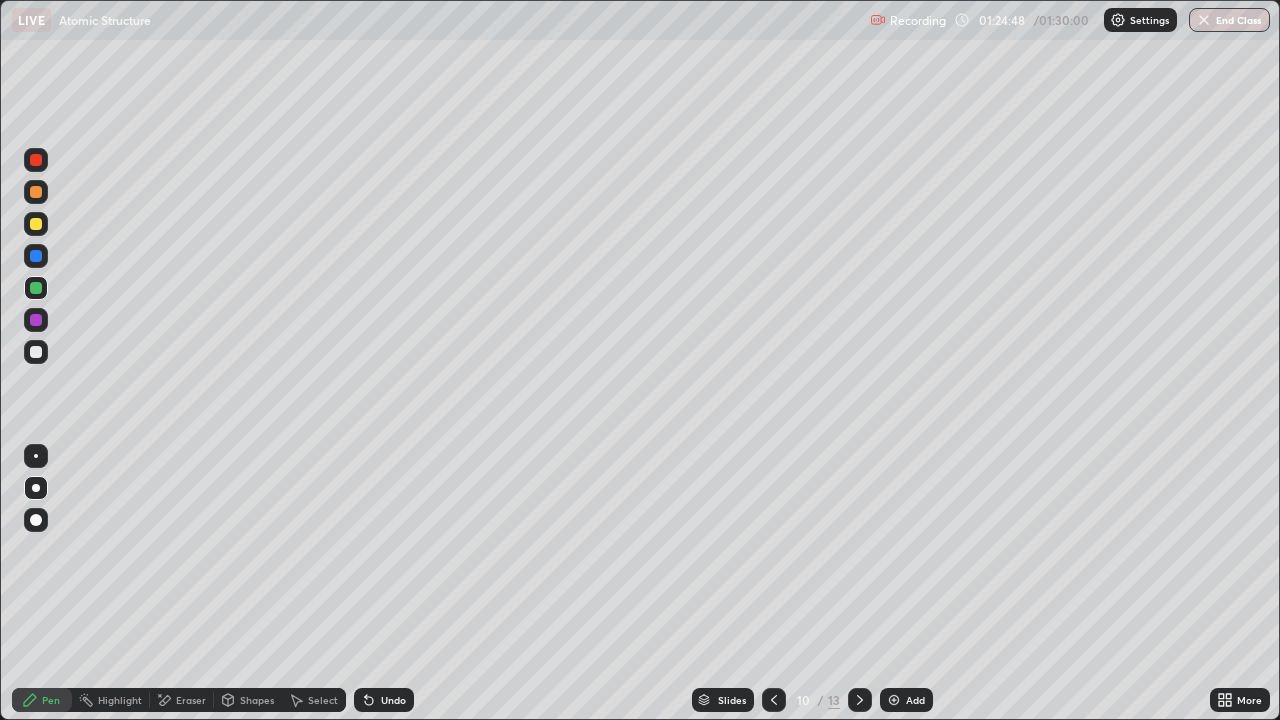 click at bounding box center [860, 700] 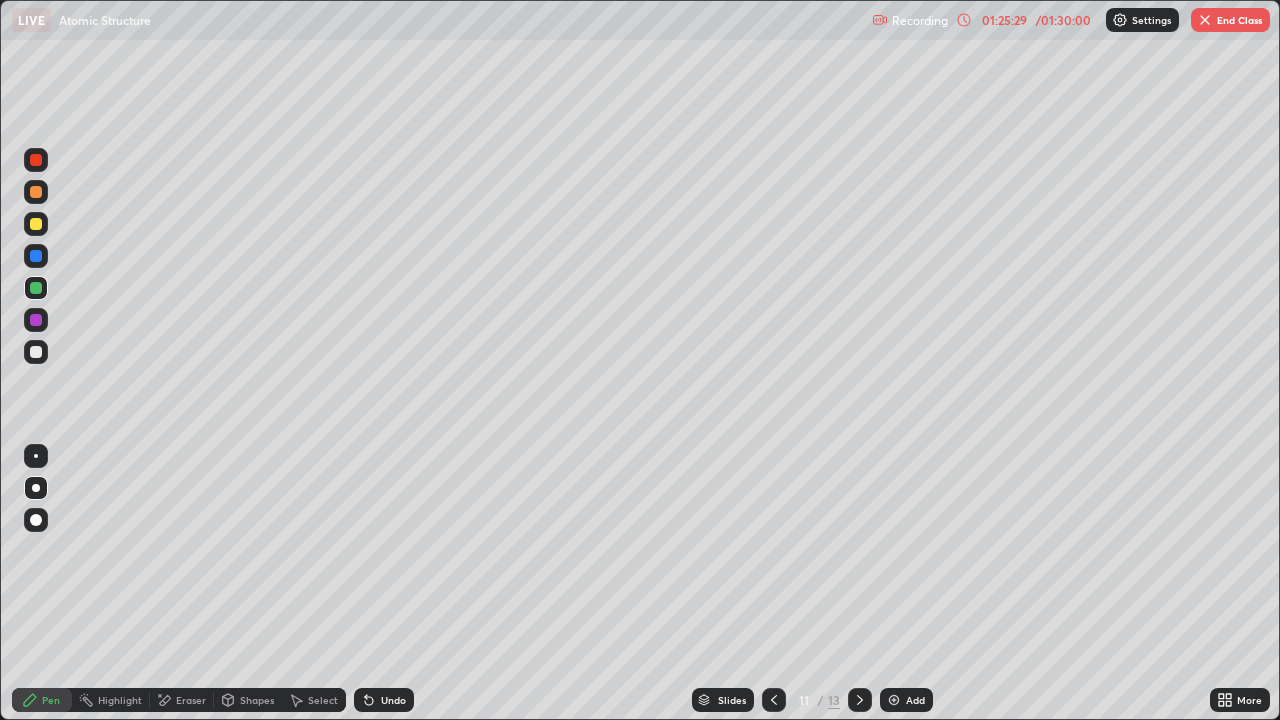 click on "Eraser" at bounding box center (182, 700) 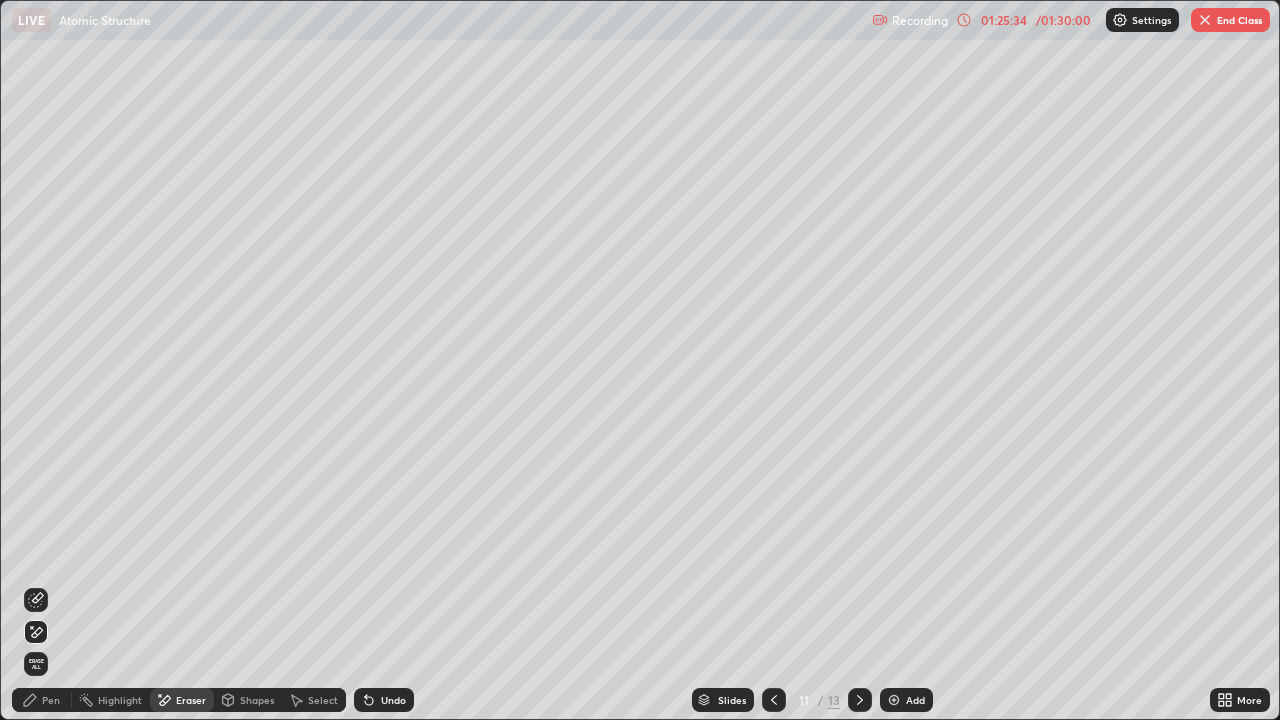 click on "Pen" at bounding box center (42, 700) 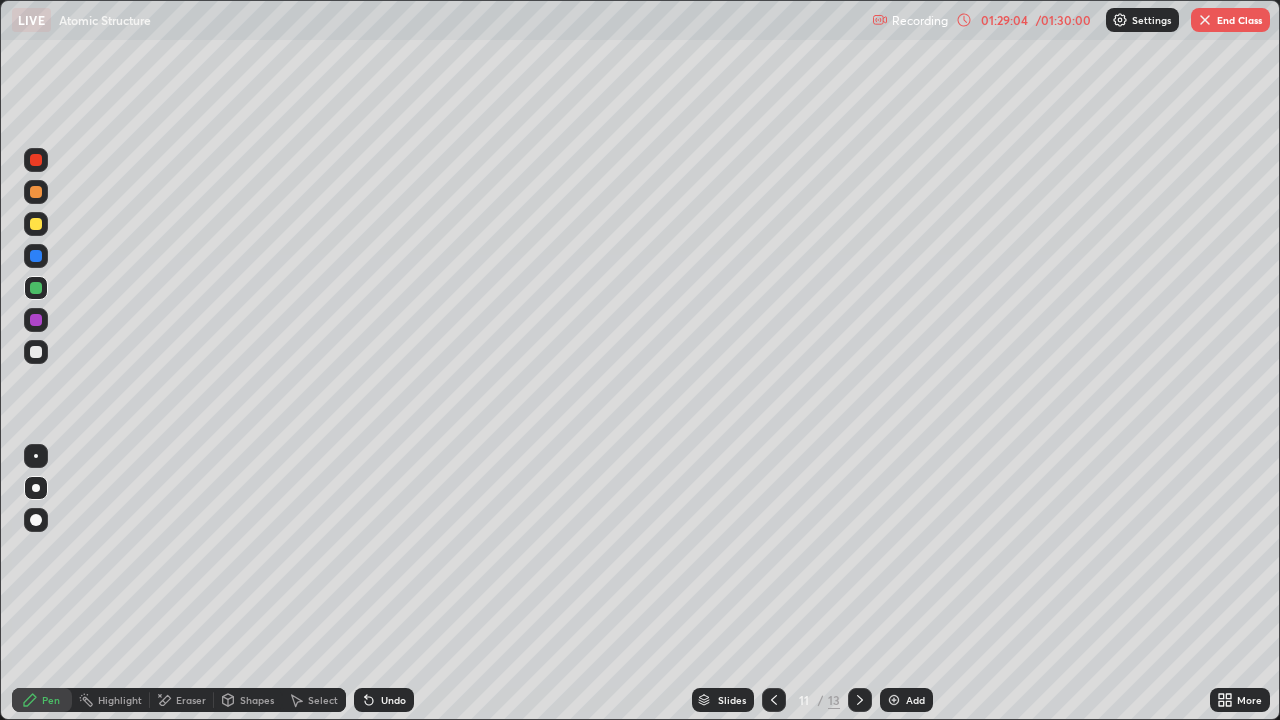 click on "End Class" at bounding box center (1230, 20) 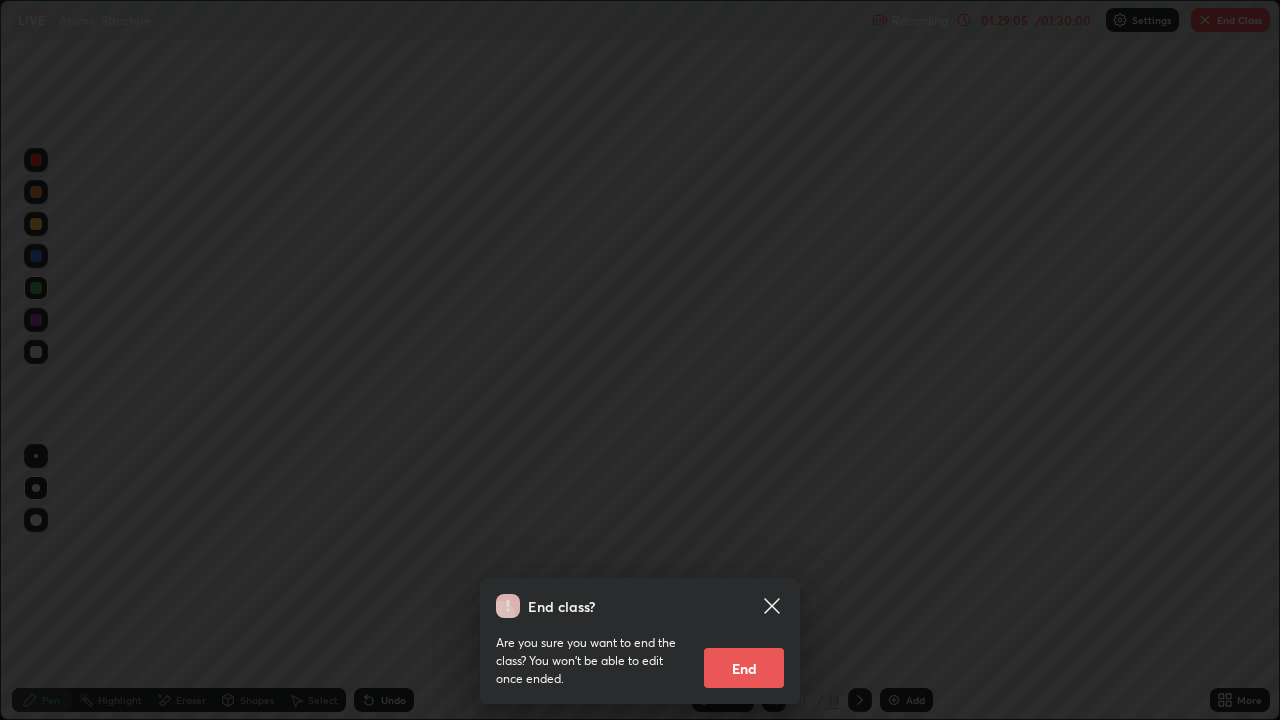 click on "End" at bounding box center (744, 668) 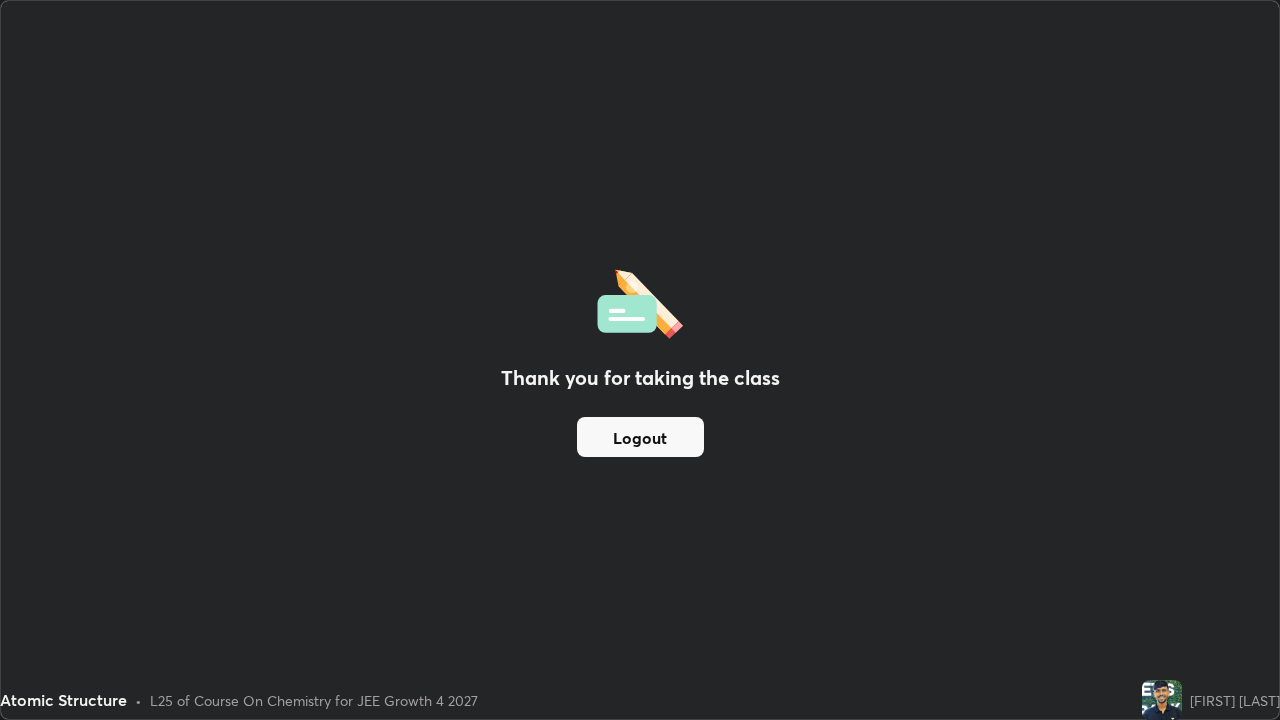 click on "Logout" at bounding box center [640, 437] 